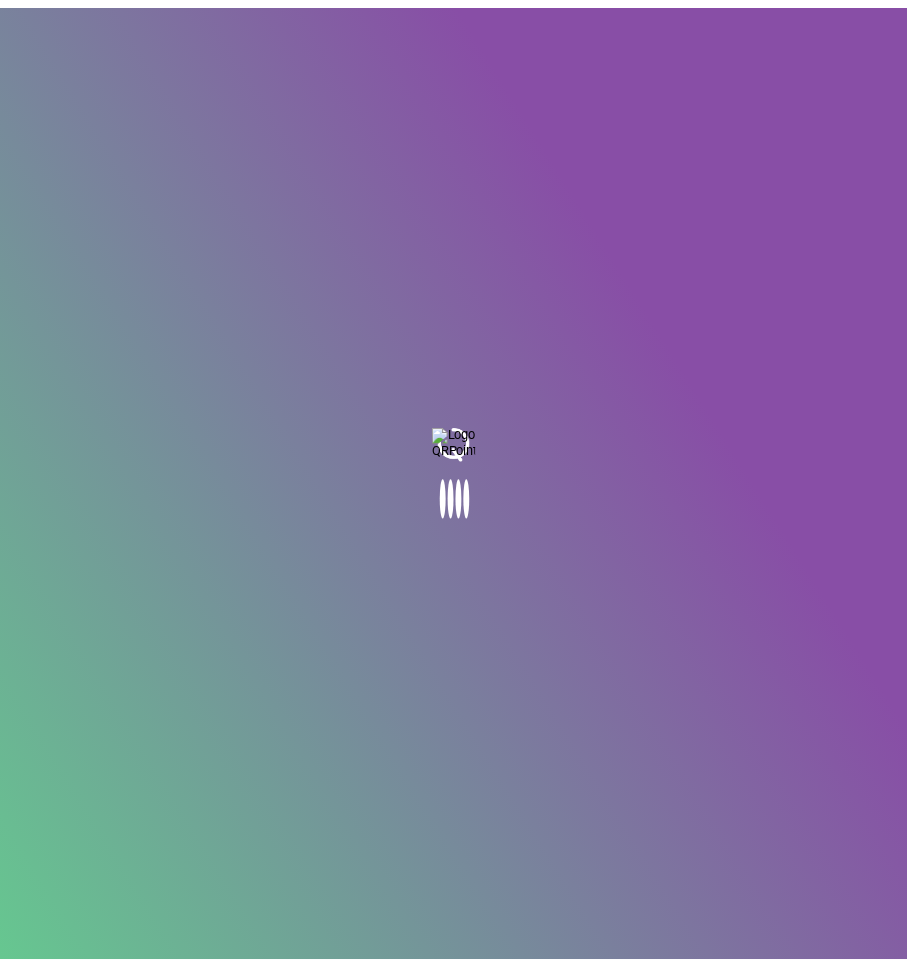 scroll, scrollTop: 0, scrollLeft: 0, axis: both 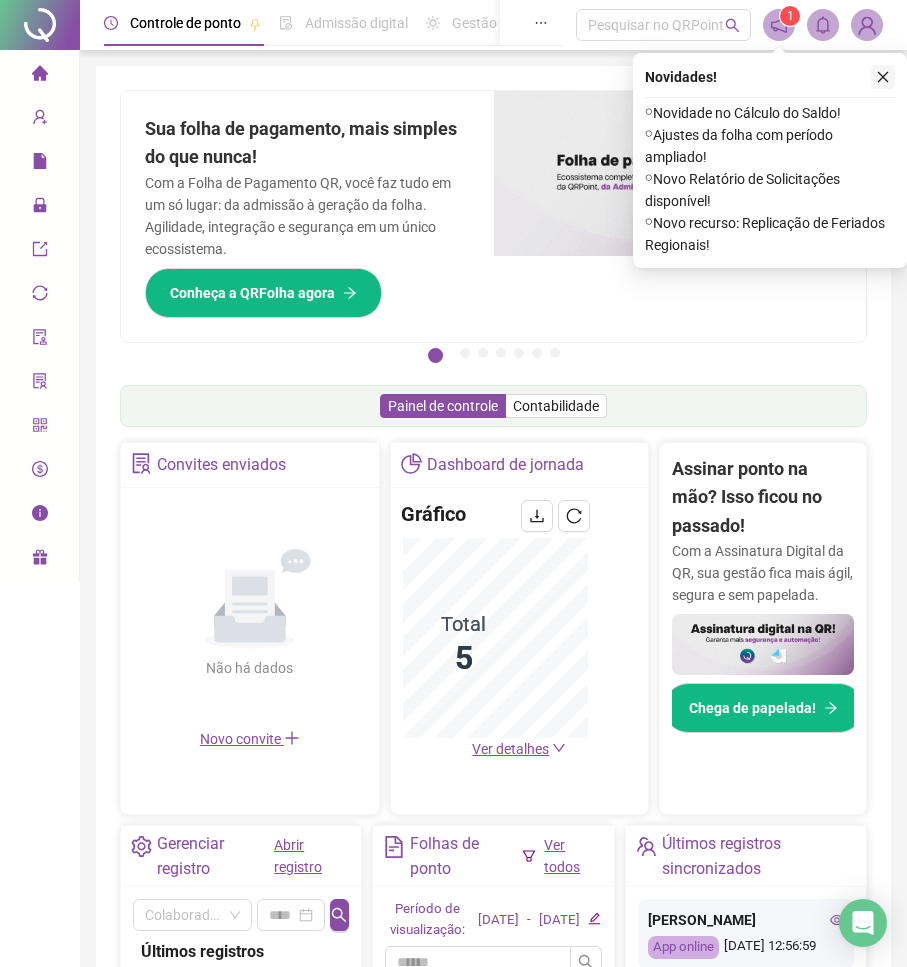 click 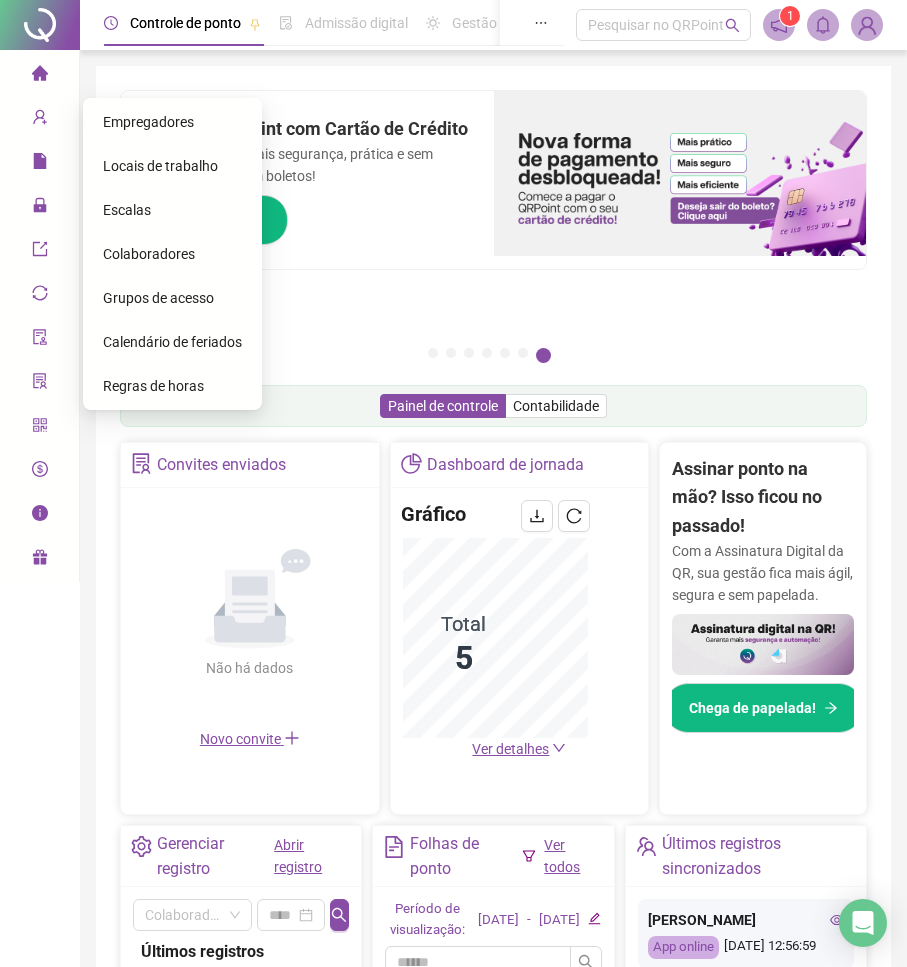 click on "Colaboradores" at bounding box center [149, 254] 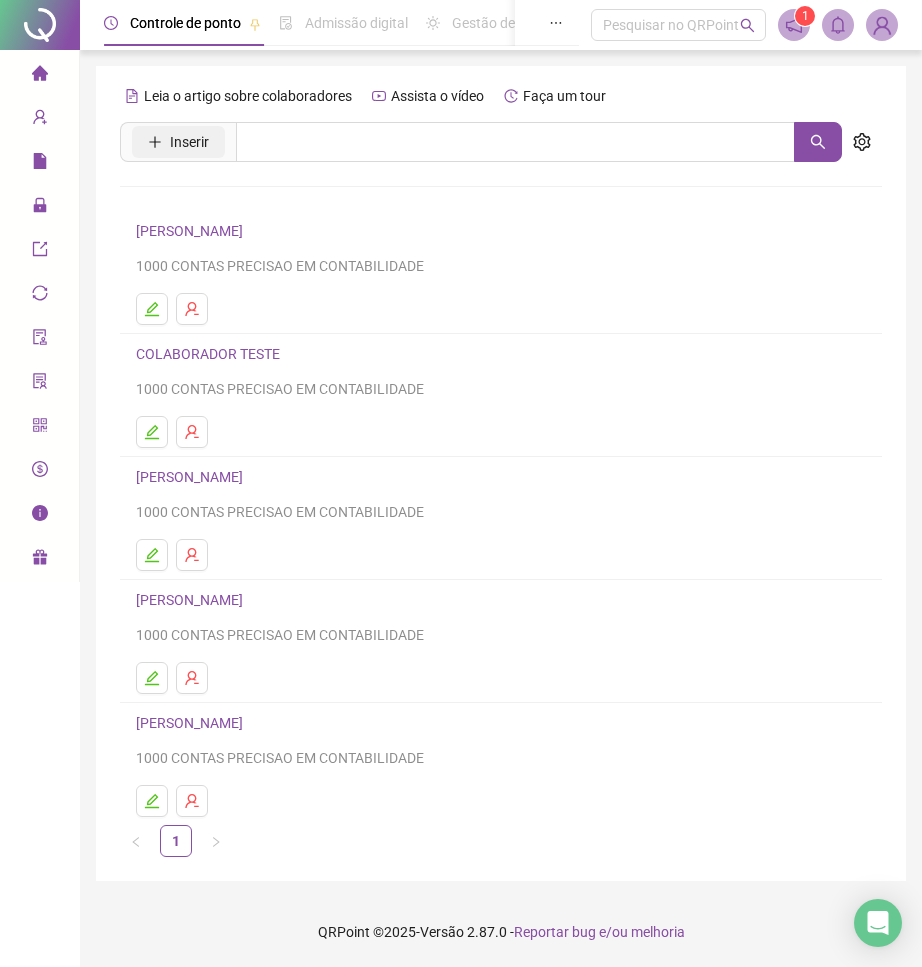 click on "Inserir" at bounding box center (189, 142) 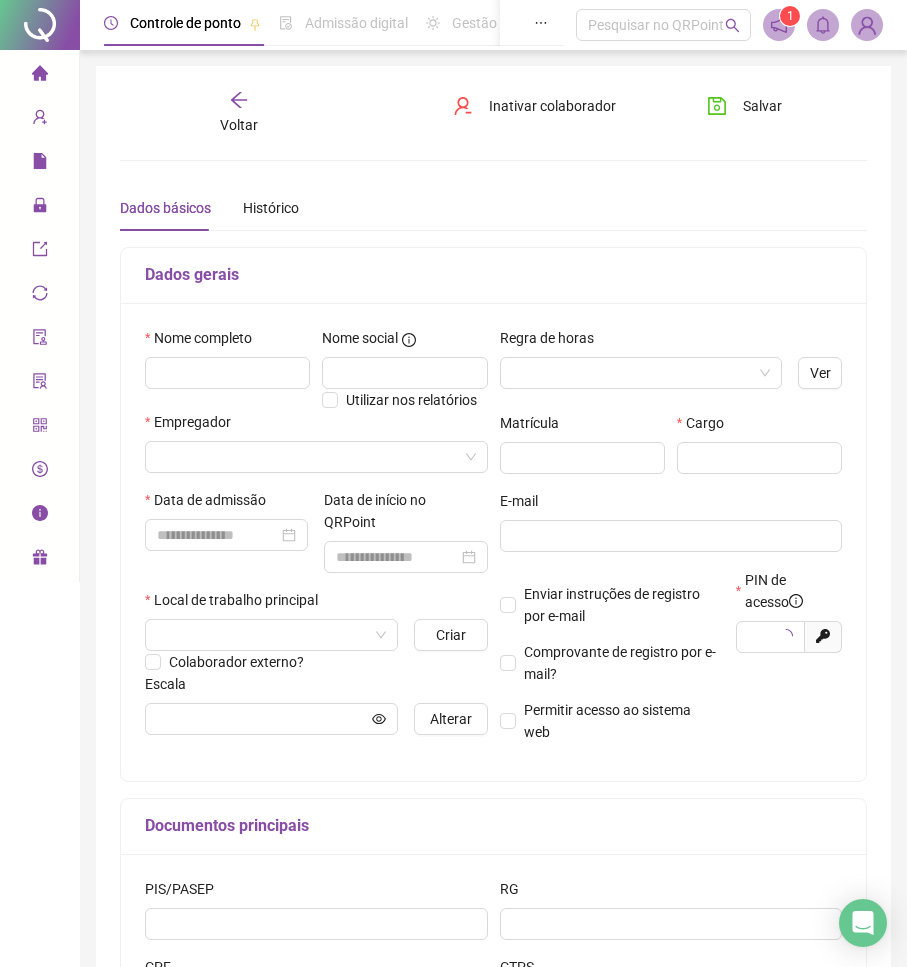 type on "*****" 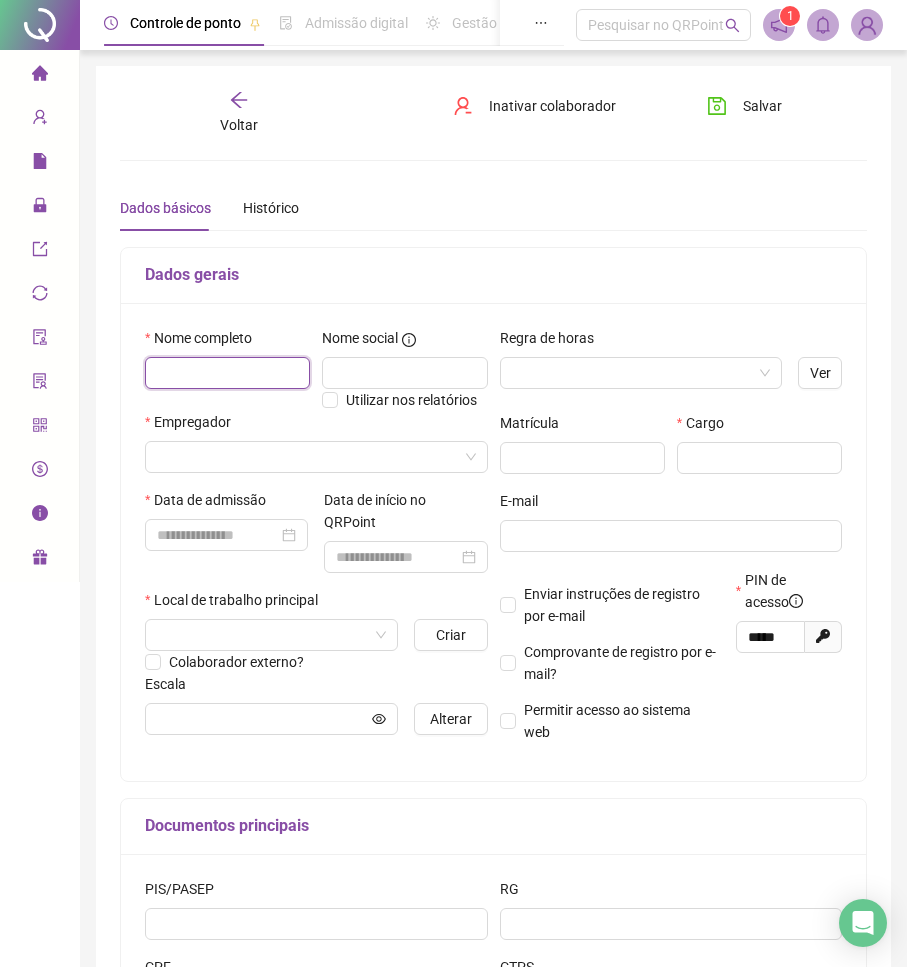 click at bounding box center (227, 373) 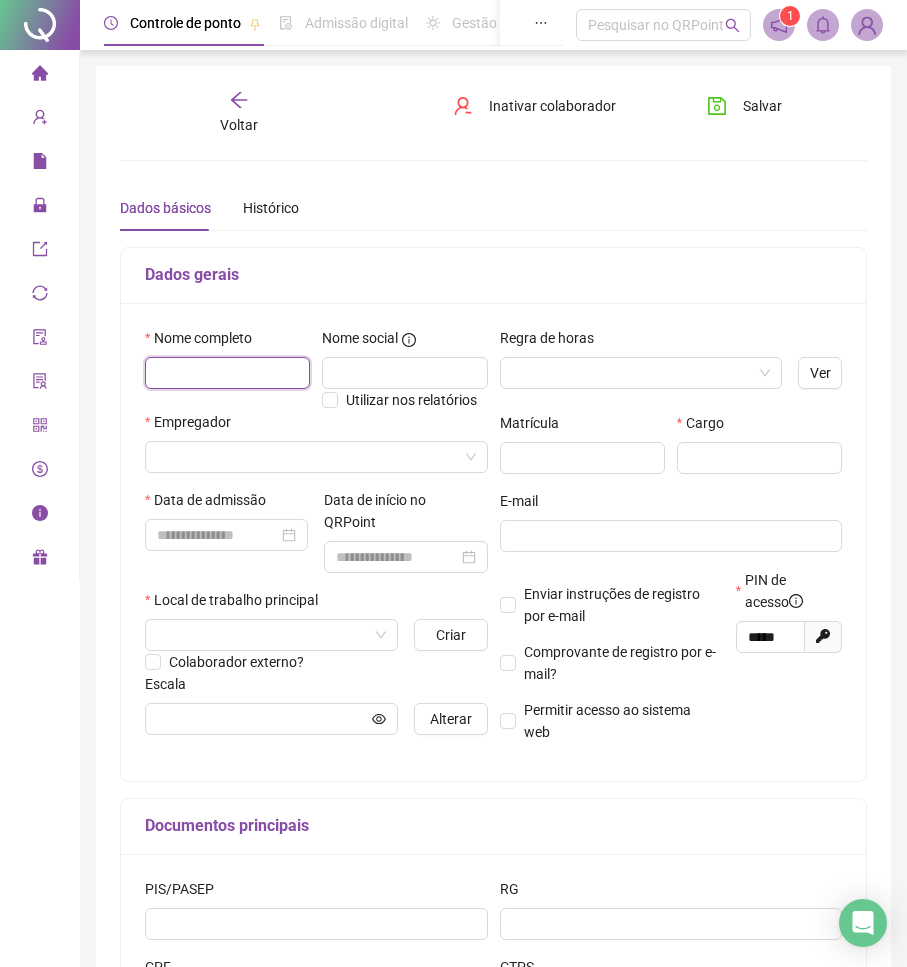 click at bounding box center [227, 373] 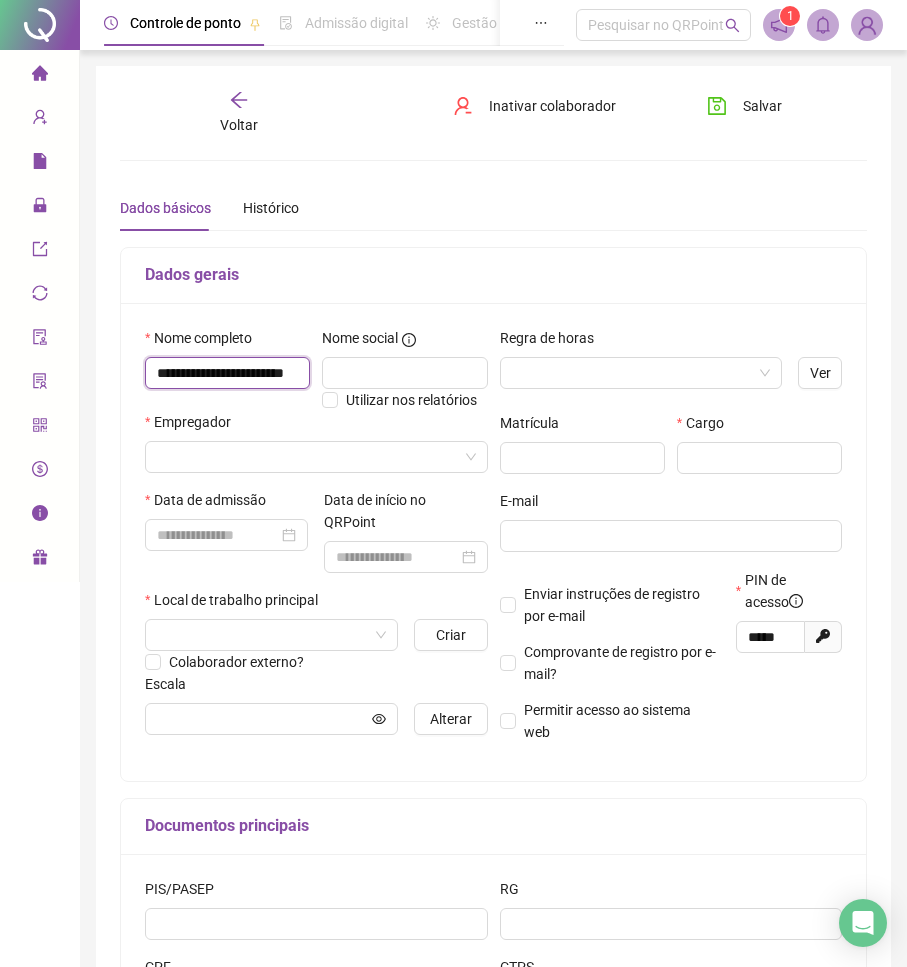 scroll, scrollTop: 0, scrollLeft: 58, axis: horizontal 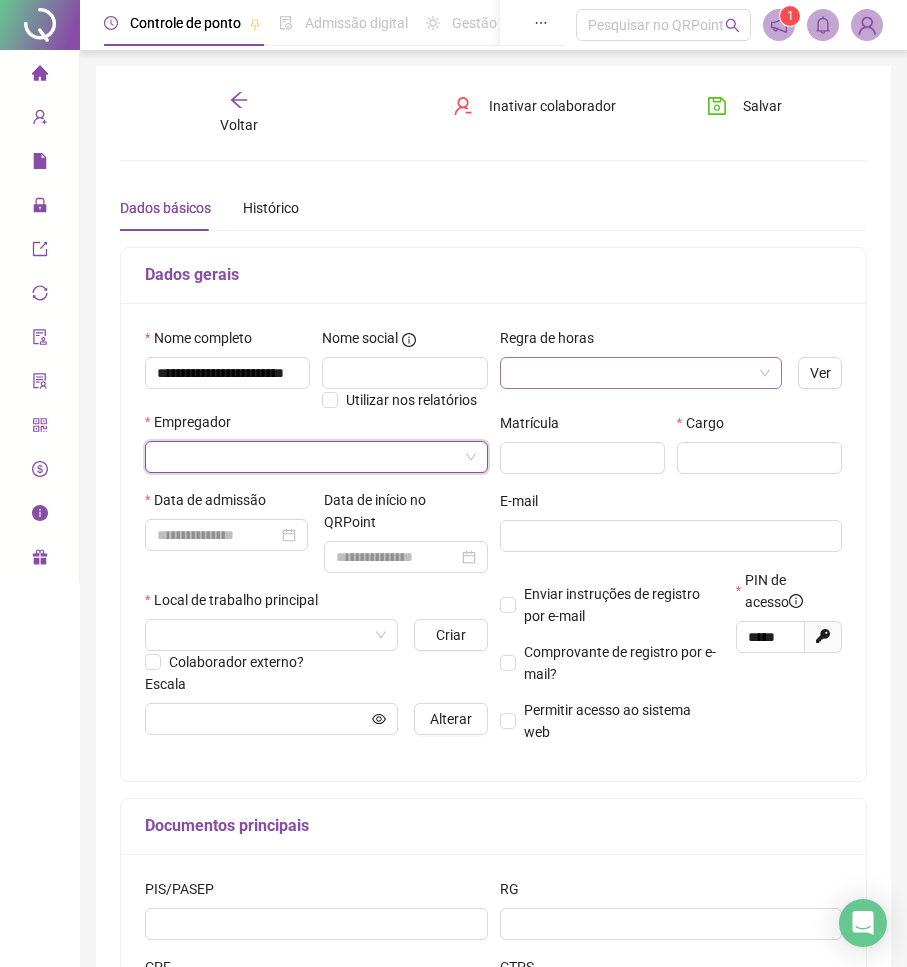 click at bounding box center (635, 373) 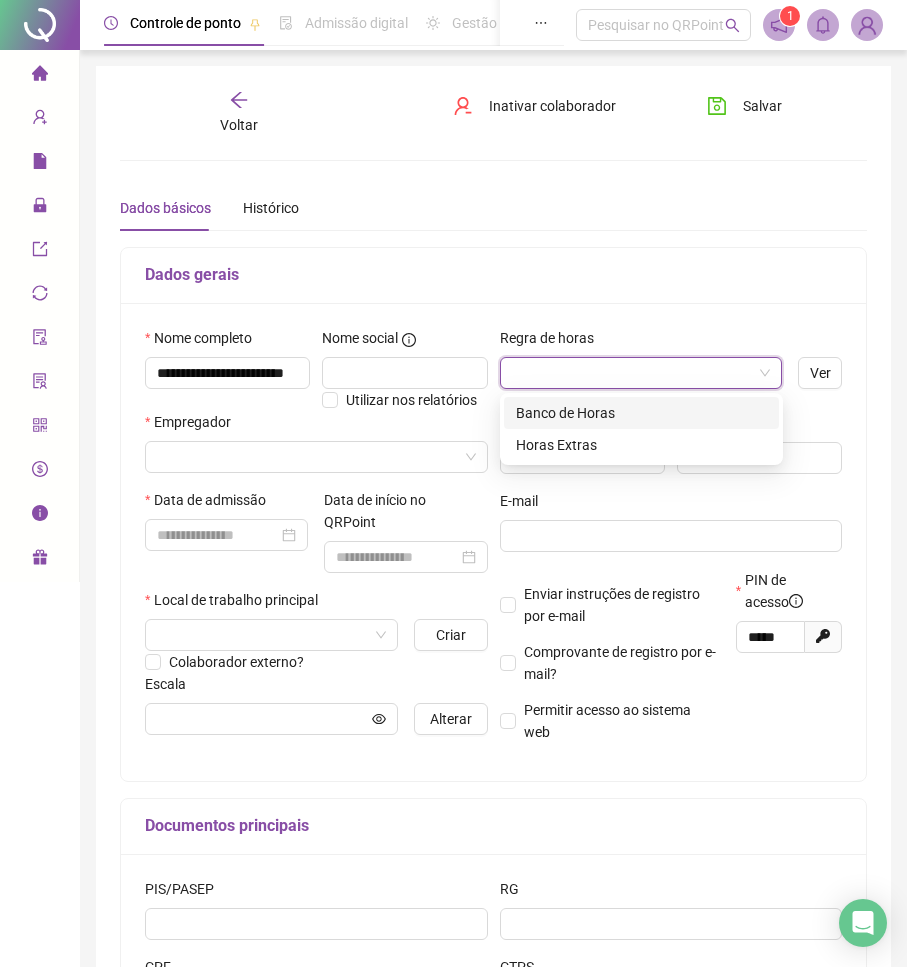 click on "Regra de horas   Ver Matrícula Cargo E-mail Enviar instruções de registro por e-mail Comprovante de registro por e-mail? Permitir acesso ao sistema web PIN de acesso  ***** Gerar novo pin" at bounding box center [671, 542] 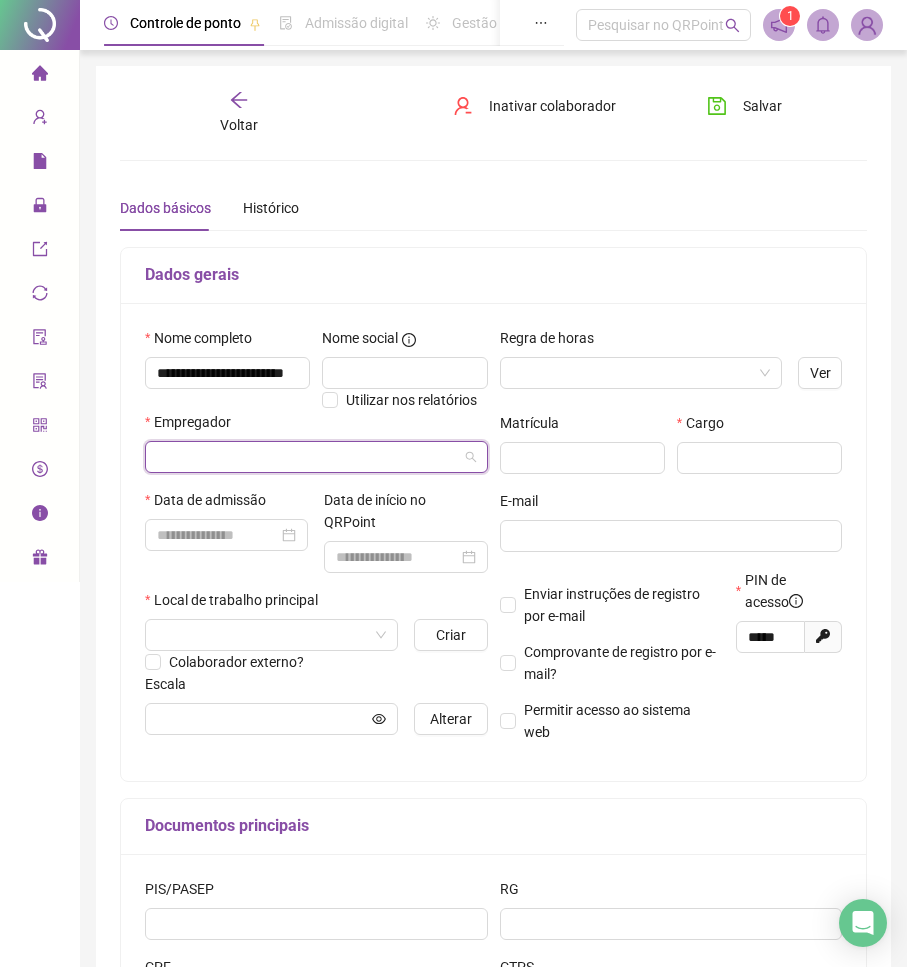 click at bounding box center [310, 457] 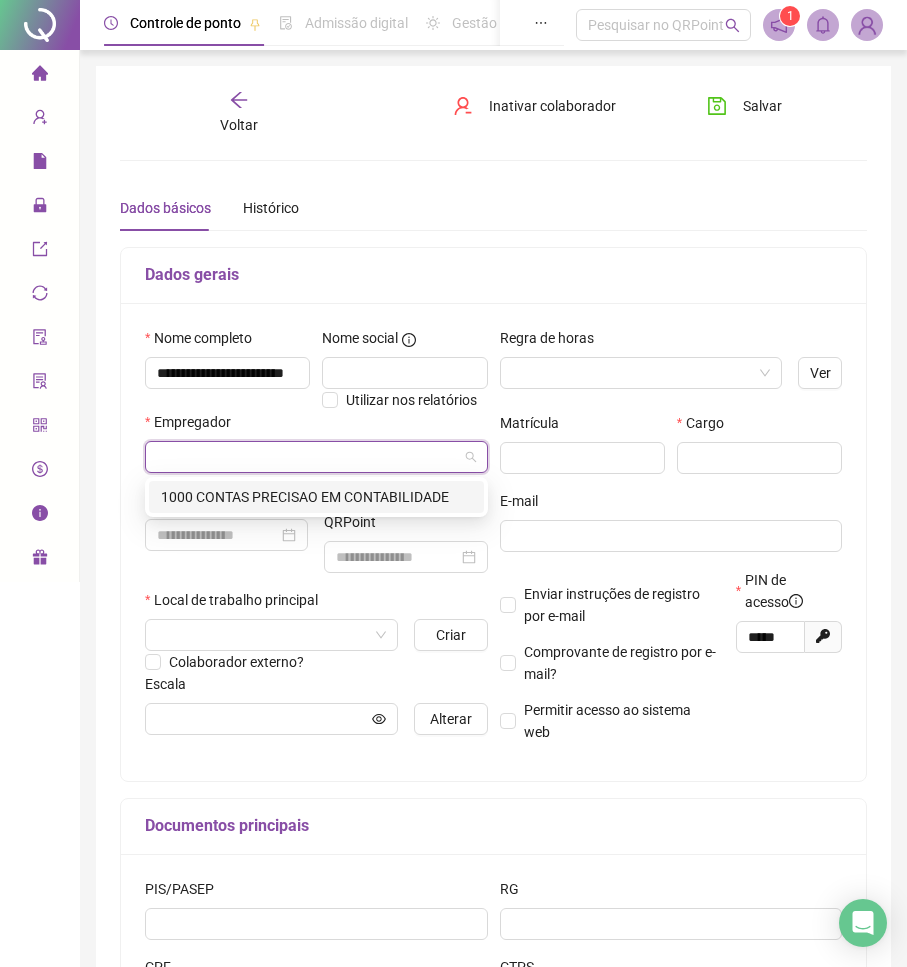 click on "1000 CONTAS PRECISAO EM CONTABILIDADE" at bounding box center [316, 497] 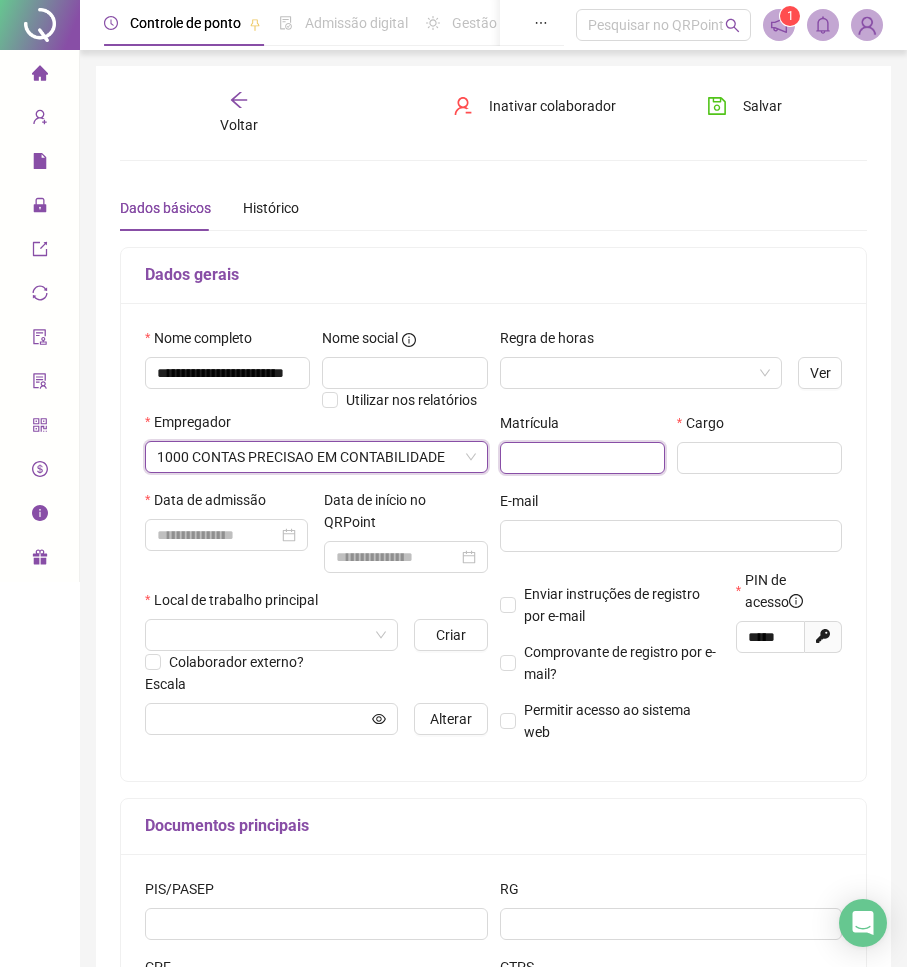 click at bounding box center [582, 458] 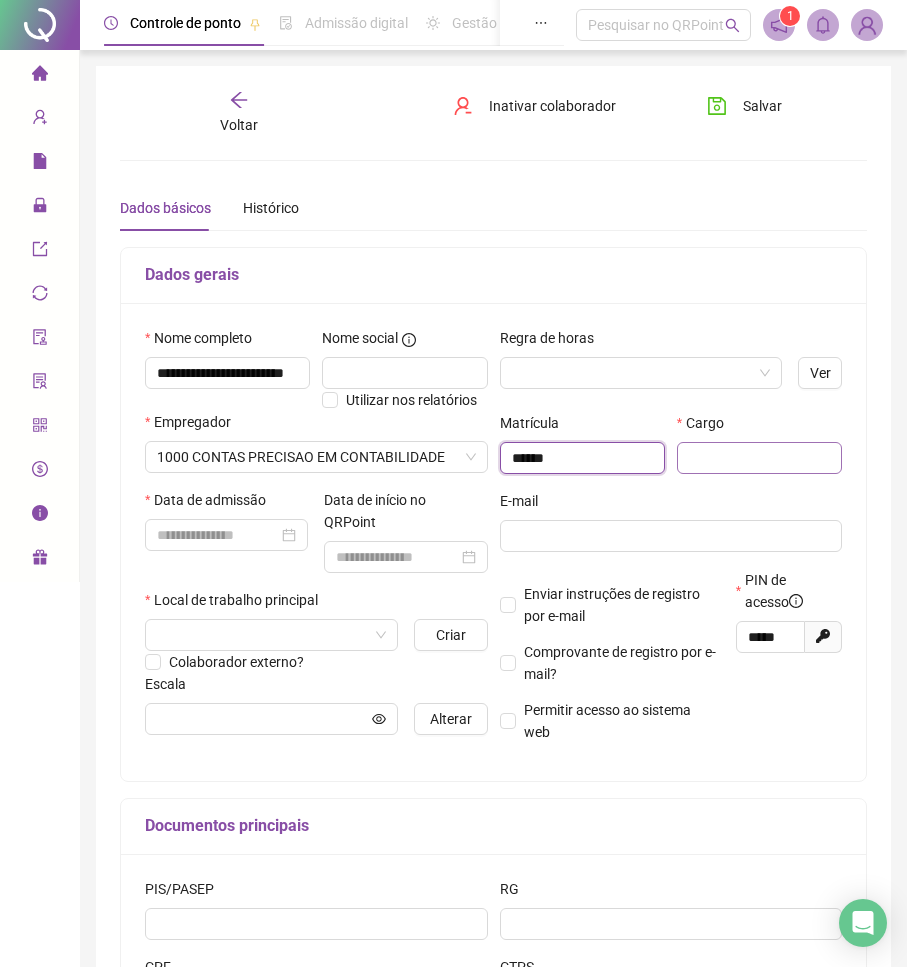 type on "******" 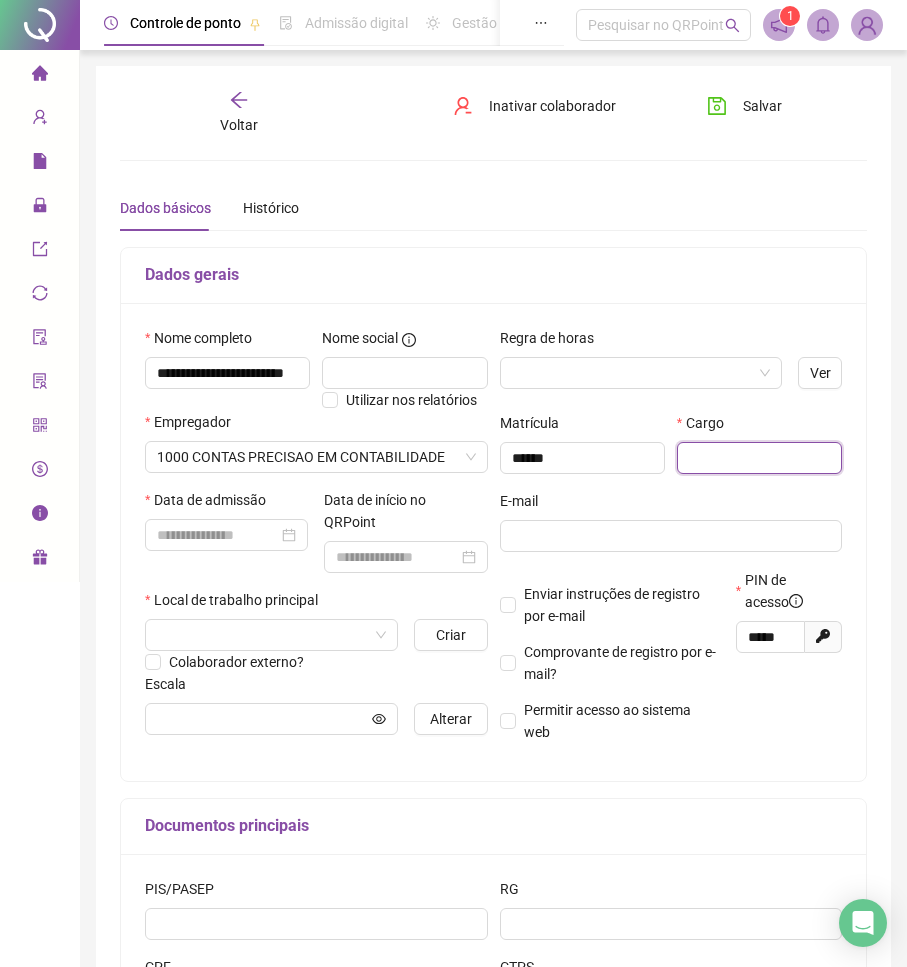 click at bounding box center (759, 458) 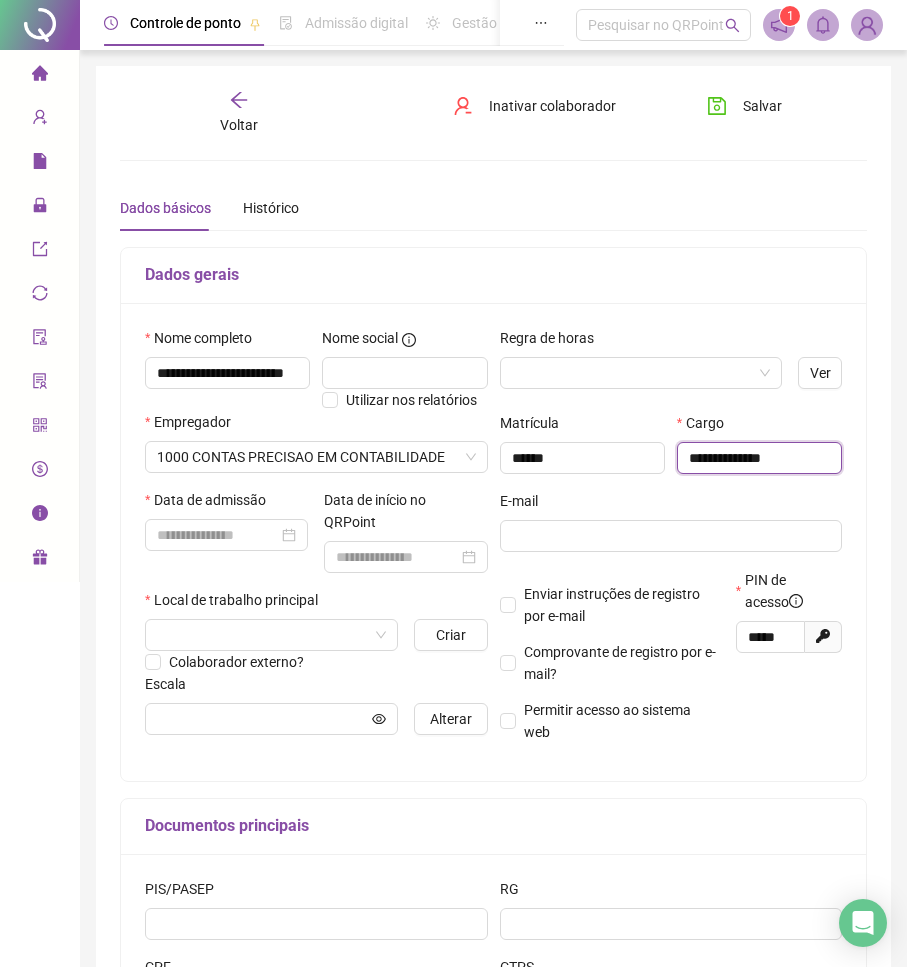 scroll, scrollTop: 0, scrollLeft: 0, axis: both 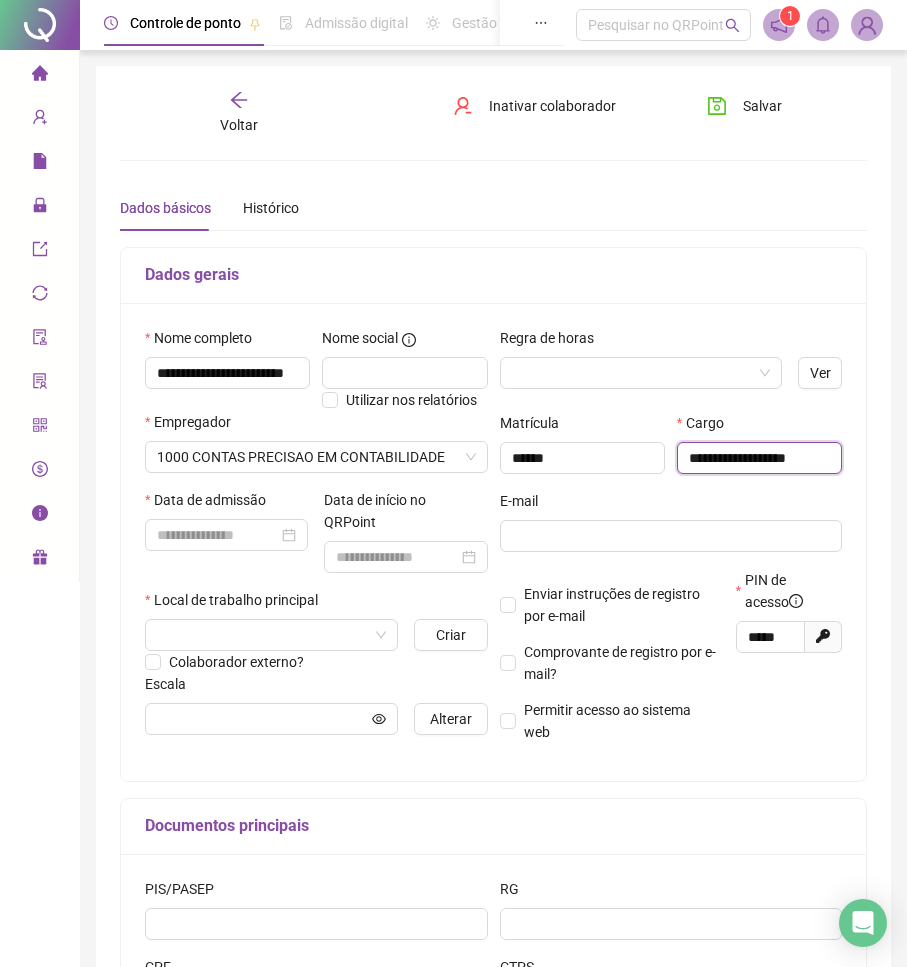type on "**********" 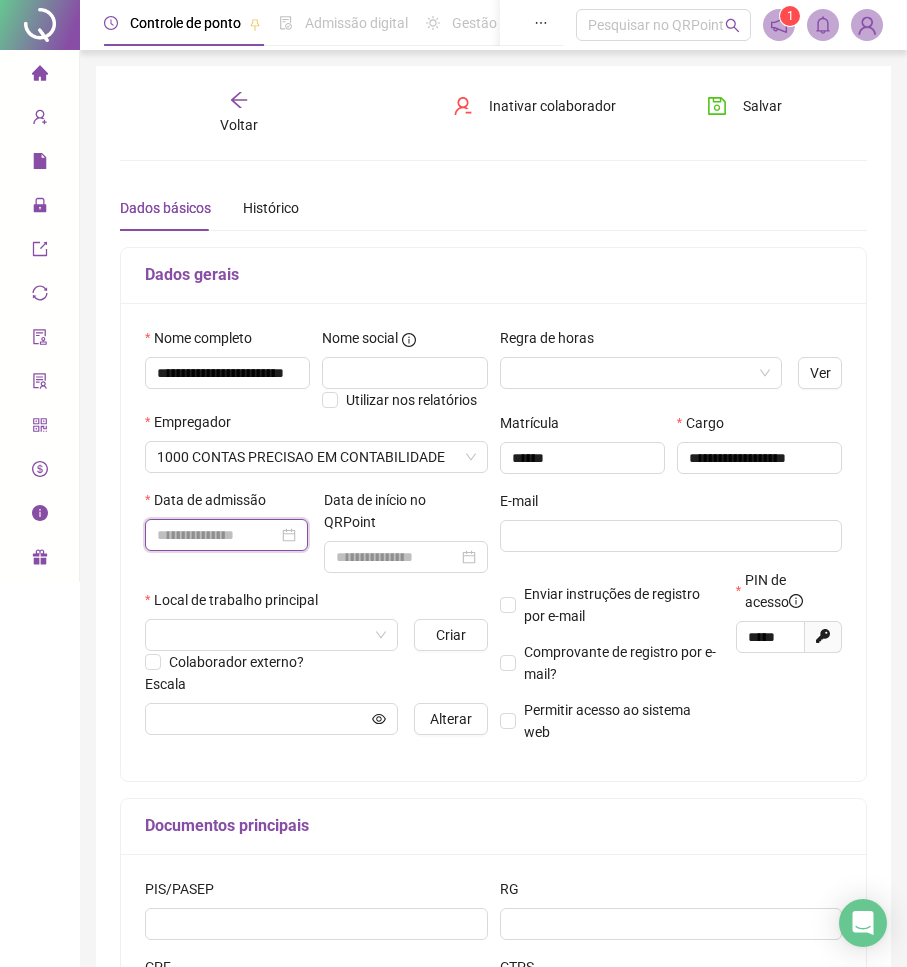 click at bounding box center (217, 535) 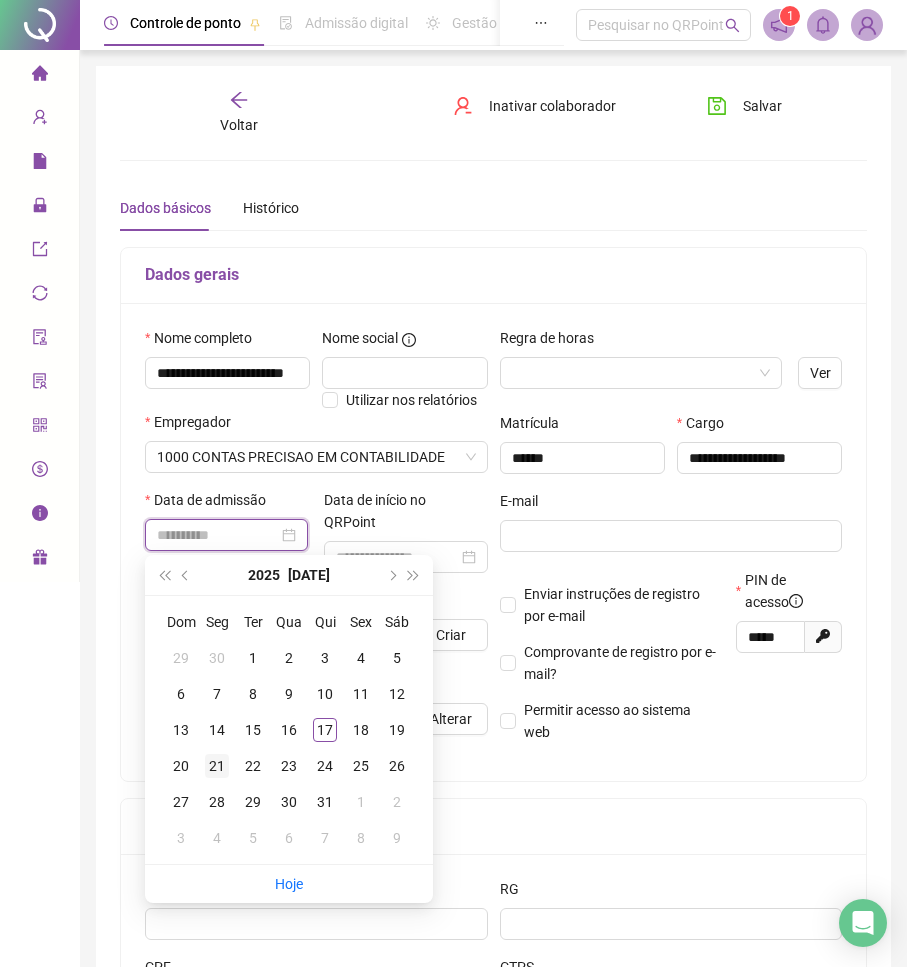 type on "**********" 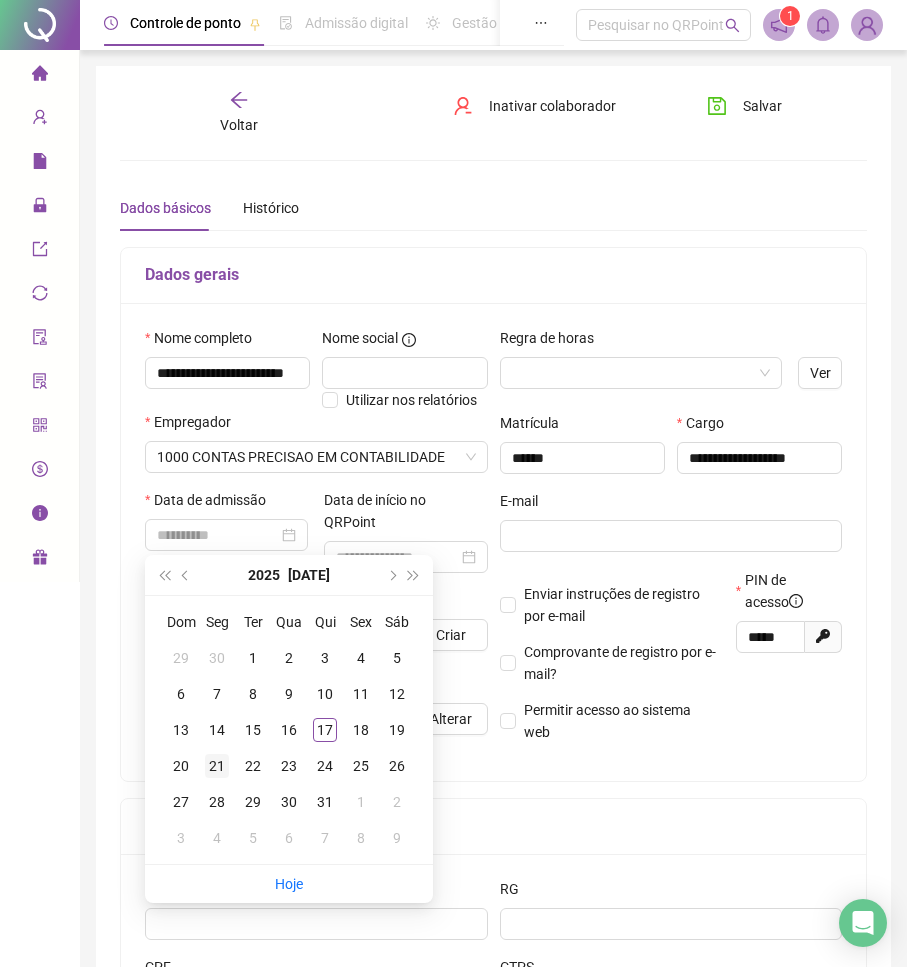 click on "21" at bounding box center (217, 766) 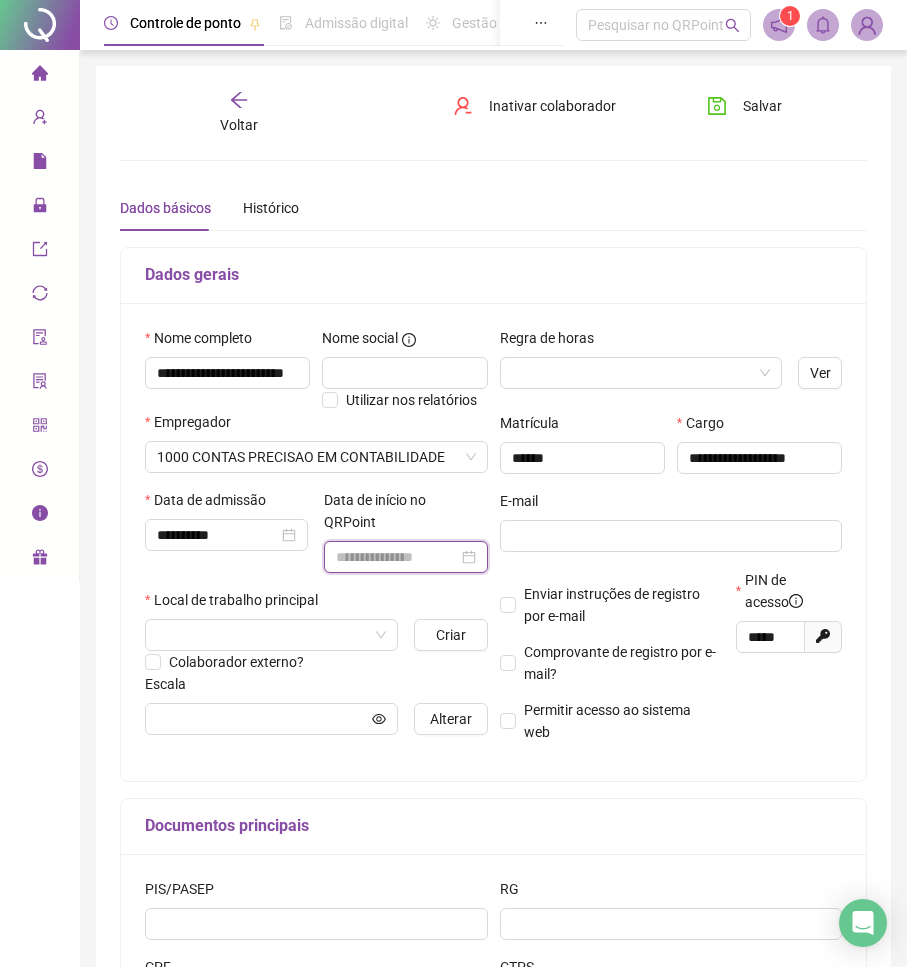 click at bounding box center [396, 557] 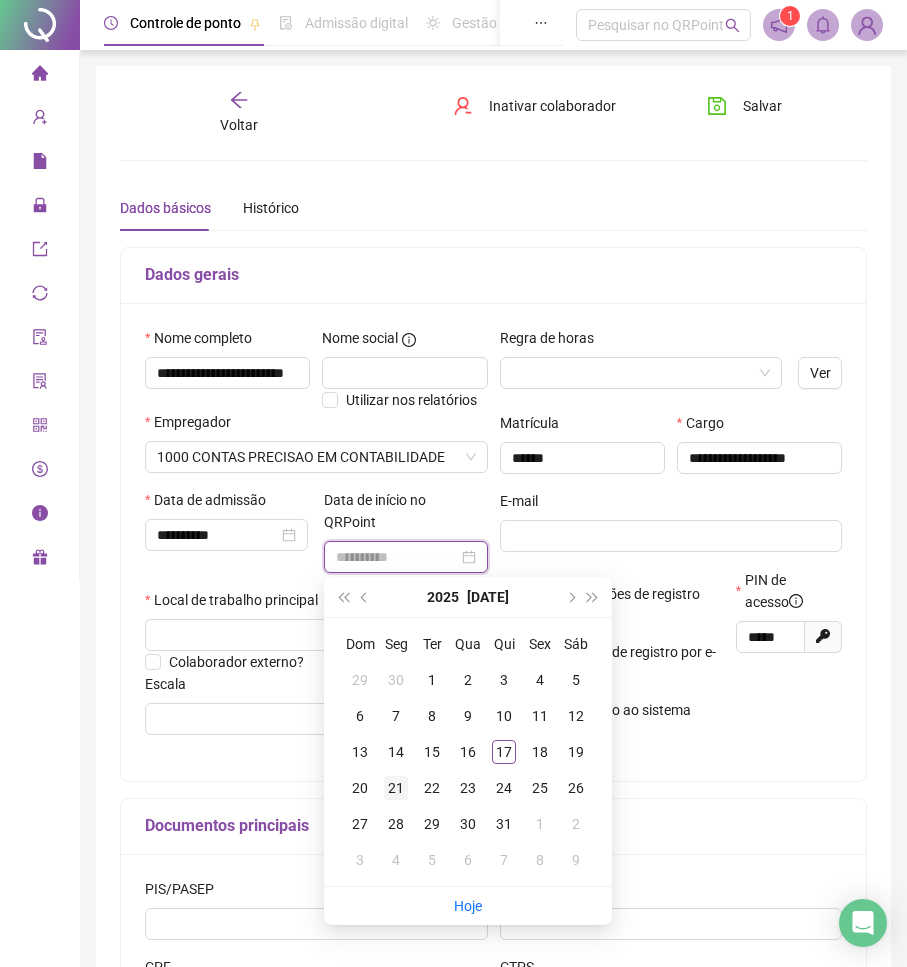 type on "**********" 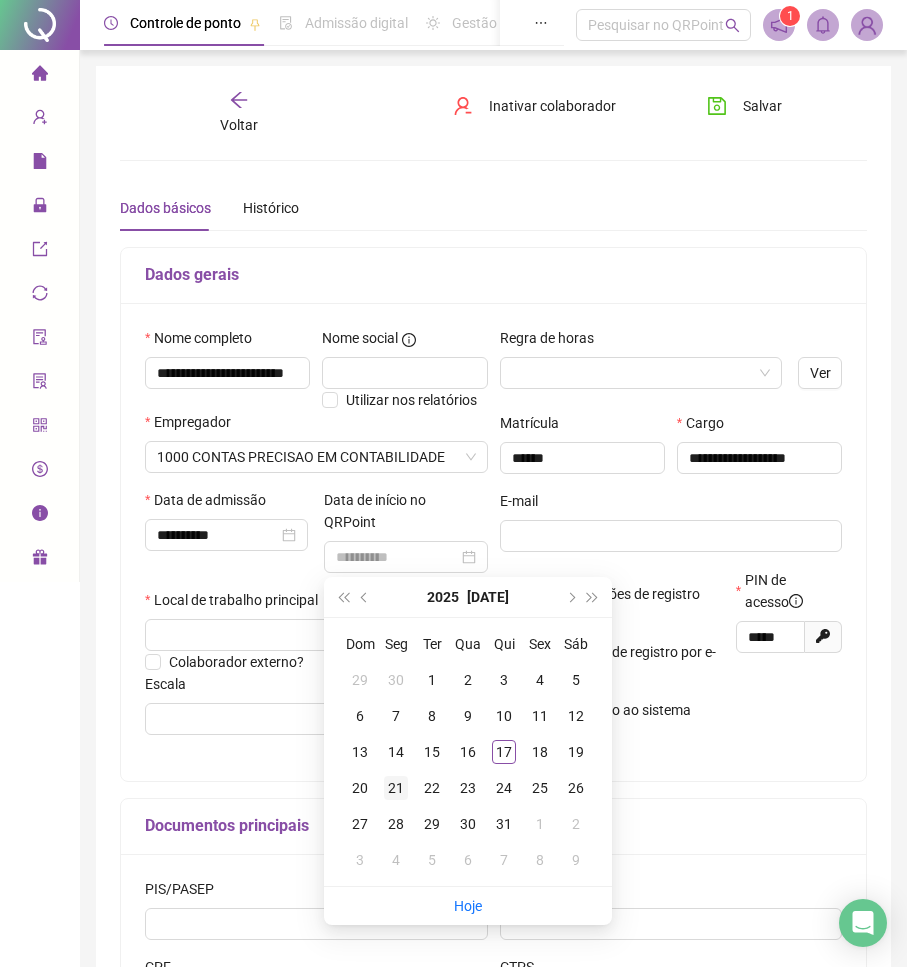 click on "21" at bounding box center [396, 788] 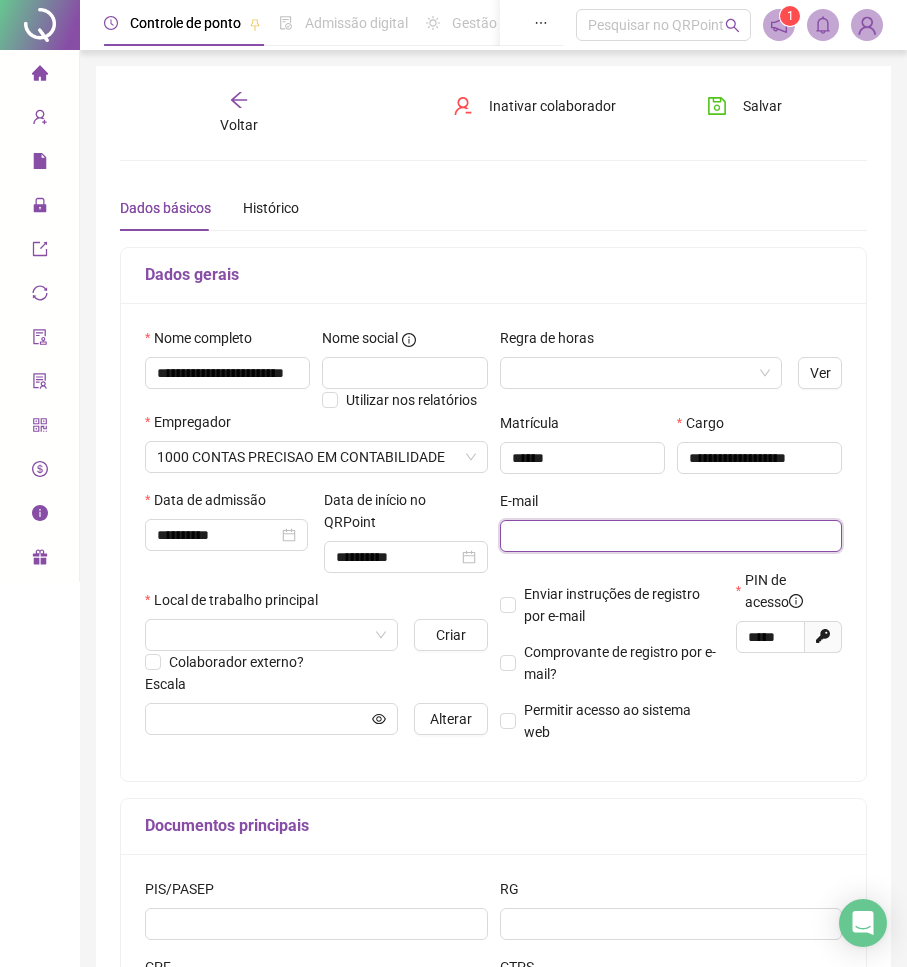 click at bounding box center [669, 536] 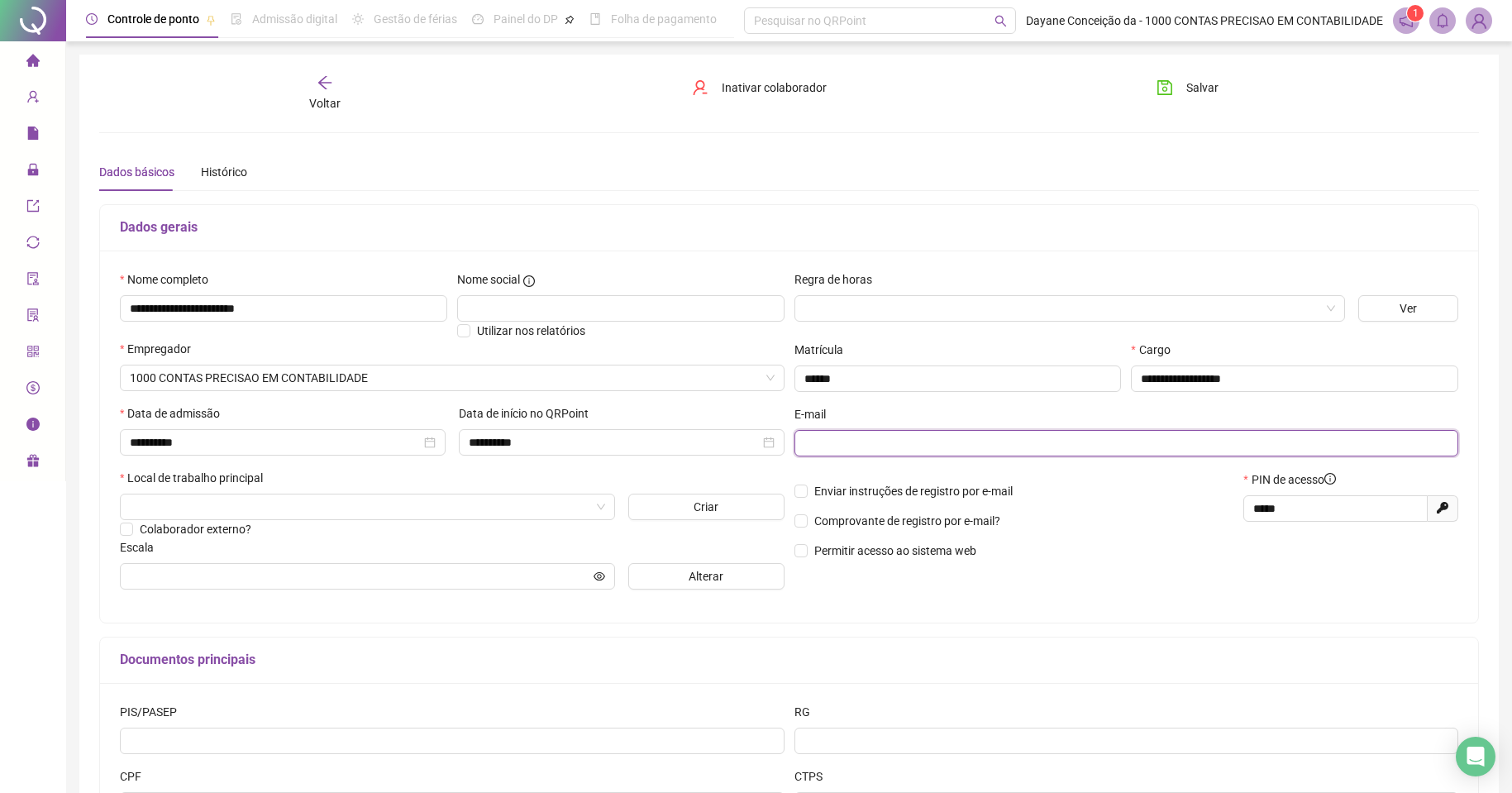 click at bounding box center (1125, 443) 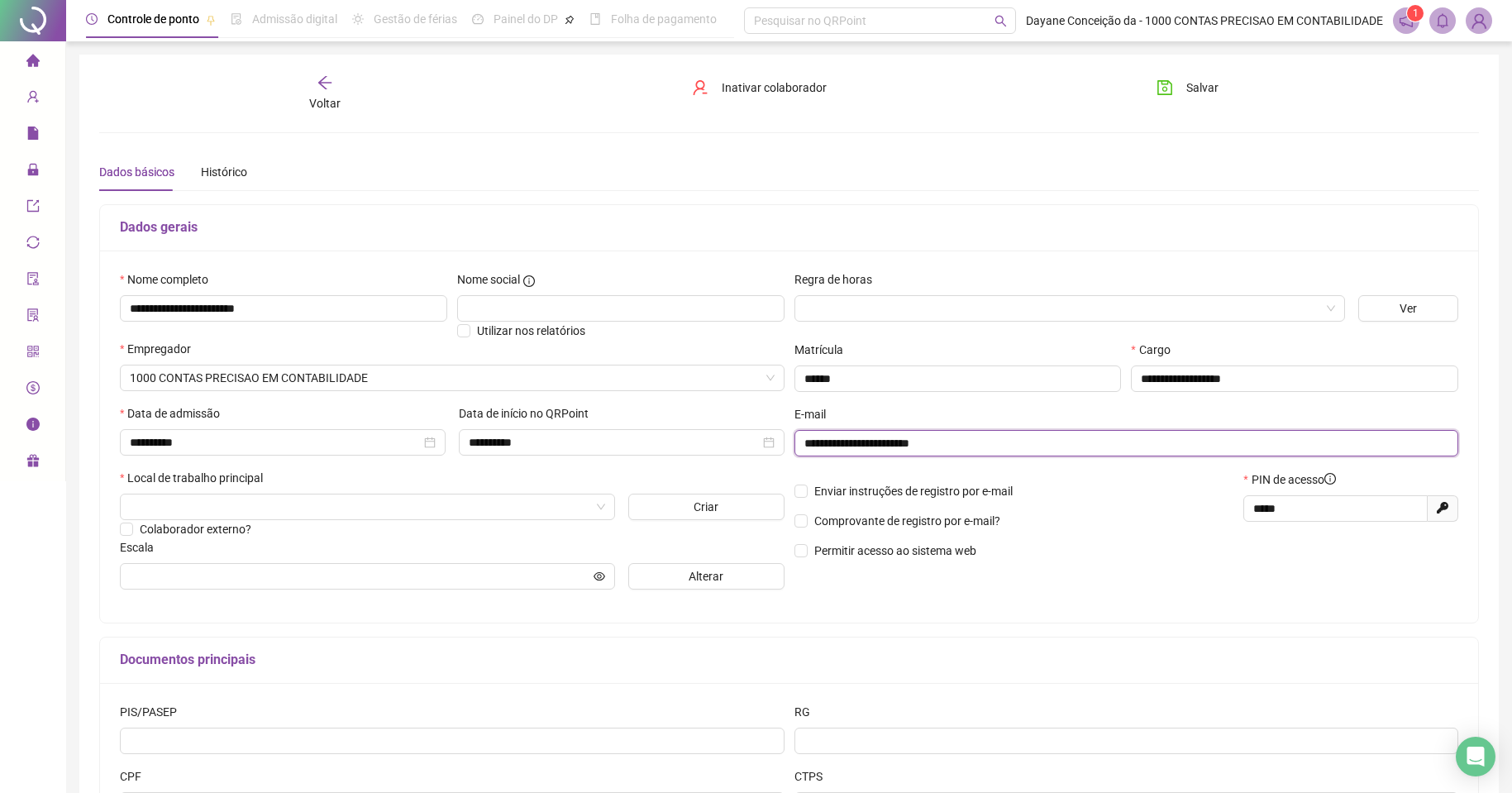 type on "**********" 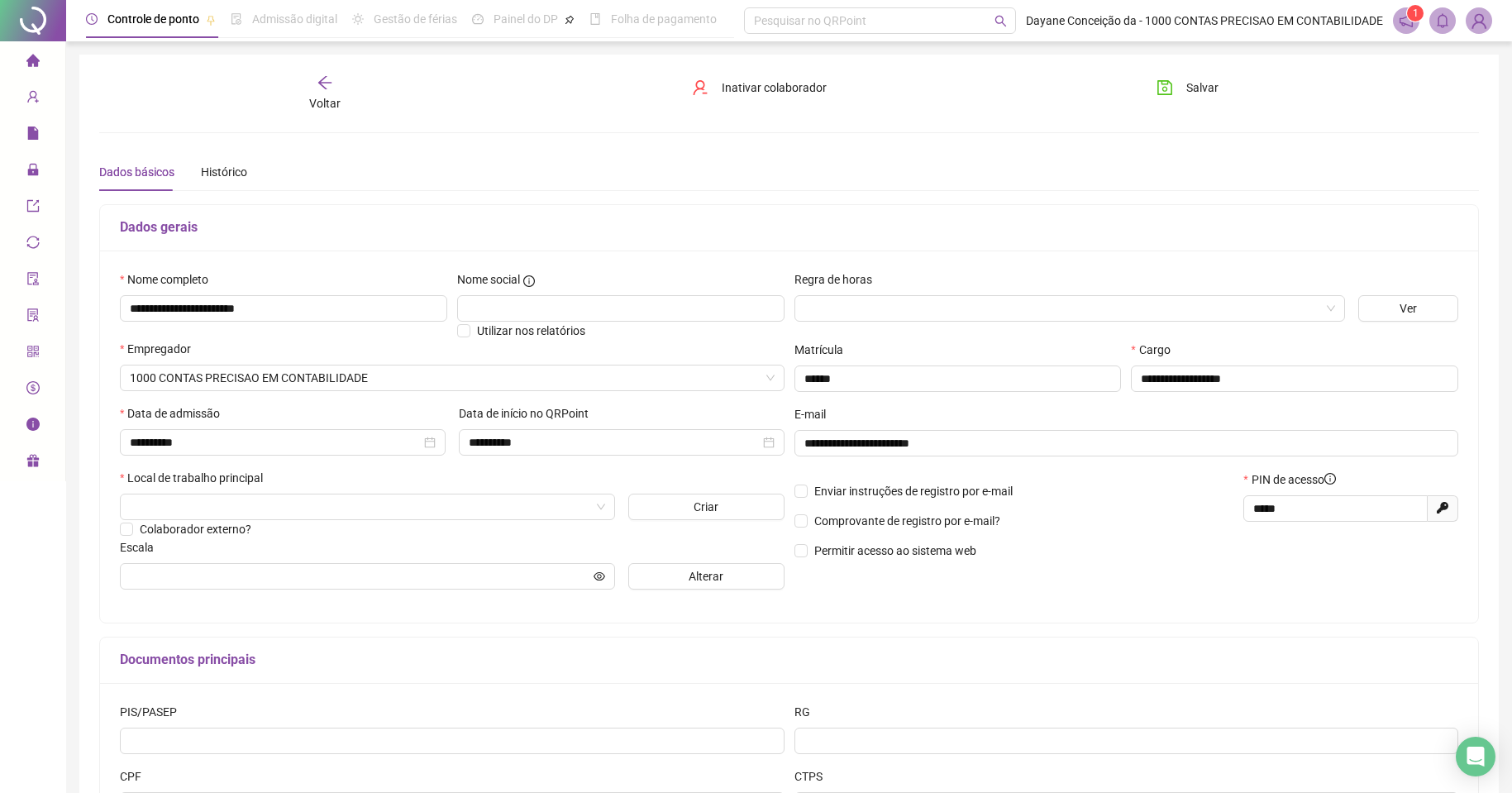 click on "Permitir acesso ao sistema web" at bounding box center [1014, 551] 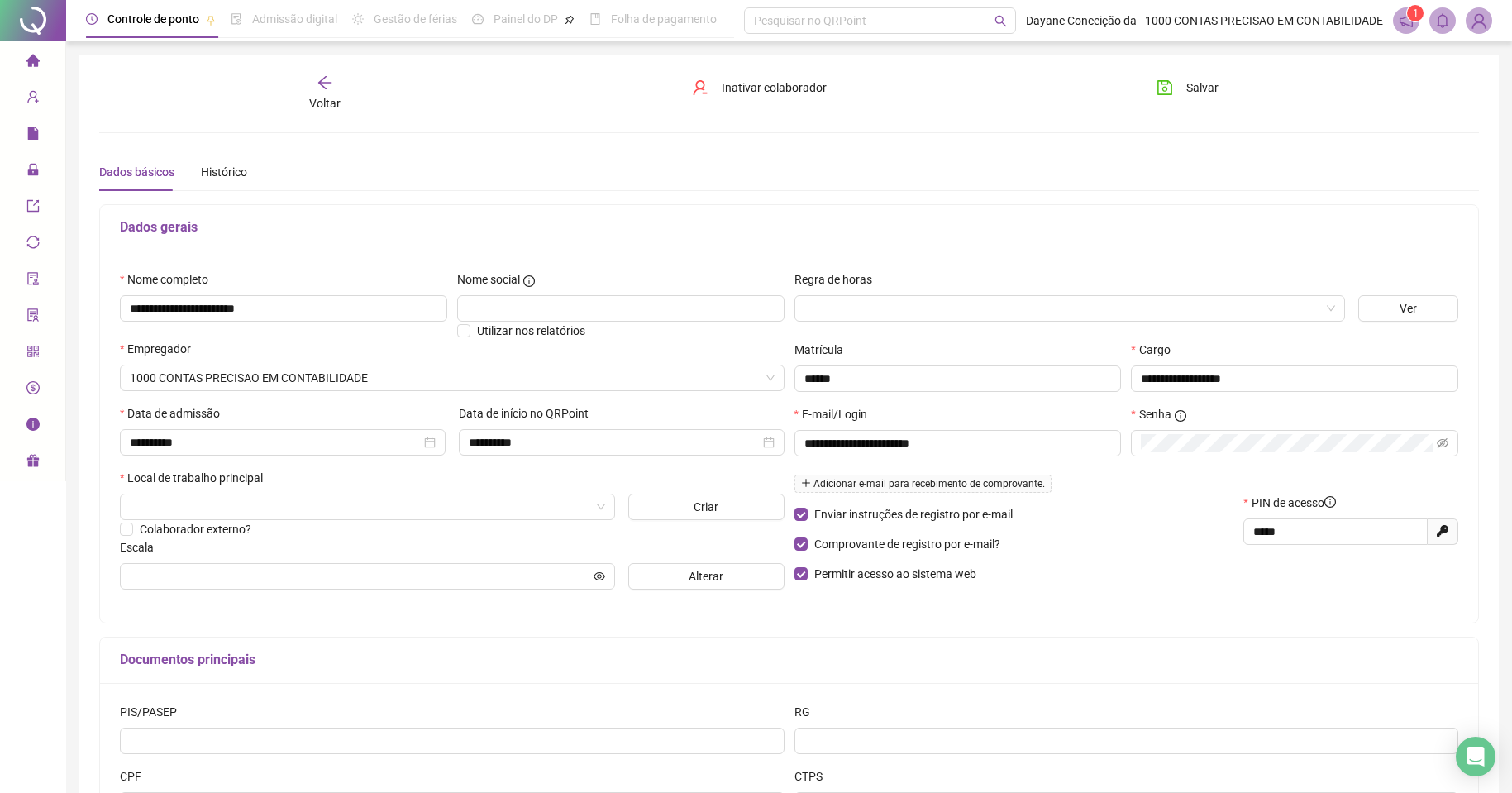click on "Adicionar e-mail para recebimento de comprovante." at bounding box center (923, 484) 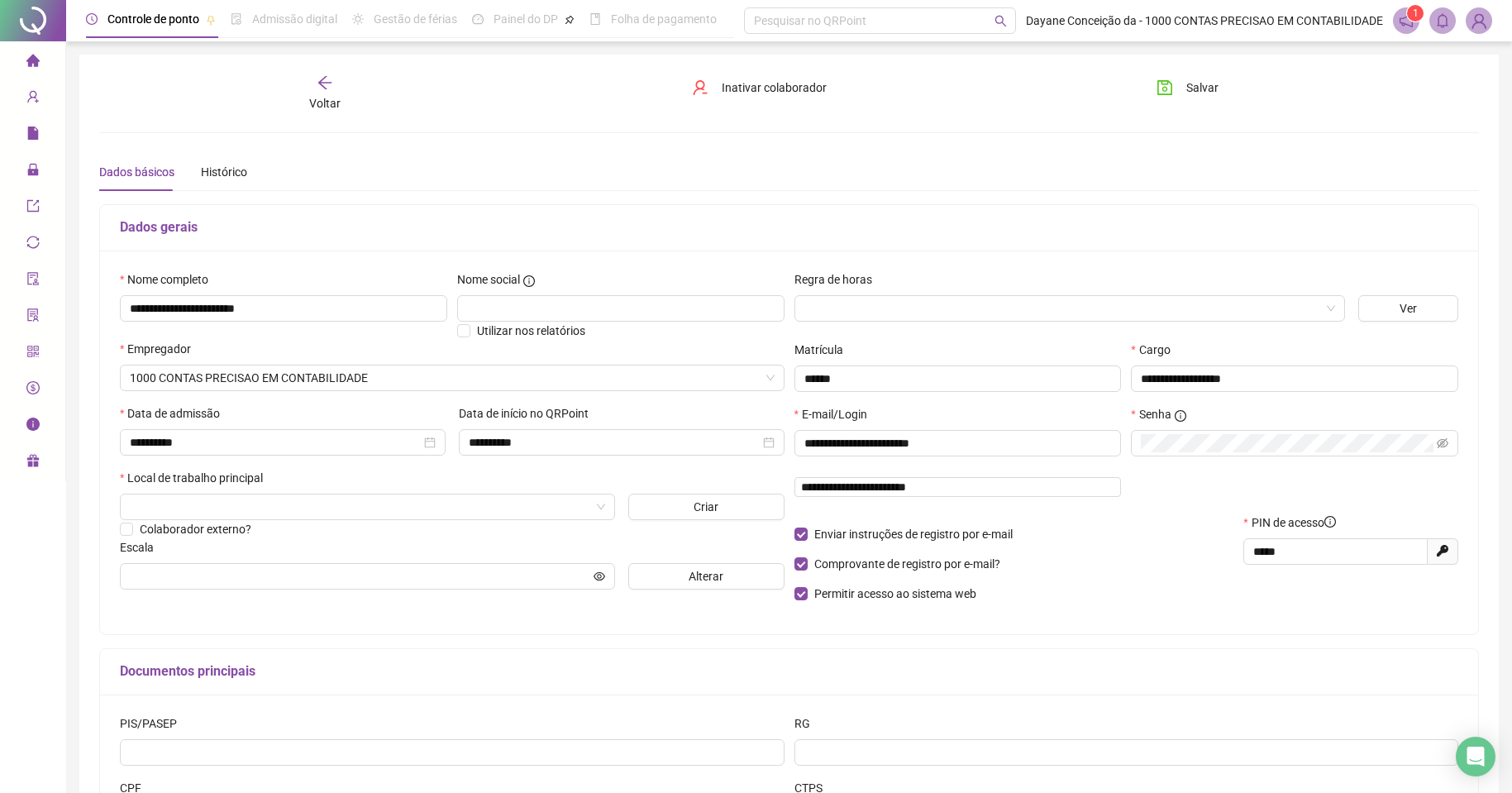 type on "**********" 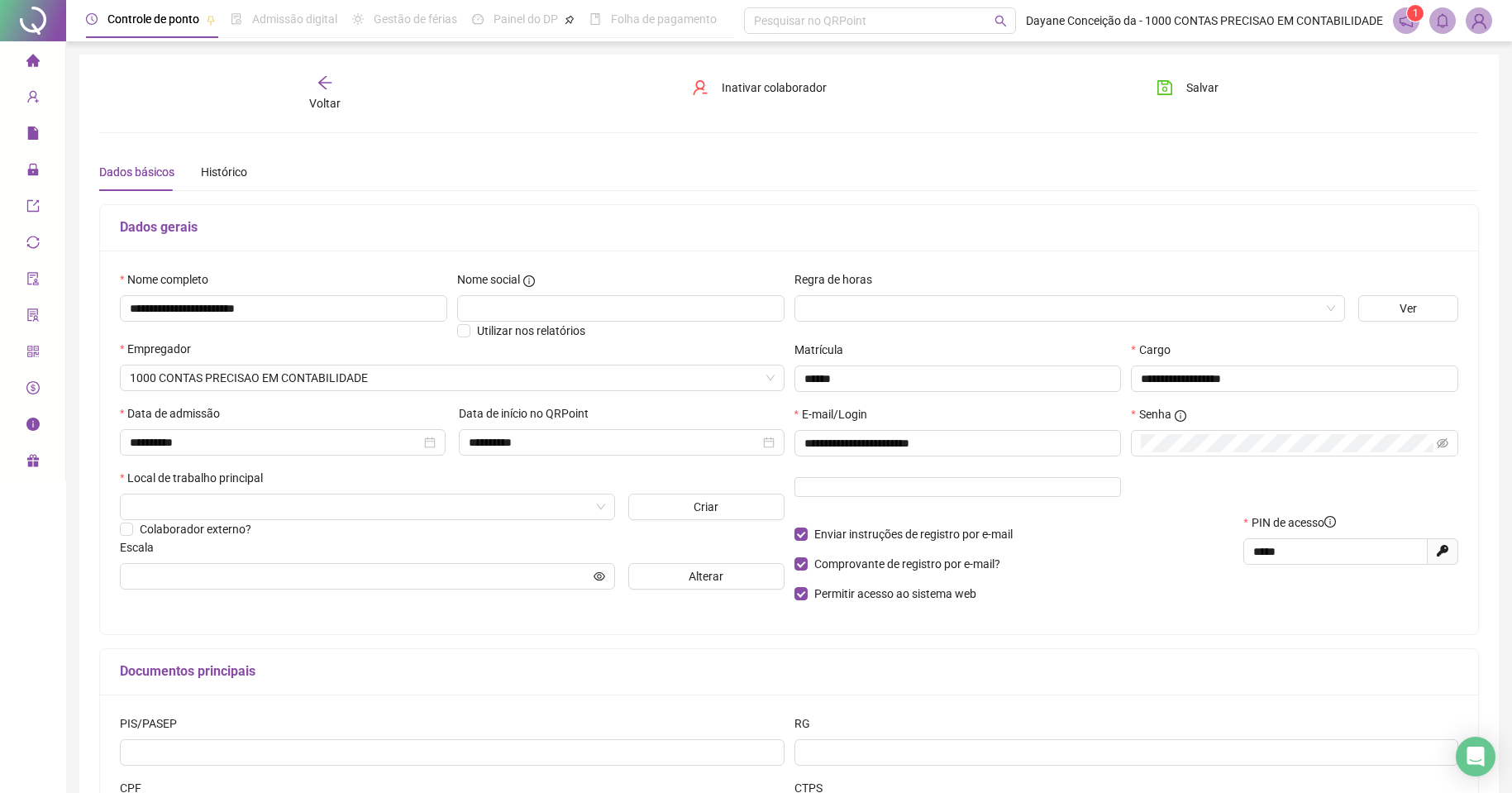 click on "Permitir acesso ao sistema web" at bounding box center (1014, 594) 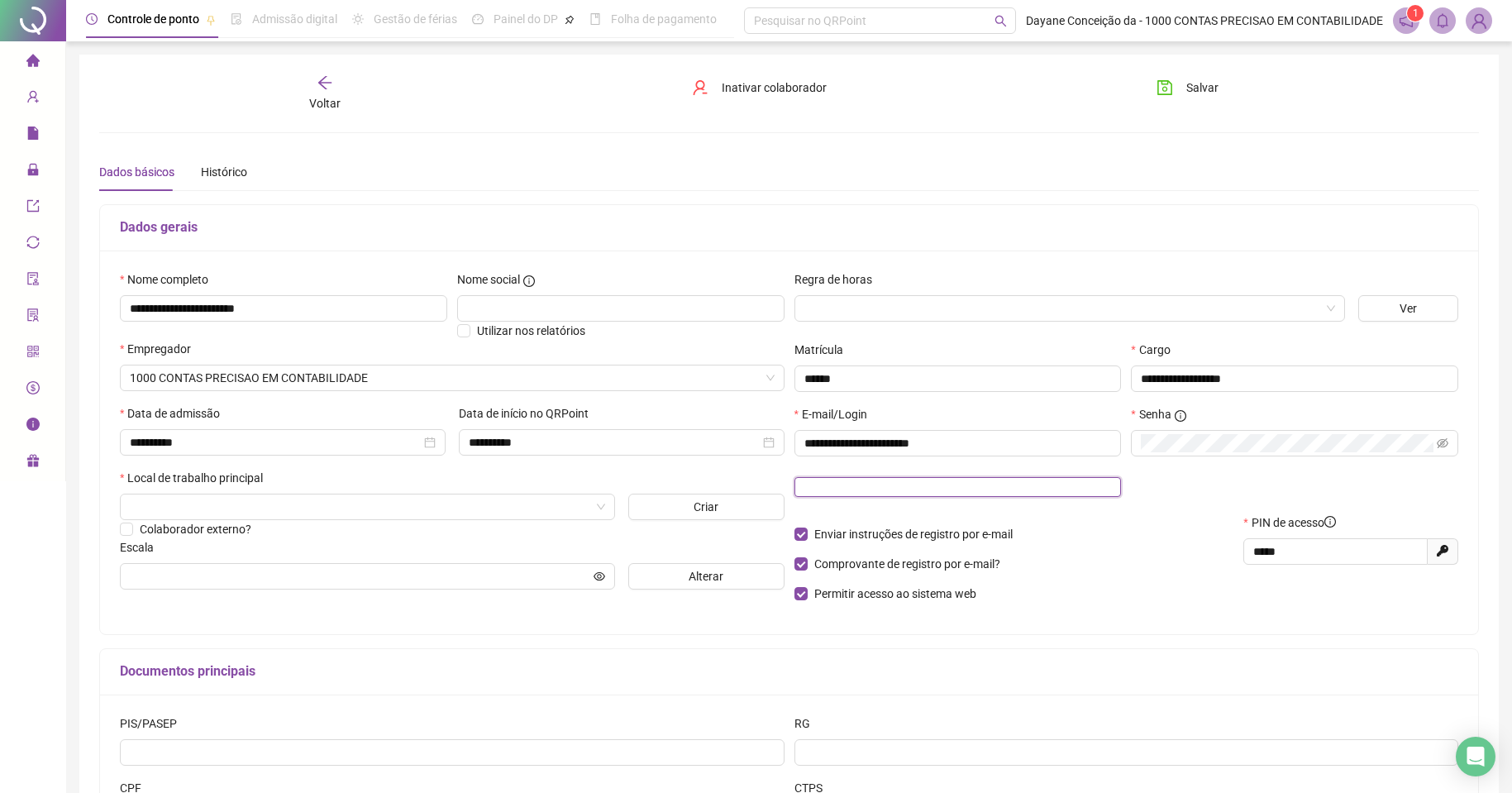 click at bounding box center (958, 487) 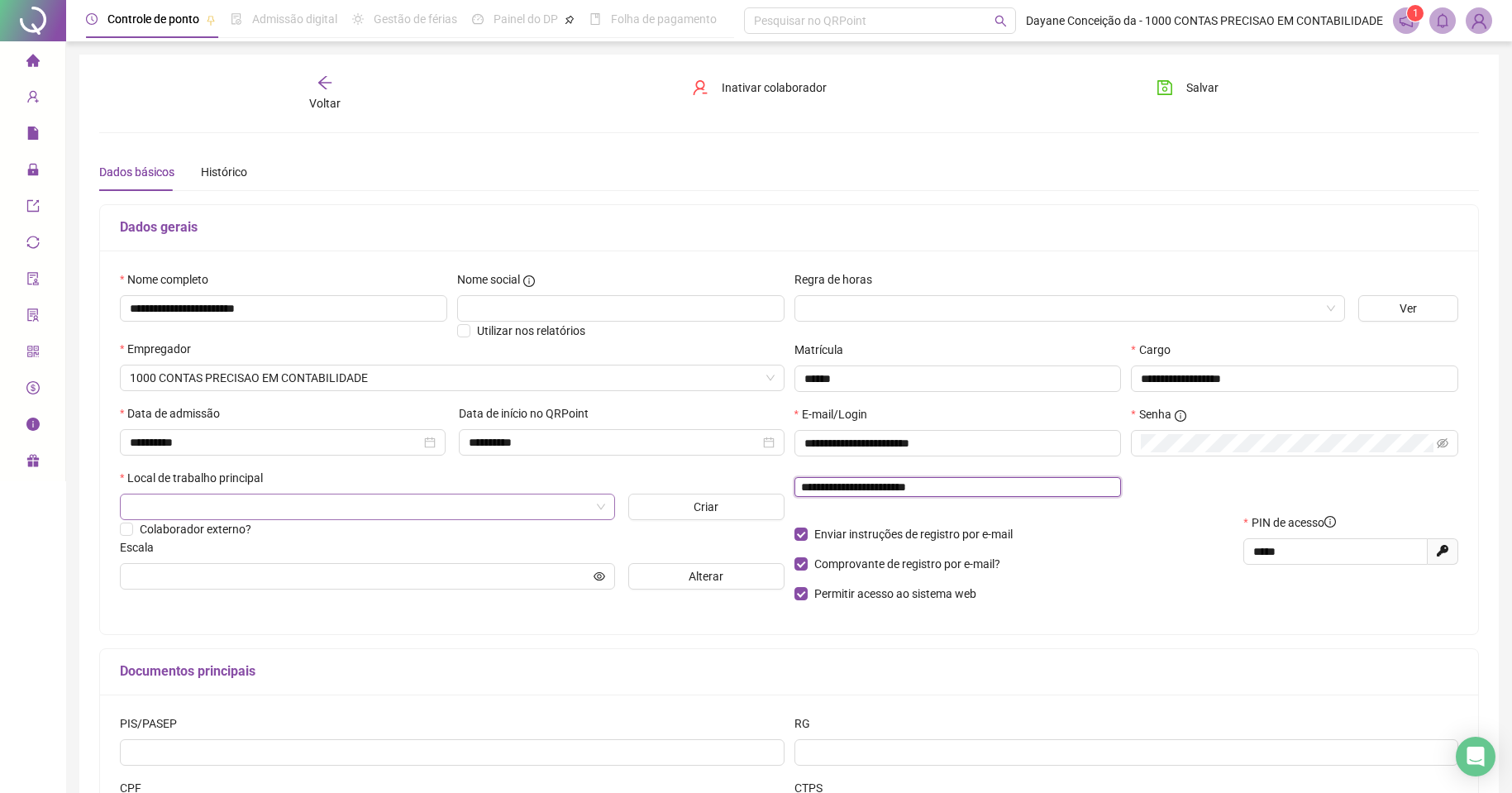 type on "**********" 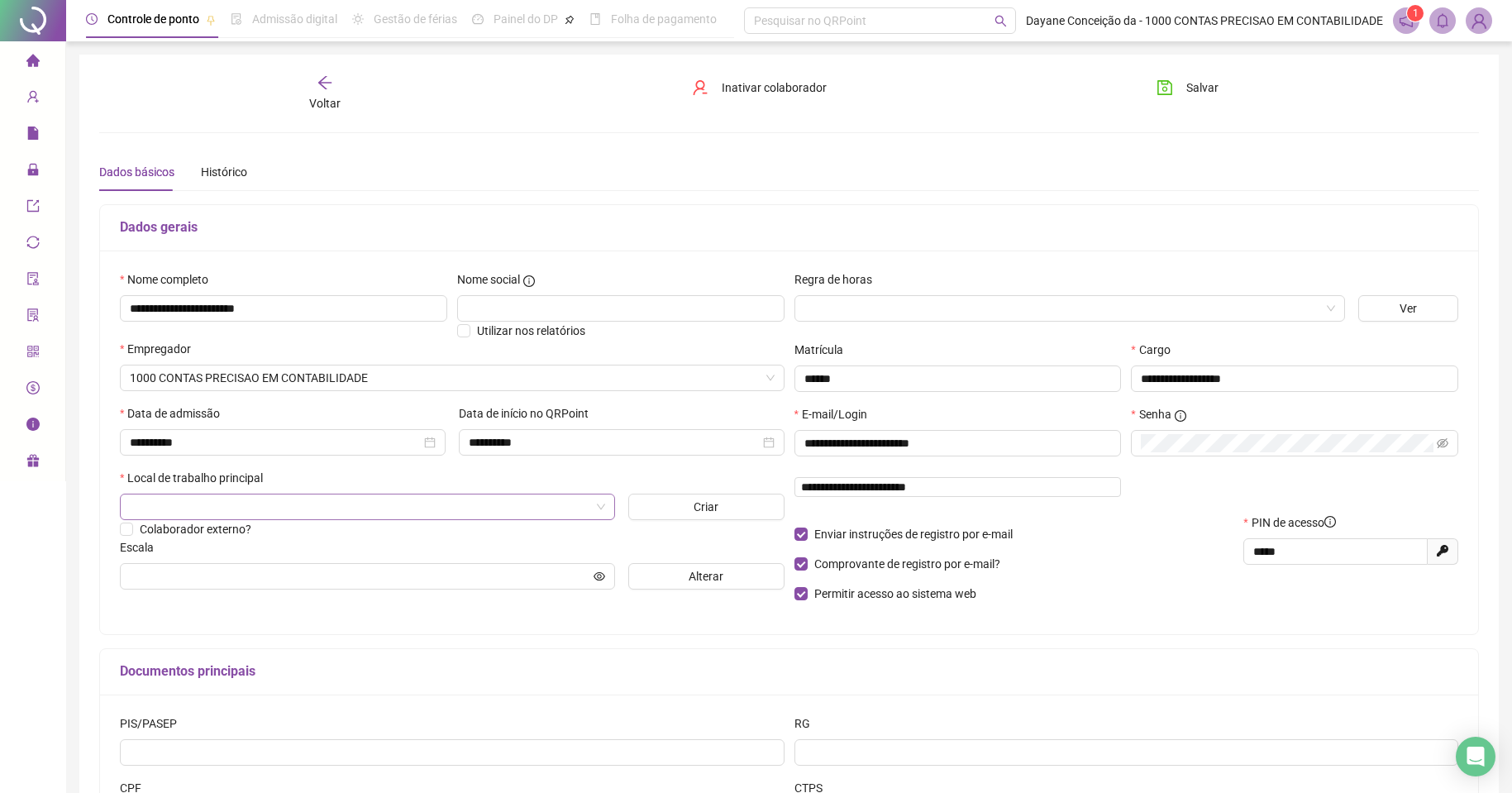 type 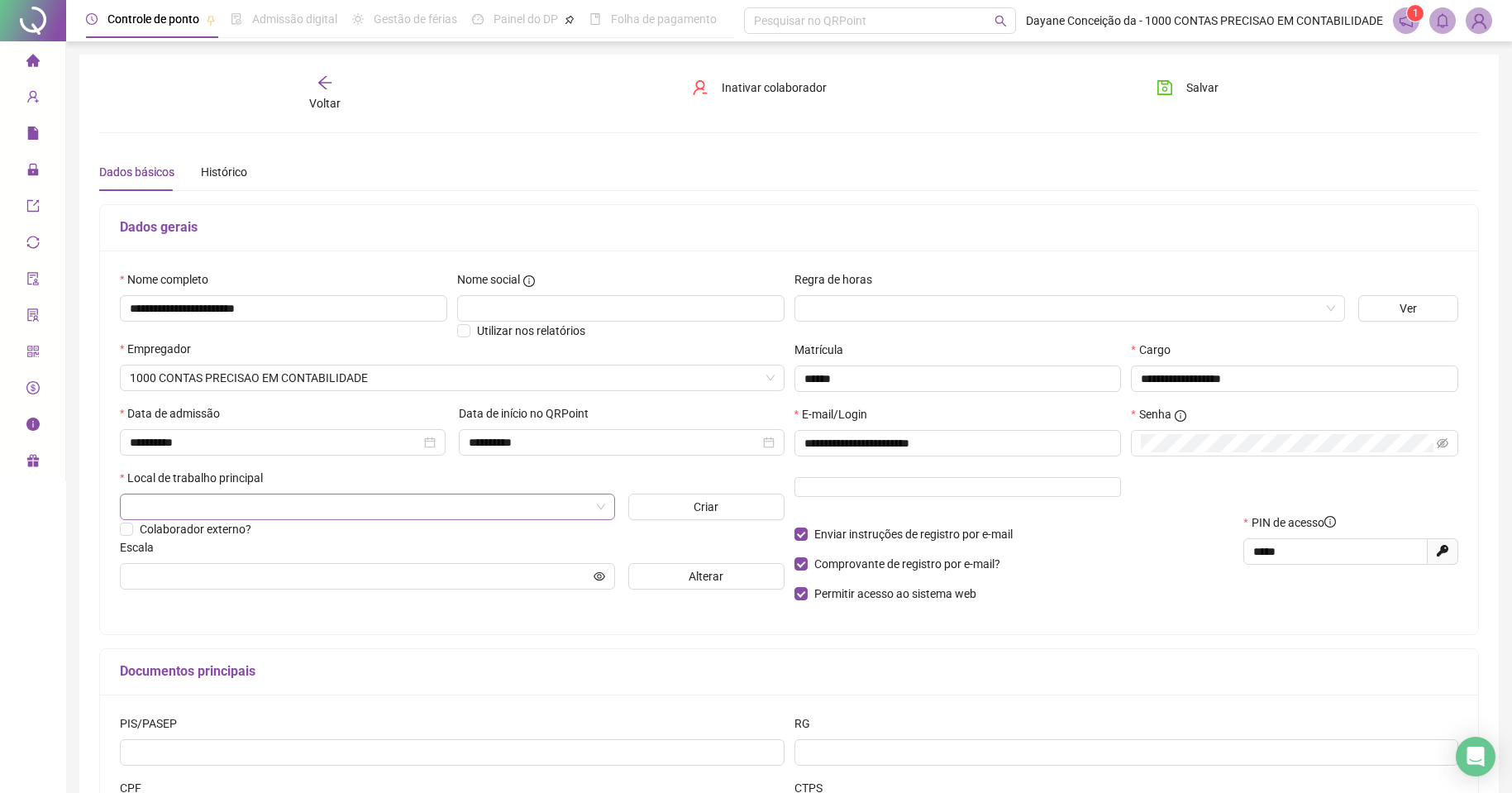 click at bounding box center (362, 507) 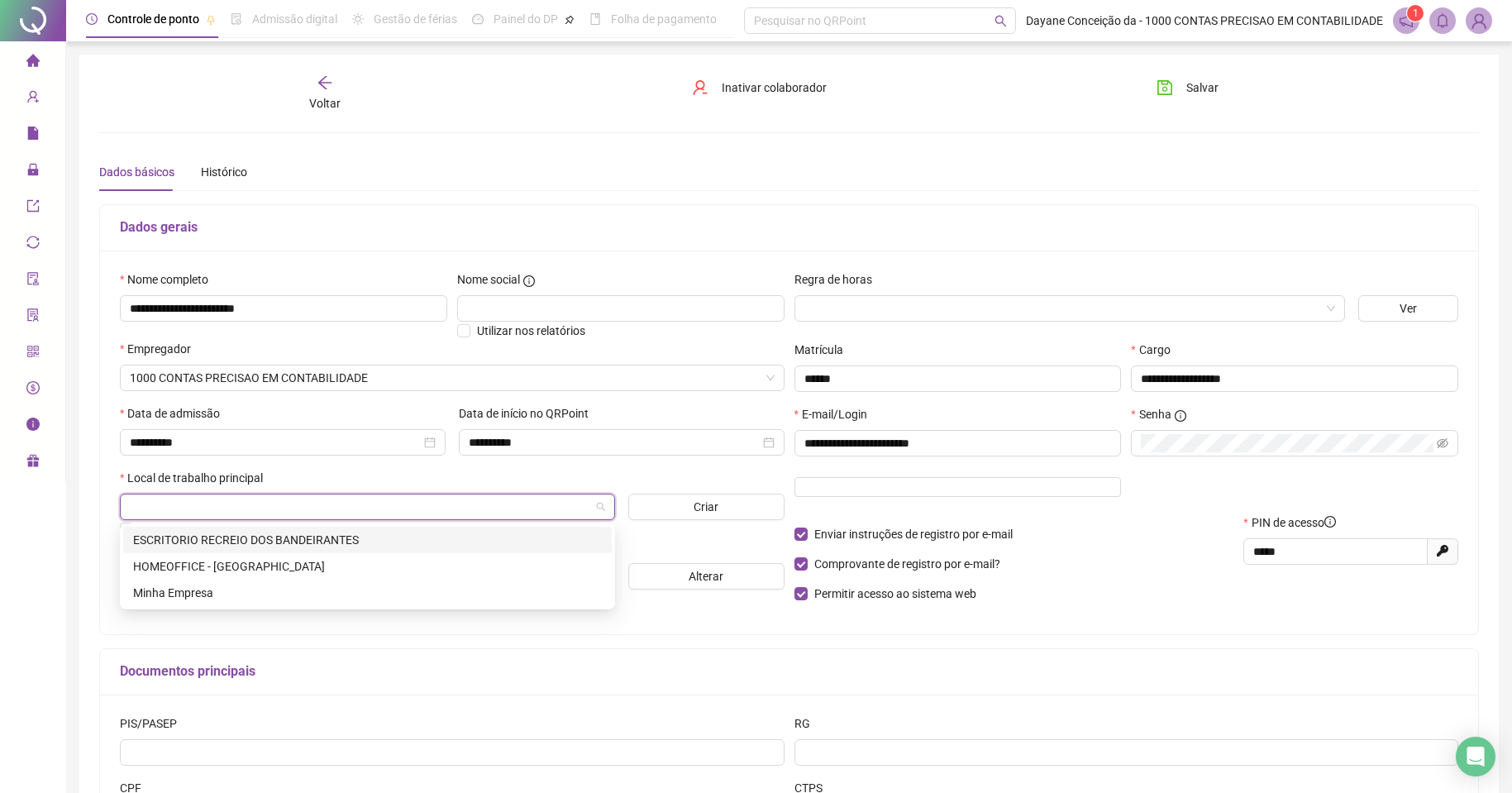 click on "ESCRITORIO RECREIO DOS BANDEIRANTES" at bounding box center (367, 540) 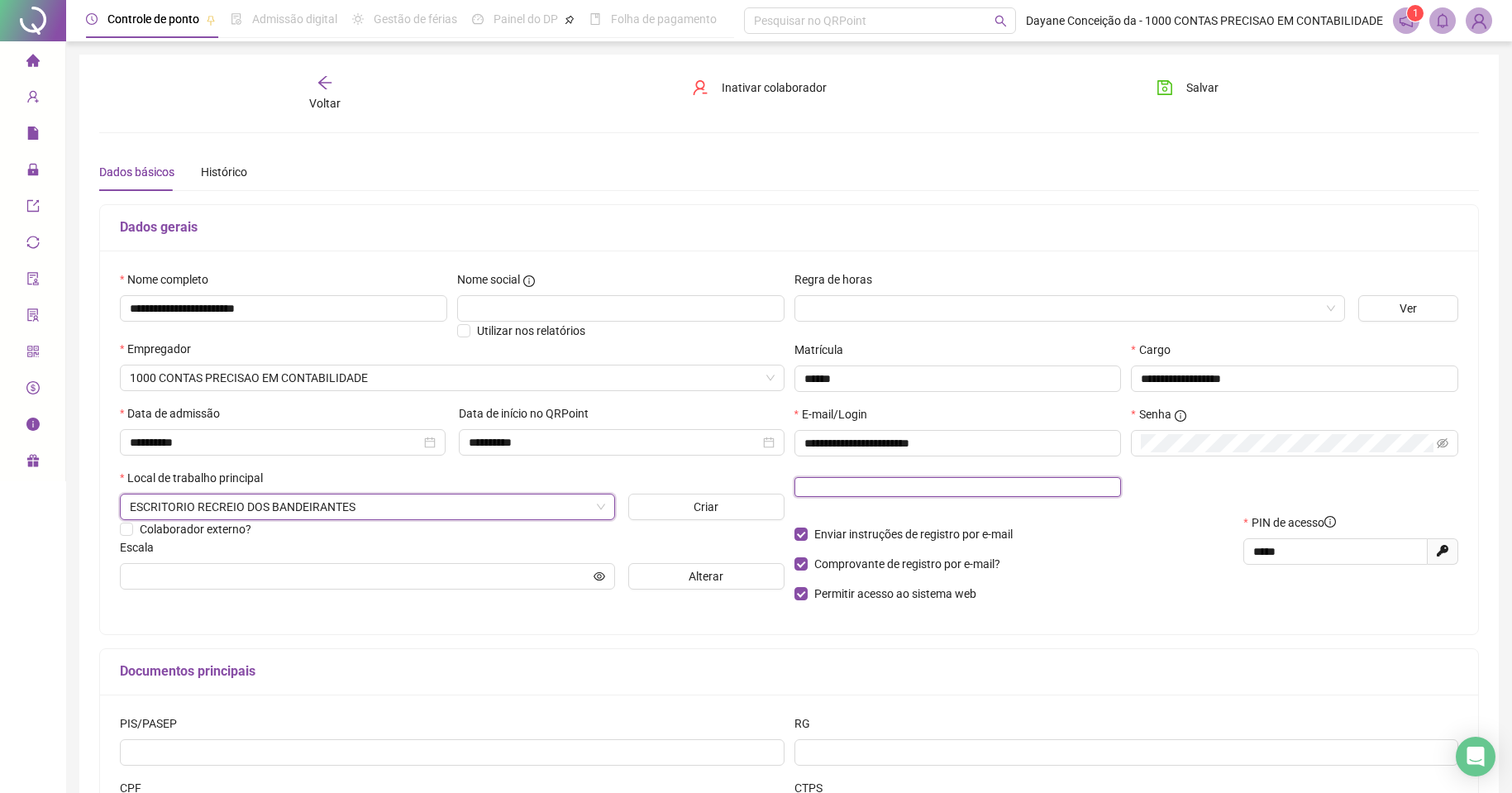click at bounding box center [958, 487] 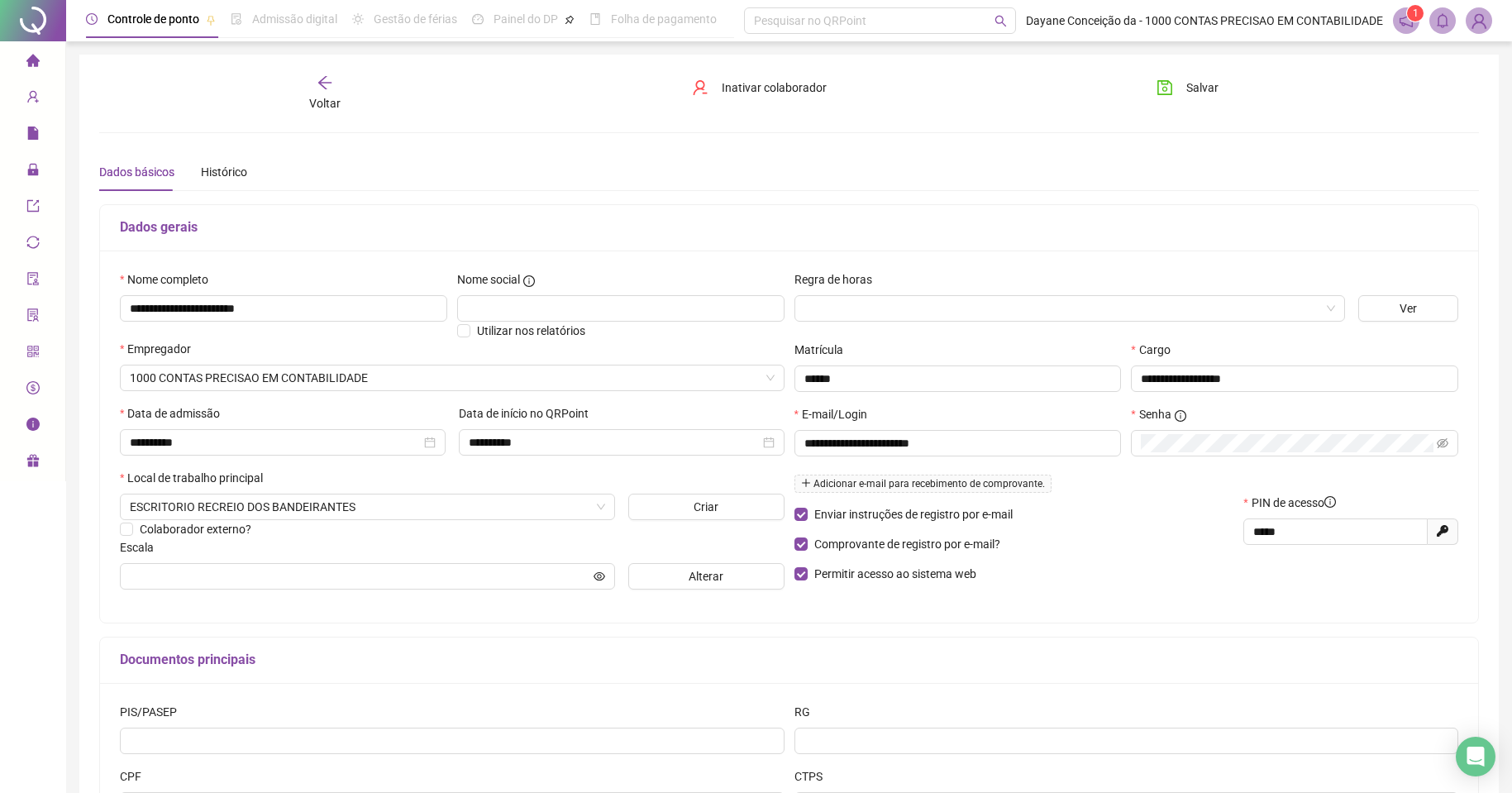 click on "Enviar instruções de registro por e-mail Comprovante de registro por e-mail? Permitir acesso ao sistema web" at bounding box center [1014, 544] 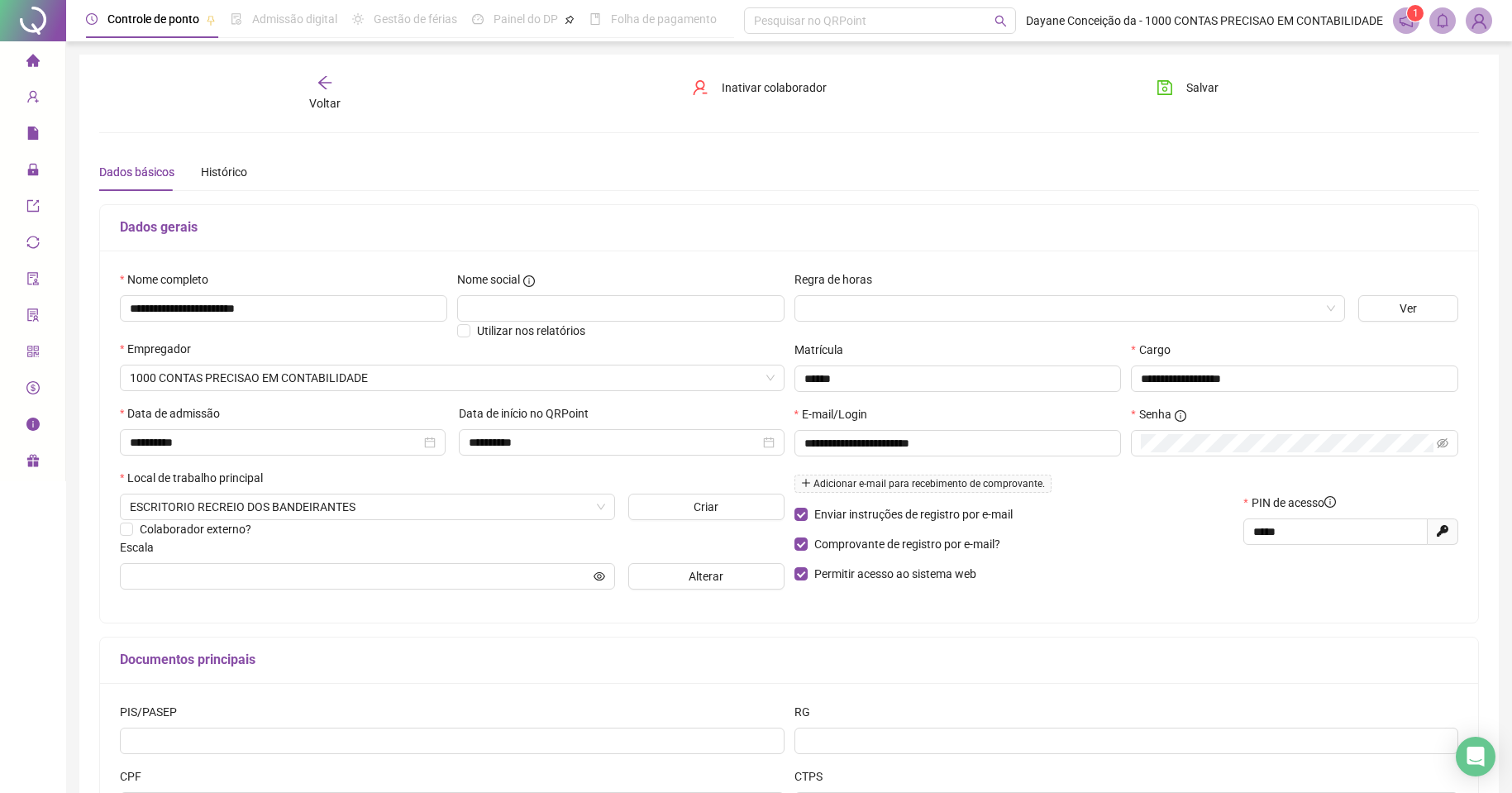 click on "Enviar instruções de registro por e-mail Comprovante de registro por e-mail? Permitir acesso ao sistema web" at bounding box center [1014, 544] 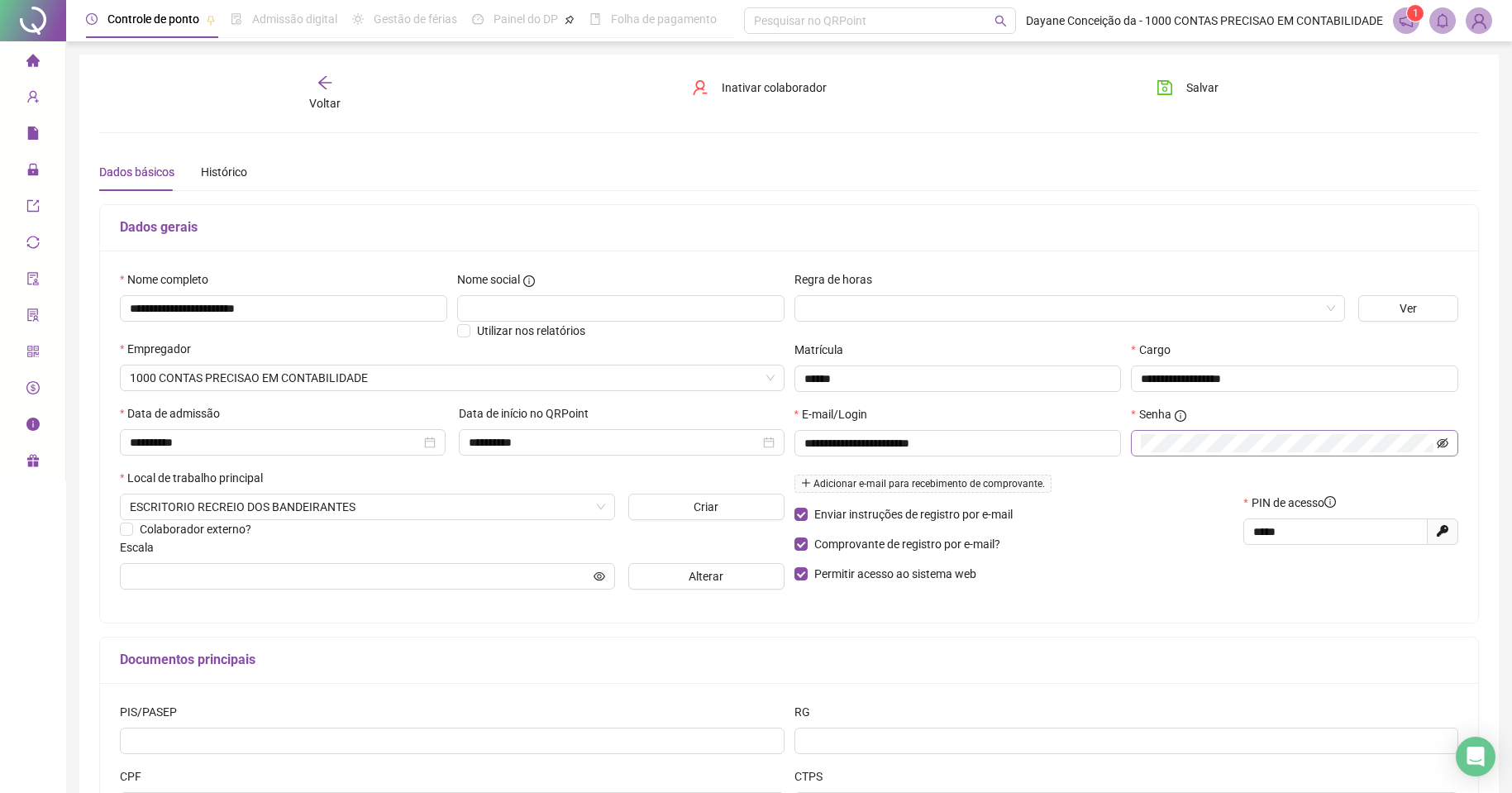 click 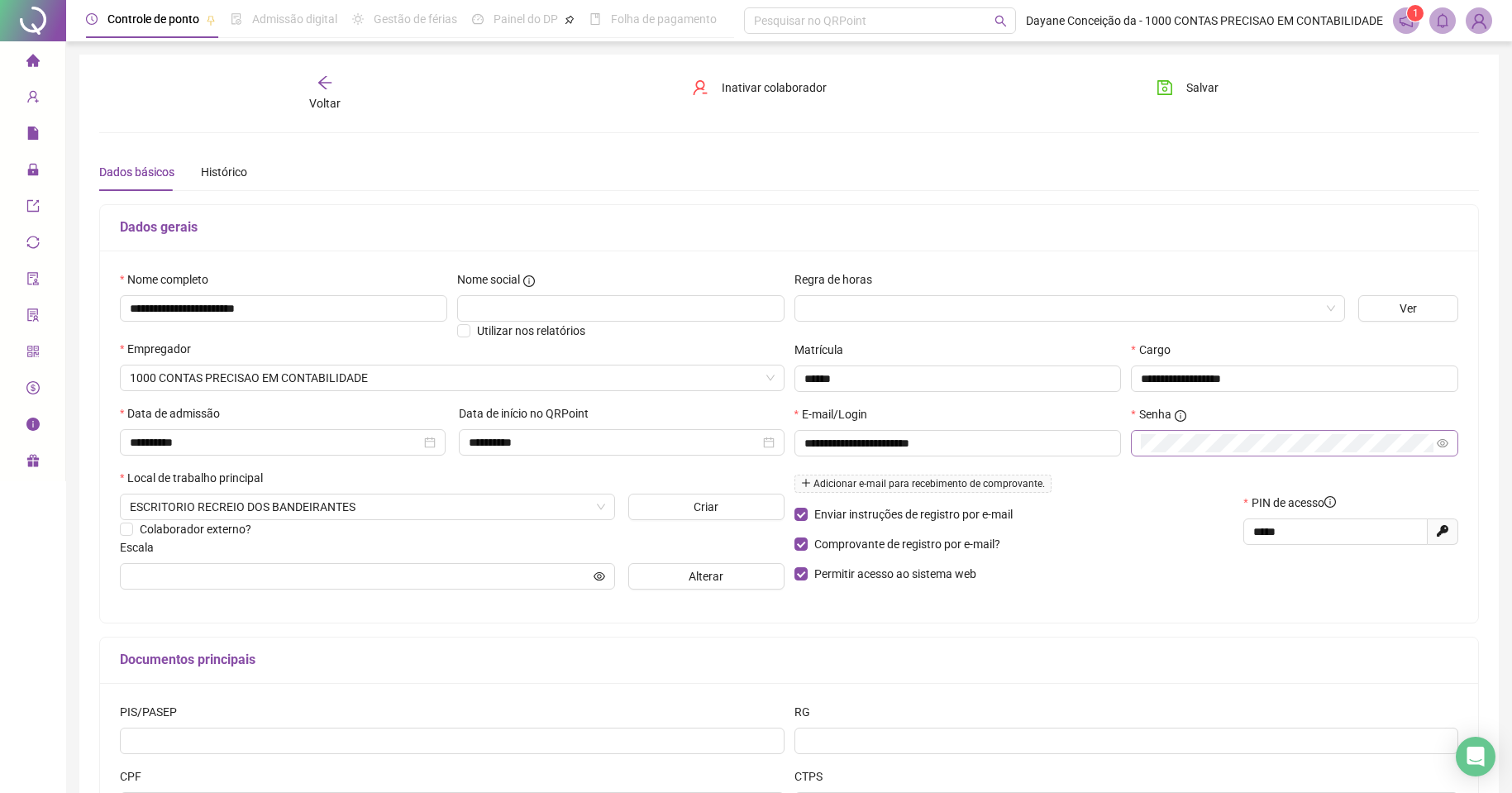 click on "Comprovante de registro por e-mail?" at bounding box center [1014, 544] 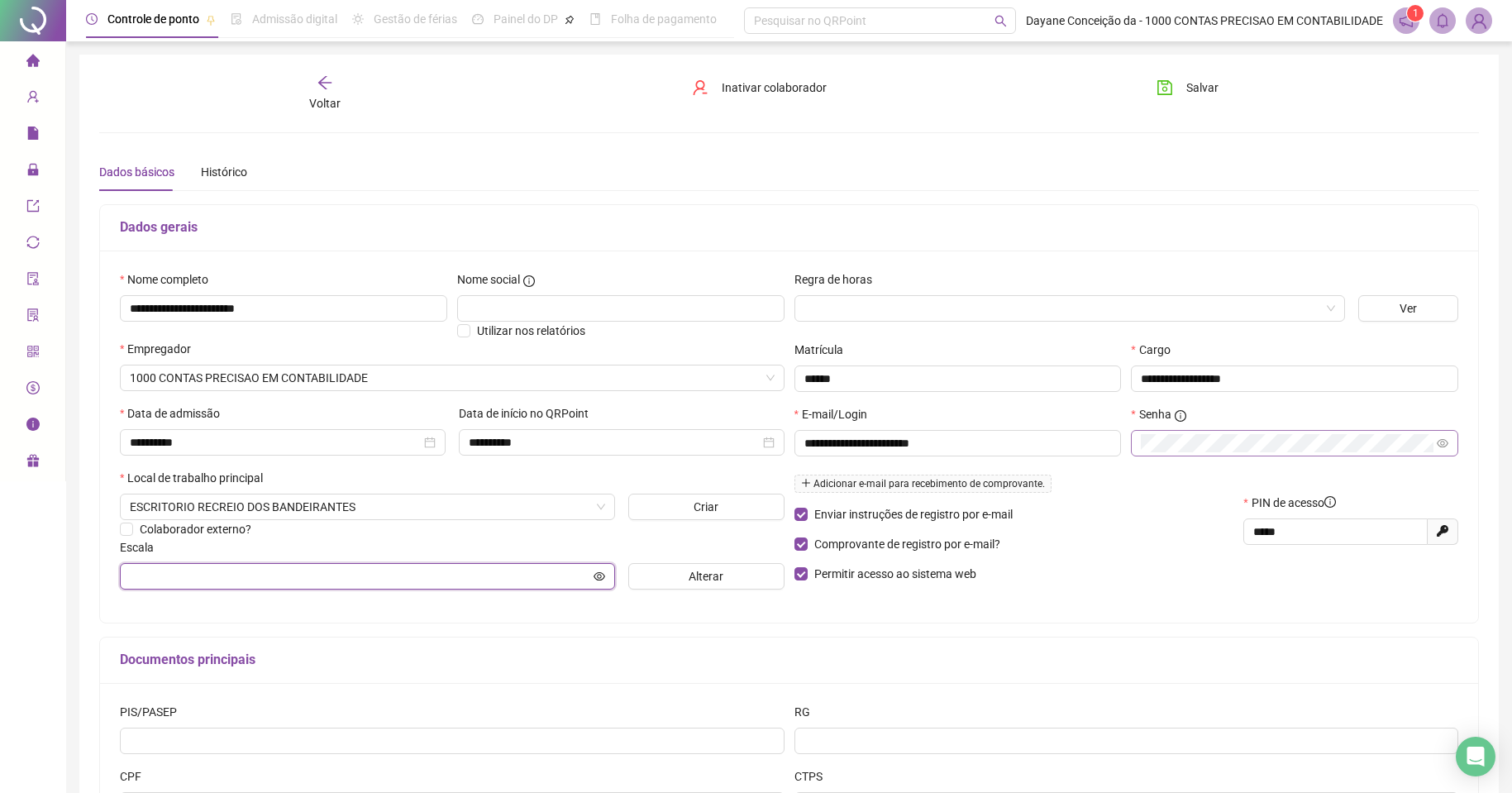 click at bounding box center [360, 576] 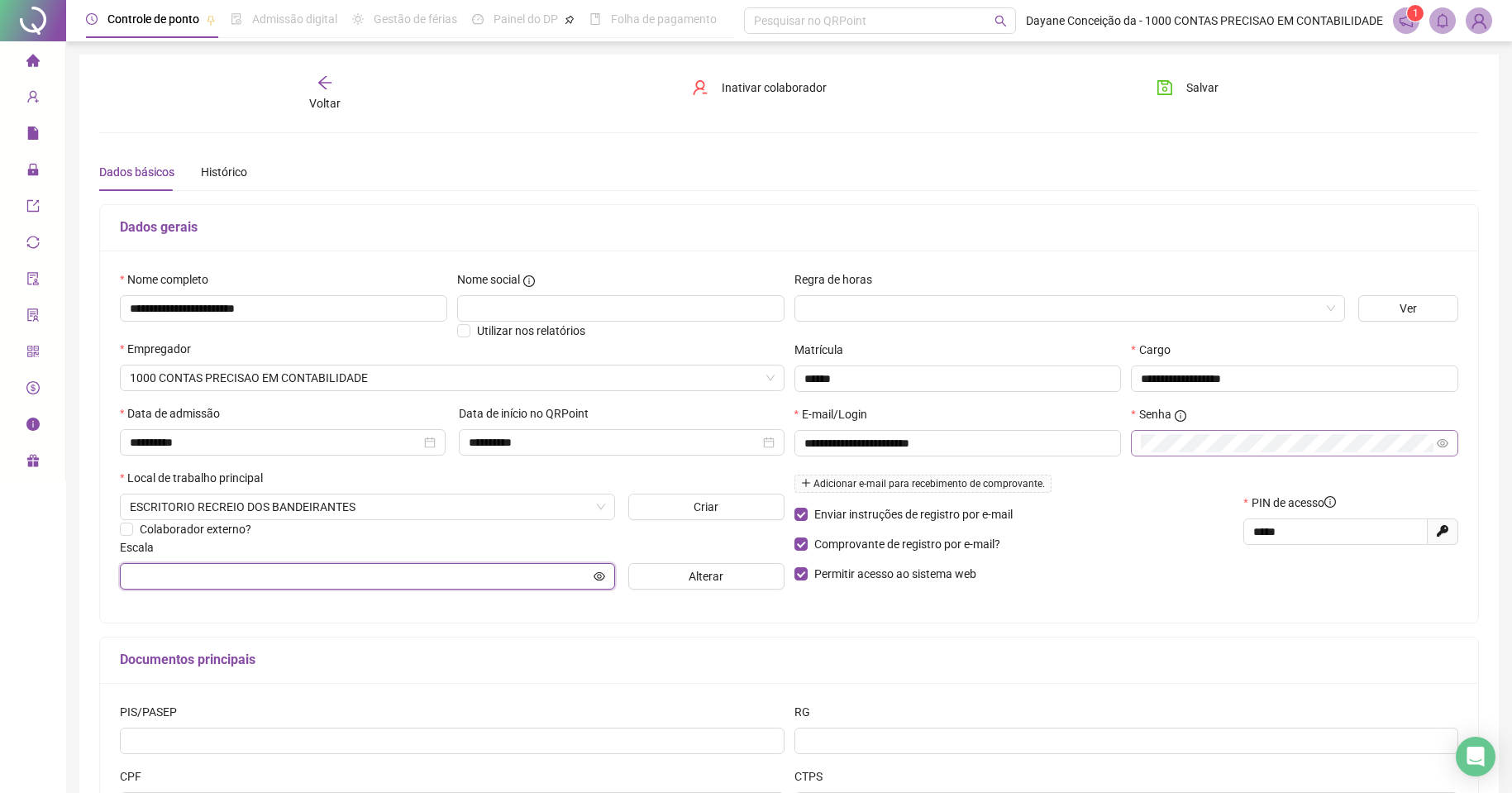 click 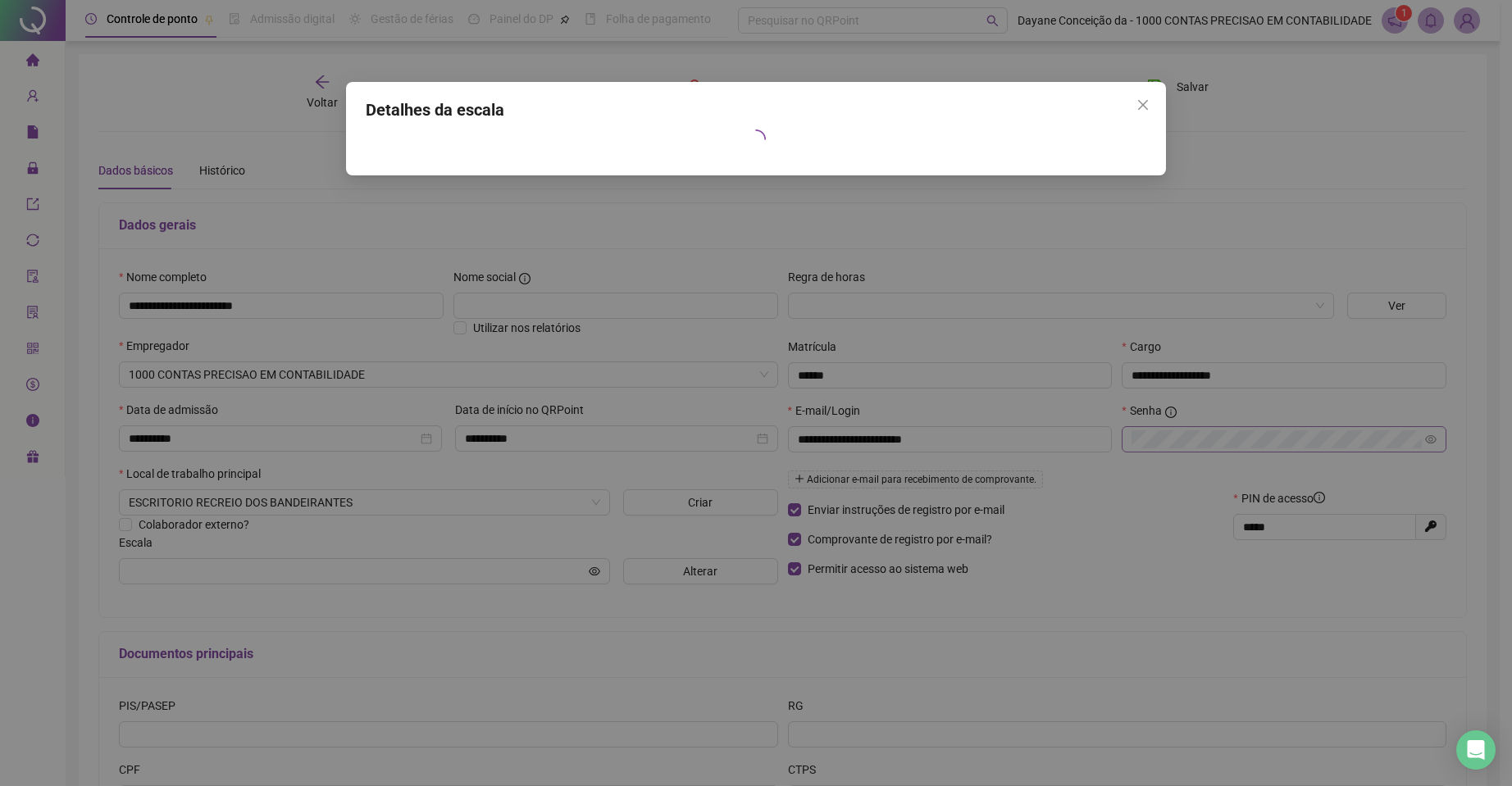 click on "Detalhes da escala" at bounding box center [756, 393] 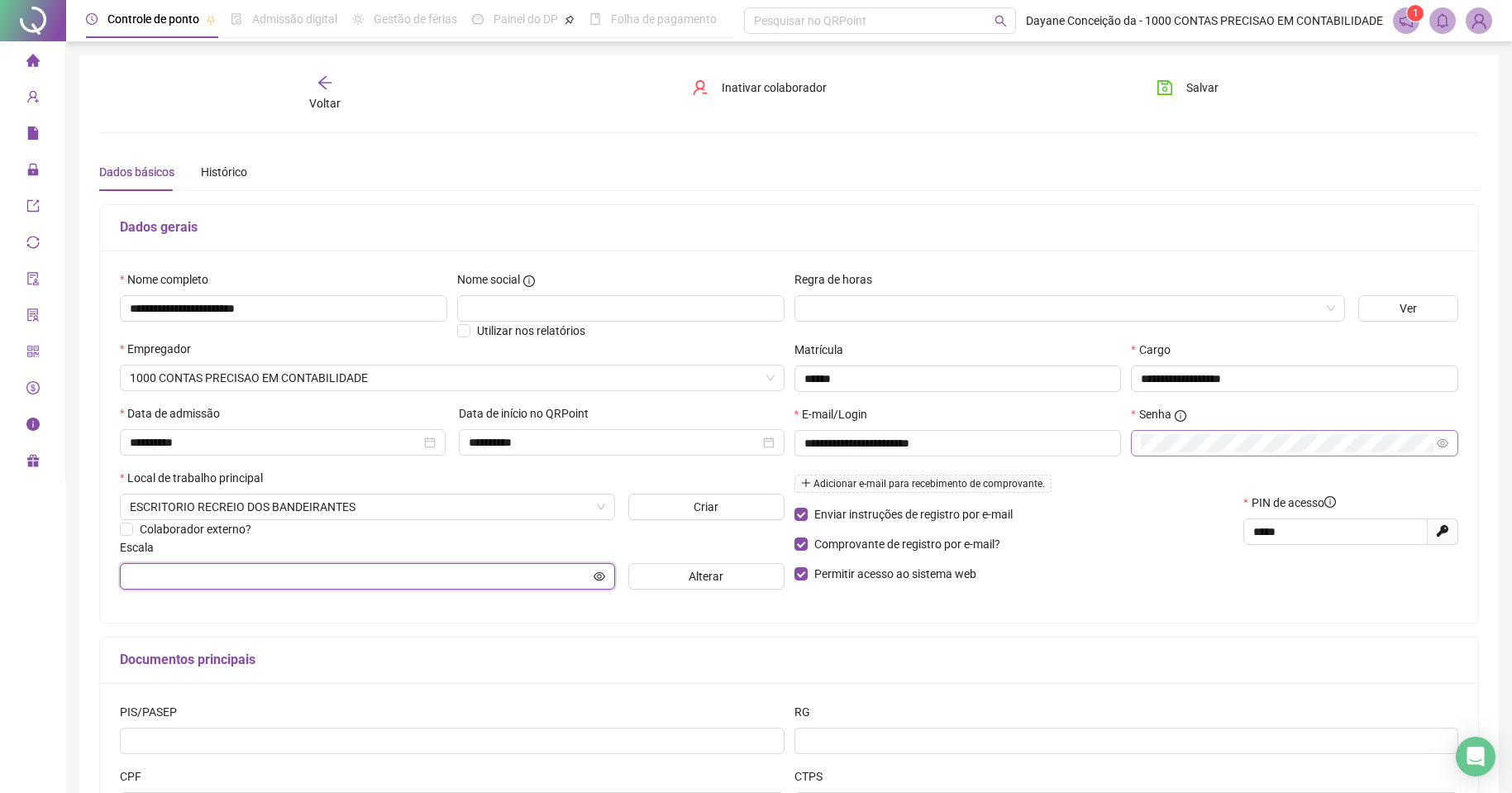 click at bounding box center [360, 576] 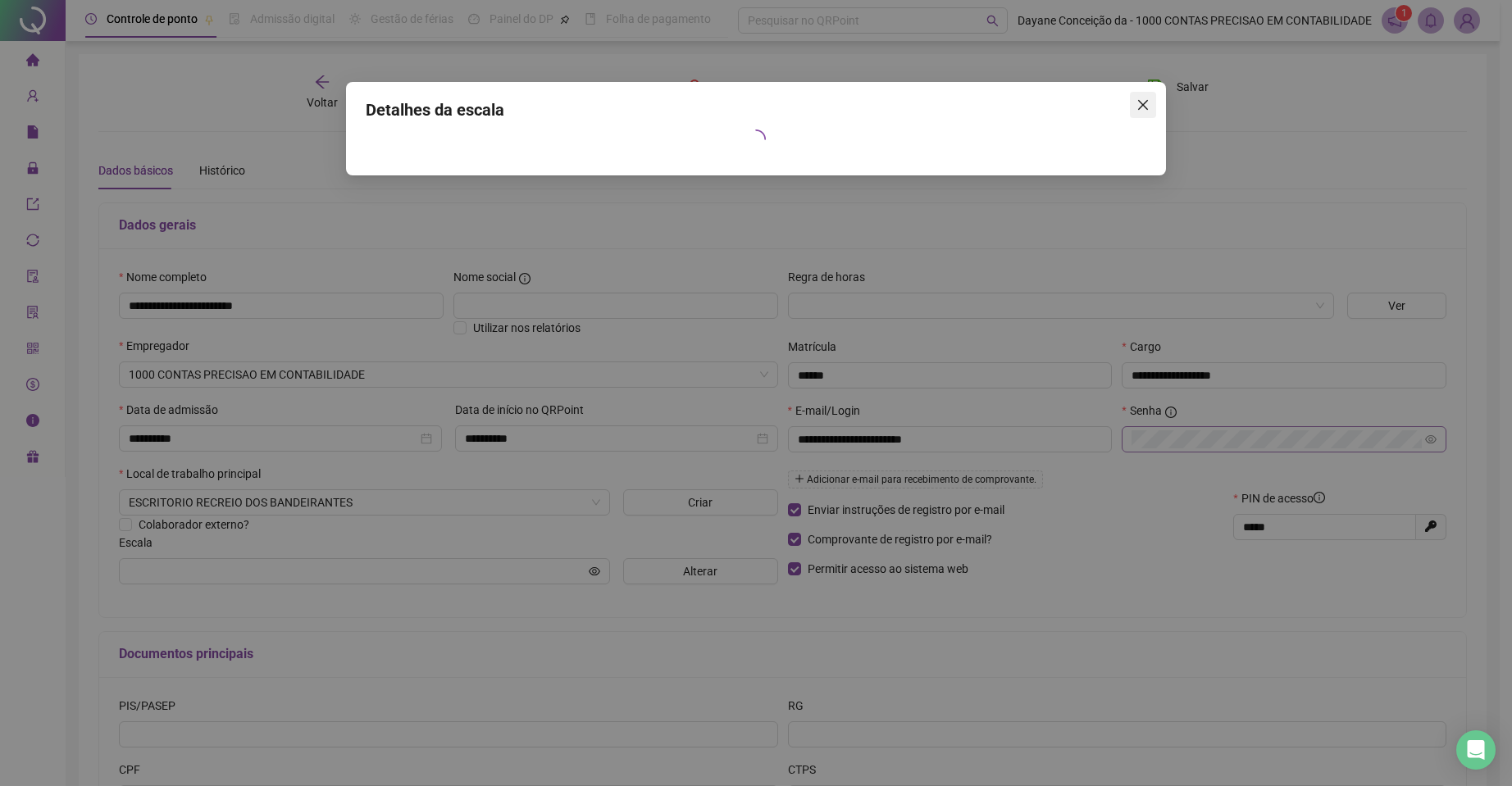 click 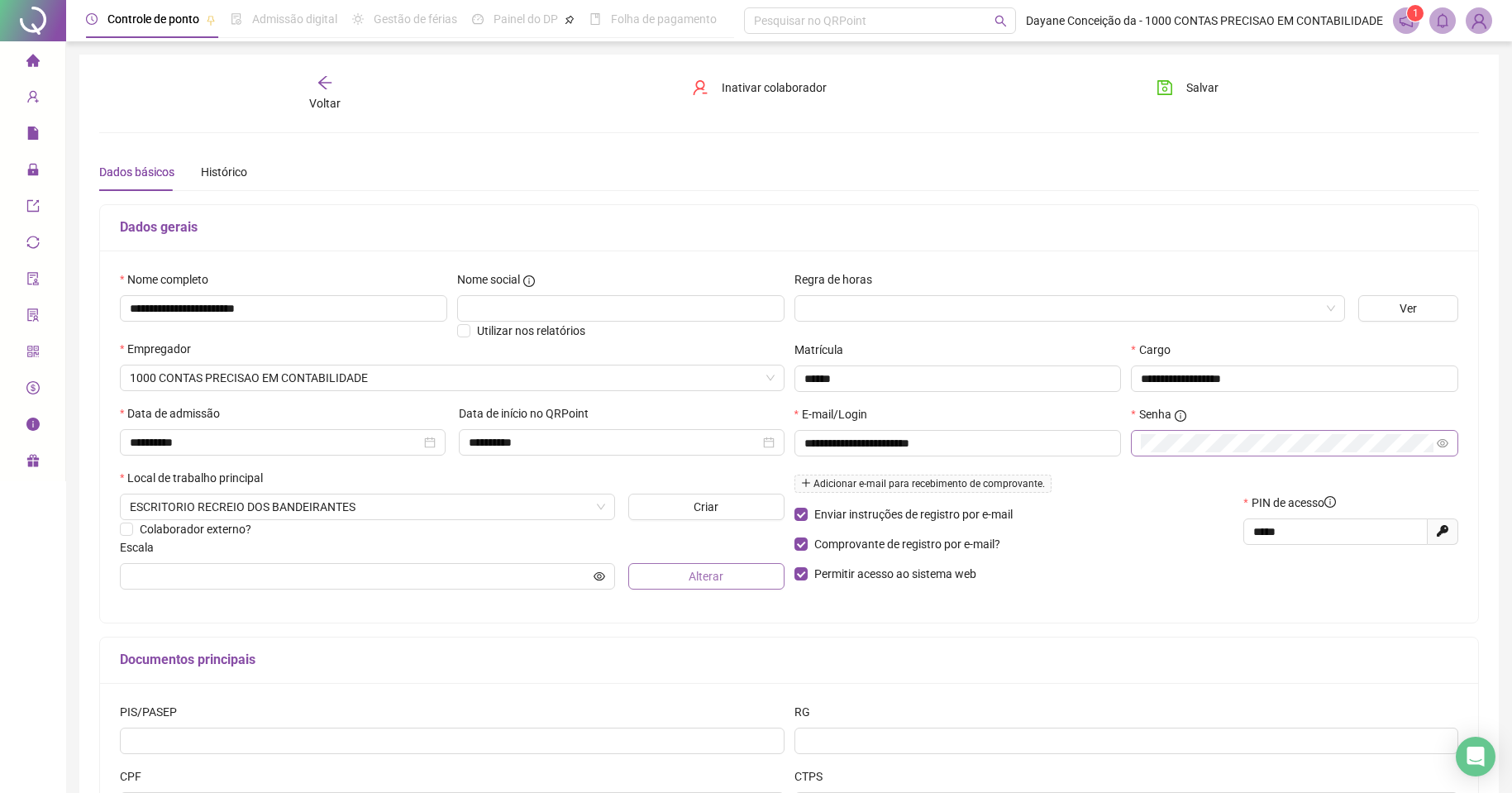 click on "Alterar" at bounding box center [706, 576] 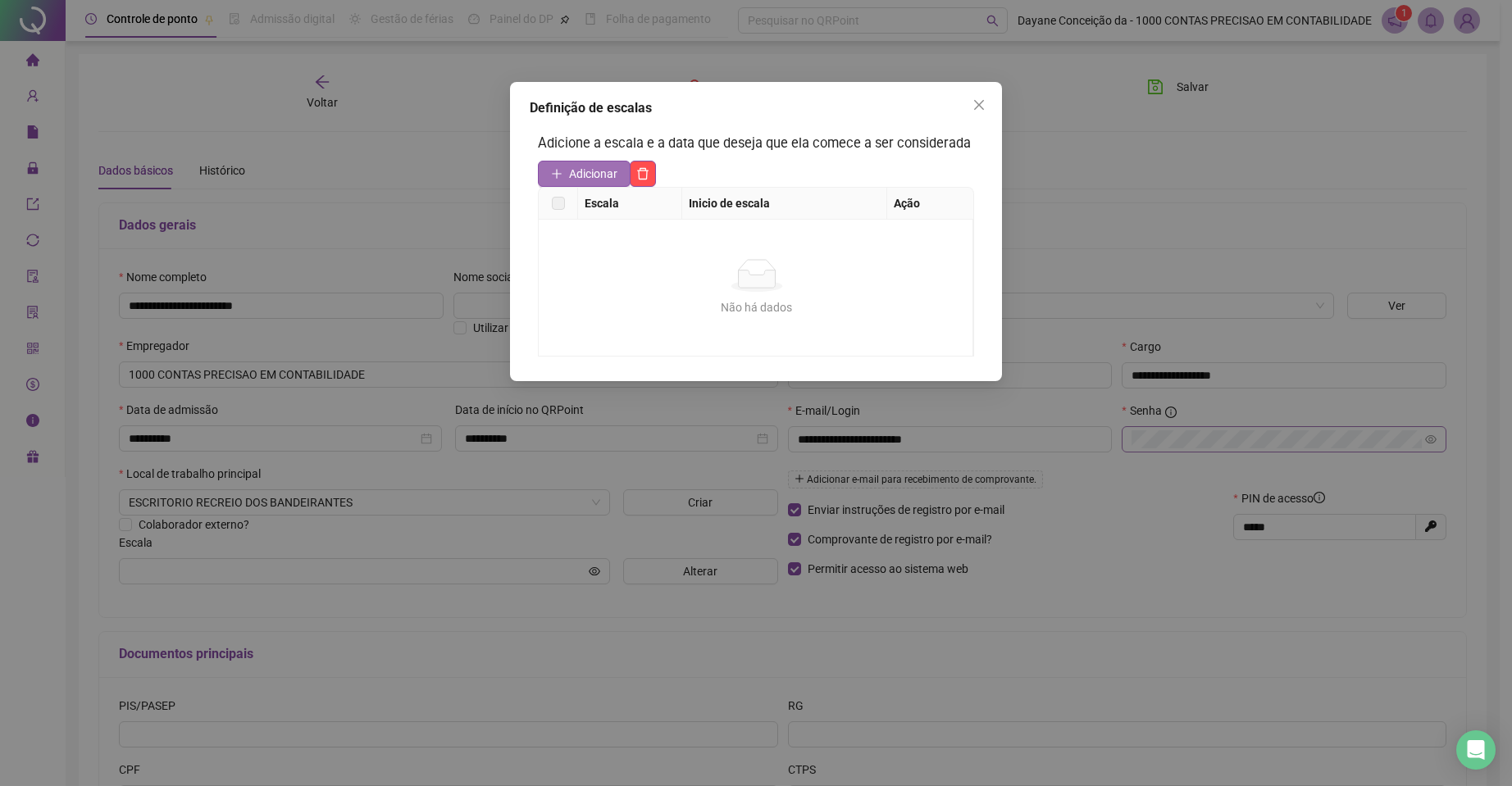 click on "Adicionar" at bounding box center [584, 174] 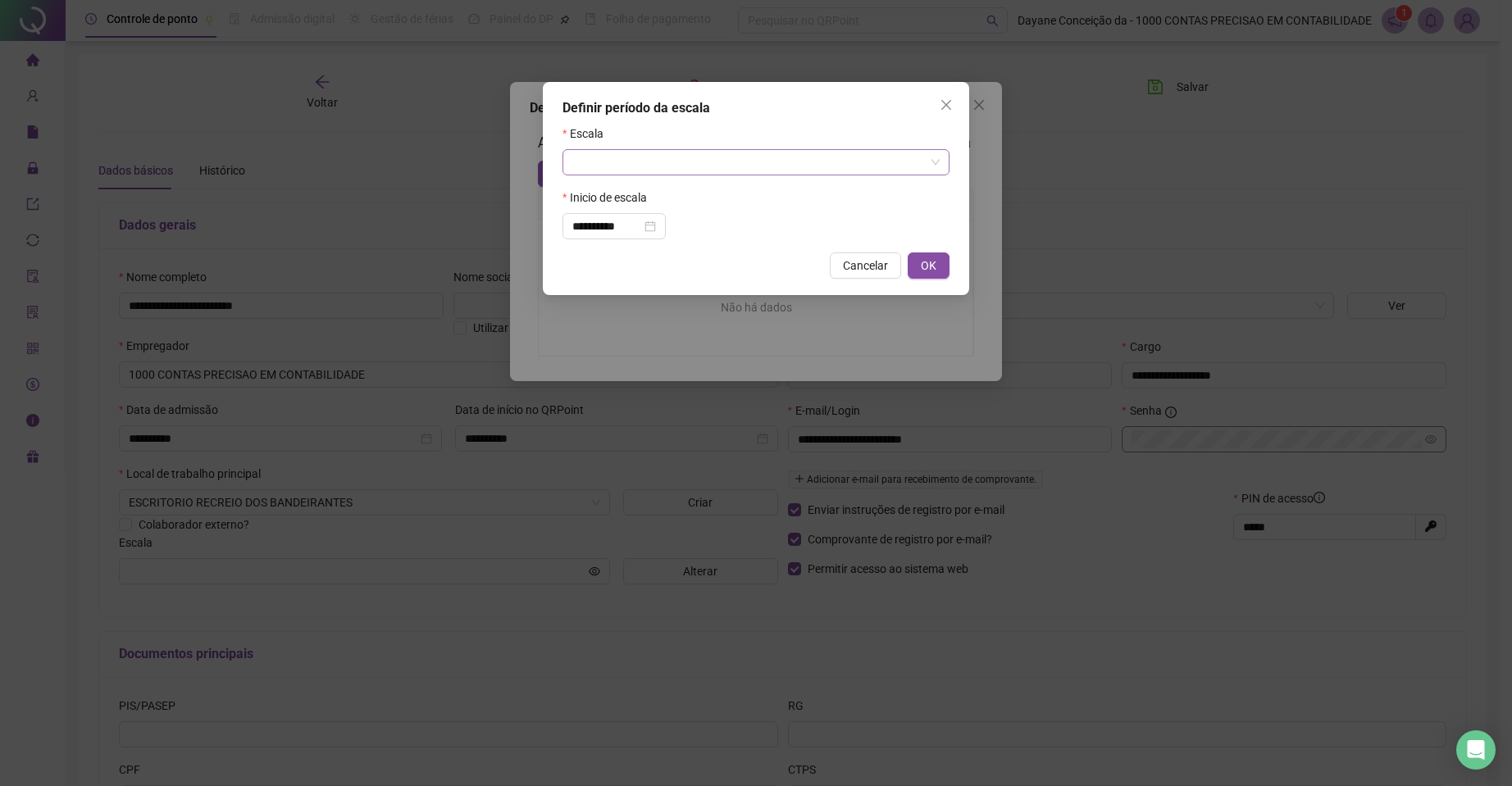 click at bounding box center [751, 162] 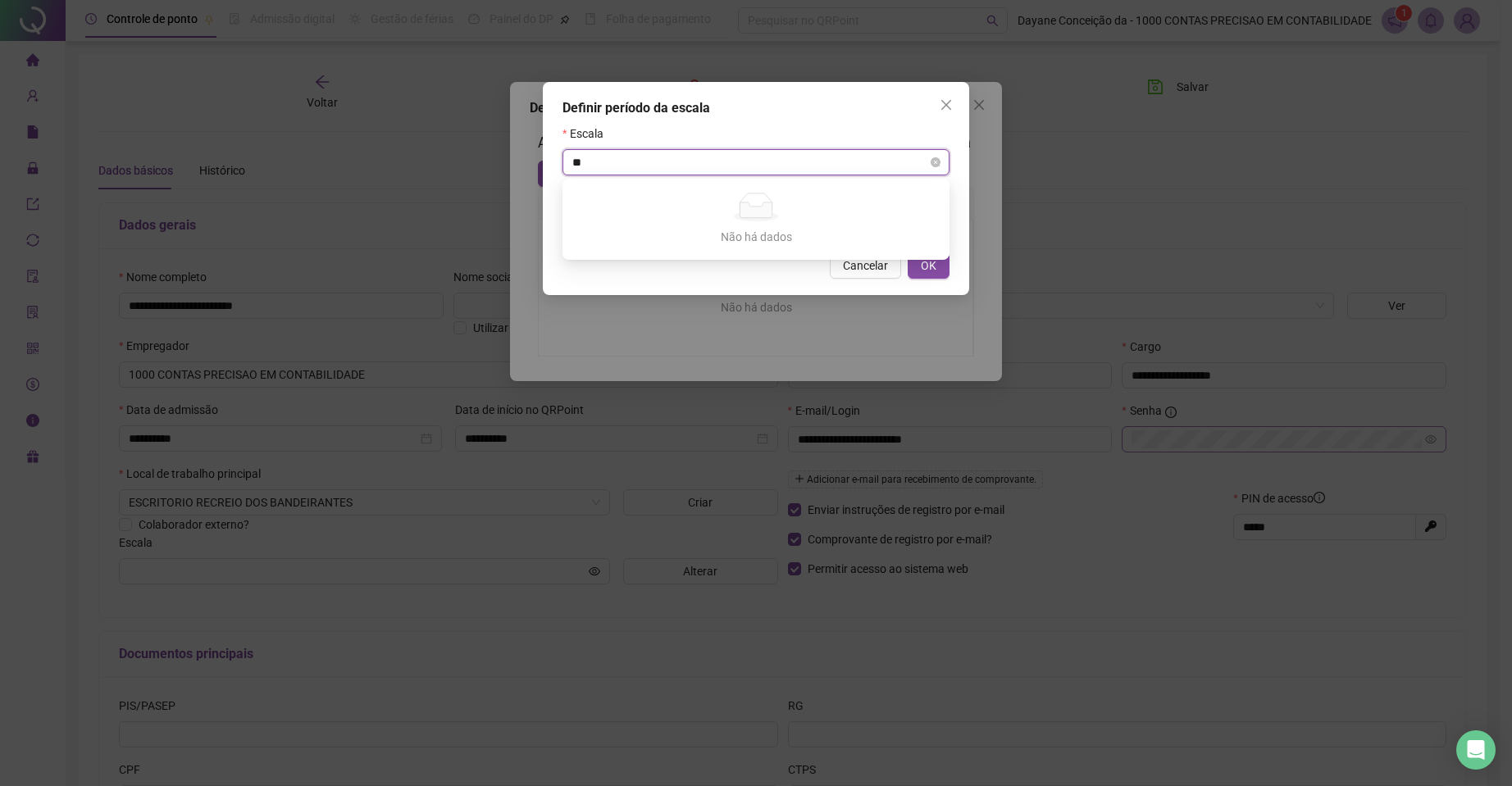 type on "*" 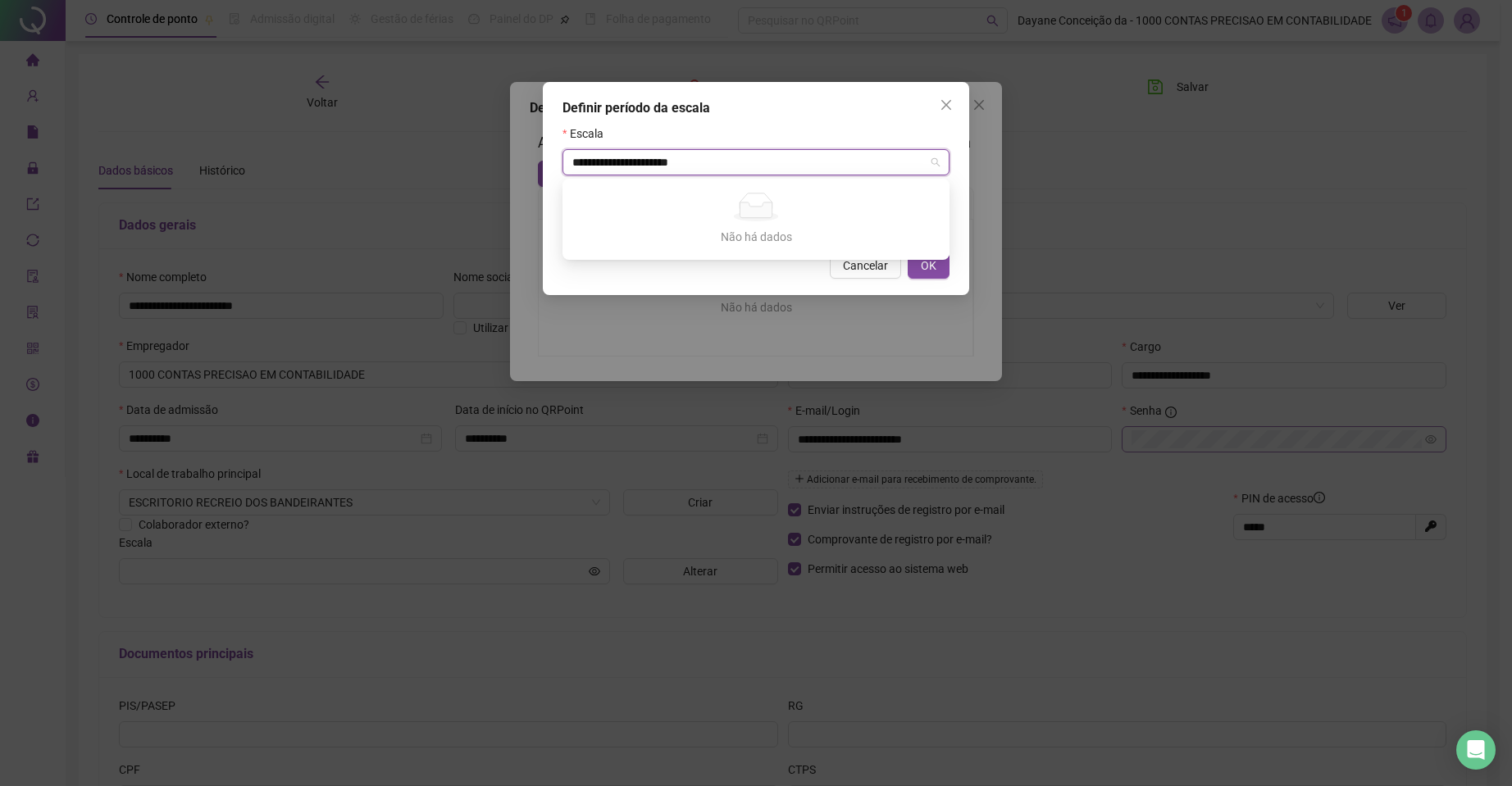 click on "Não há dados" at bounding box center (756, 237) 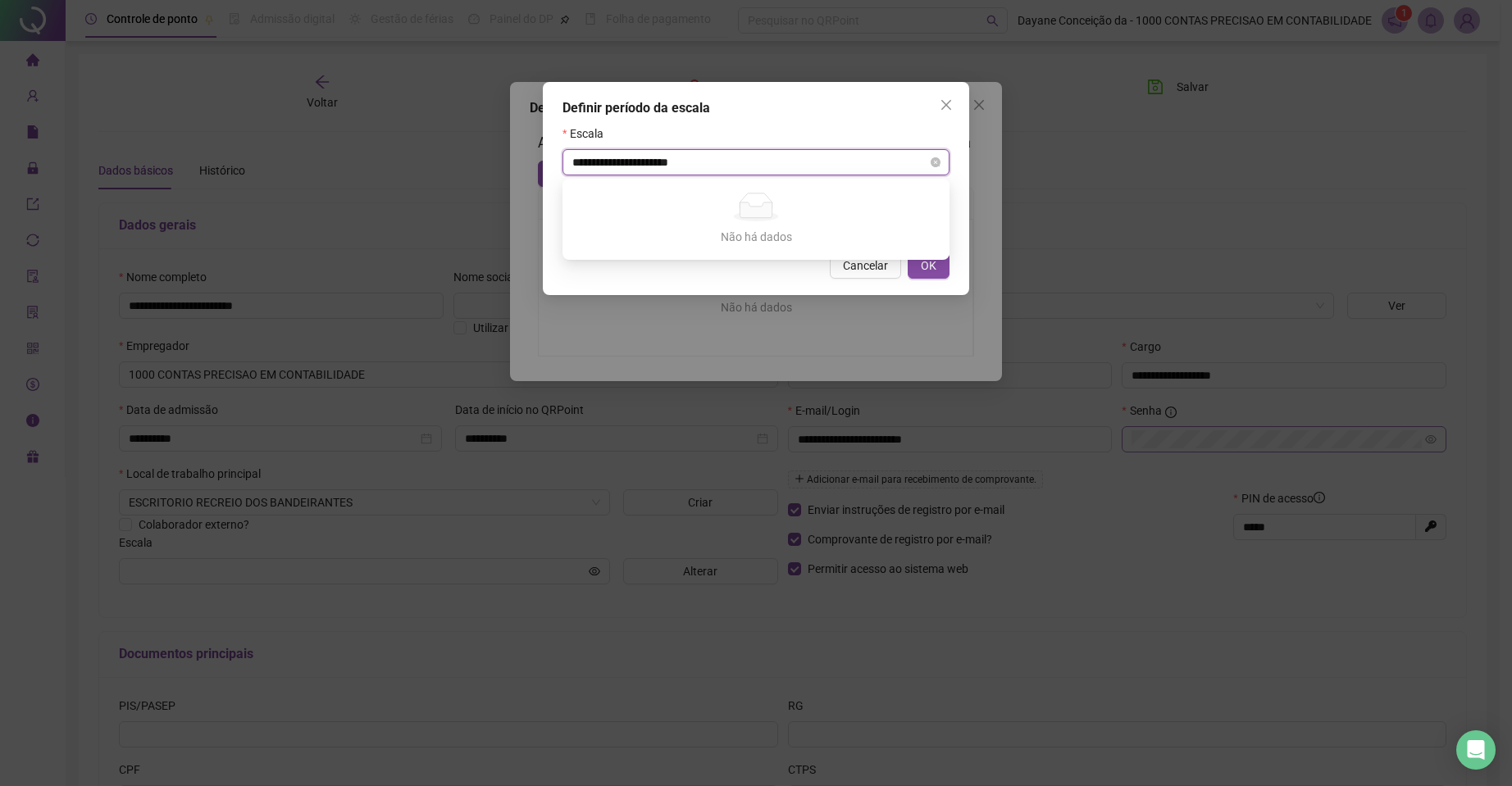 click on "**********" at bounding box center [751, 162] 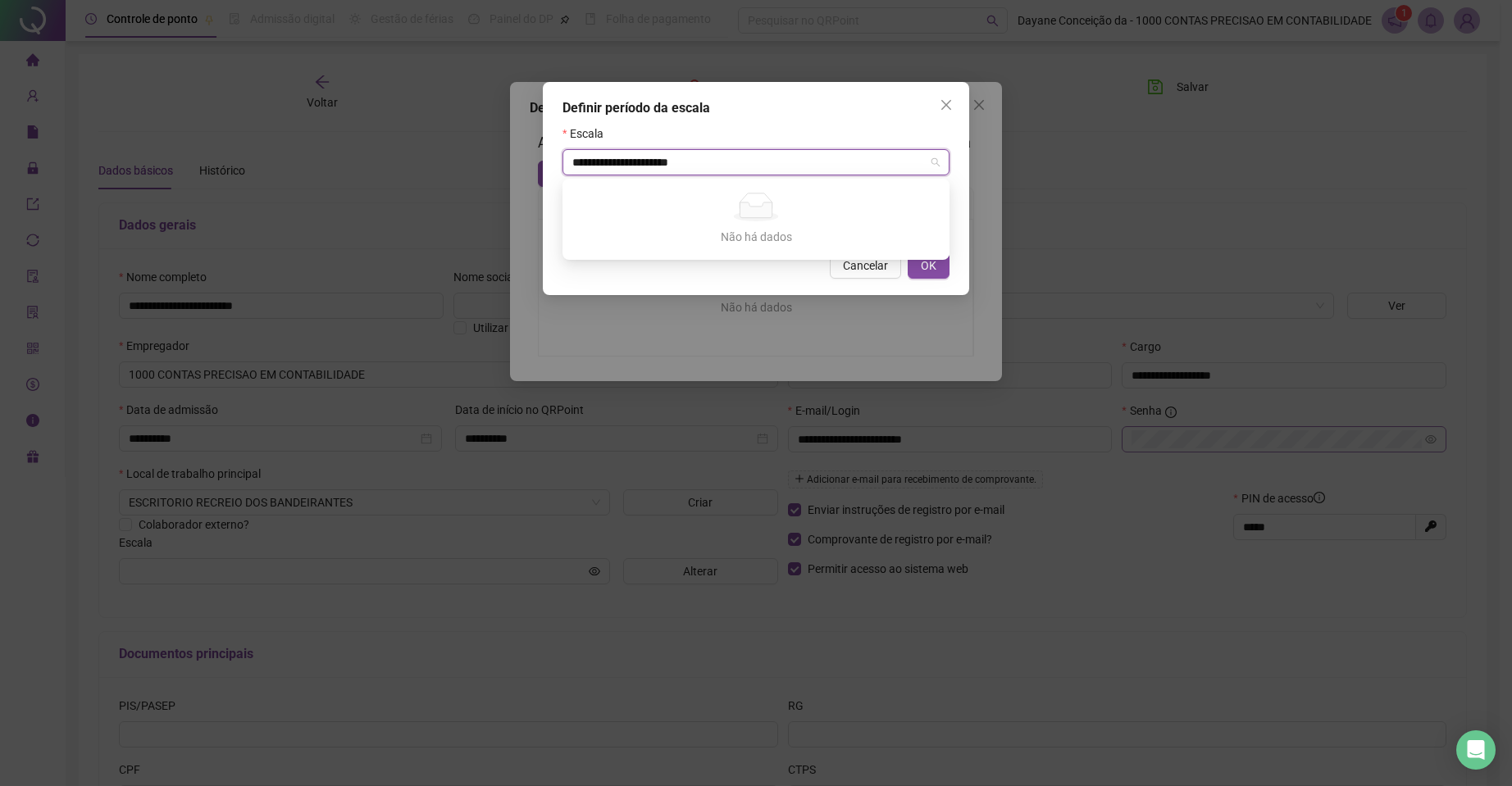 click on "Não há dados" at bounding box center (756, 207) 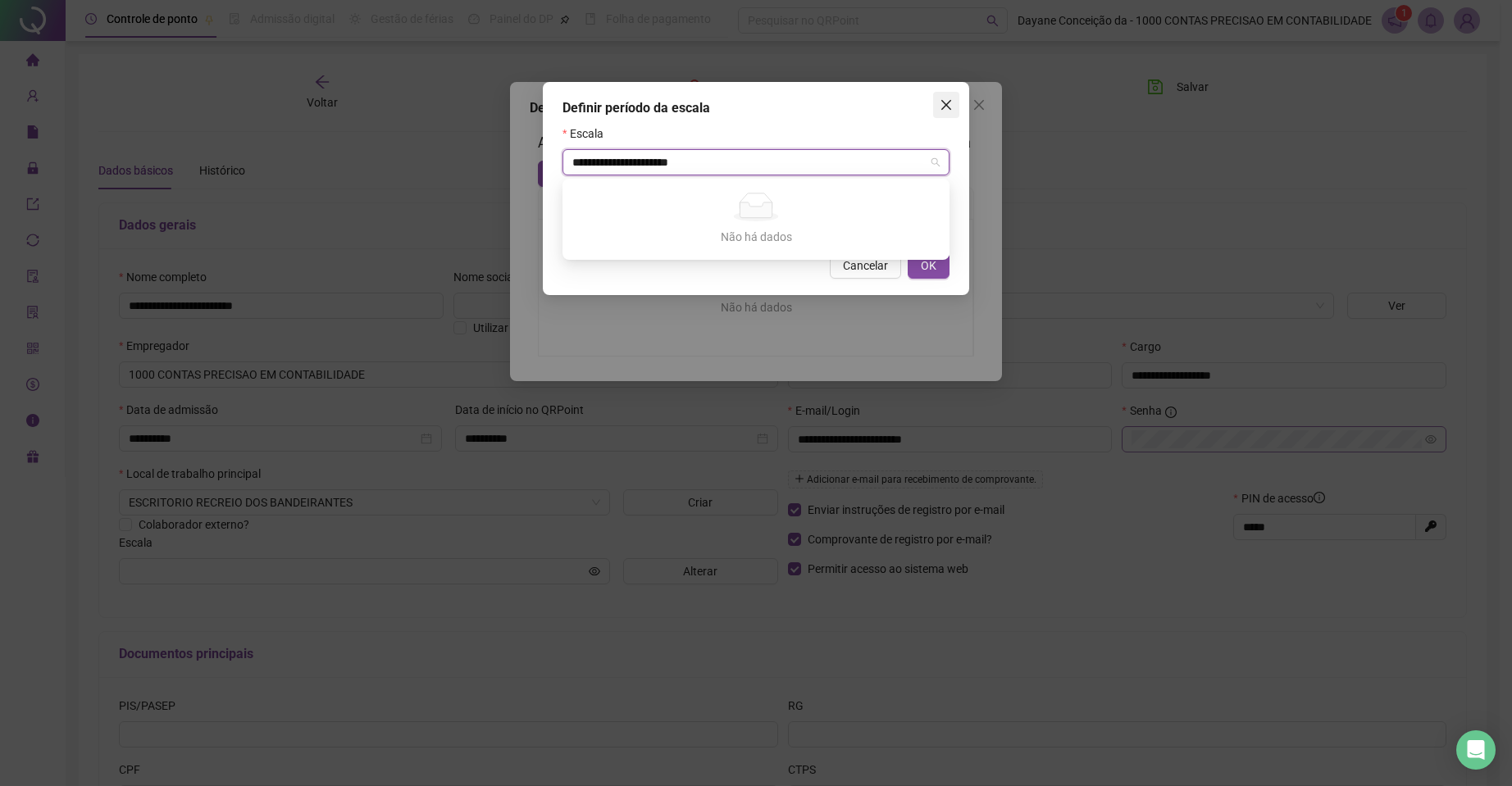 type on "**********" 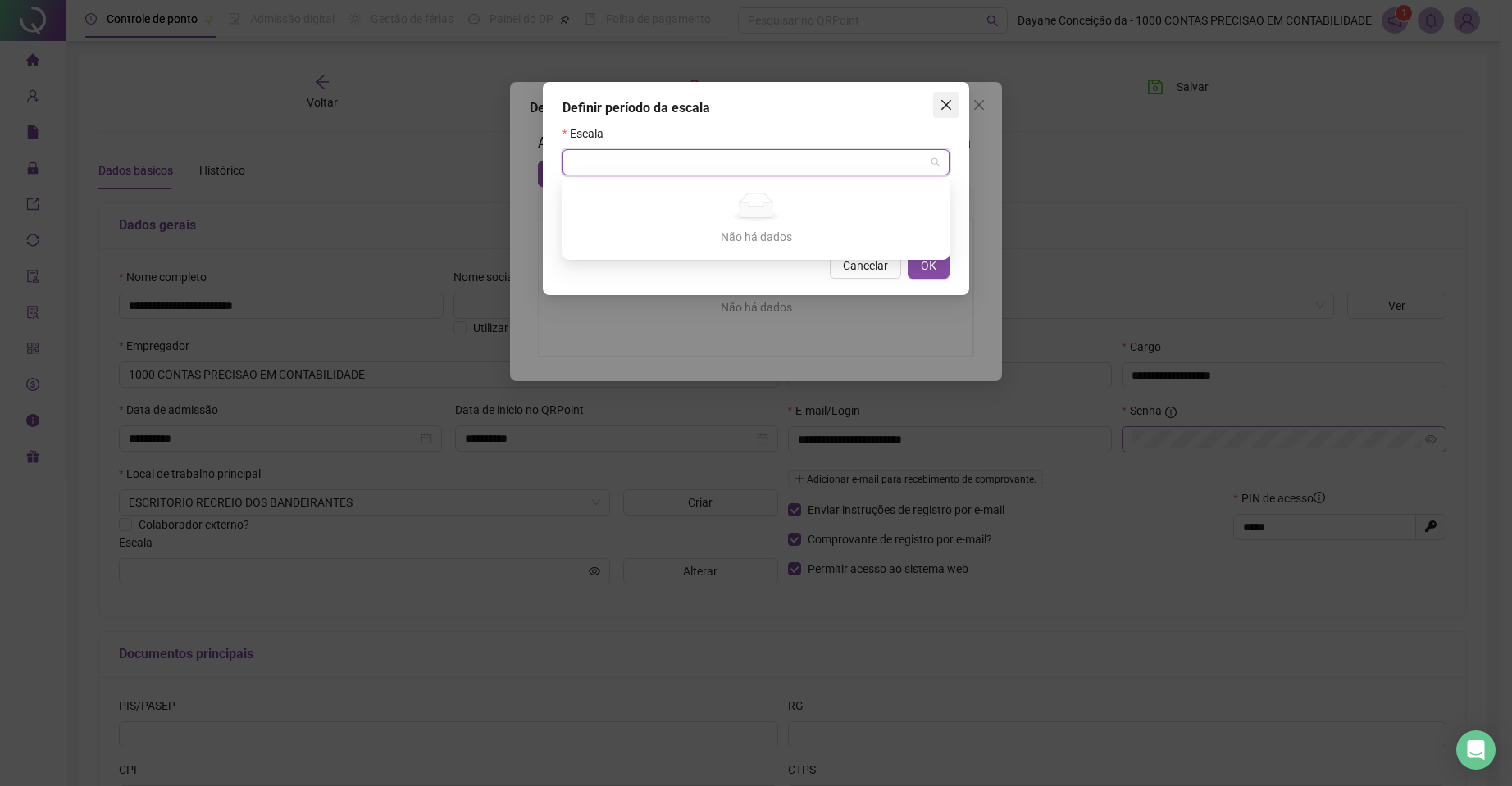 click at bounding box center [946, 105] 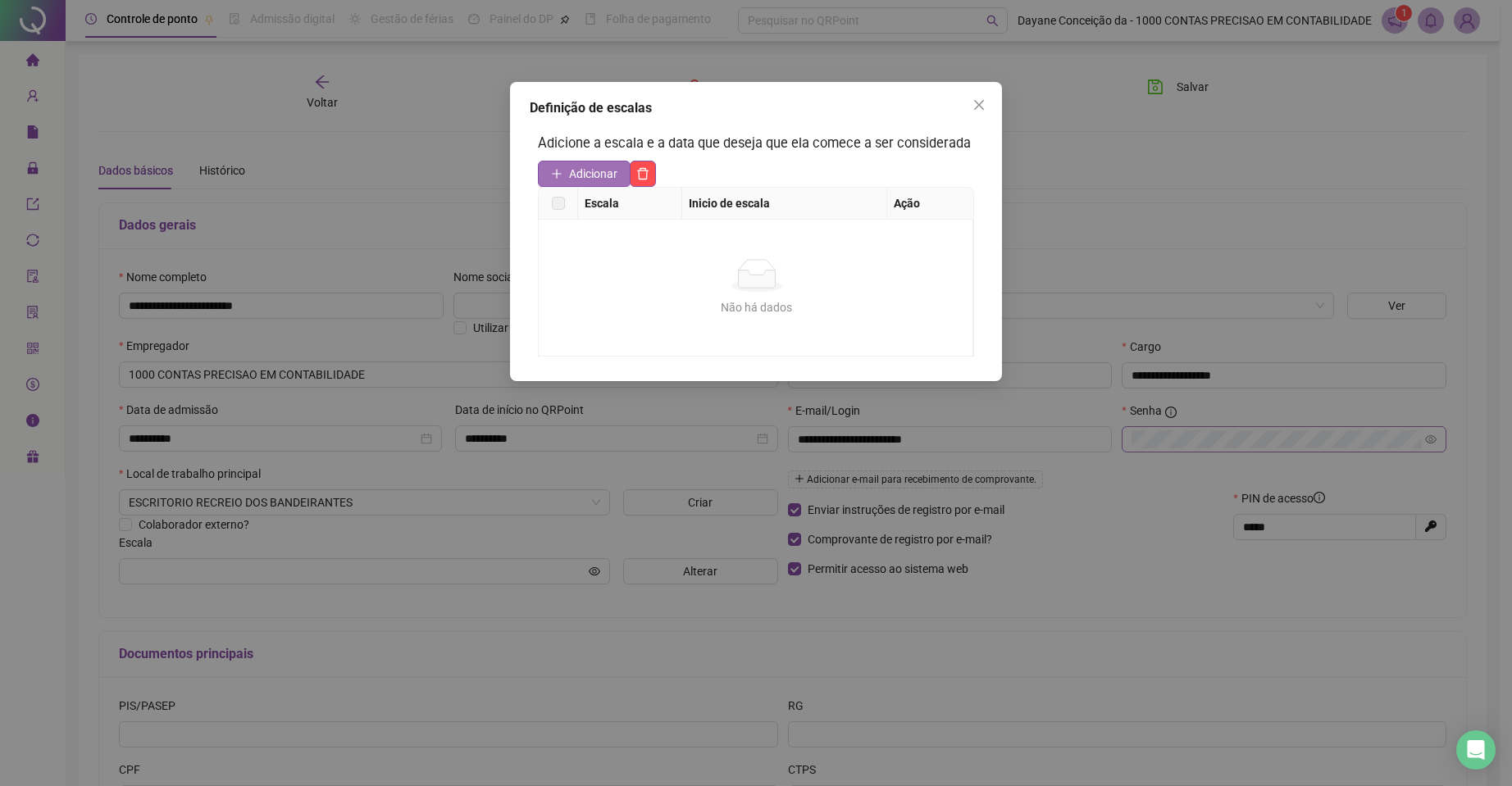 click on "Adicionar" at bounding box center [593, 174] 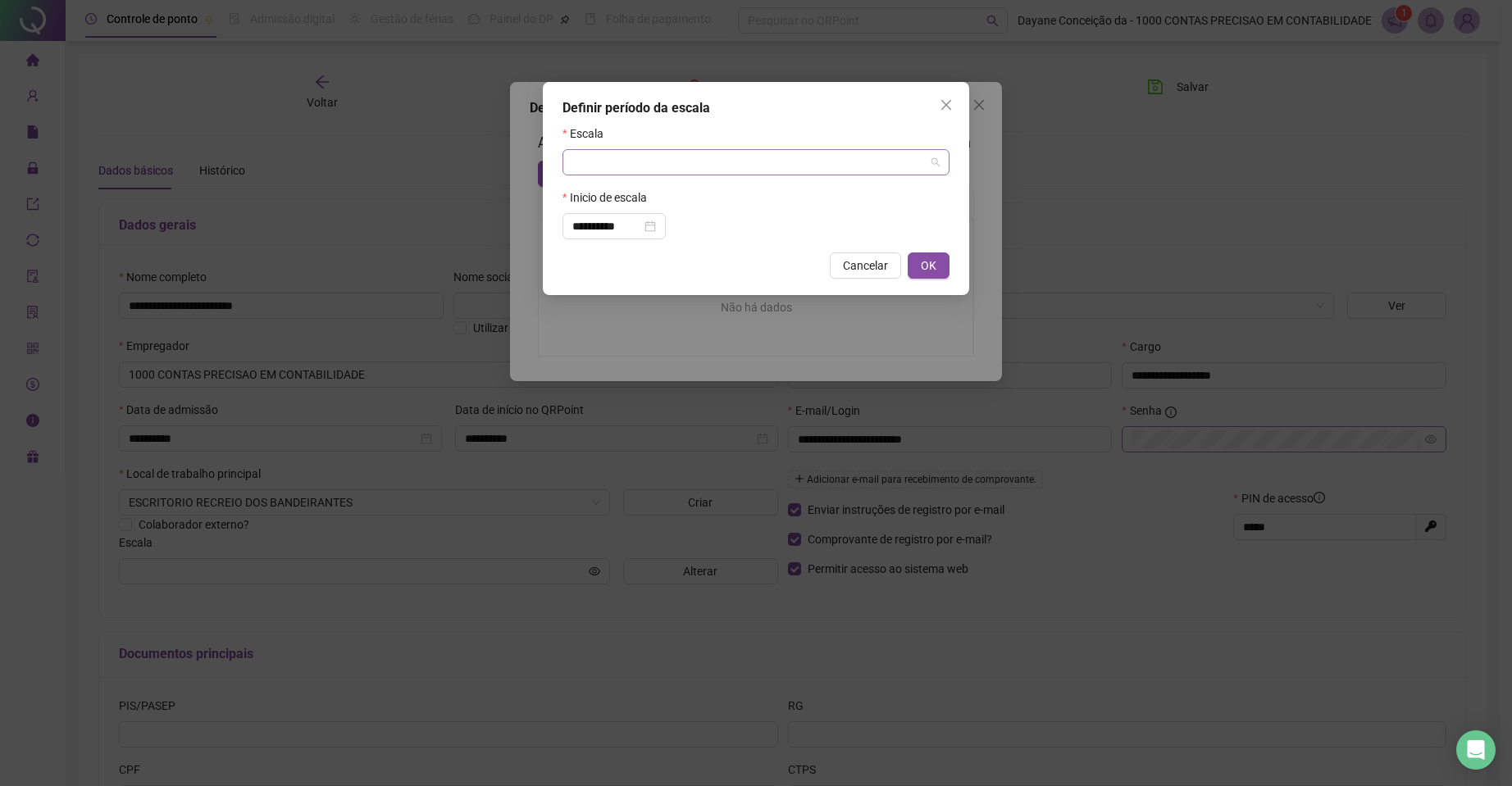 click at bounding box center [751, 162] 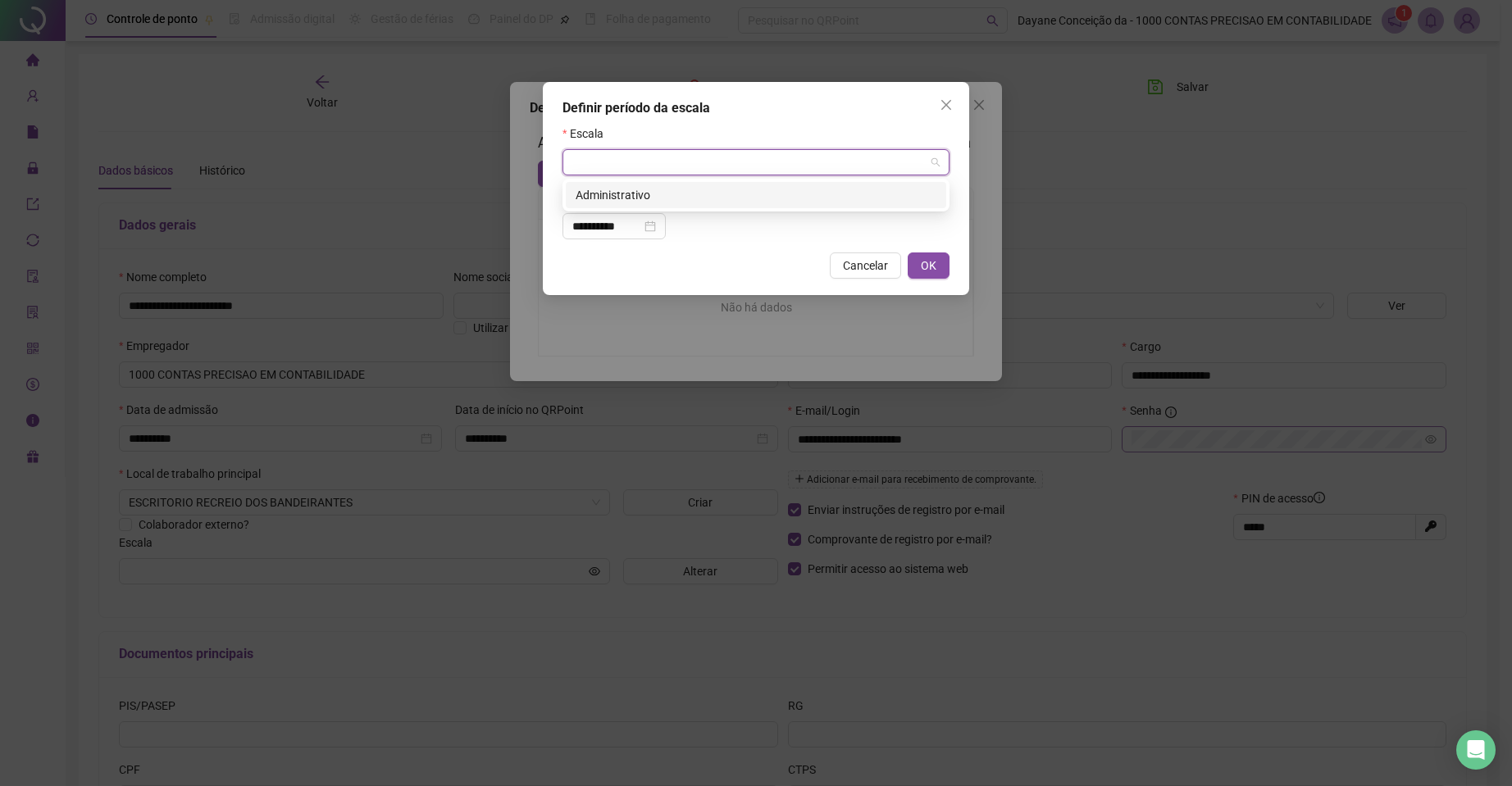click at bounding box center (751, 162) 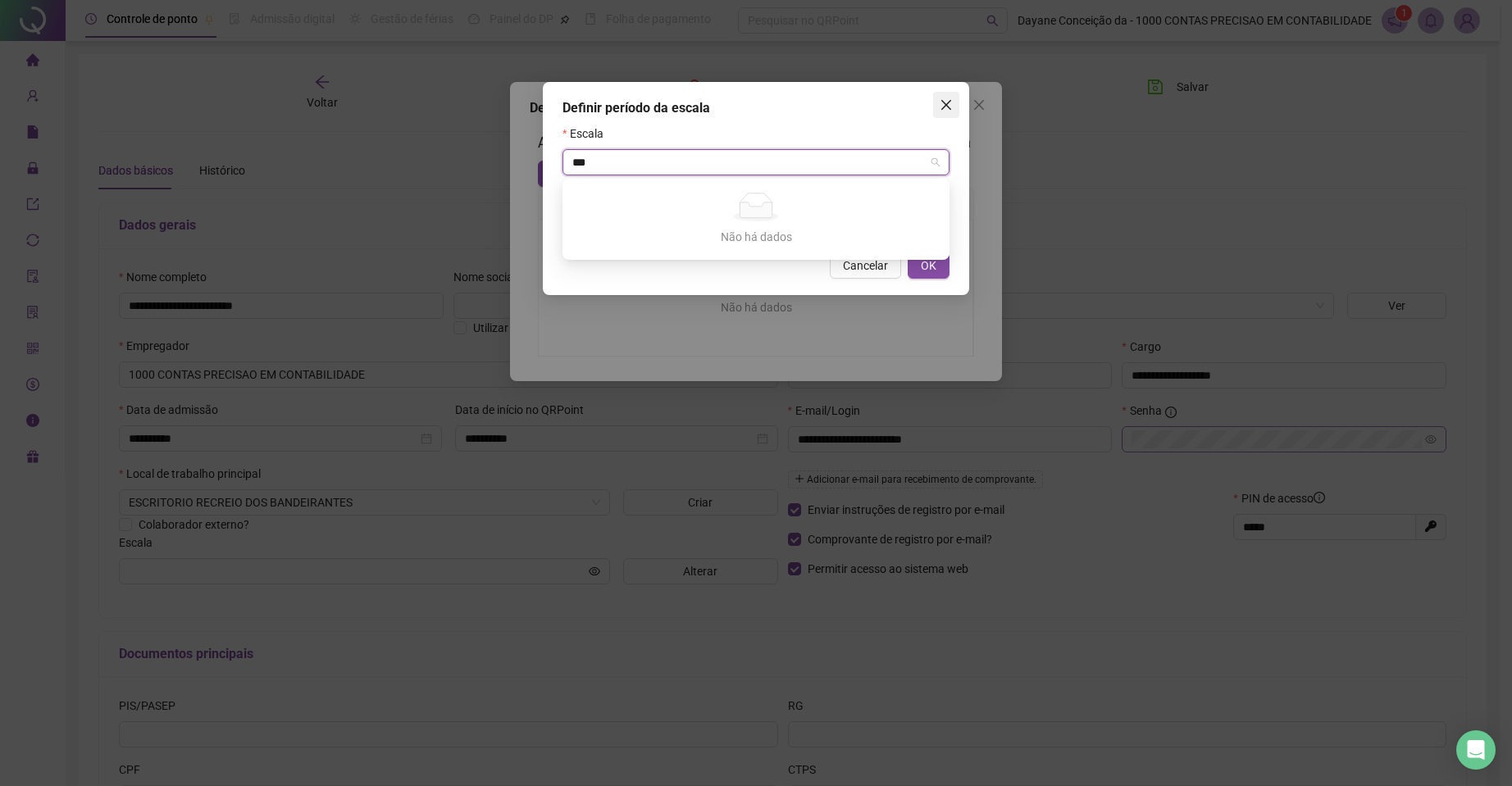type on "***" 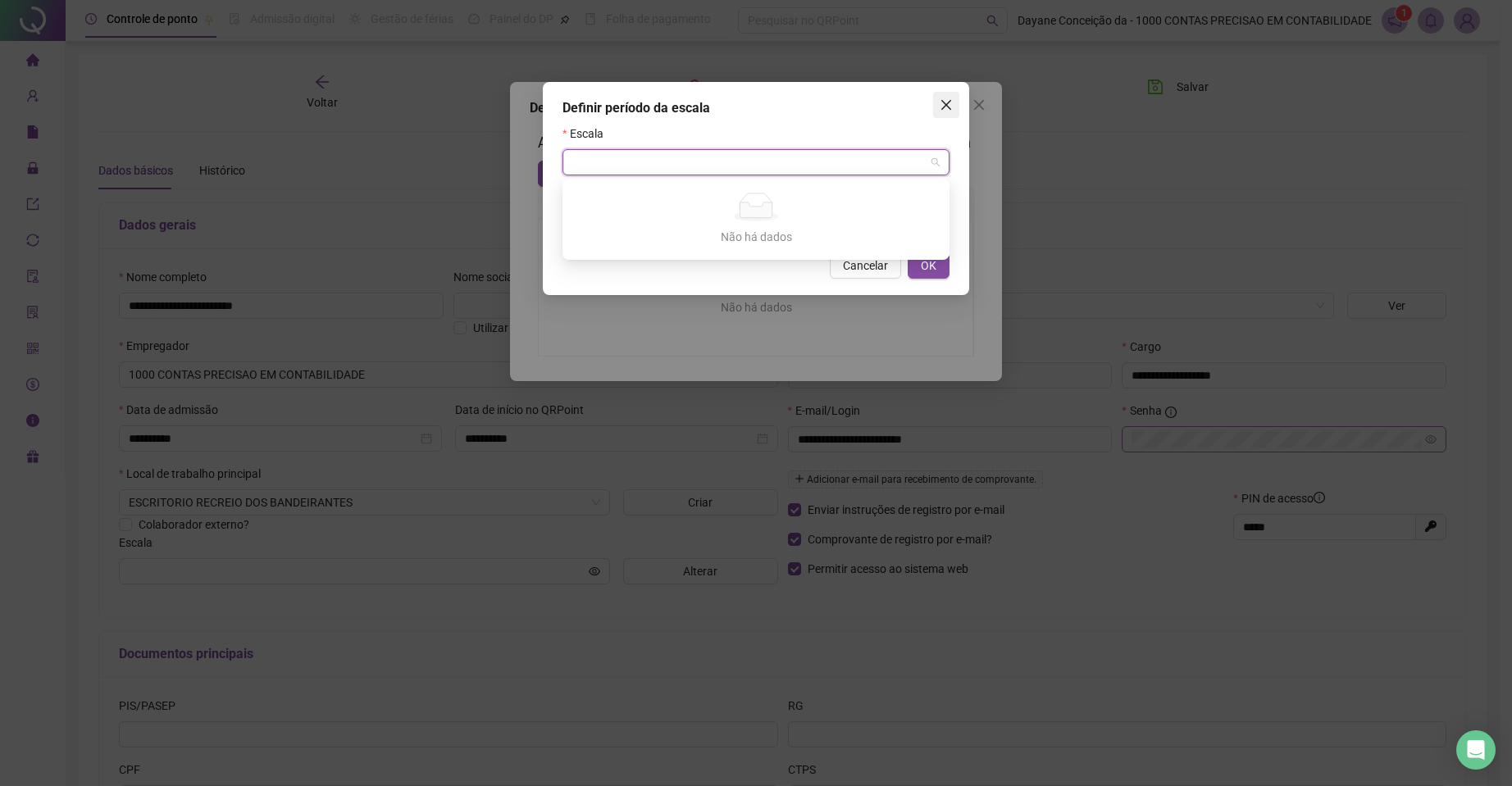 click 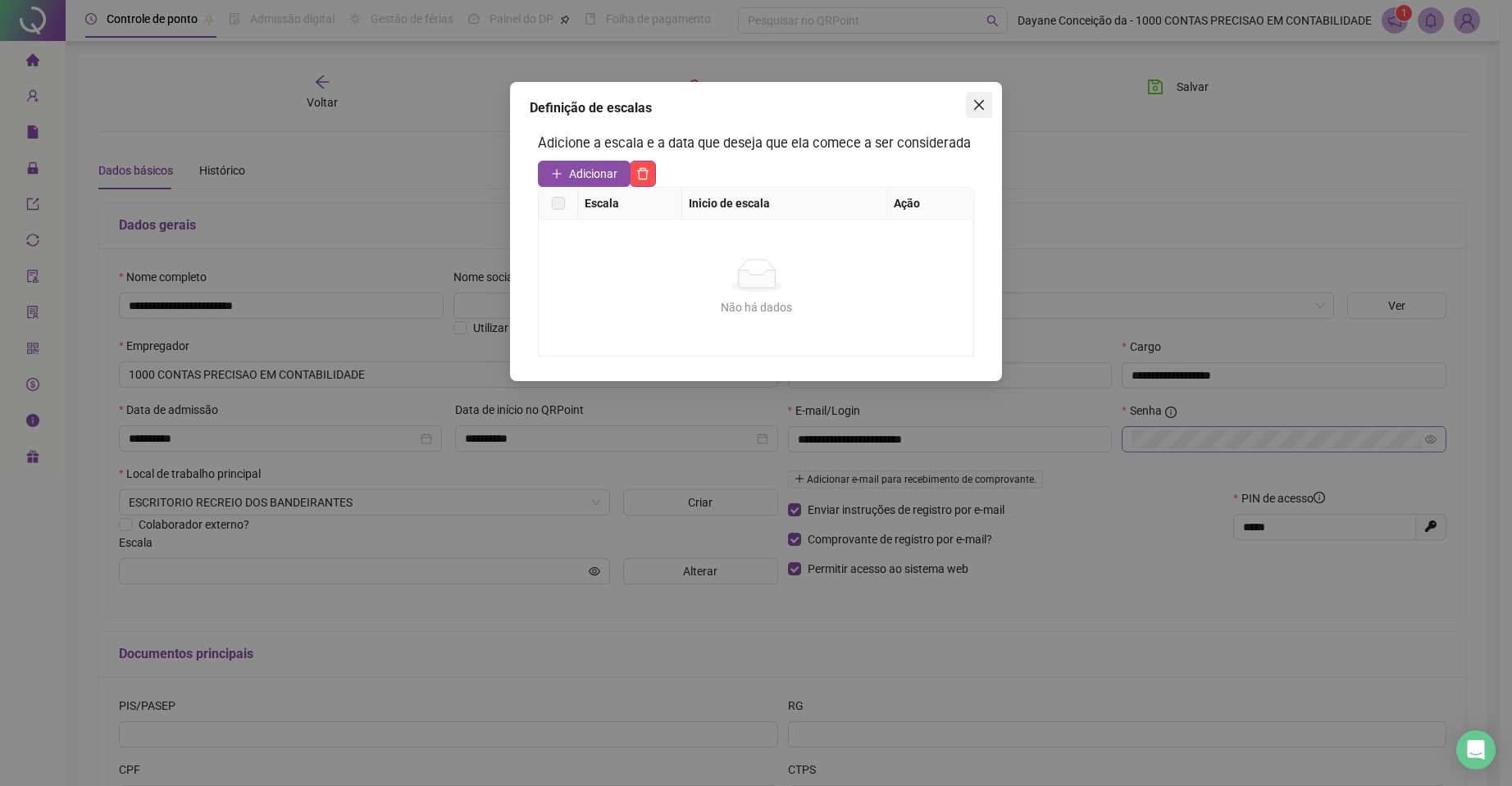 click 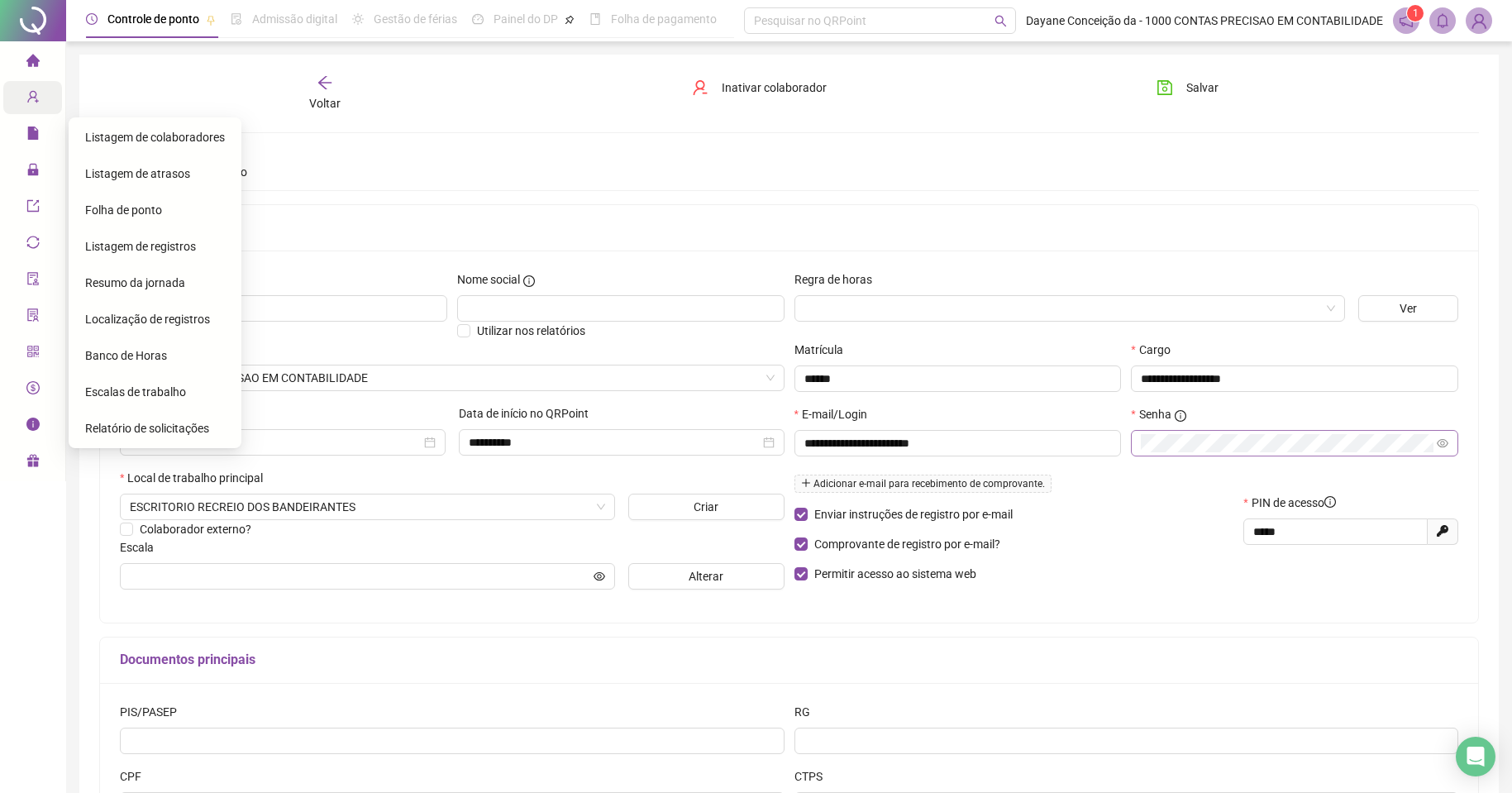 click 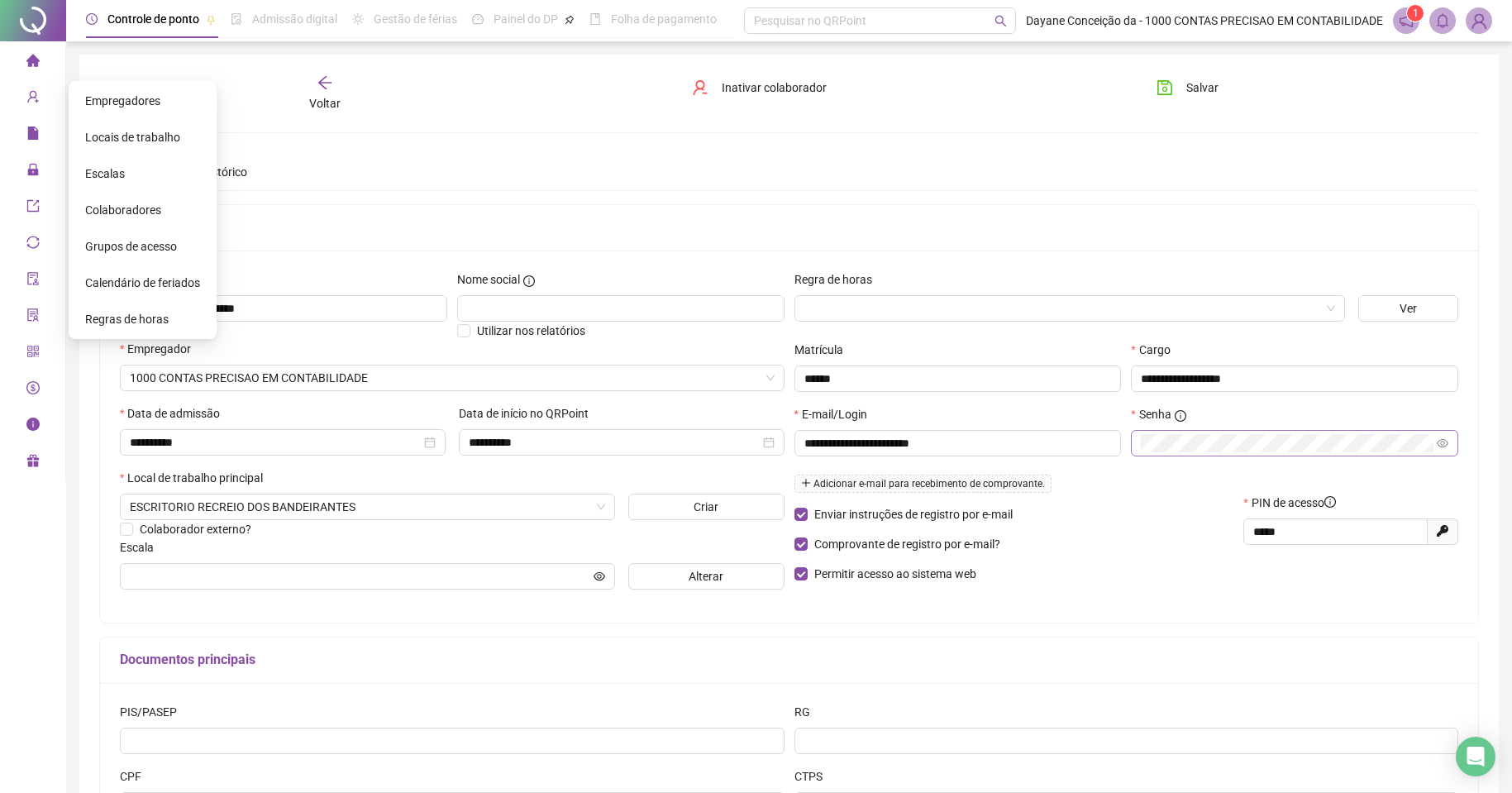click on "Escalas" at bounding box center [105, 174] 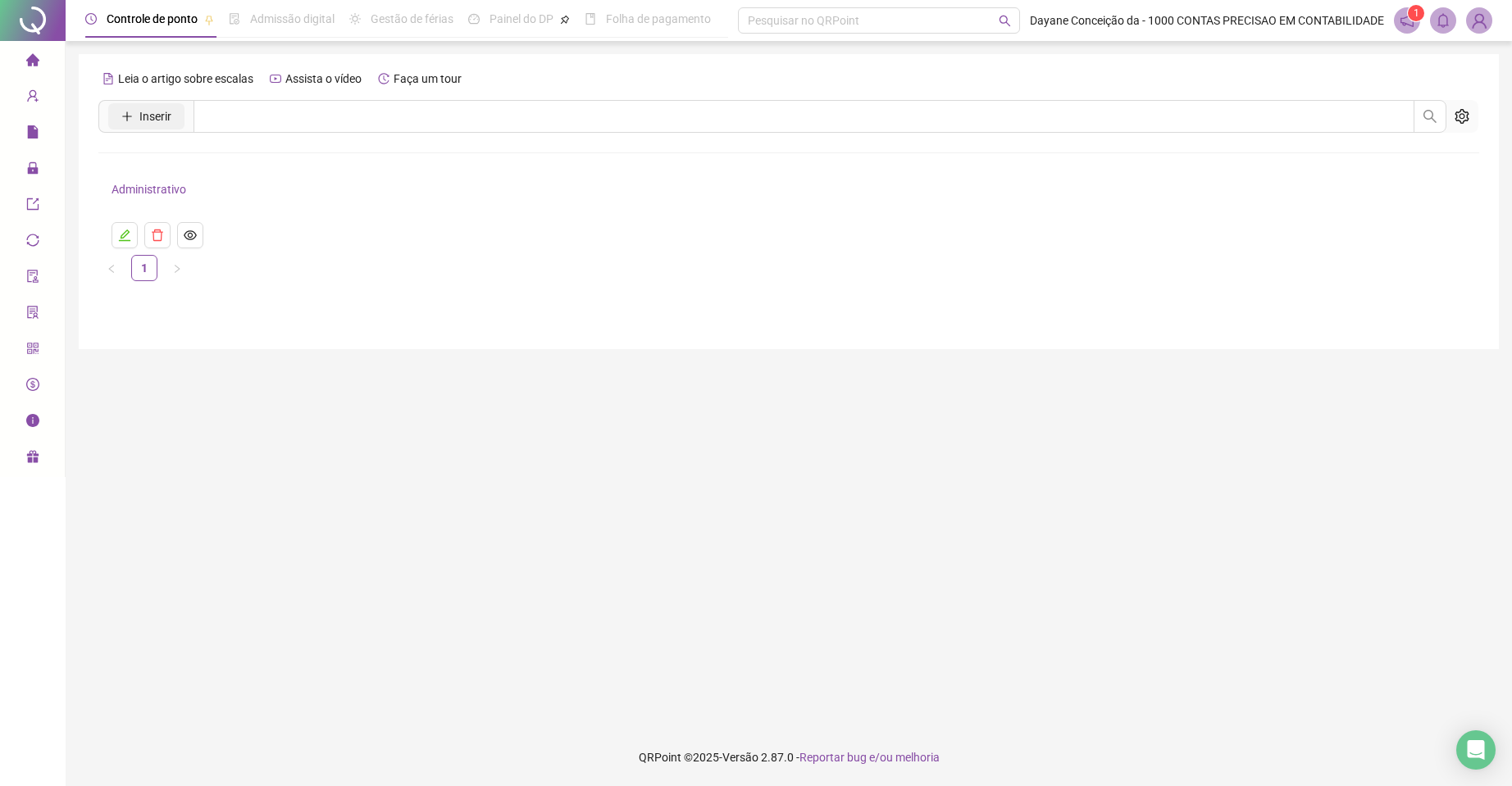 click 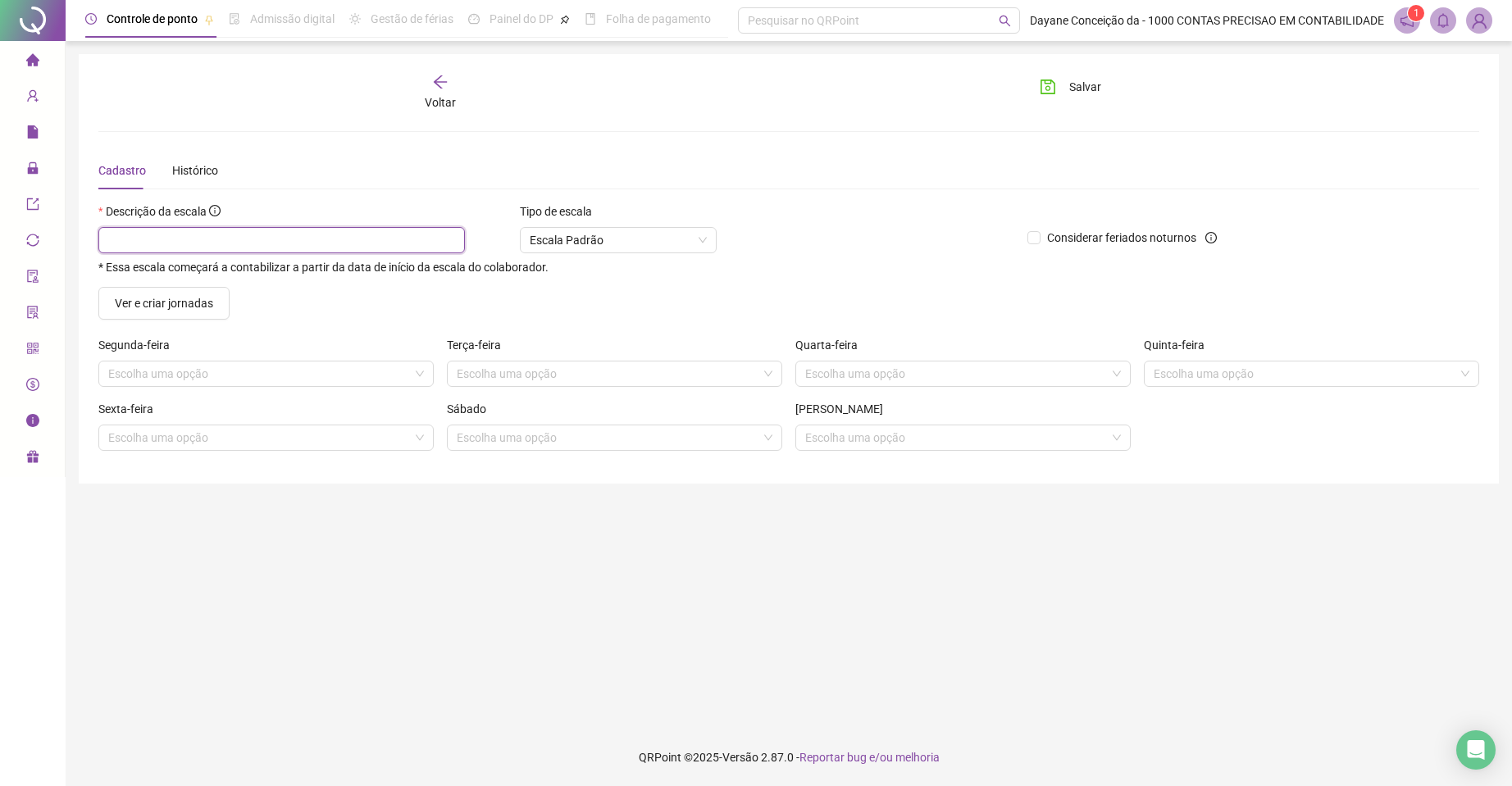 click at bounding box center [281, 240] 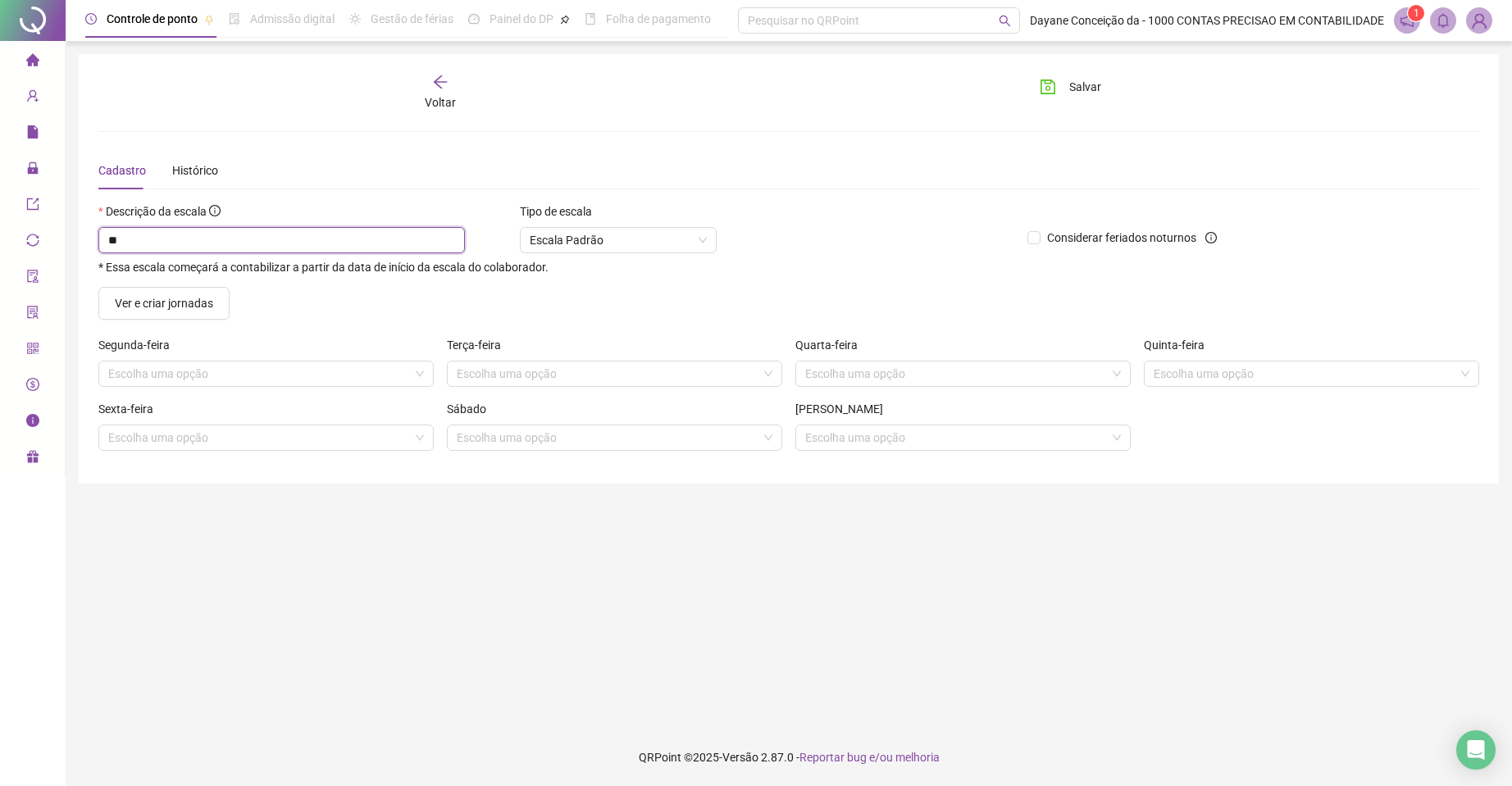 type on "*" 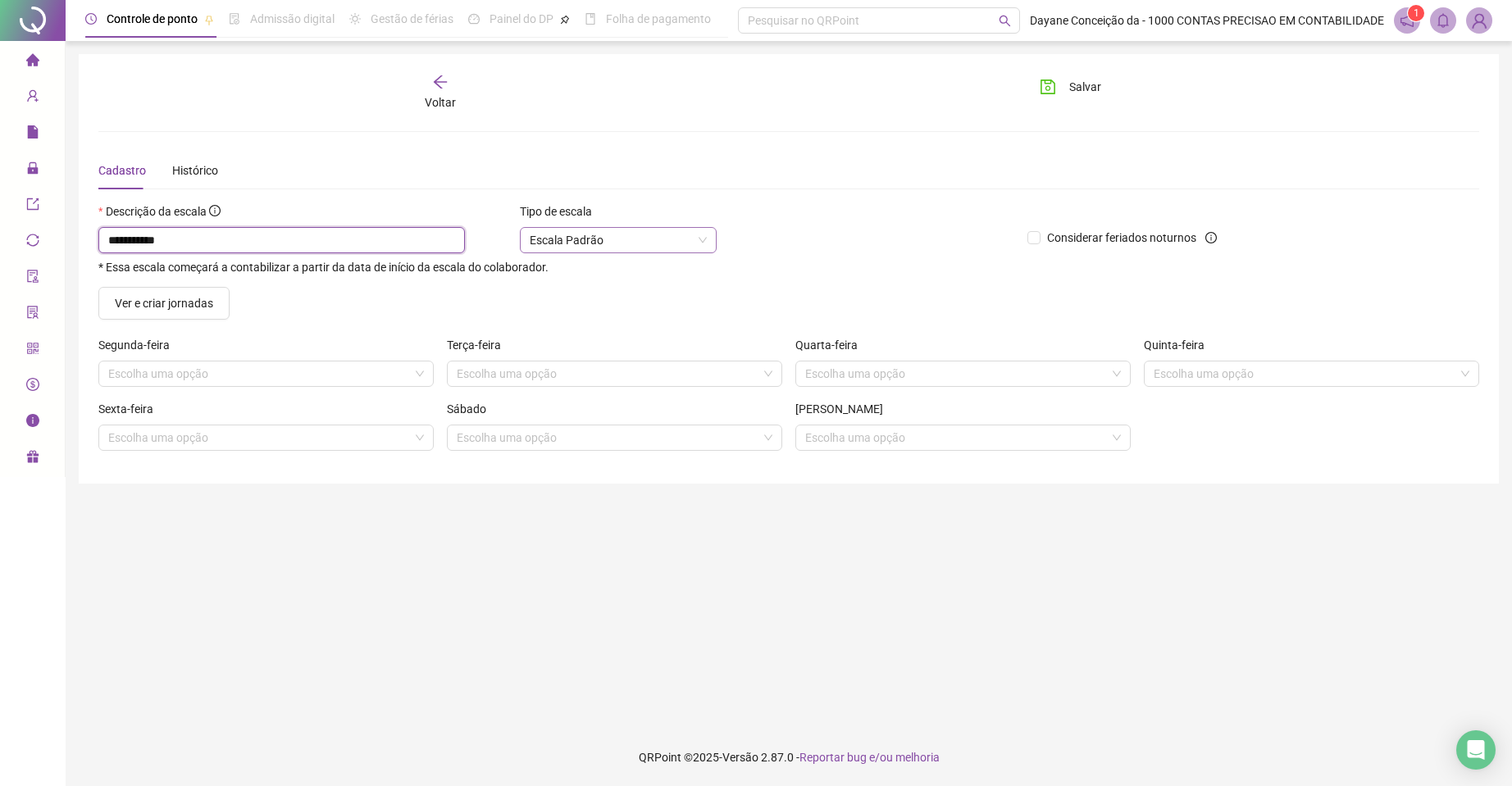 click on "Escala Padrão" at bounding box center [618, 240] 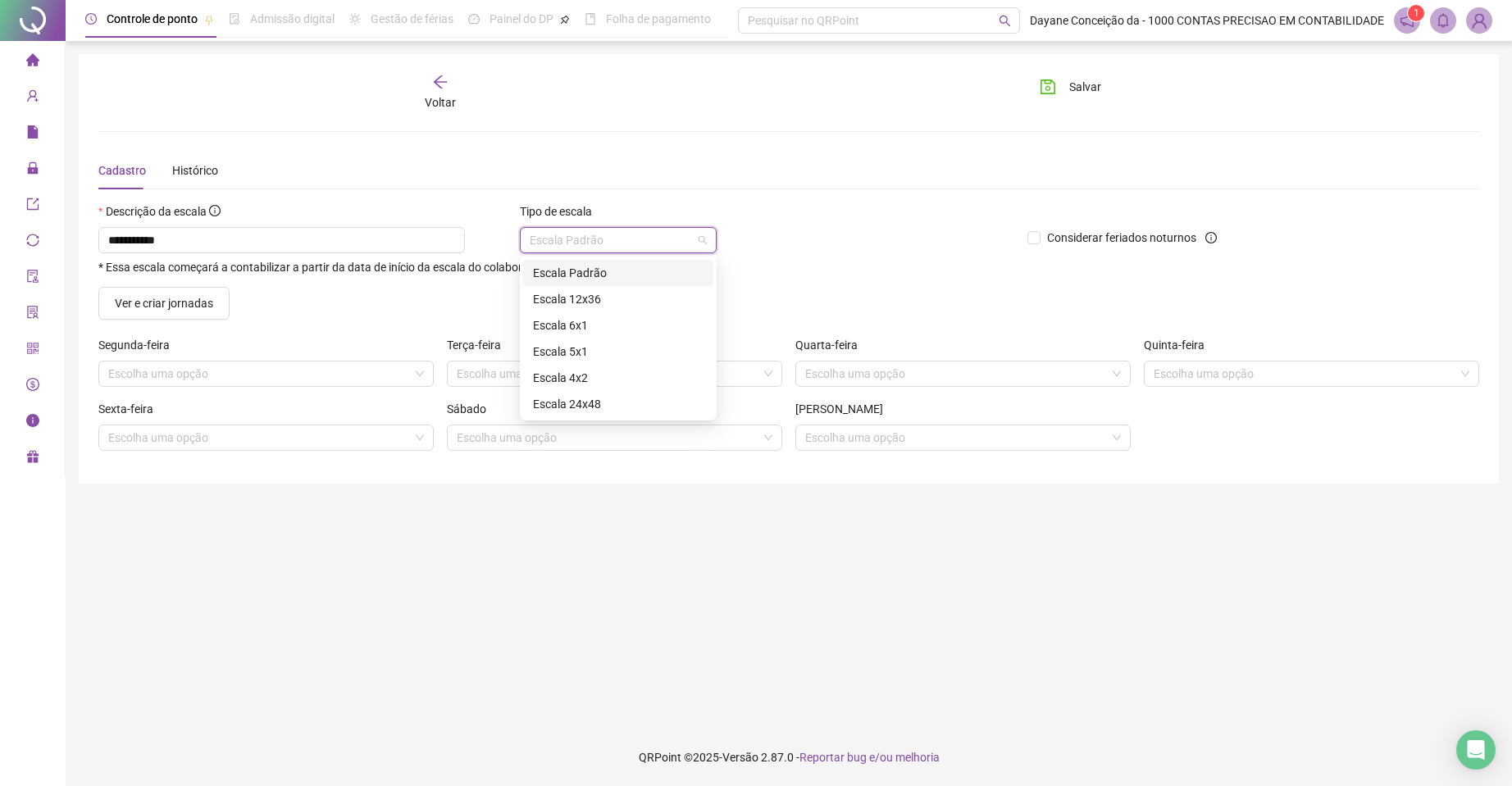 click on "Escala Padrão" at bounding box center [618, 273] 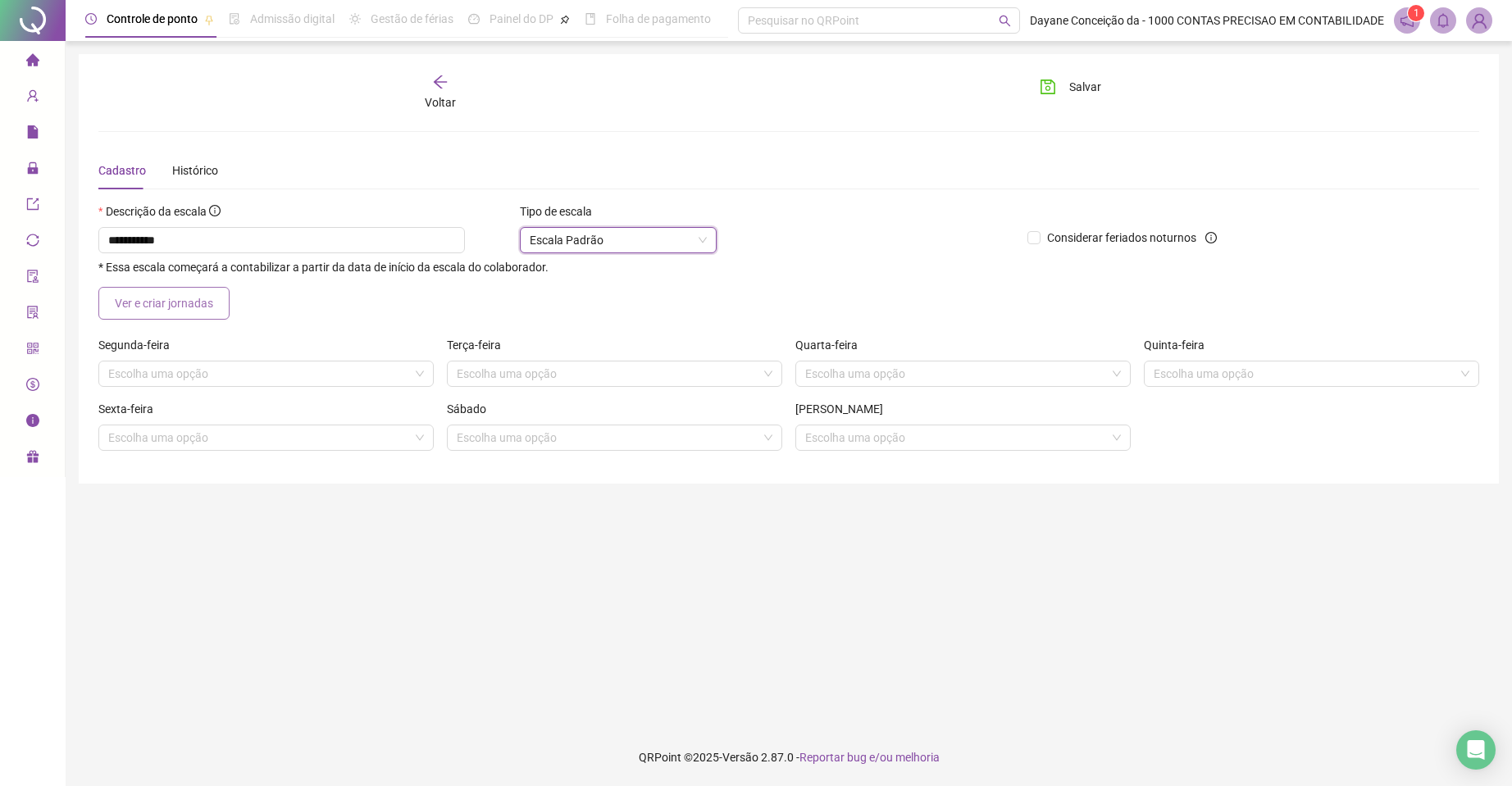 click on "Ver e criar jornadas" at bounding box center (164, 303) 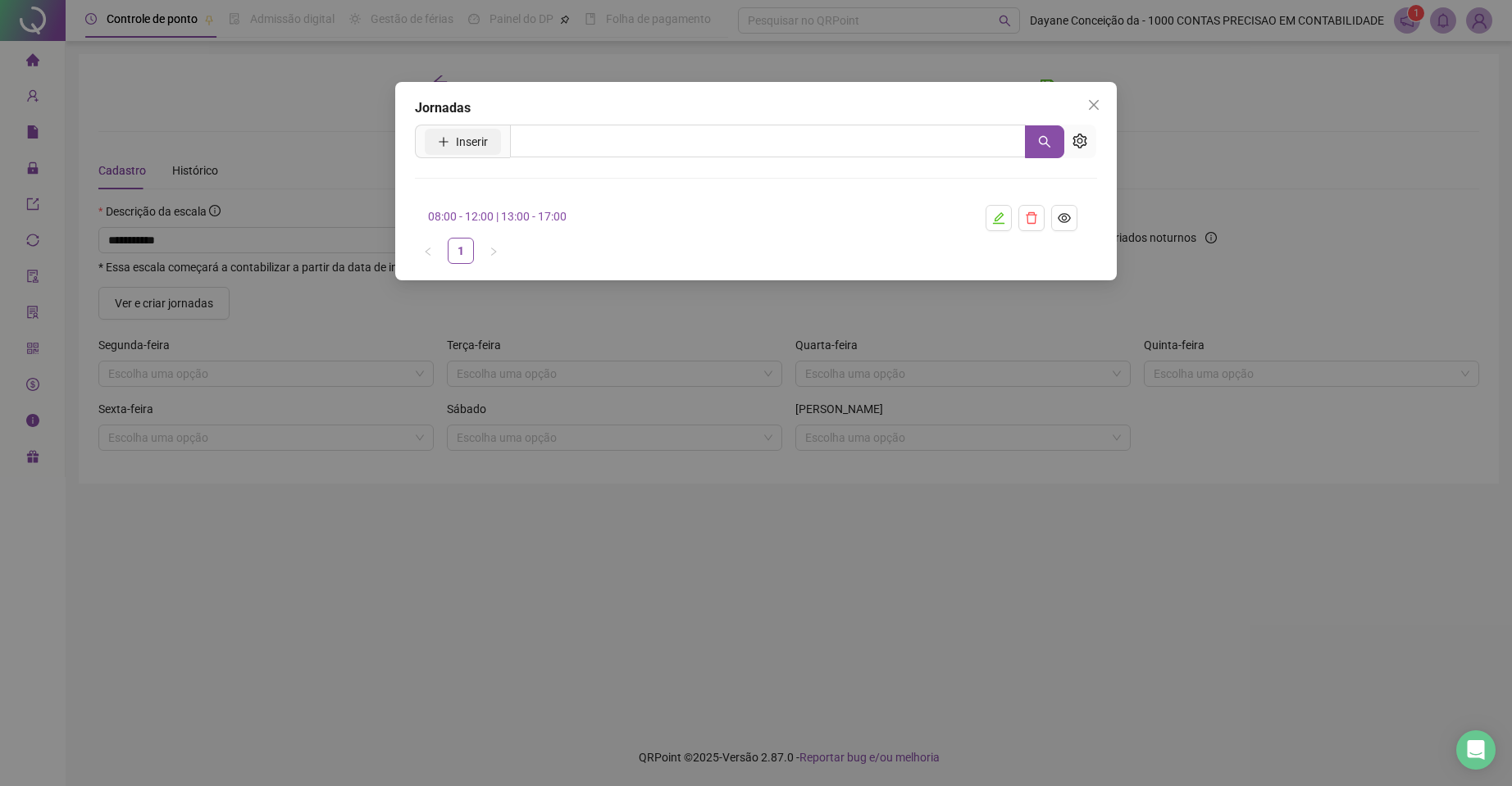 click 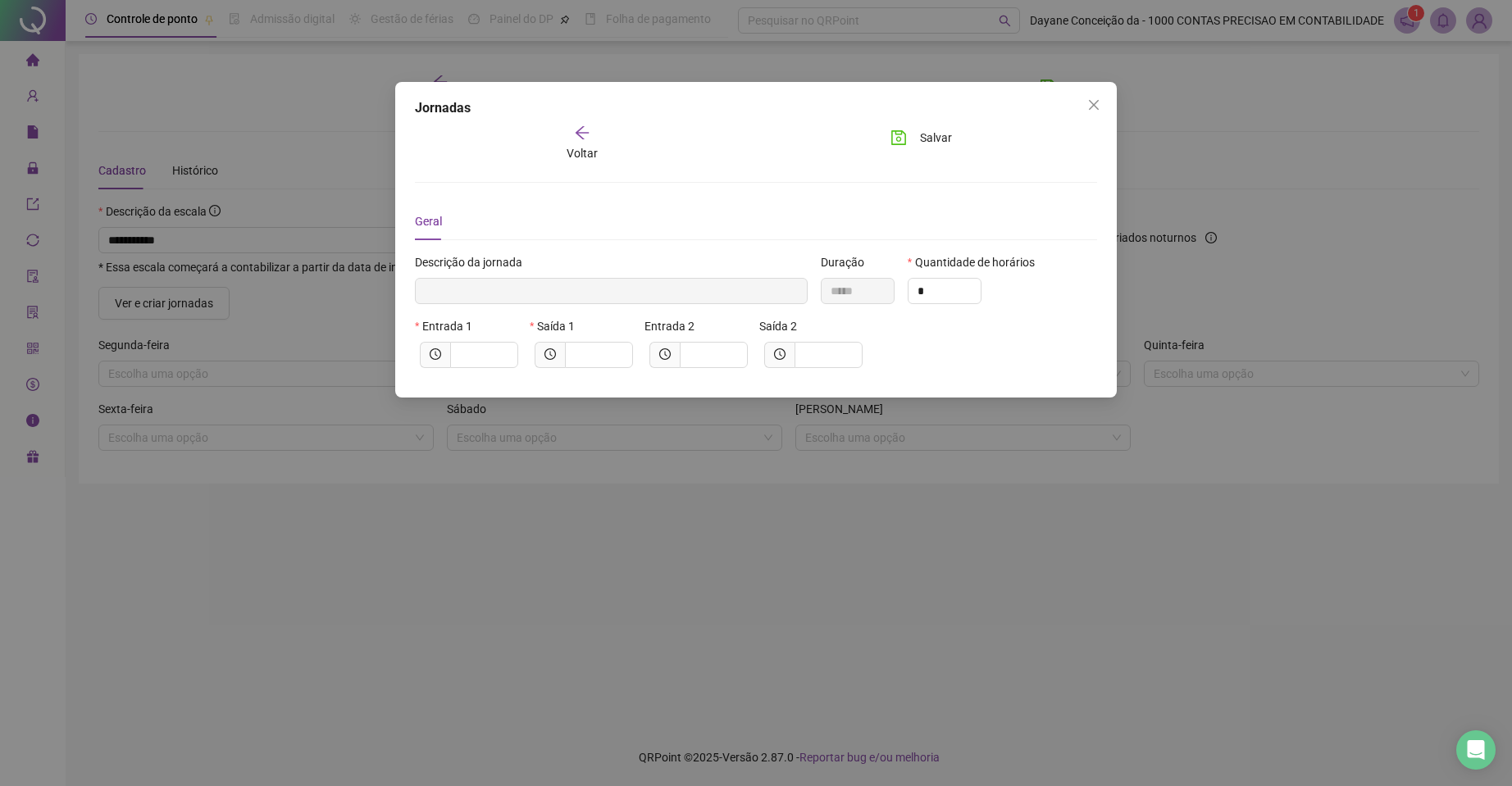 type 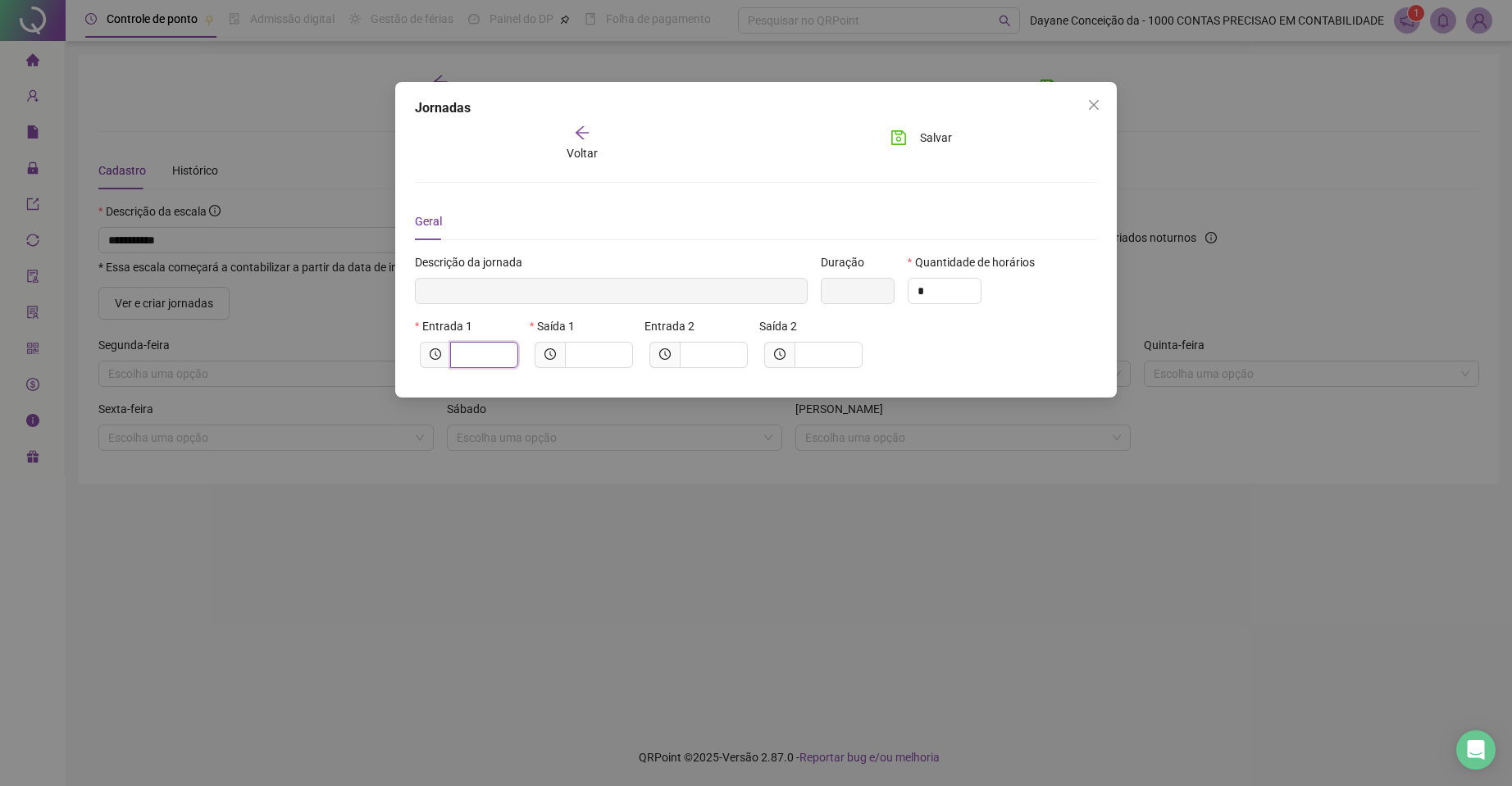 click at bounding box center [482, 355] 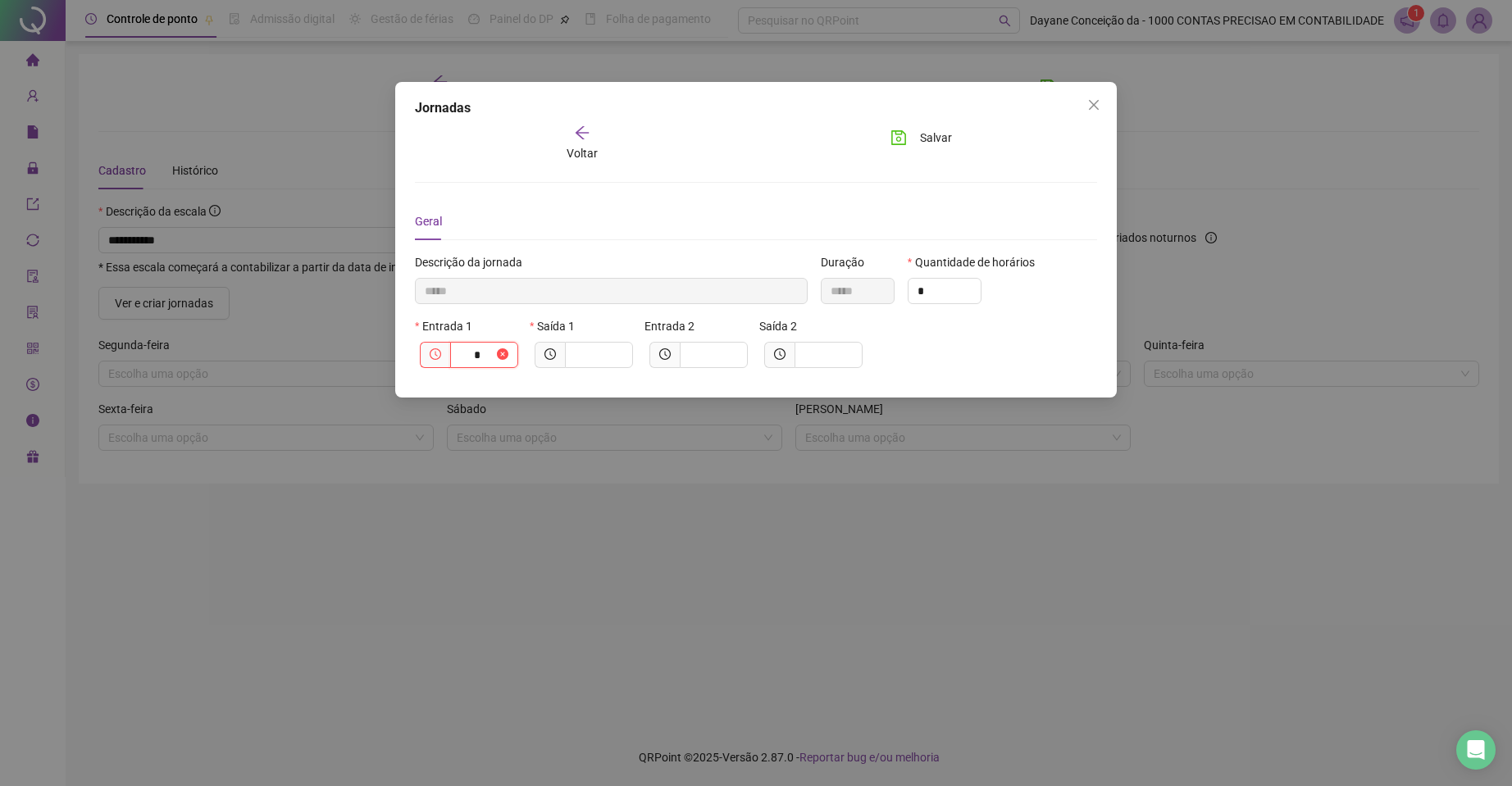 type on "******" 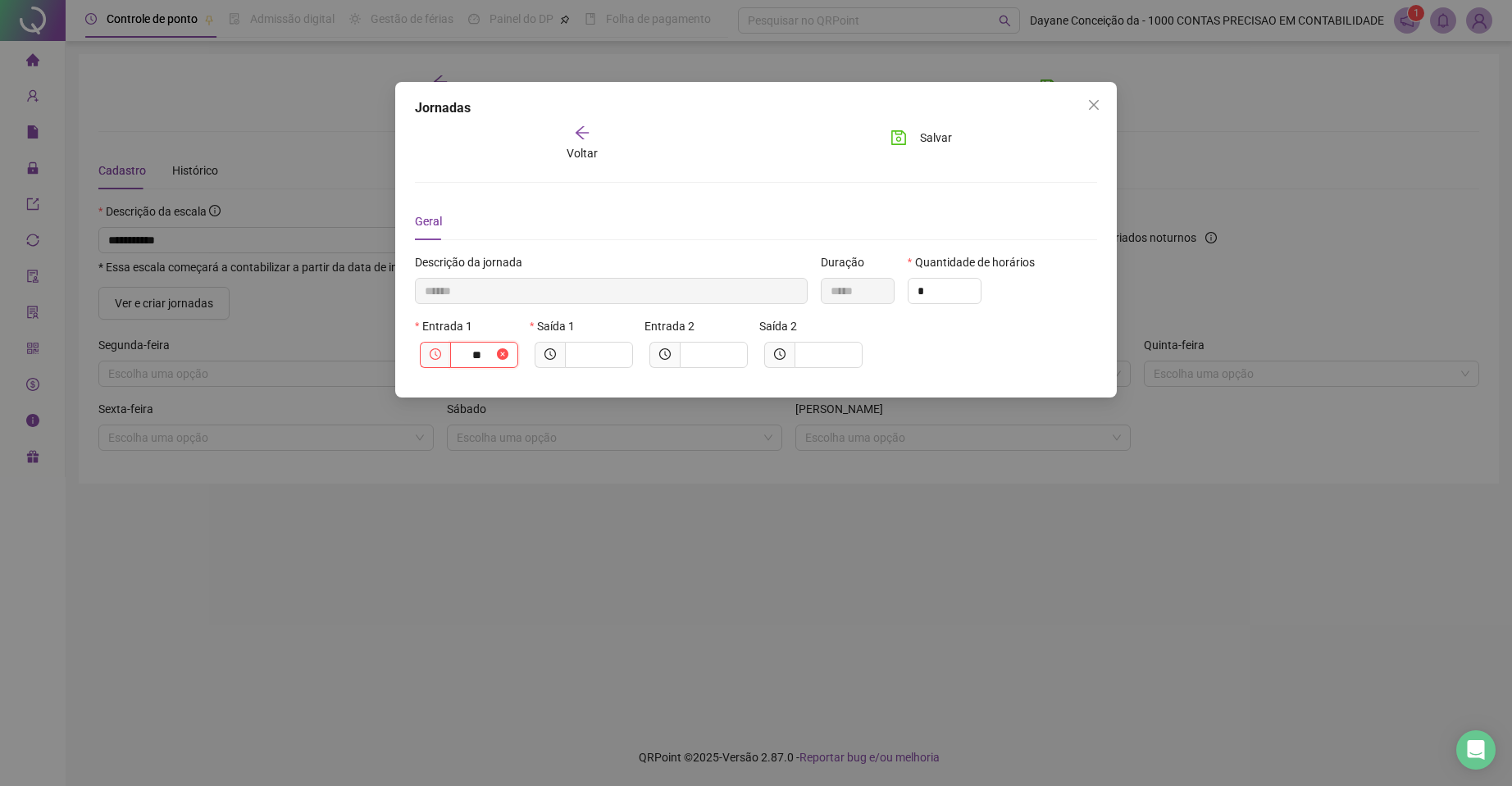 type on "***" 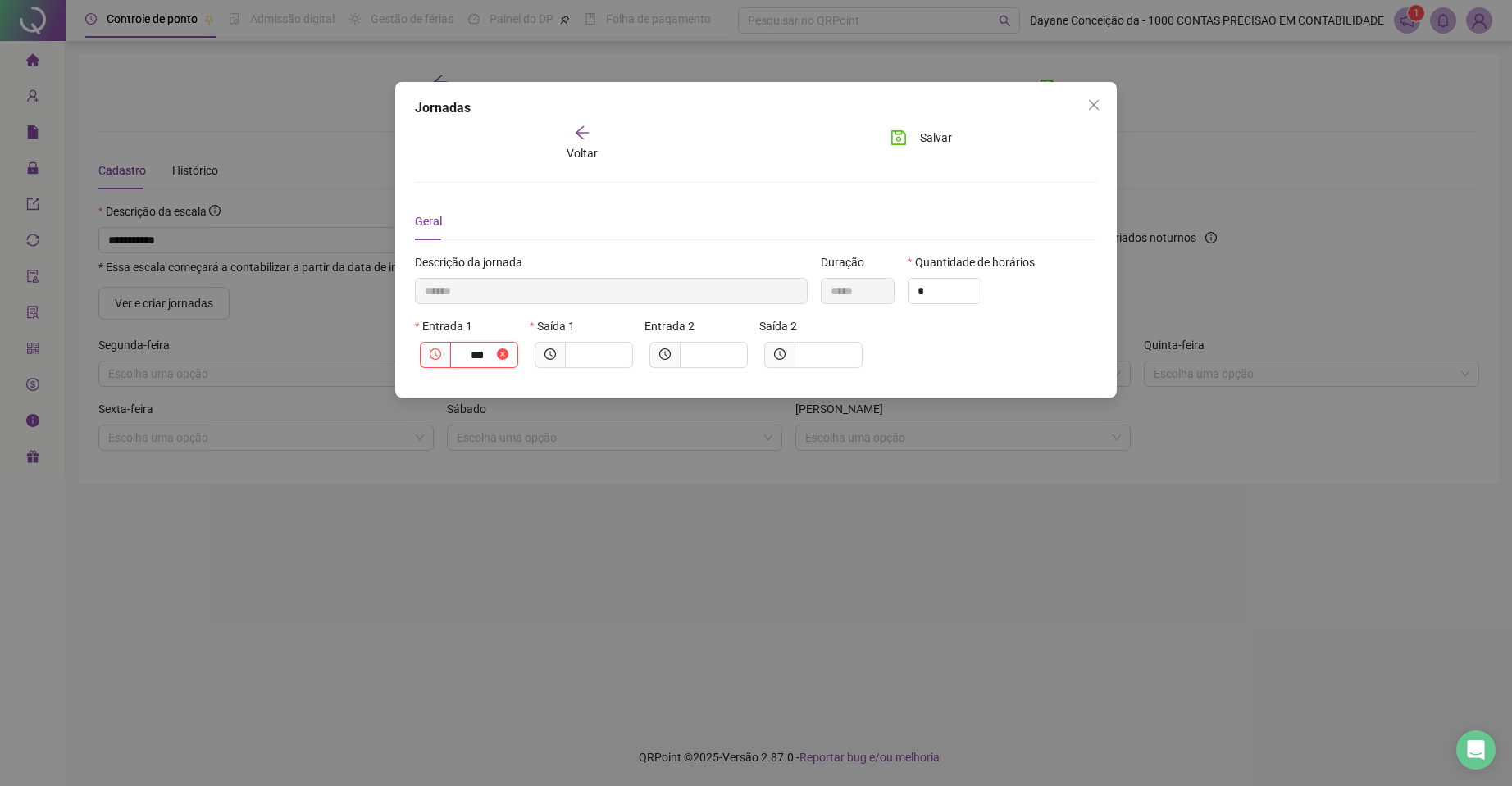 type on "********" 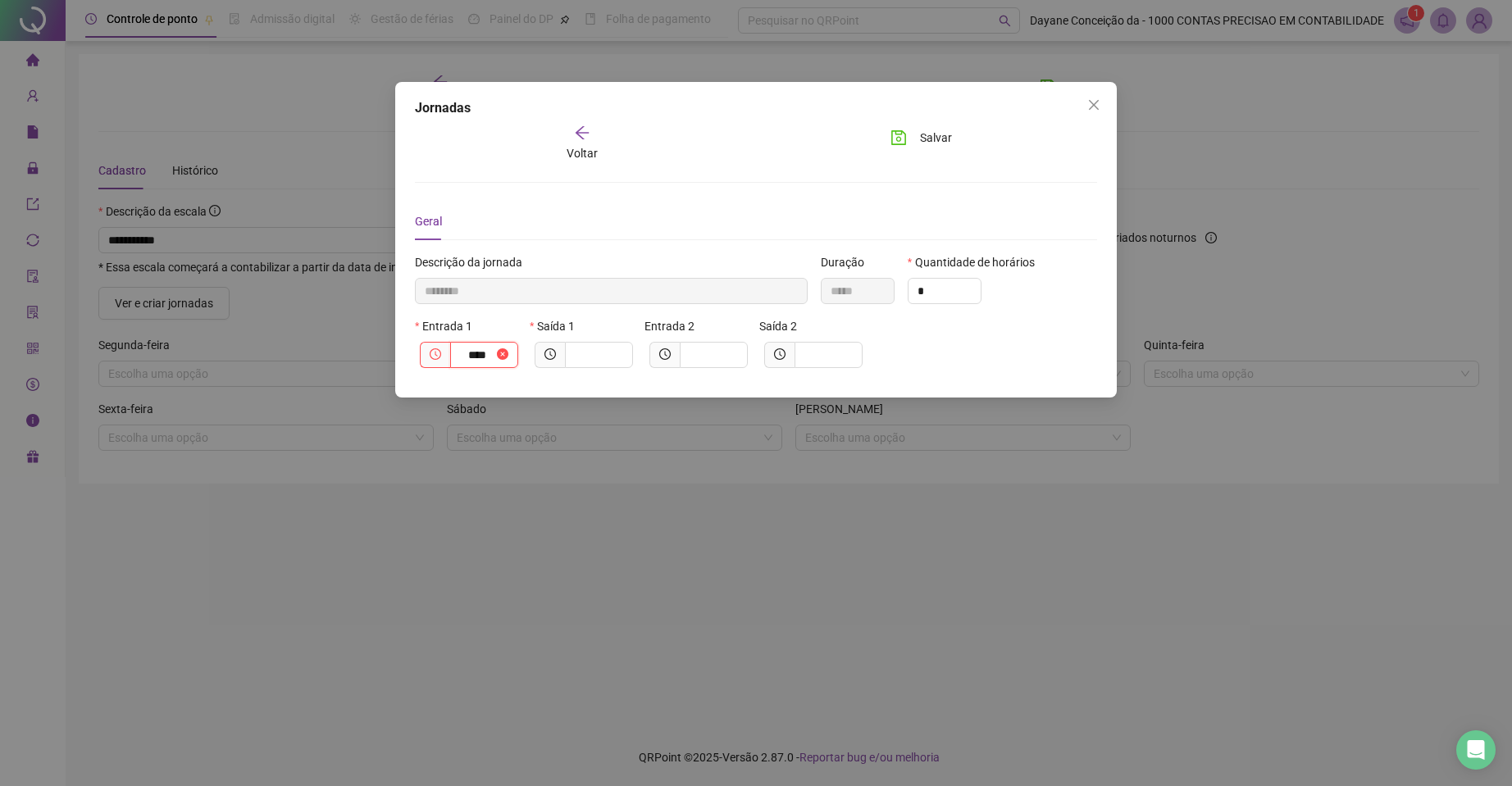 type on "*********" 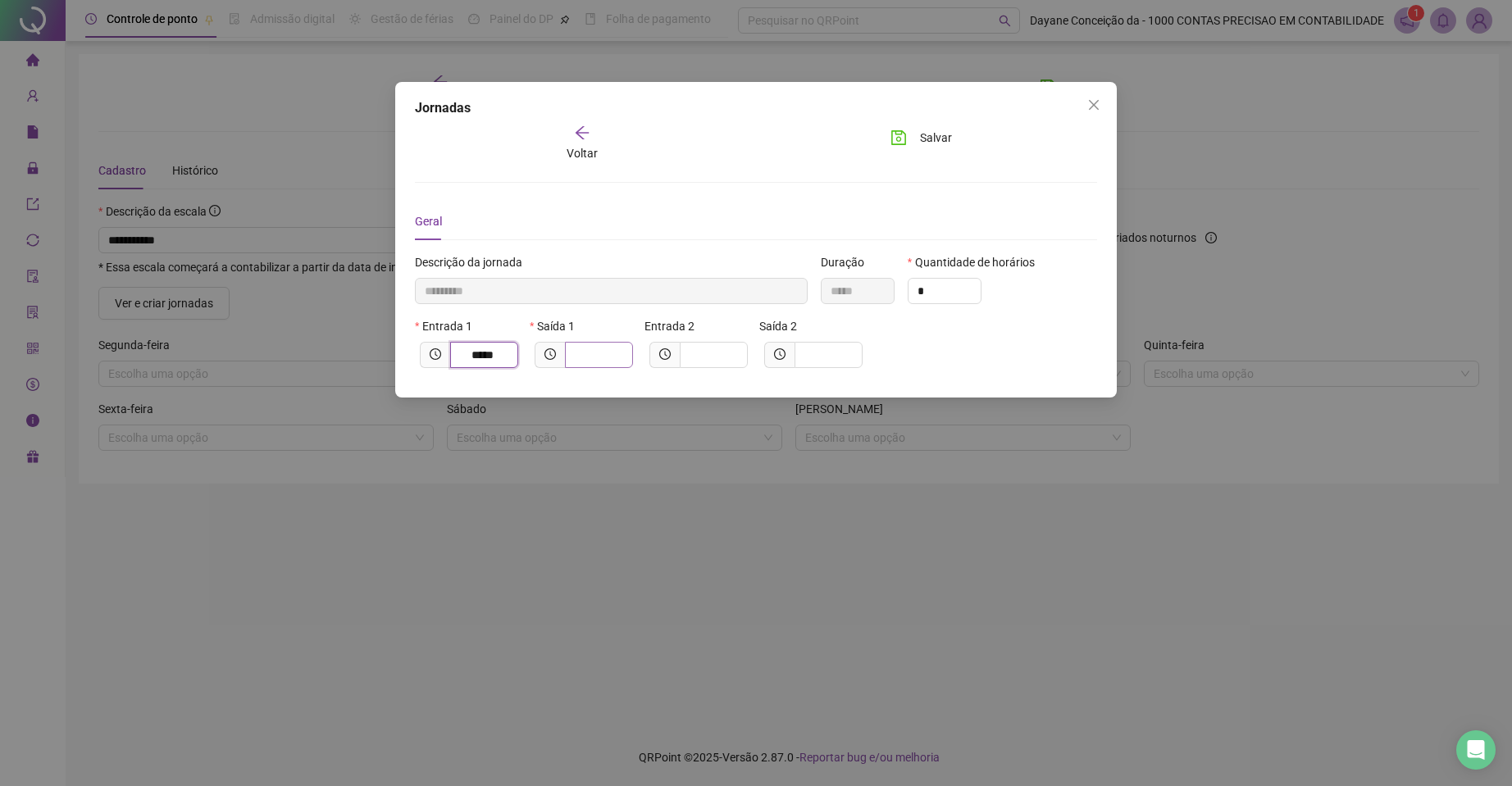 type on "*****" 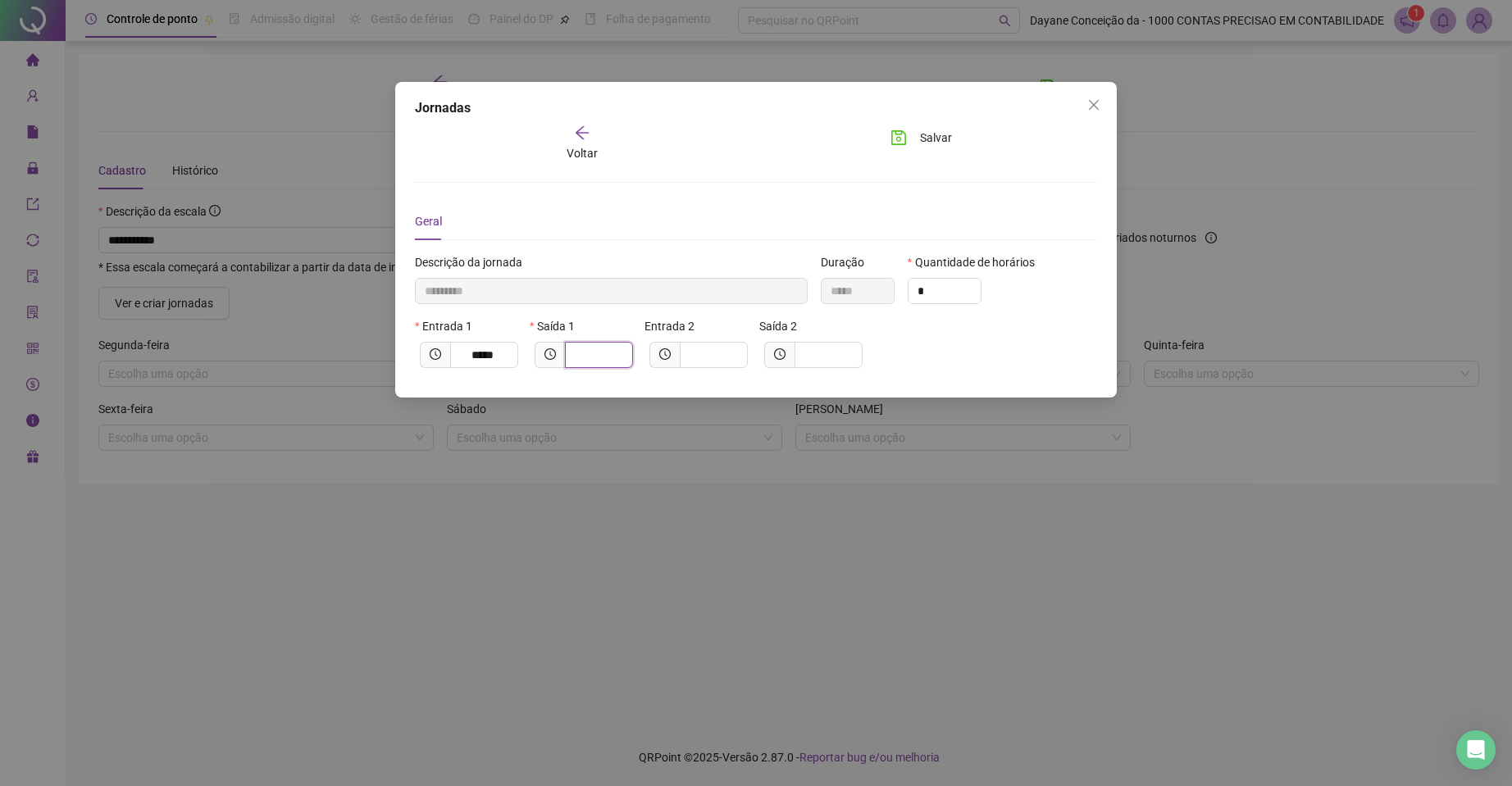 click at bounding box center (597, 355) 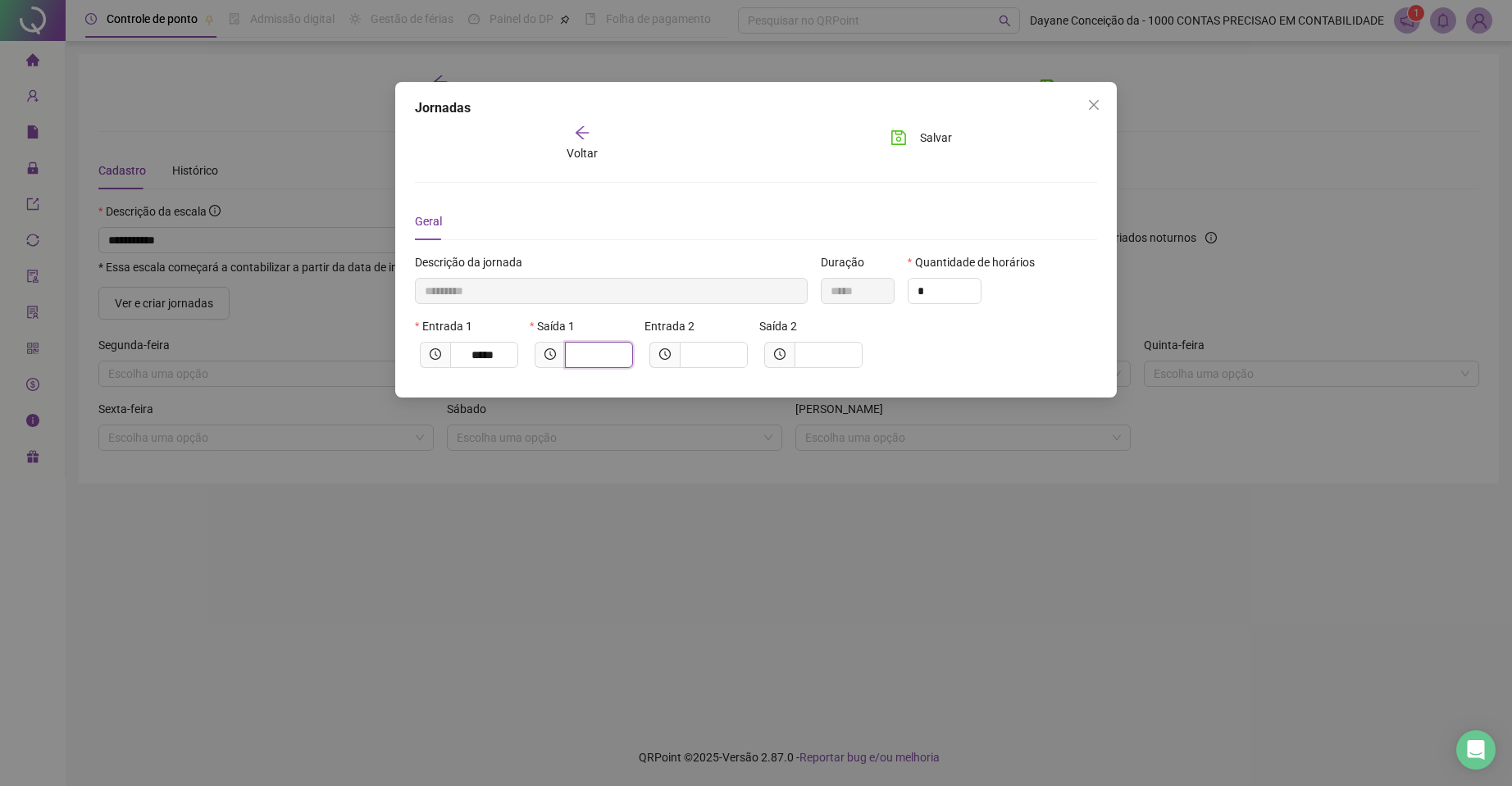 type on "*********" 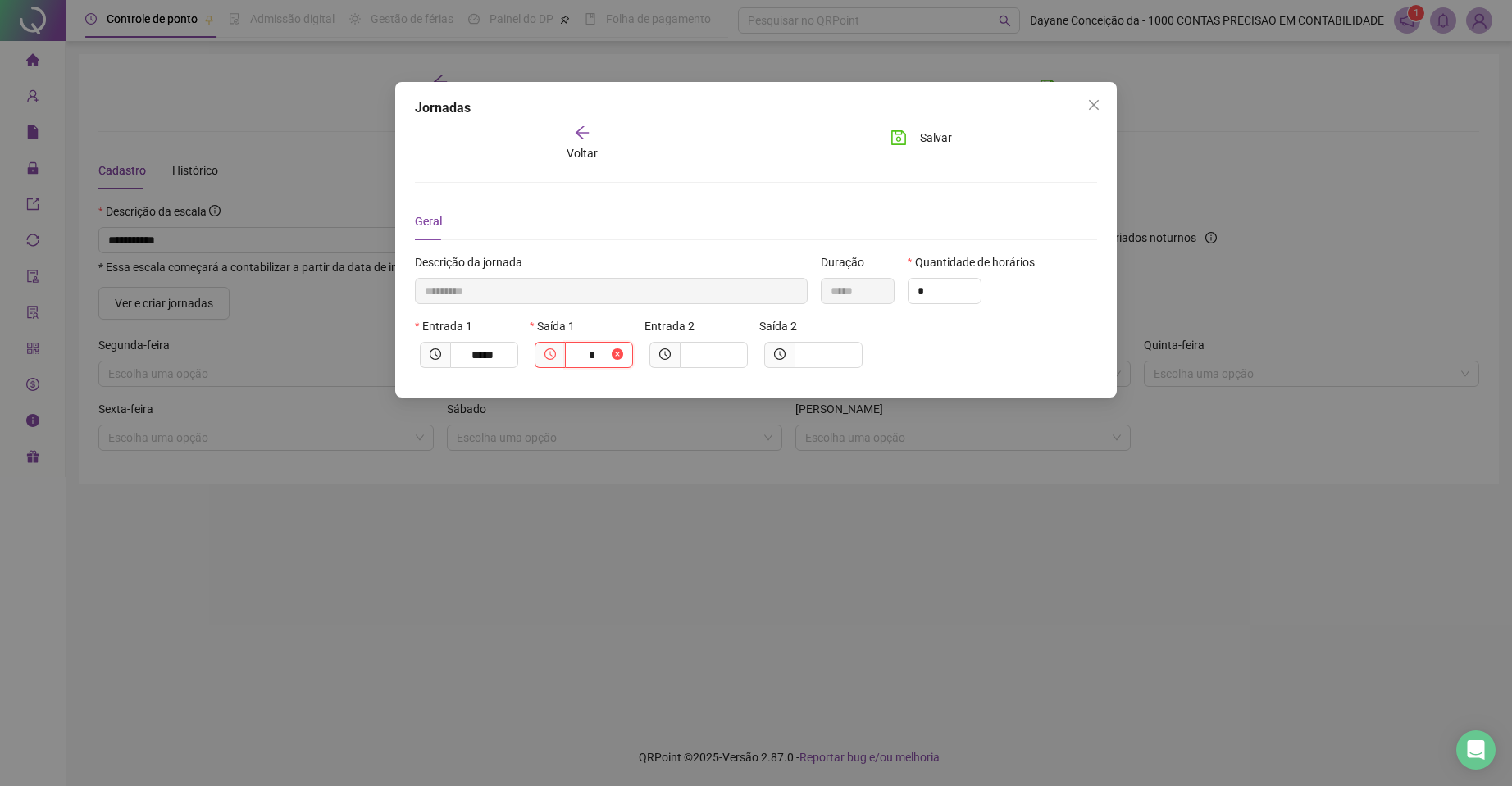 type on "**" 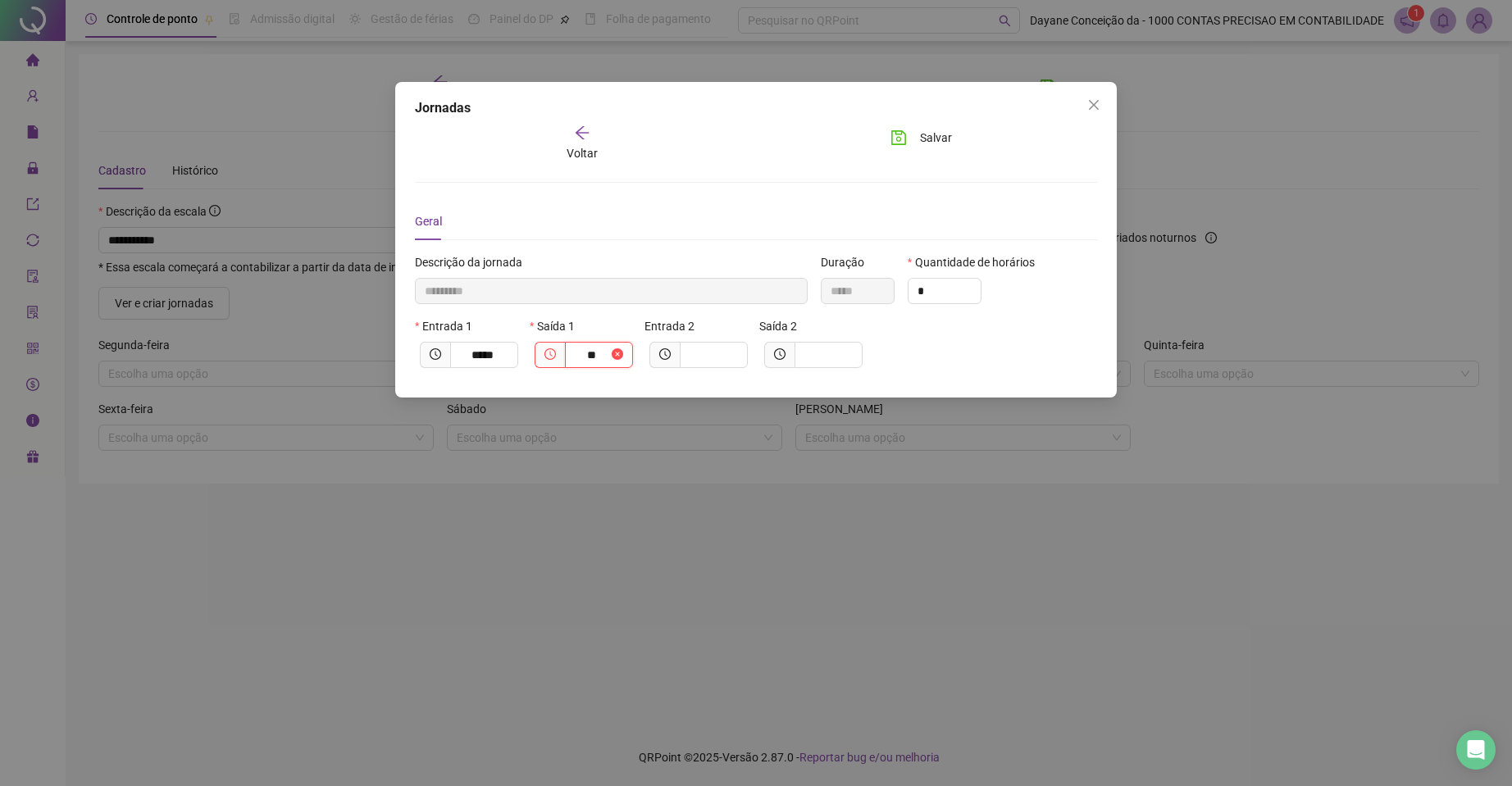 type on "**********" 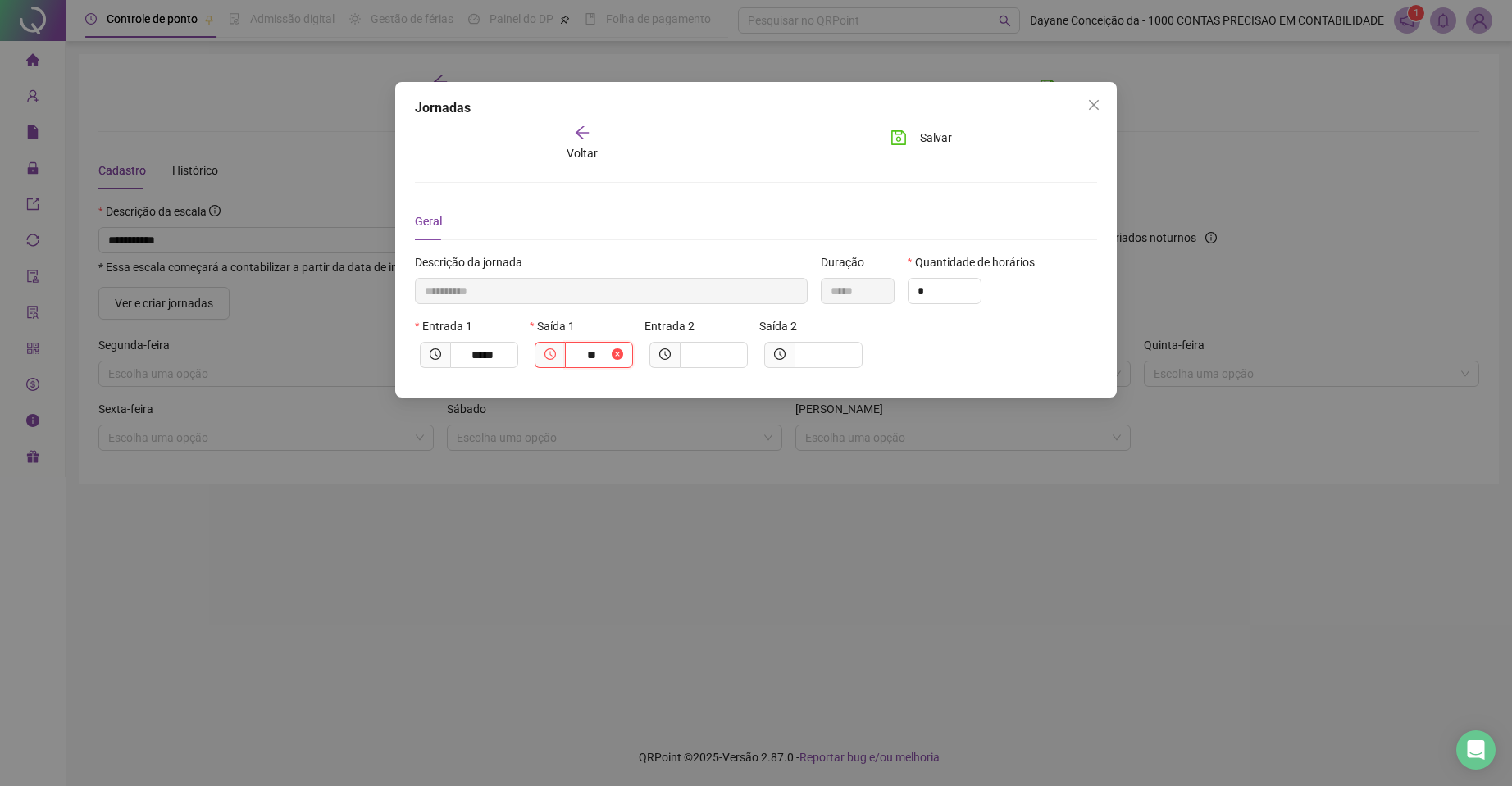 type on "***" 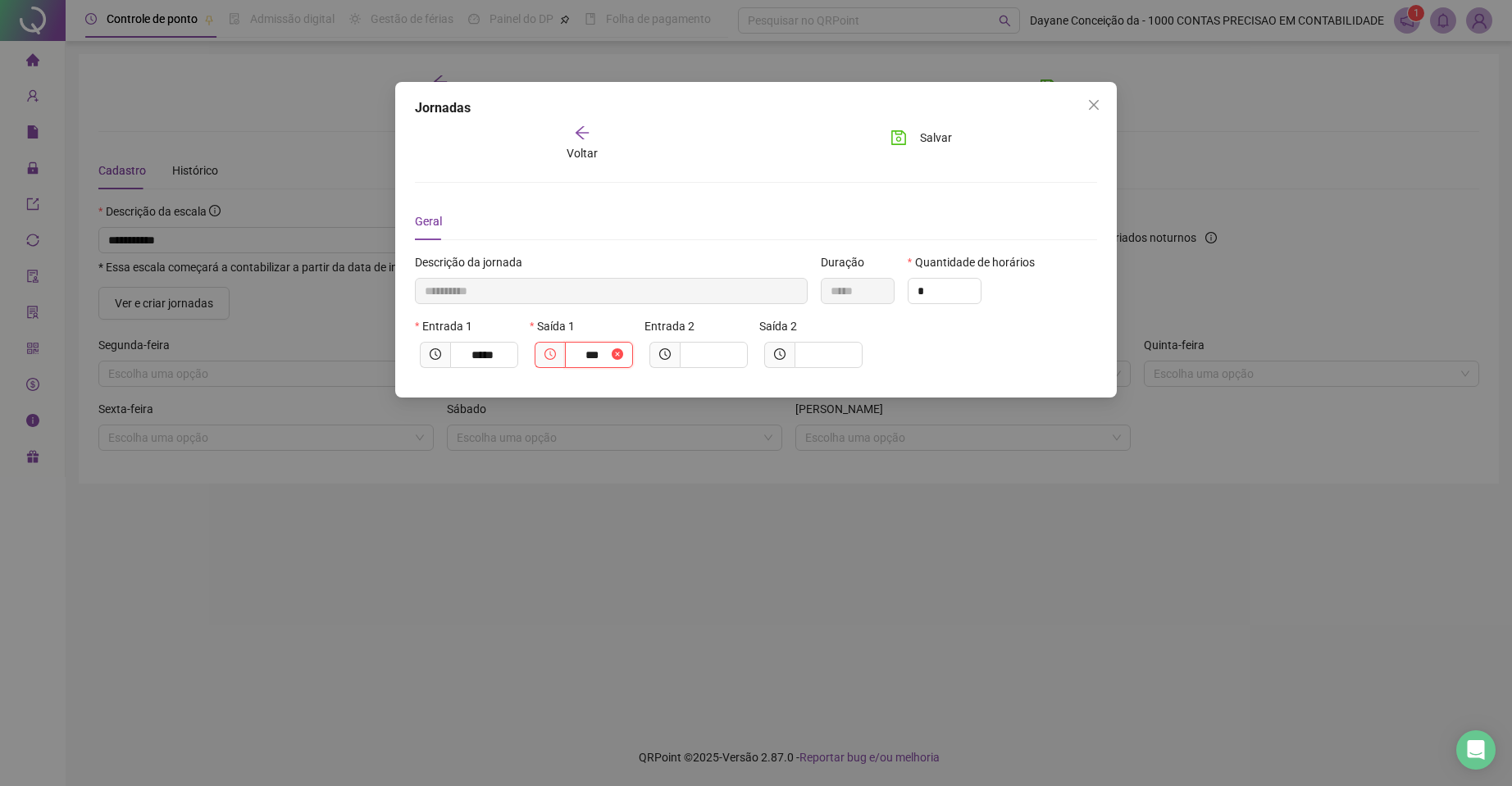 type on "**********" 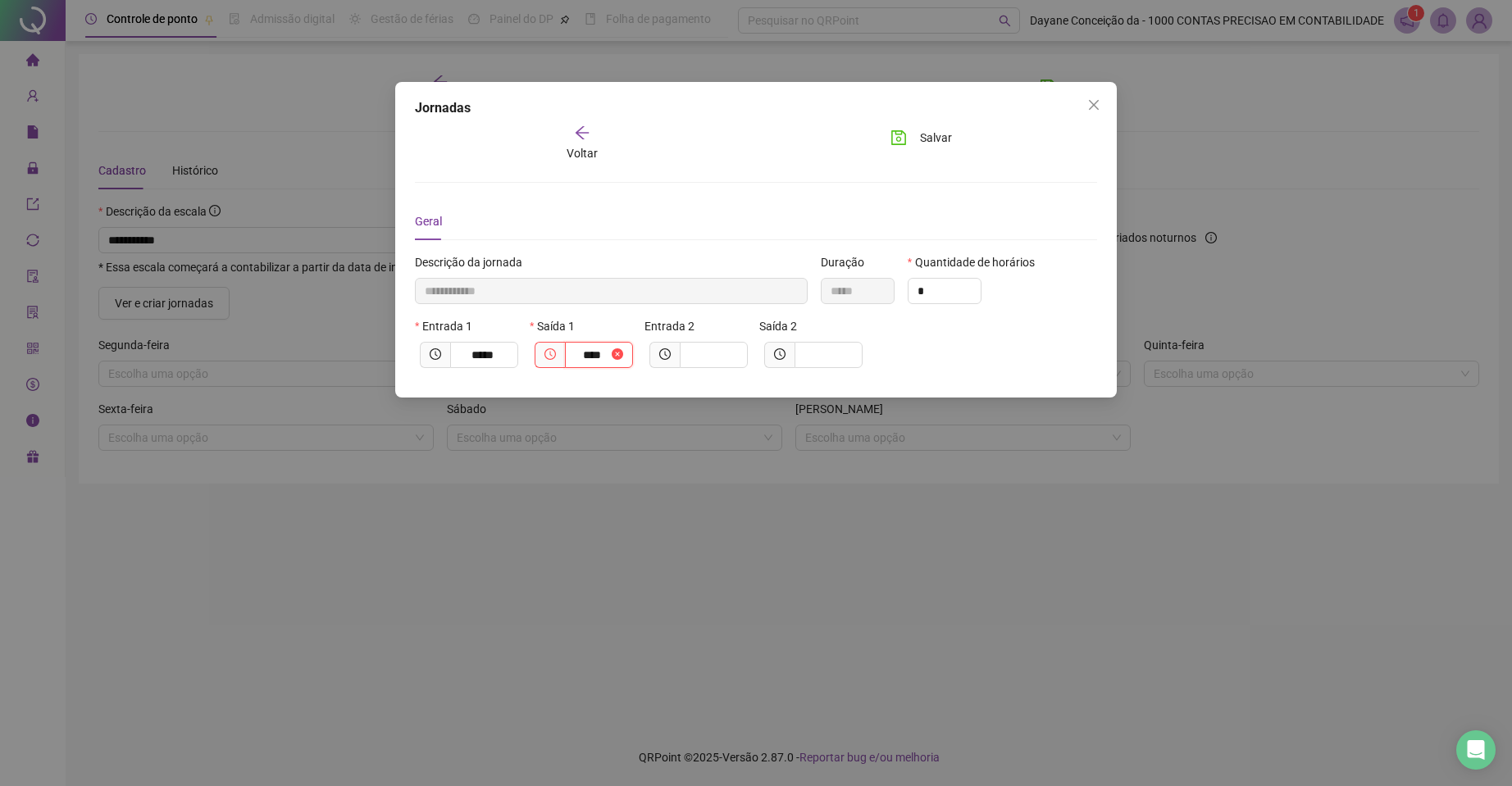 type on "**********" 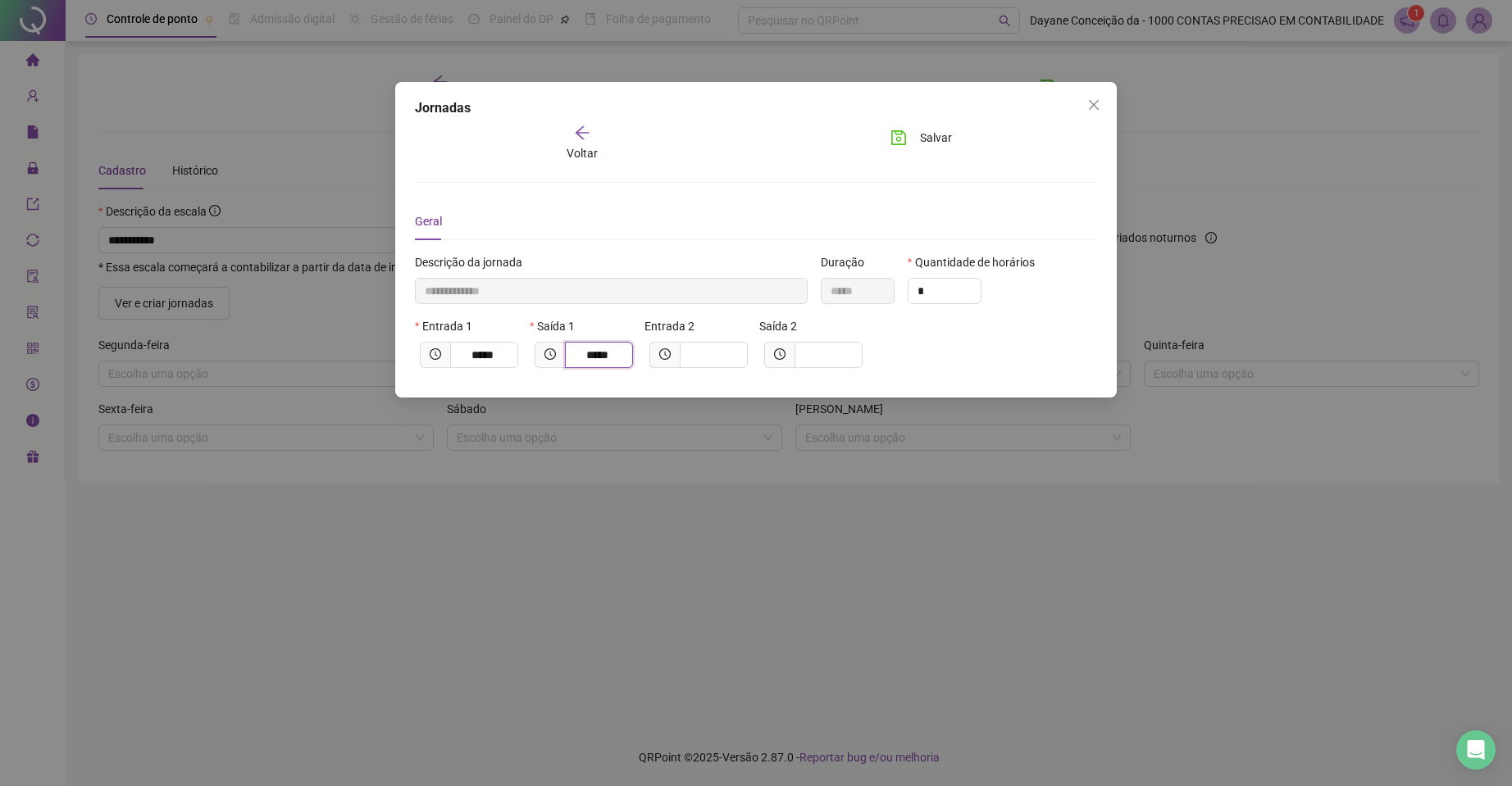 type on "**********" 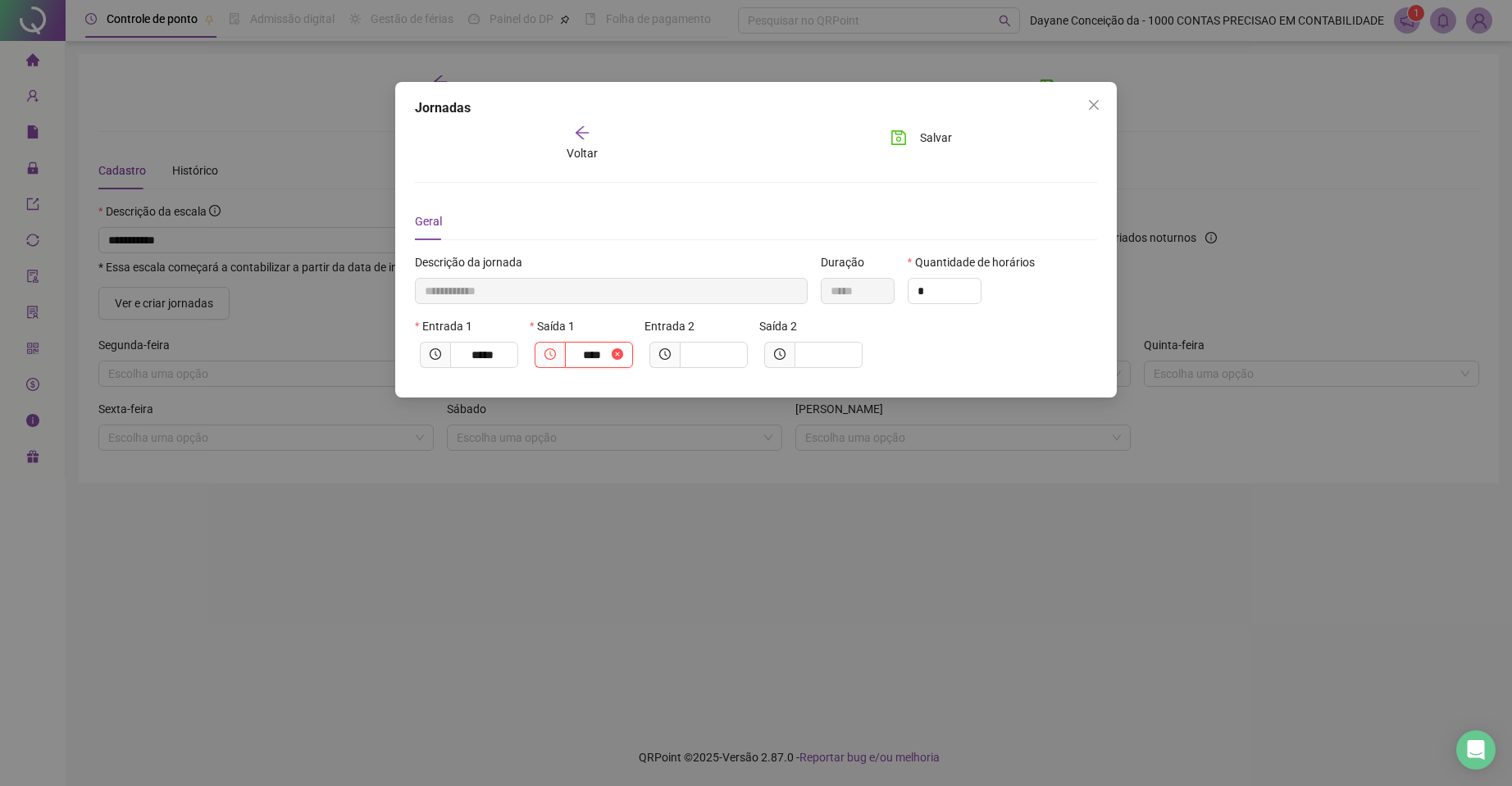 type on "**********" 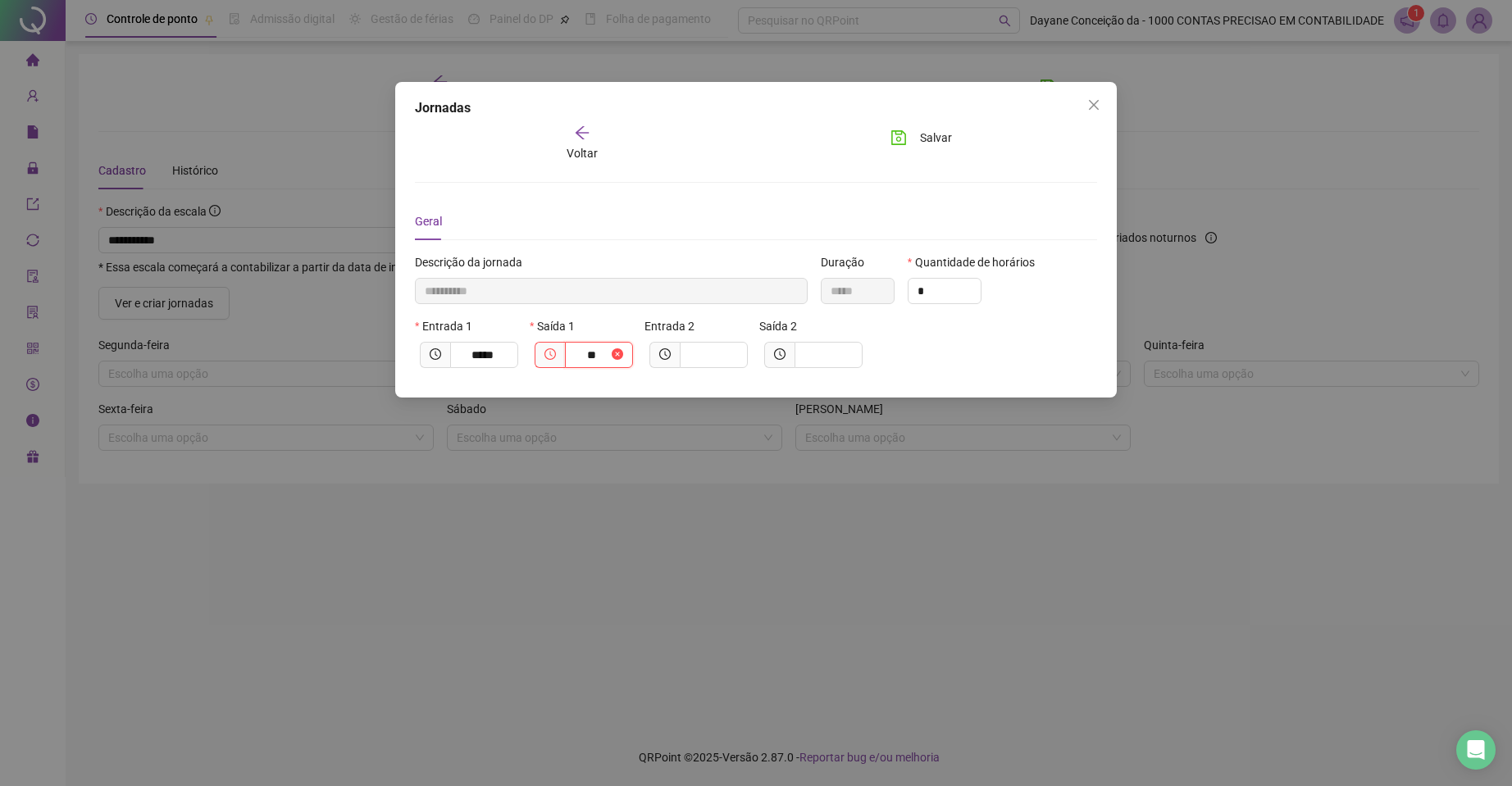 type on "***" 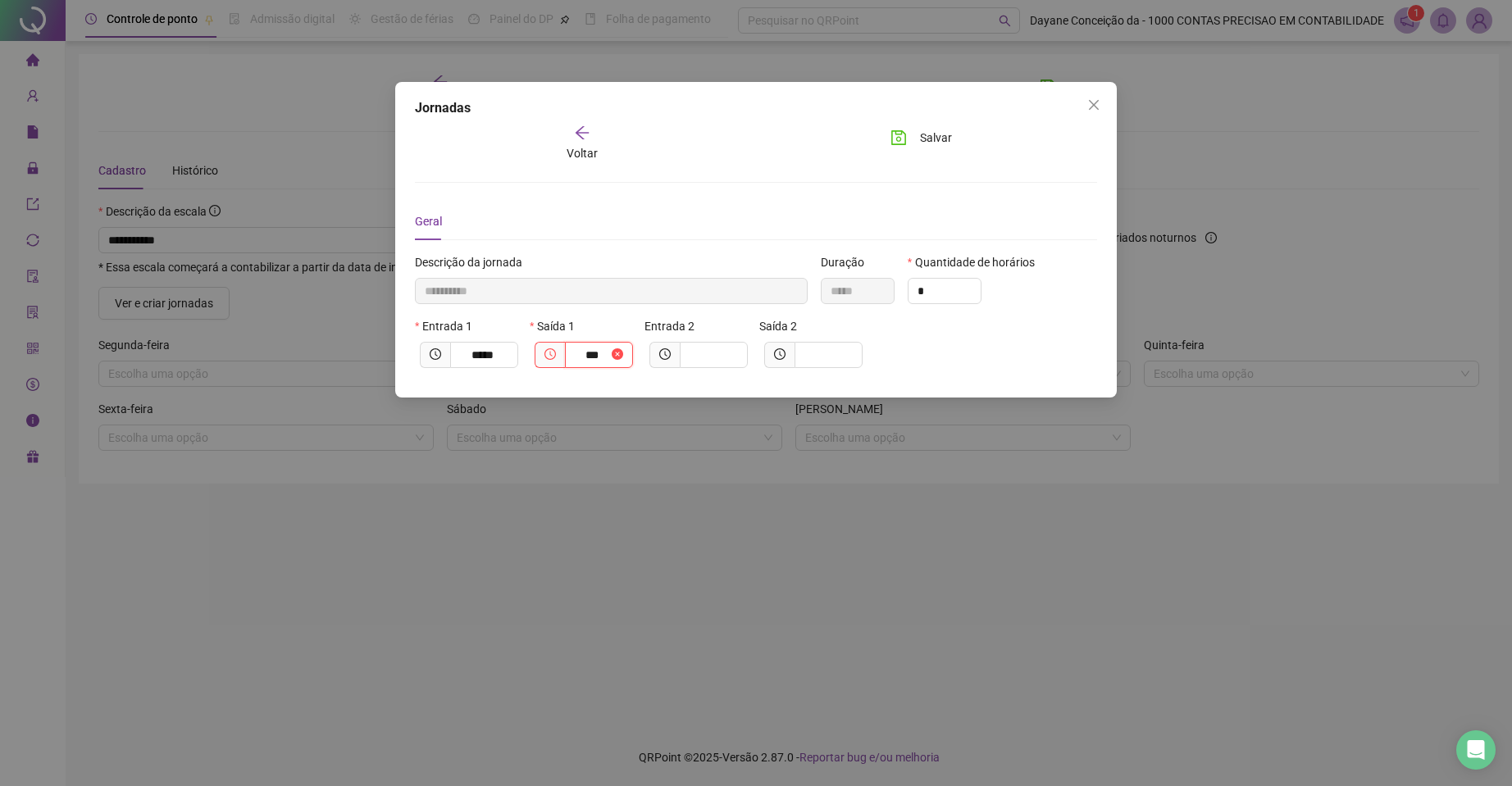 type on "**********" 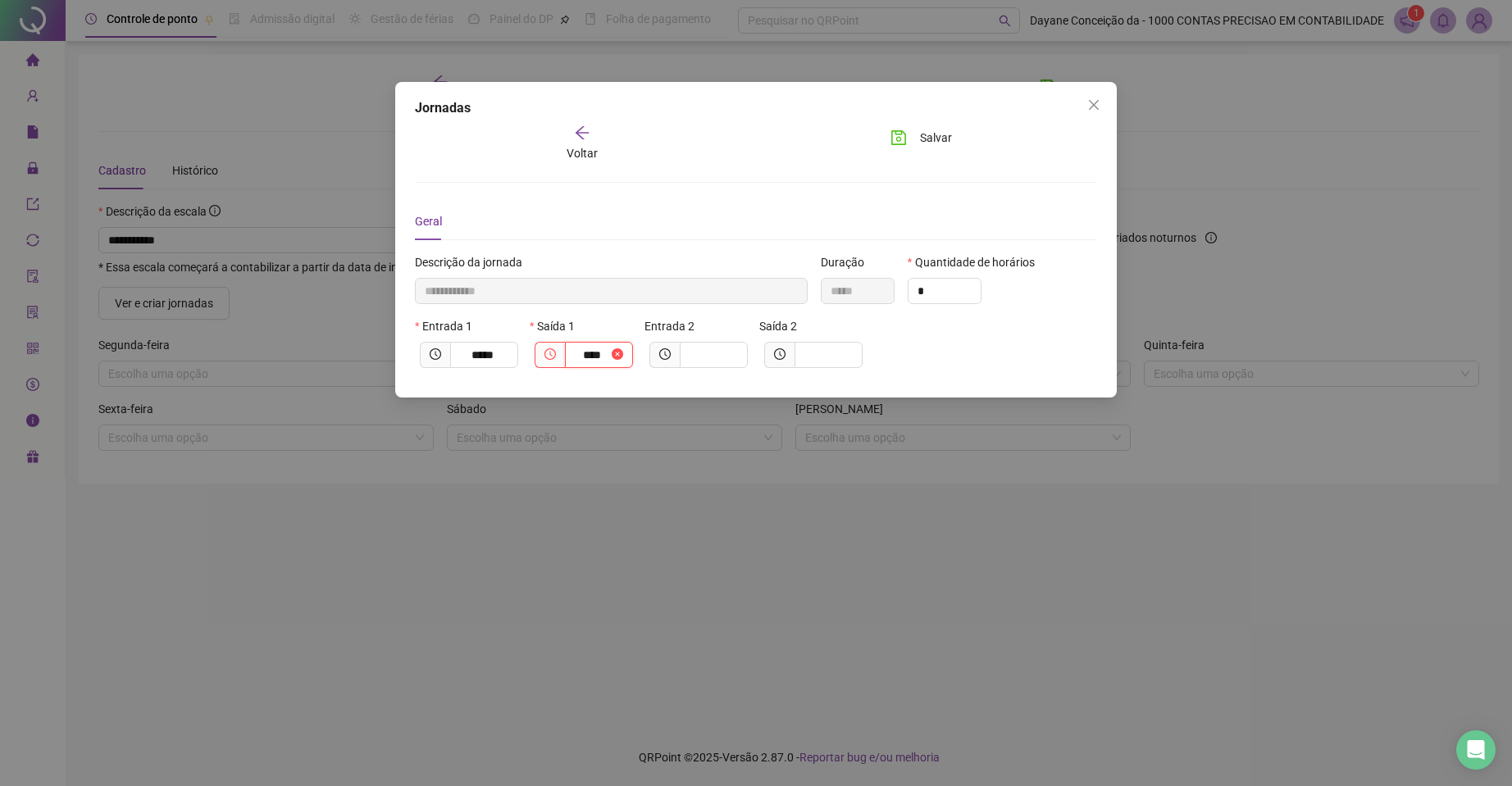 type on "**********" 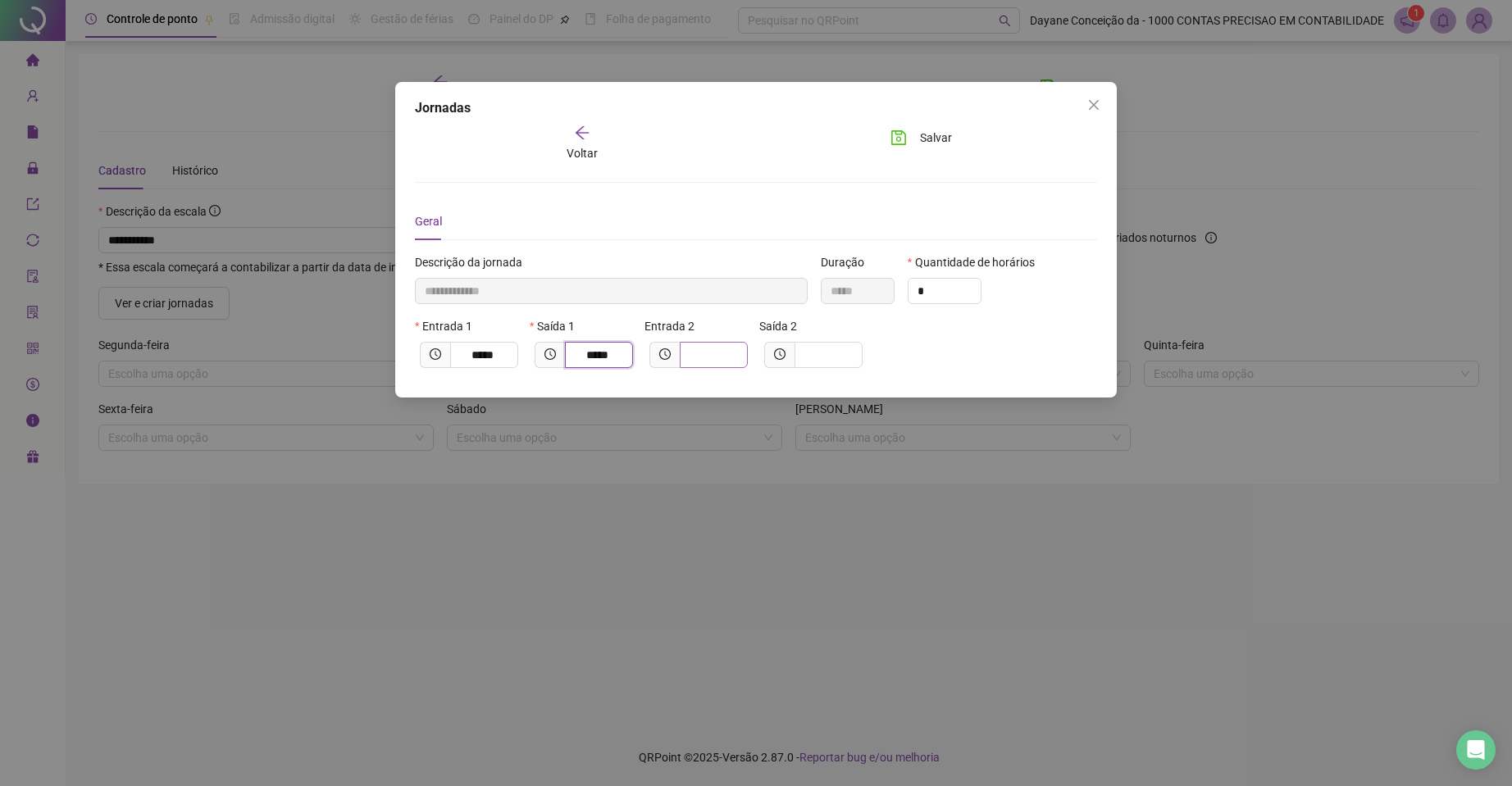 type on "*****" 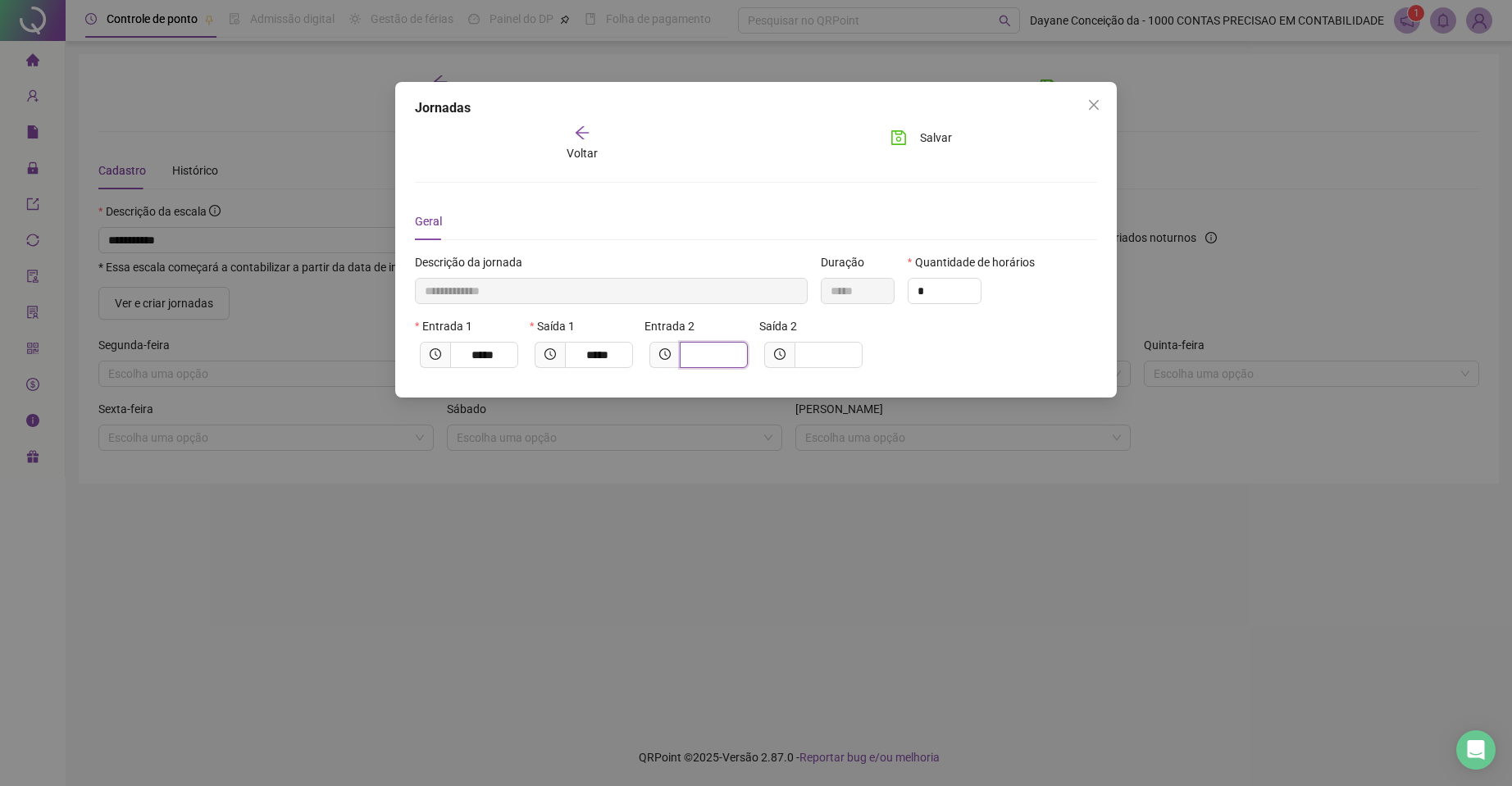 click at bounding box center (712, 355) 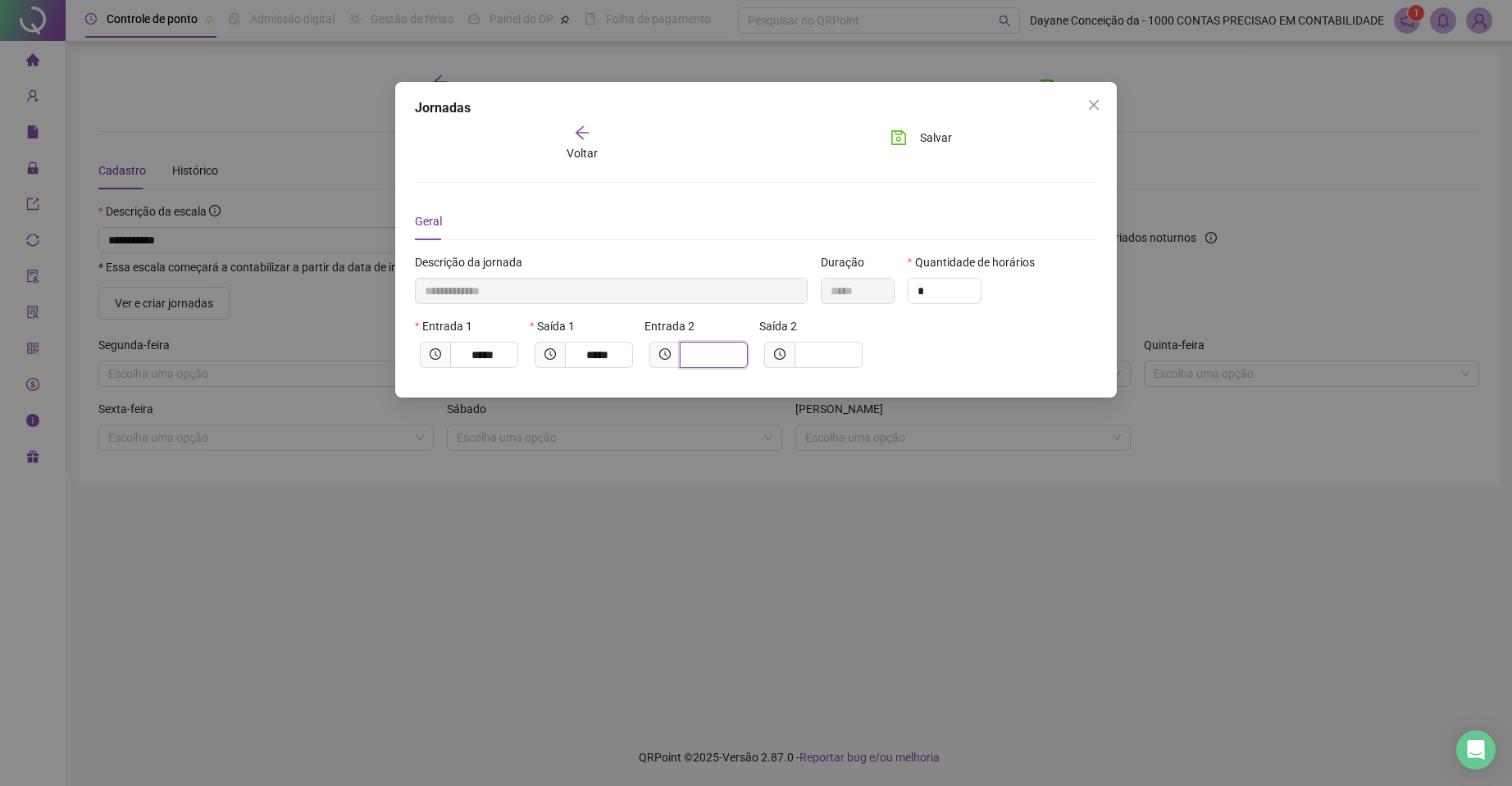 type on "**********" 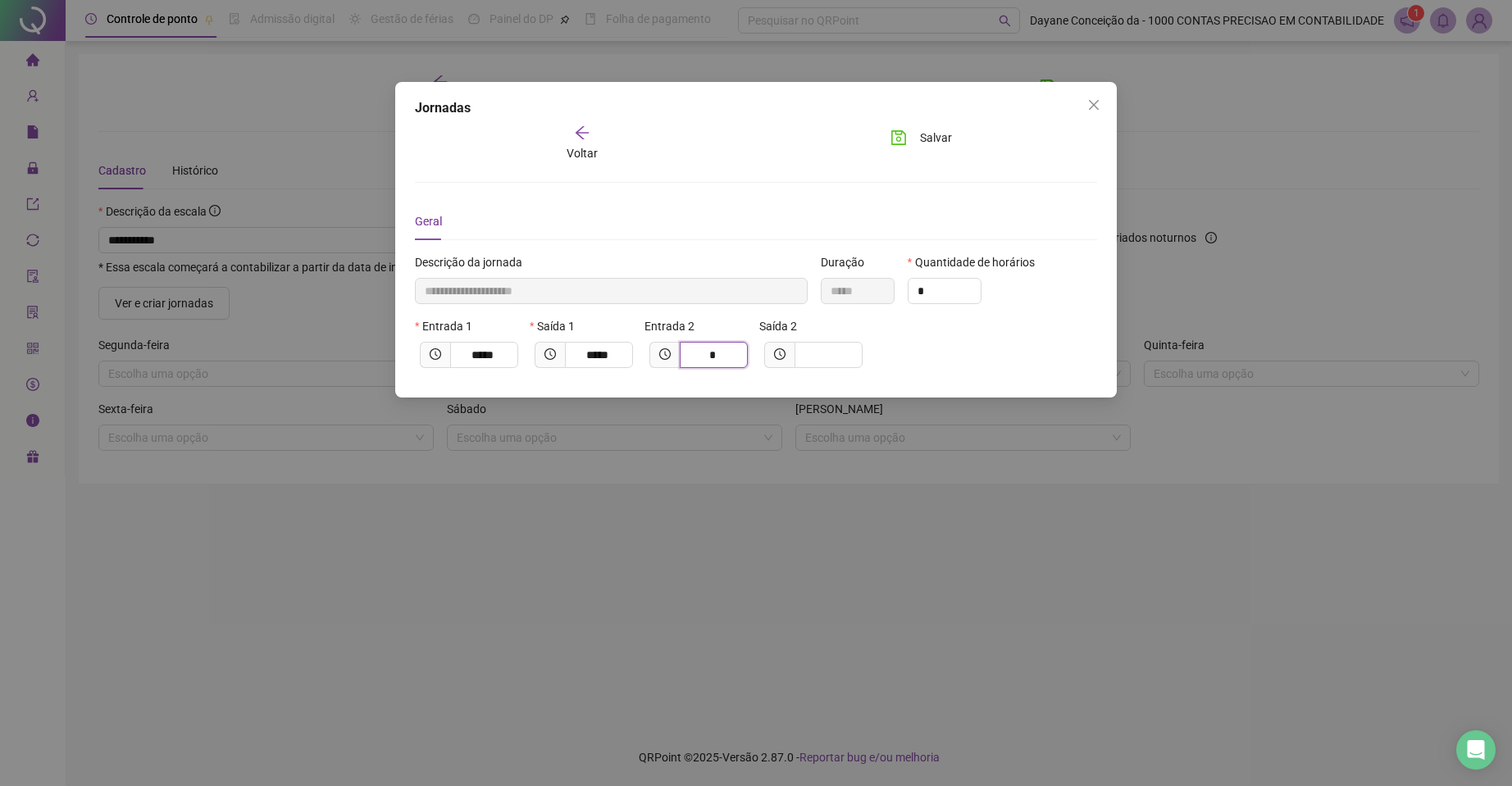 type on "**********" 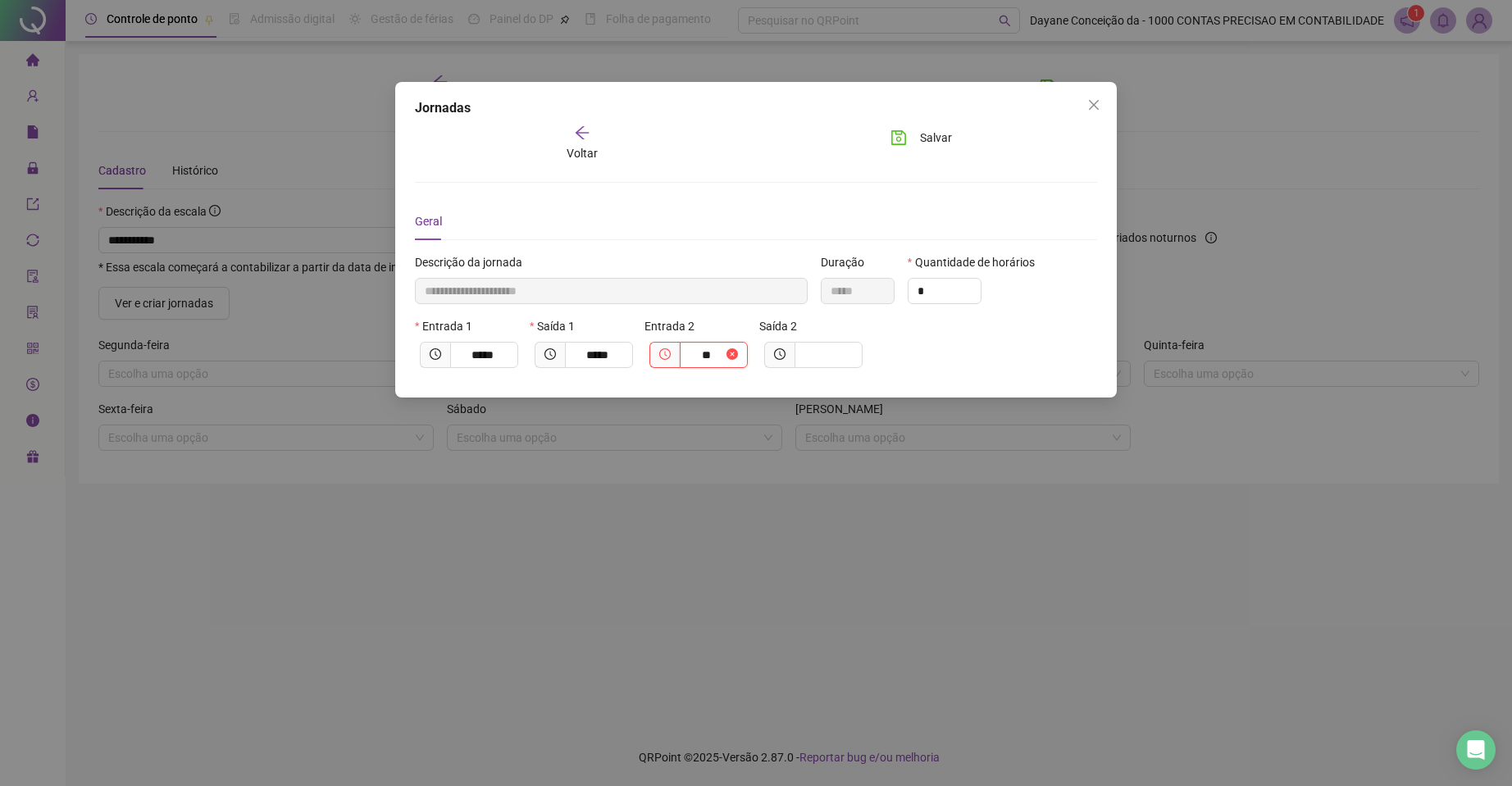 type on "***" 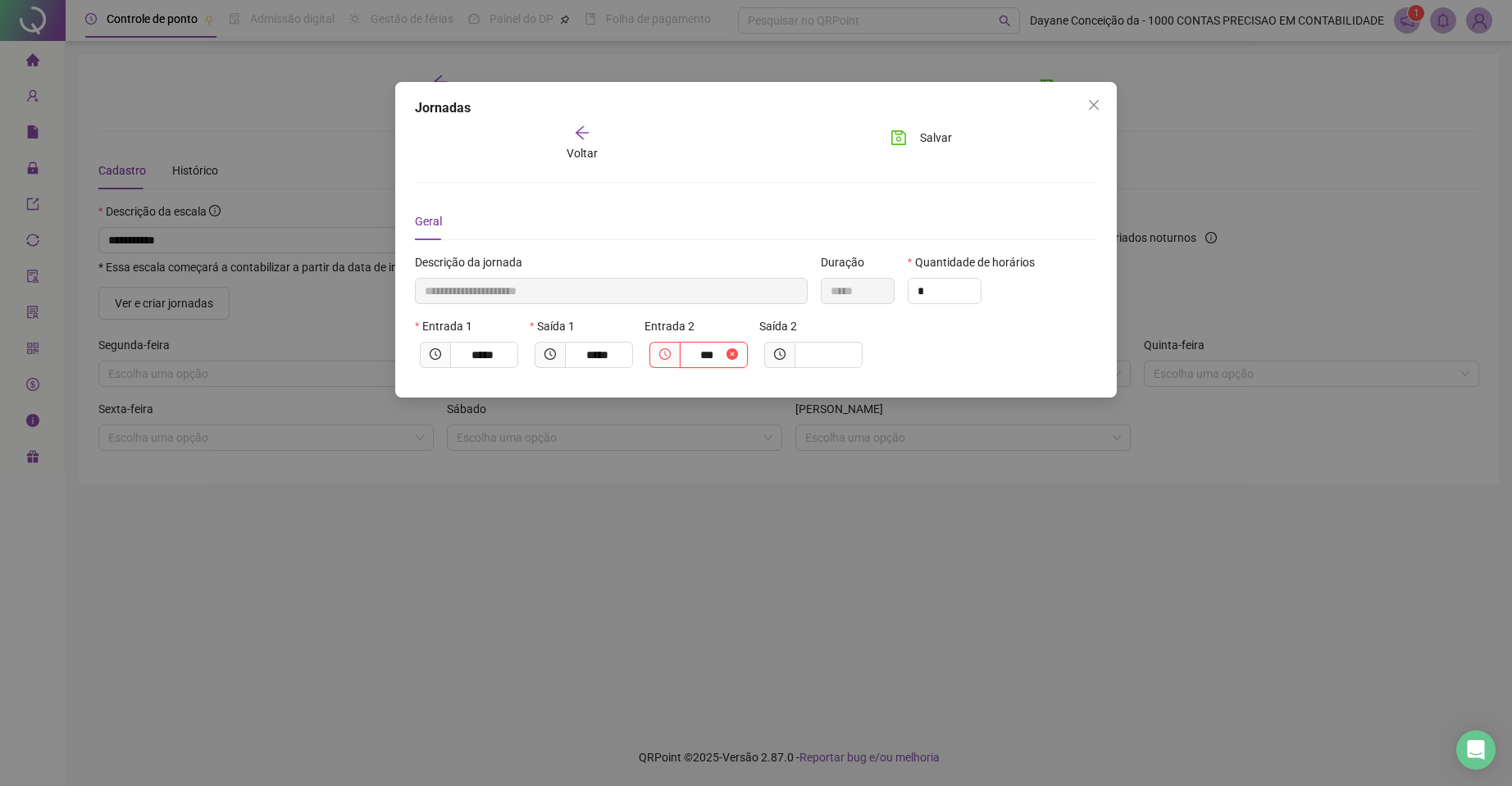 type on "**********" 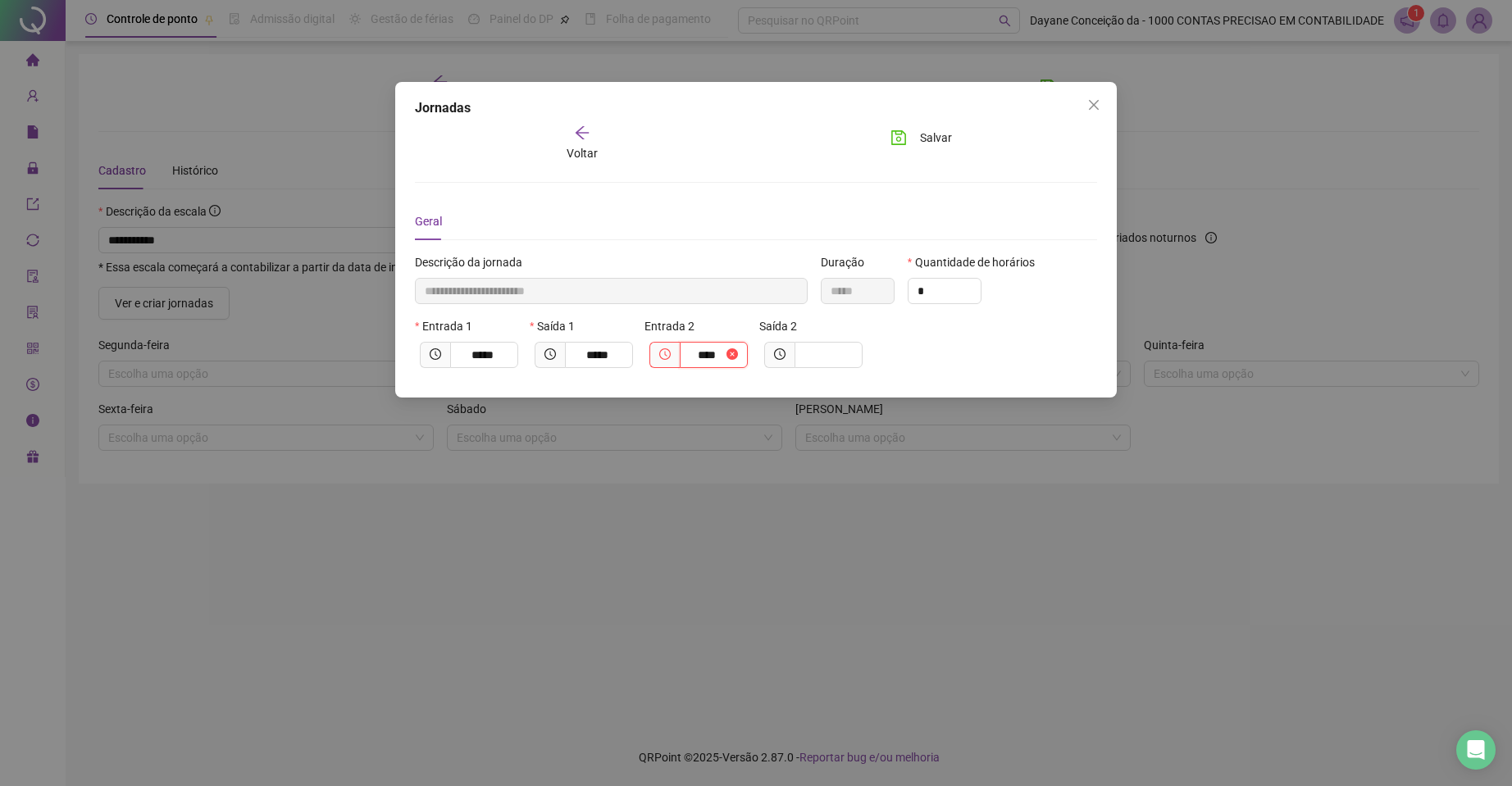 type on "**********" 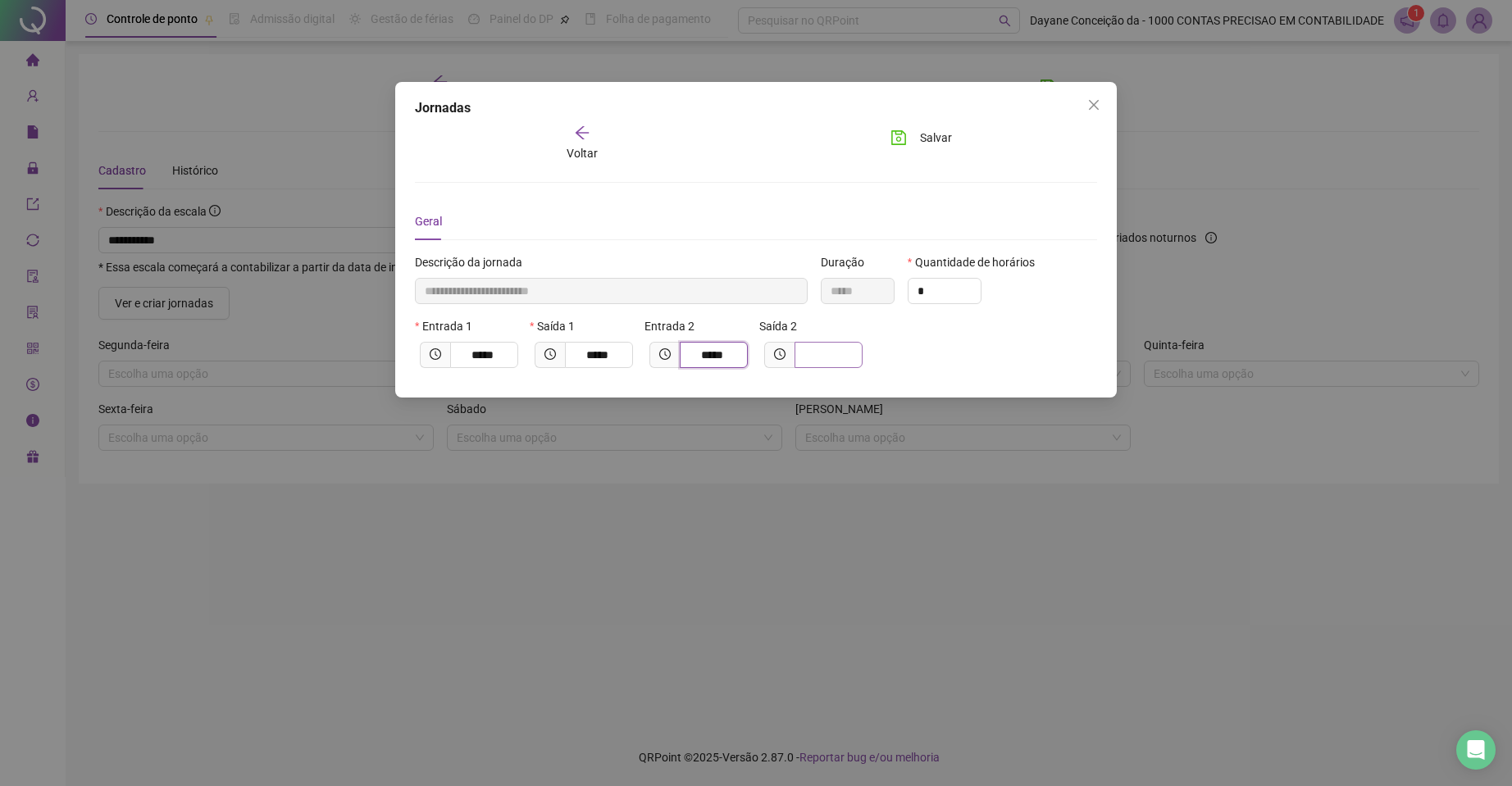 type on "*****" 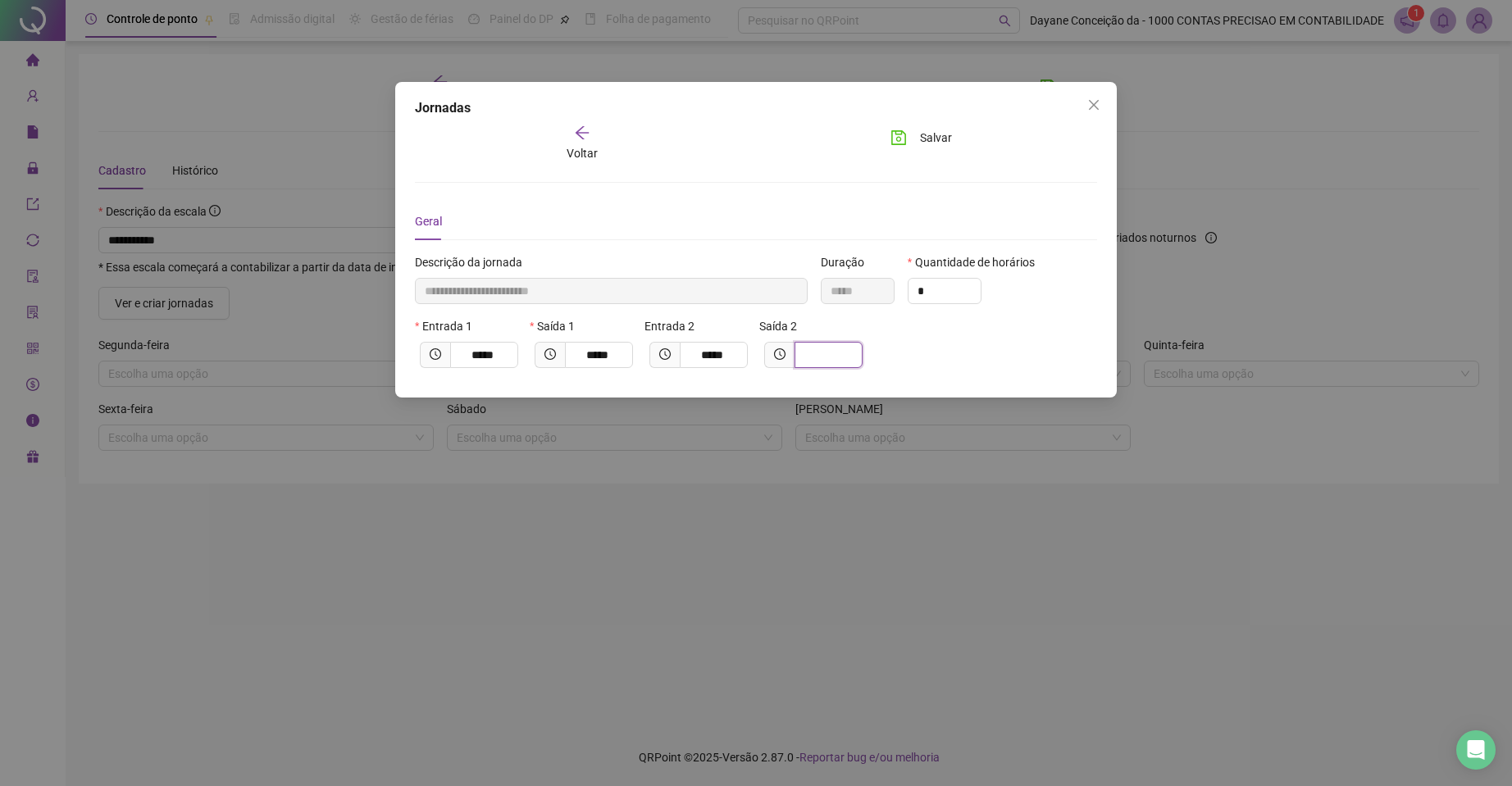 click at bounding box center [827, 355] 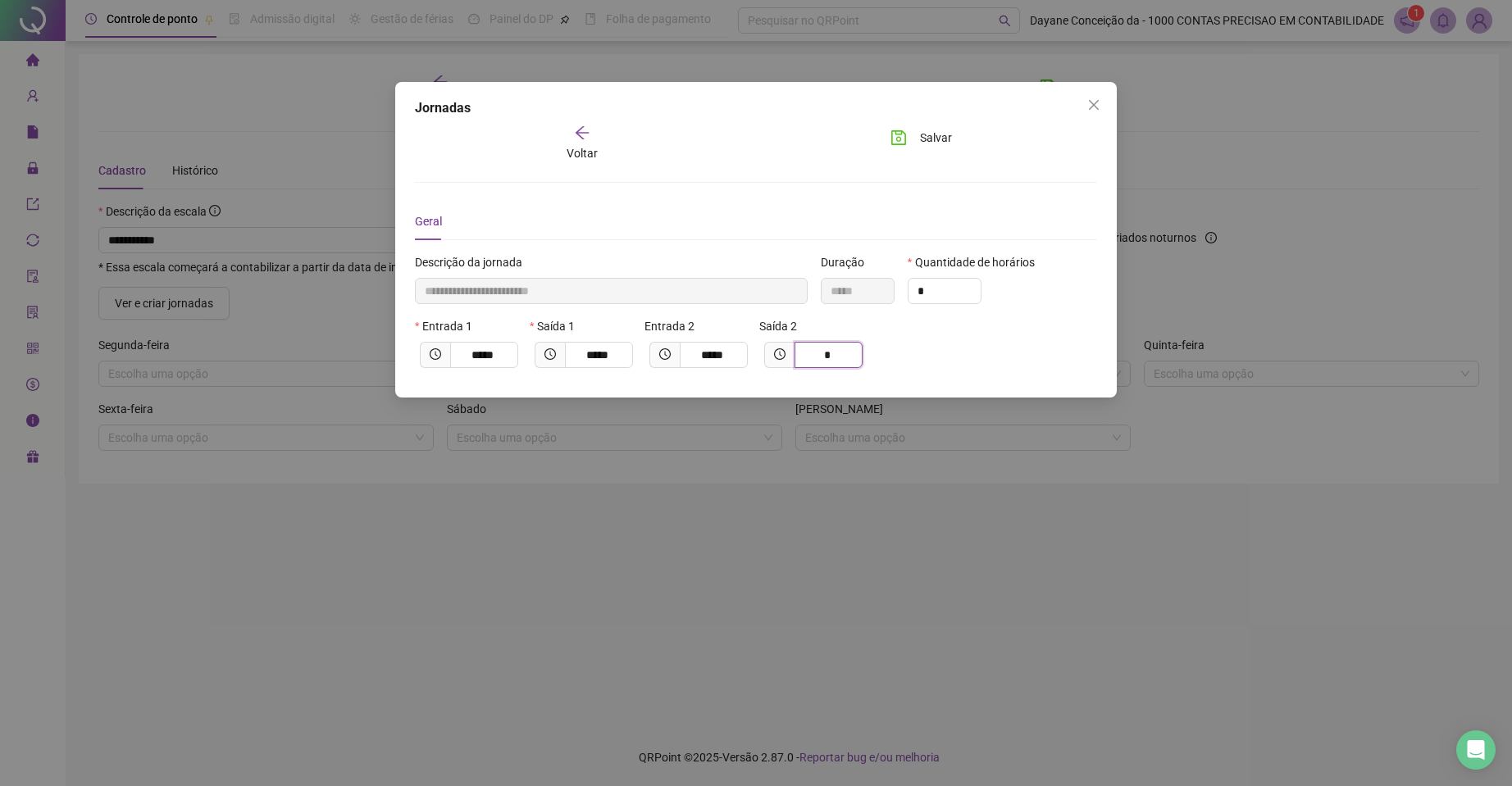 type on "**" 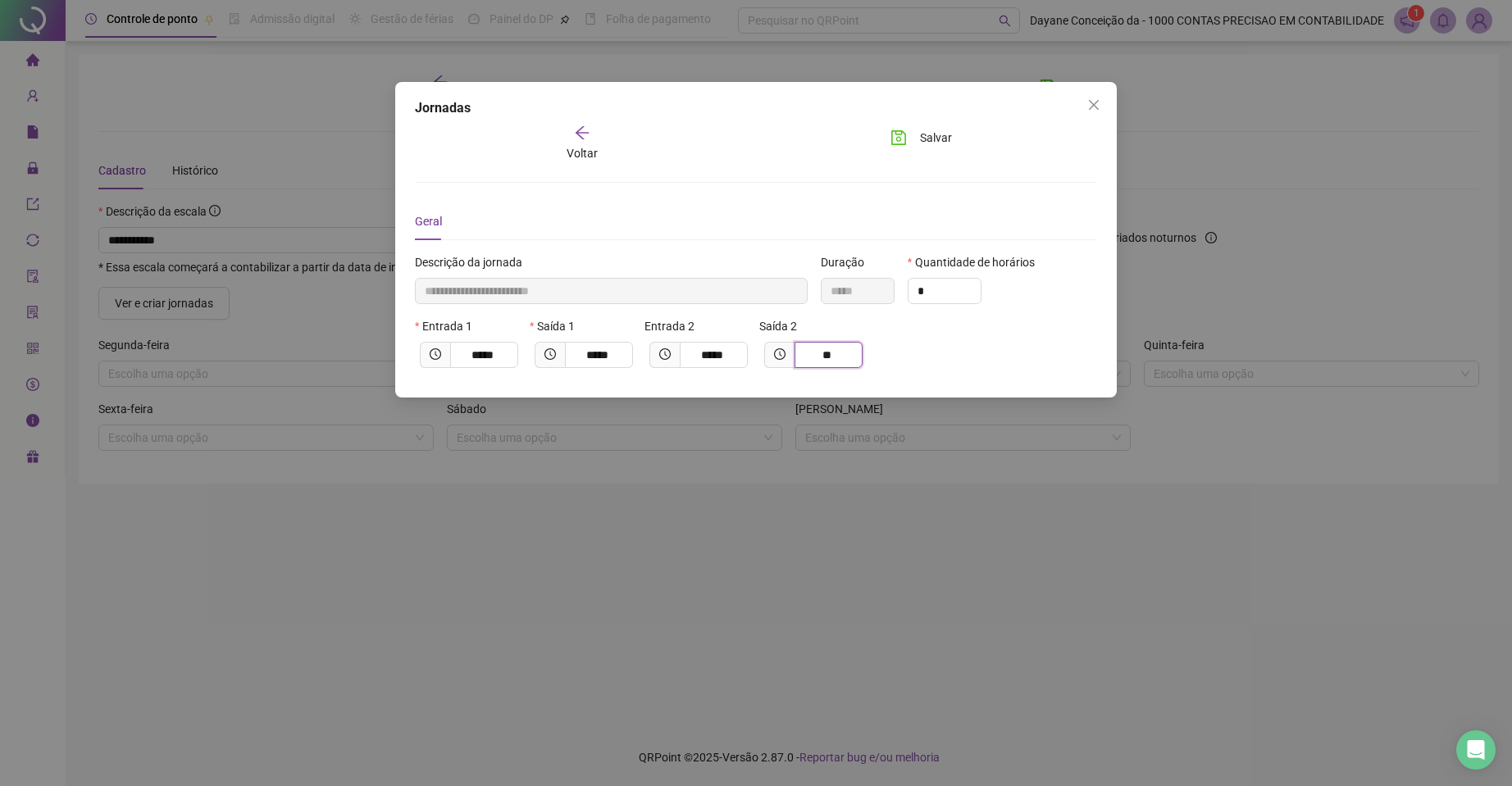 type on "**********" 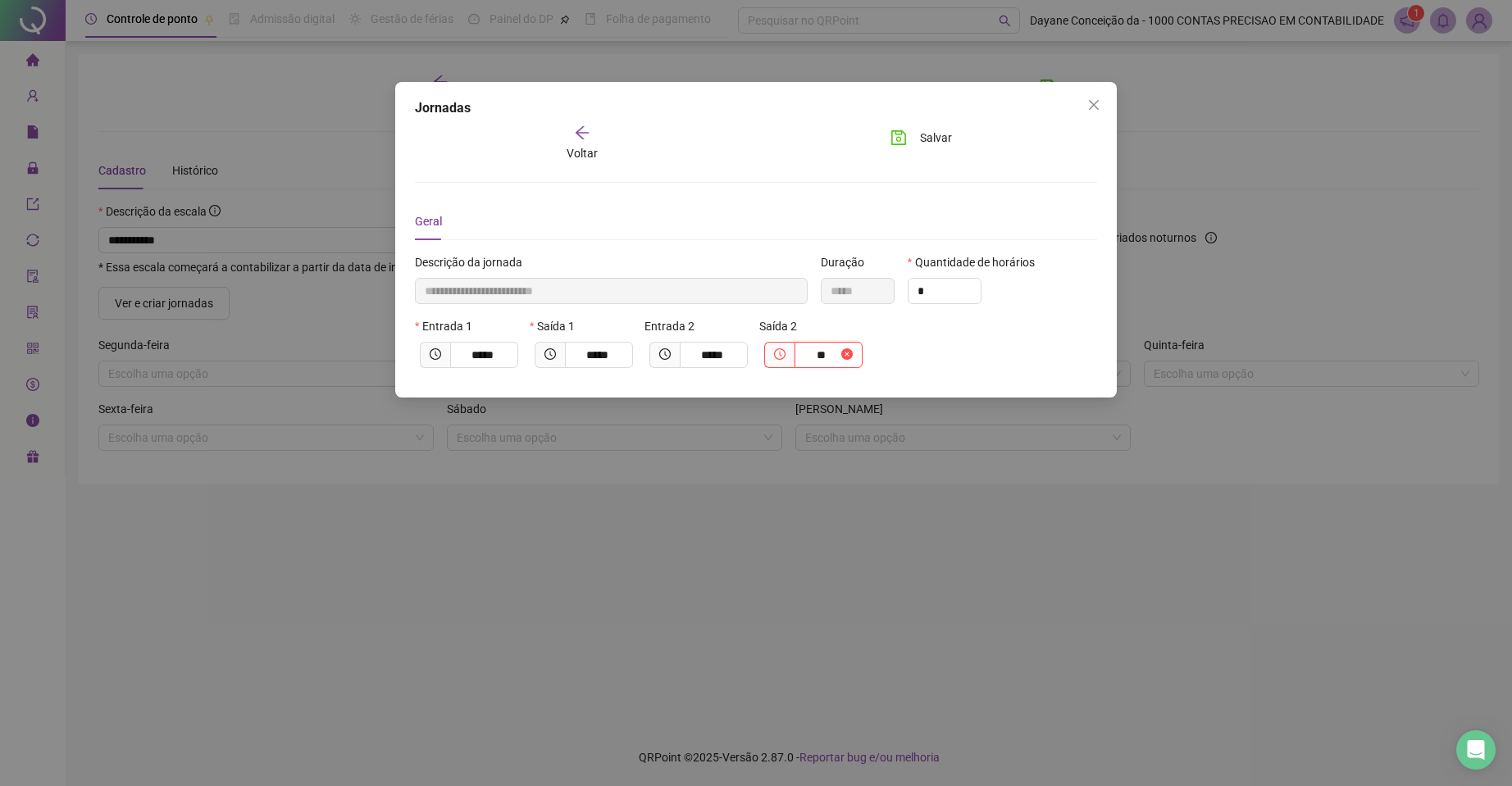 type on "***" 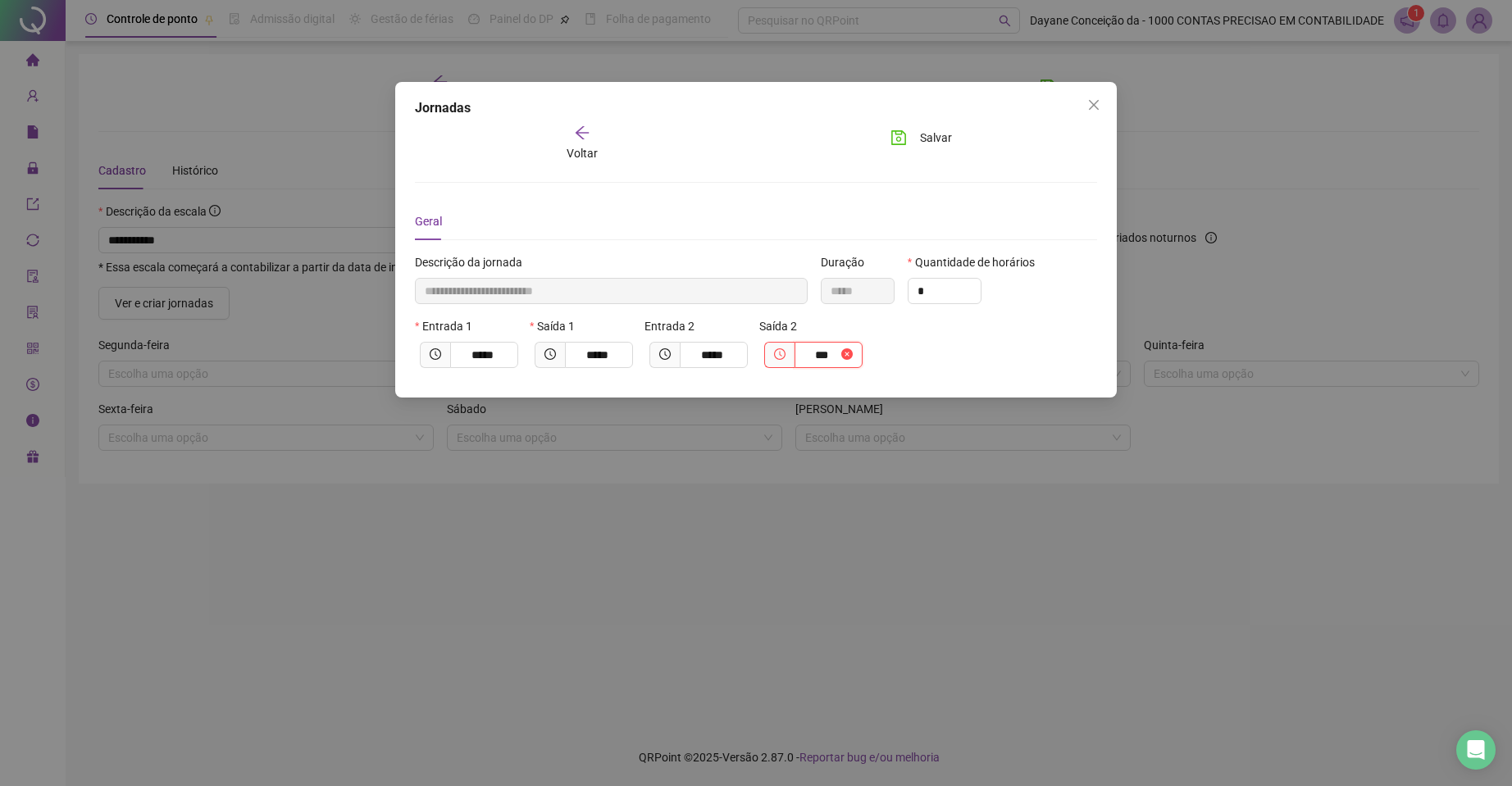 type on "**********" 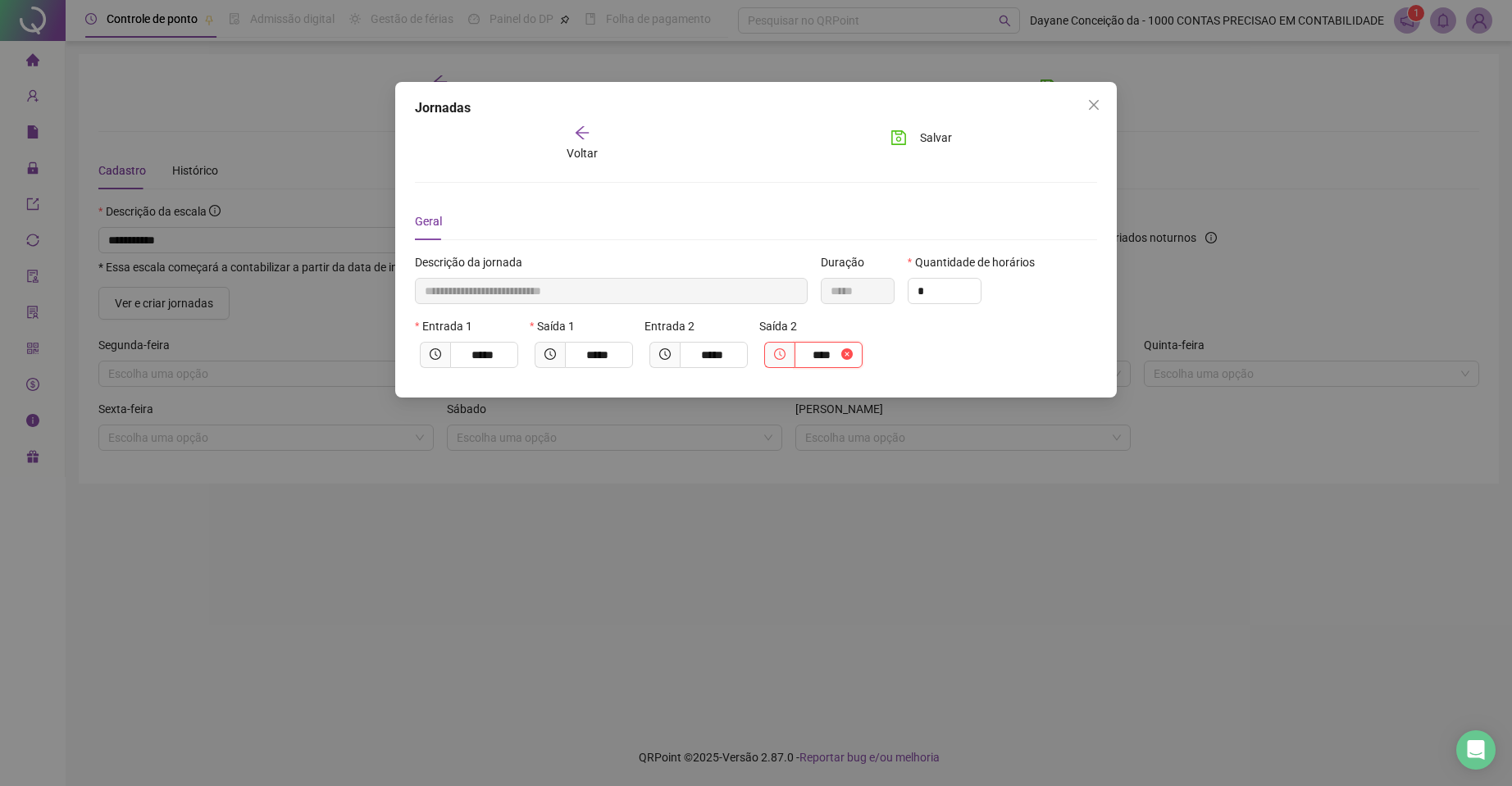 type on "**********" 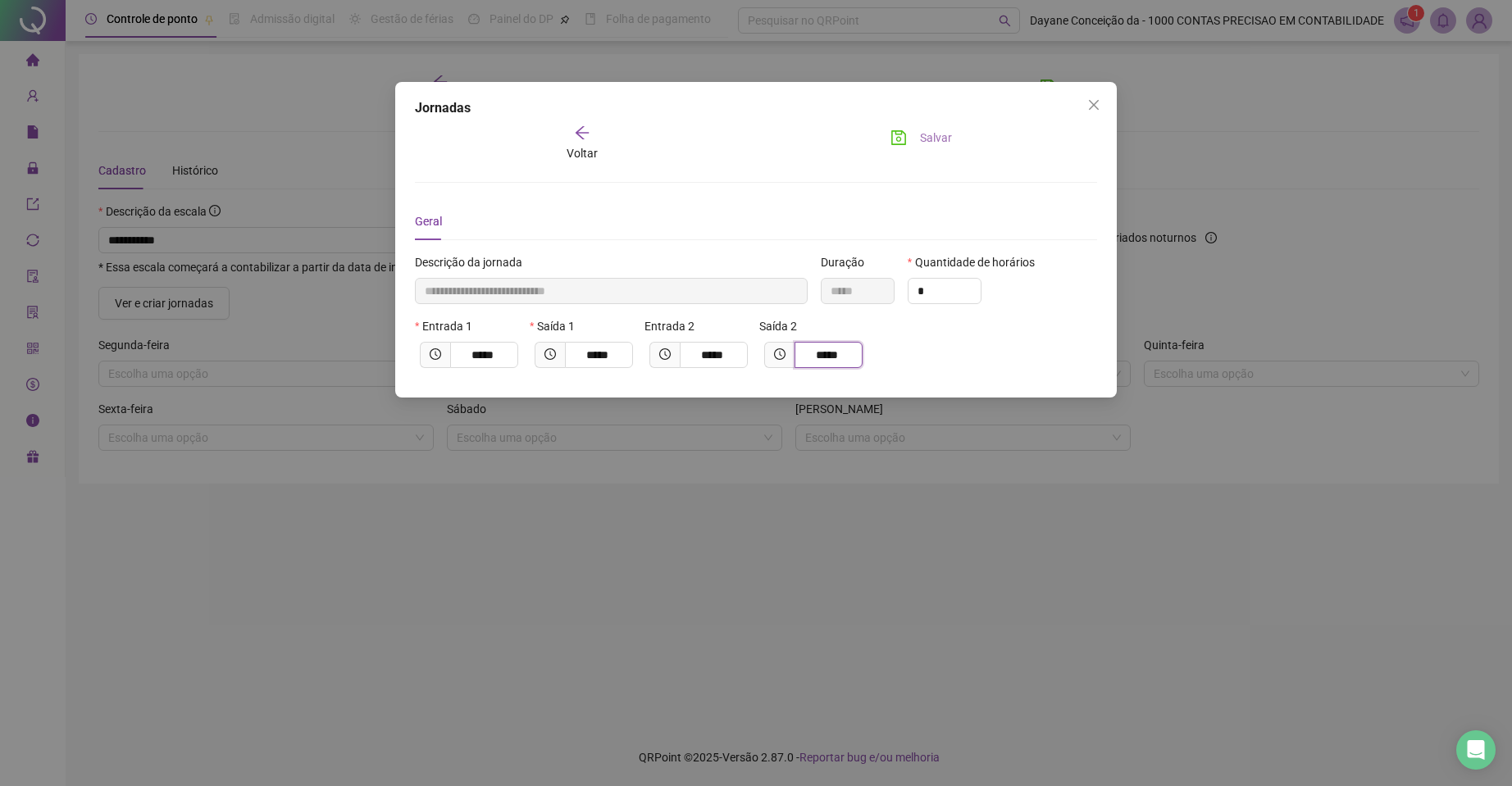type on "*****" 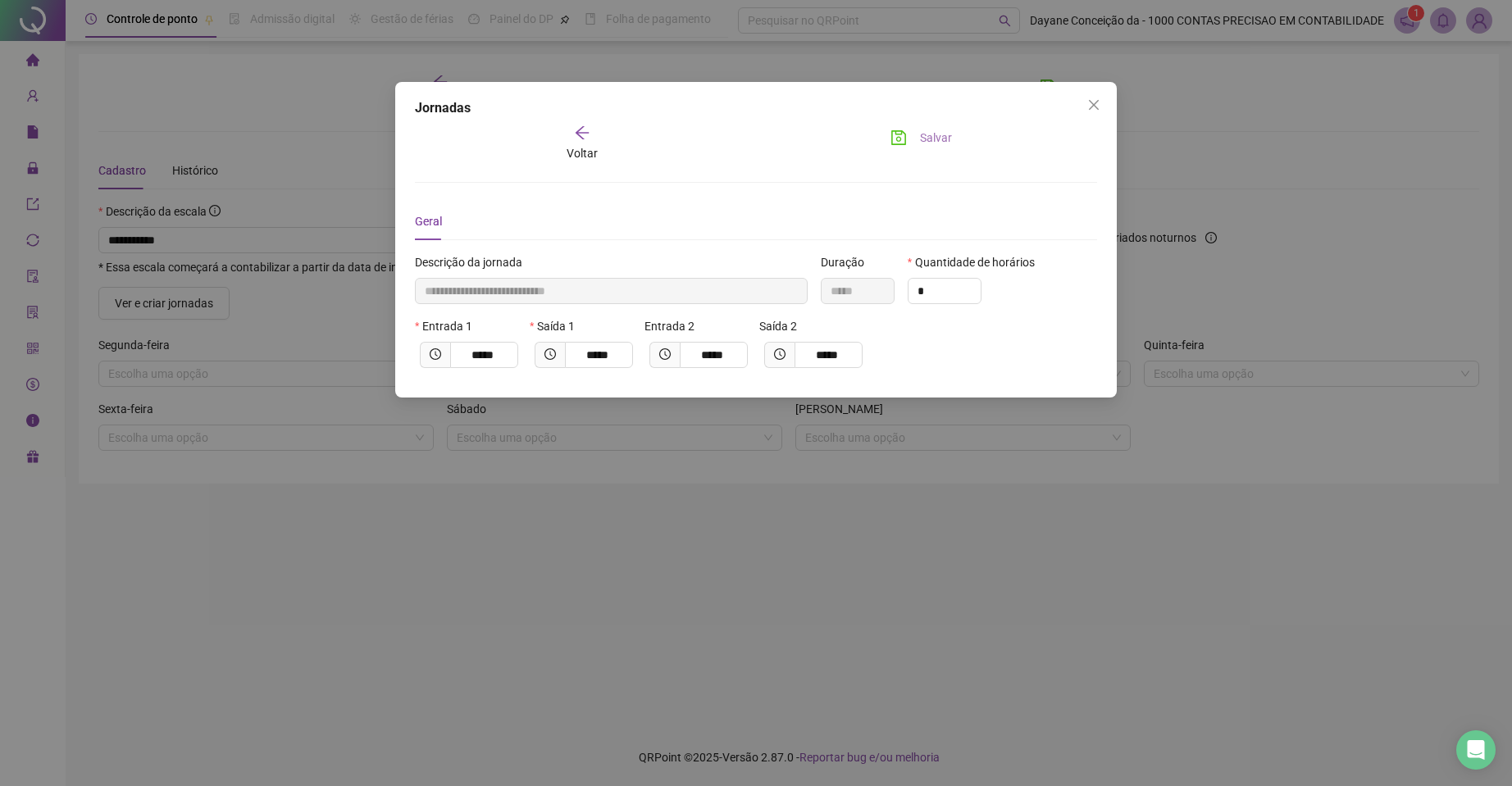 click 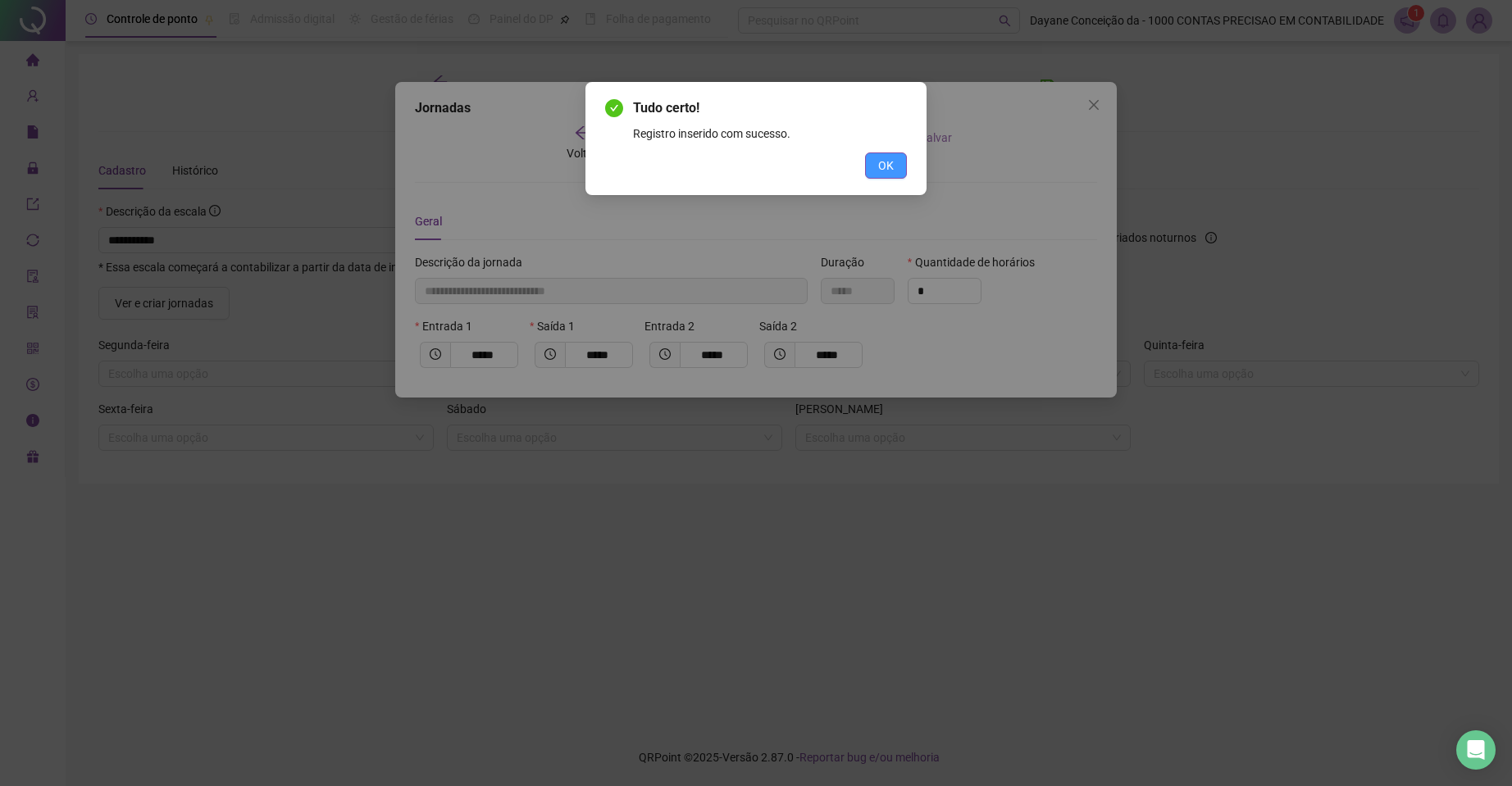 click on "OK" at bounding box center (886, 166) 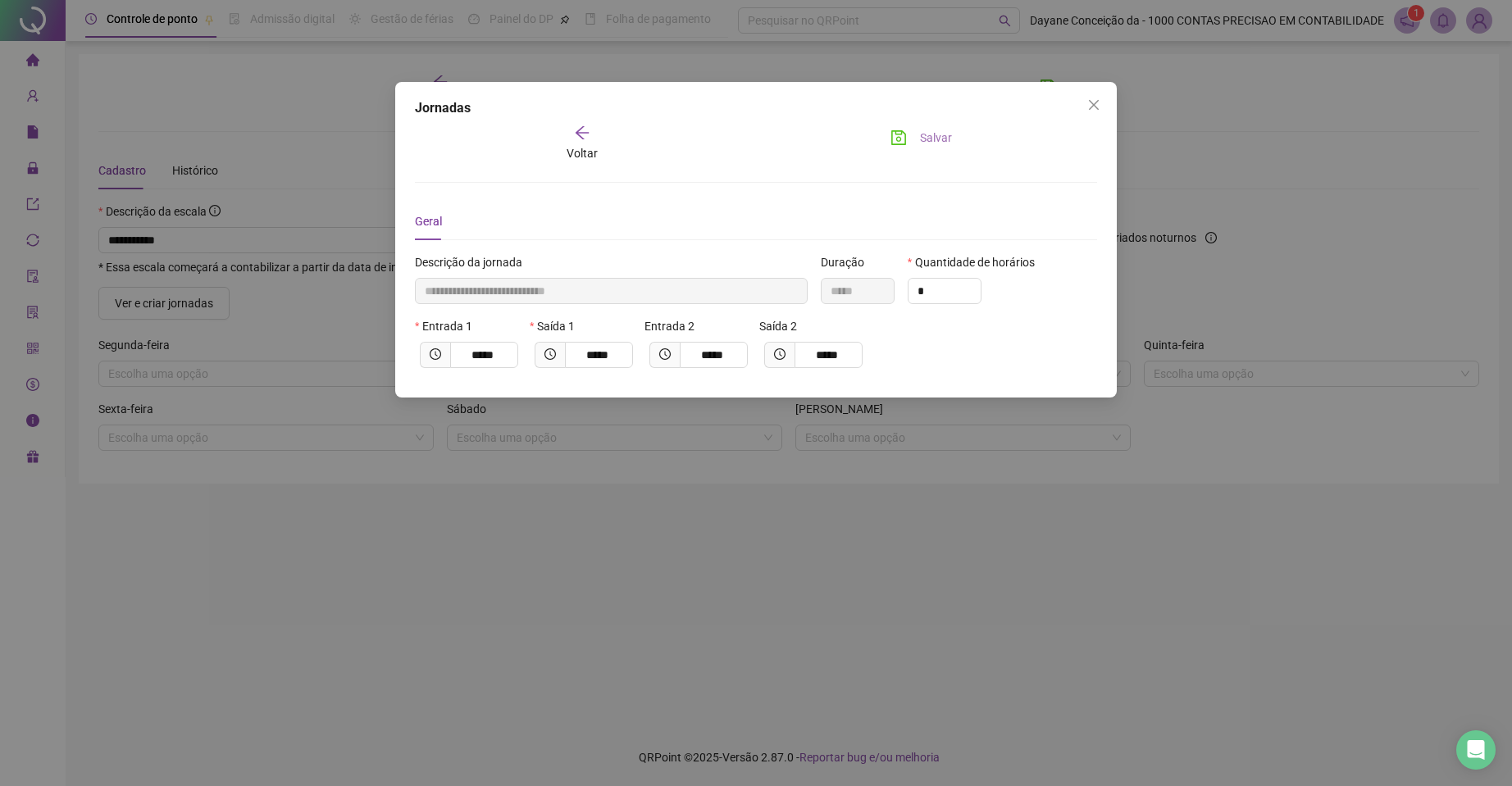 click 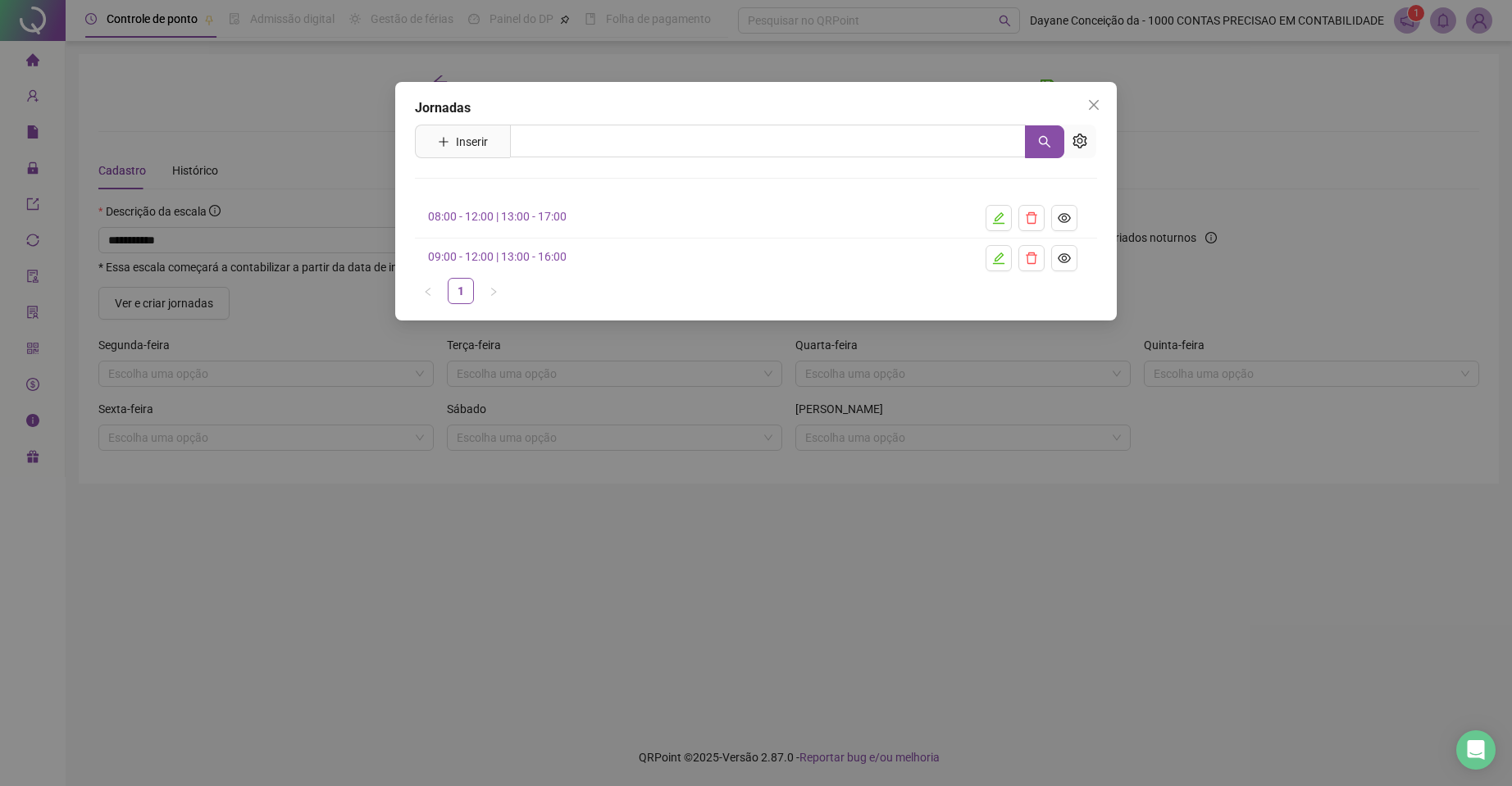 click on "09:00 - 12:00 | 13:00 - 16:00" at bounding box center (497, 257) 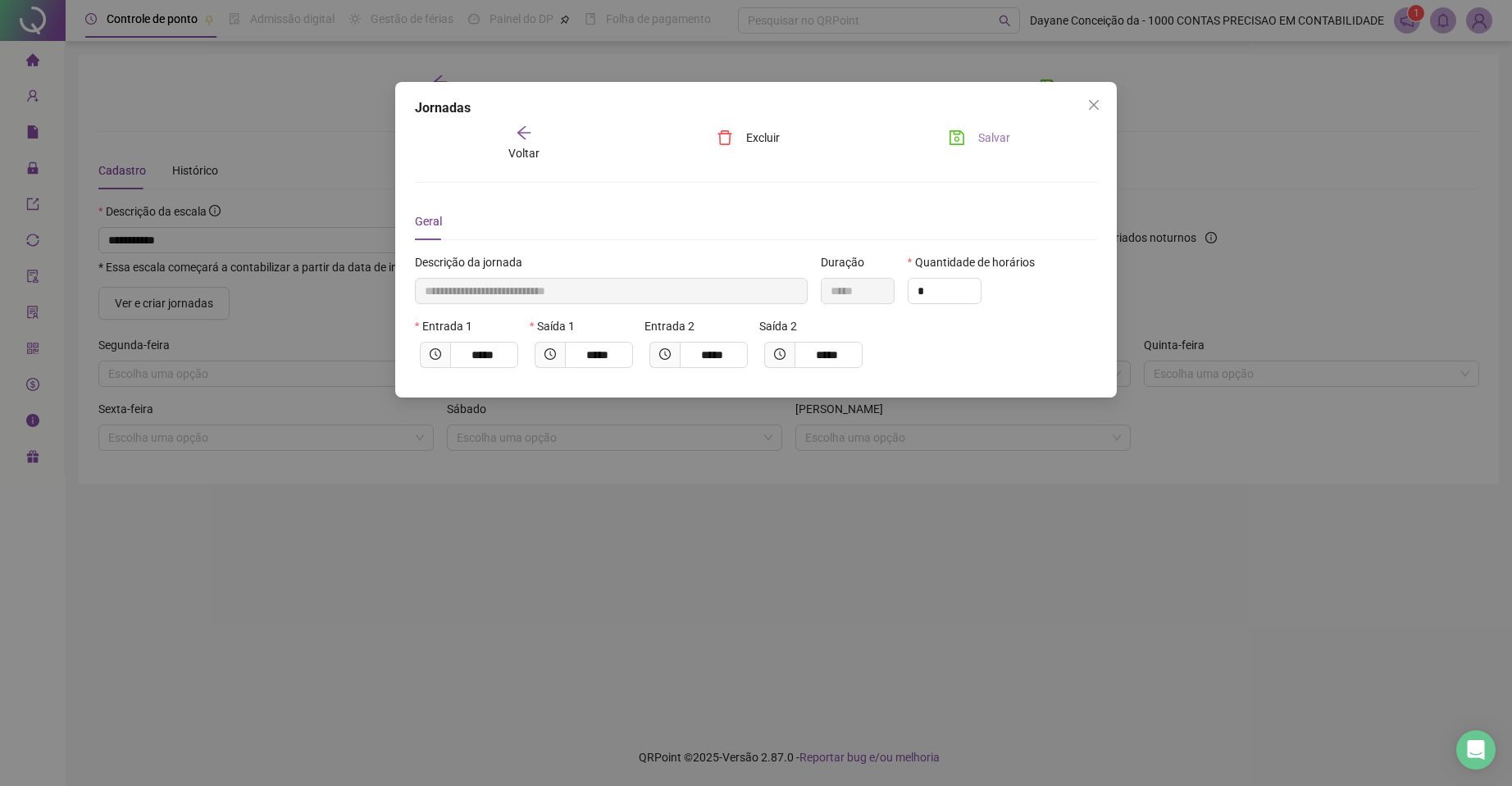 click on "Salvar" at bounding box center [979, 138] 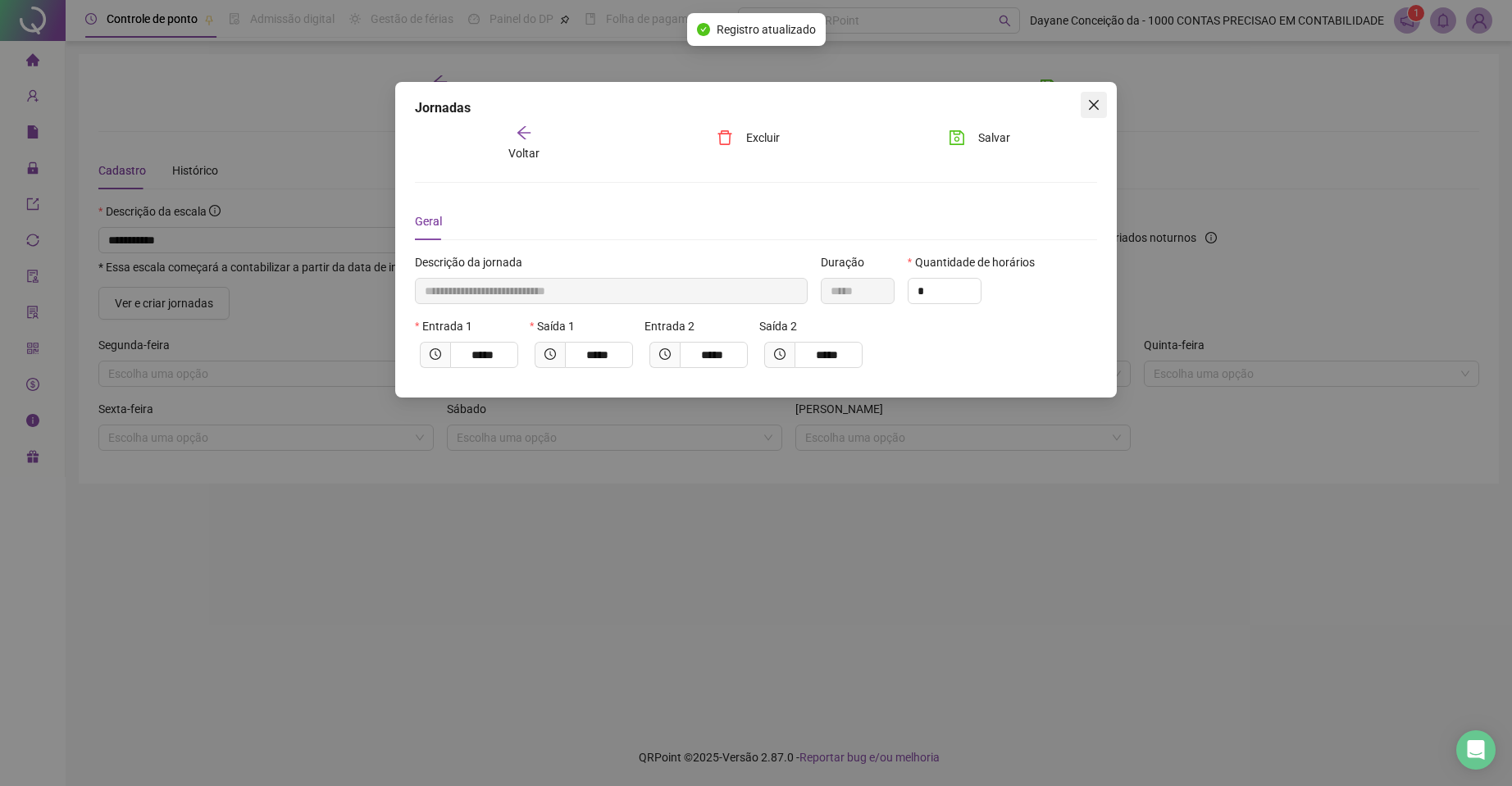 click 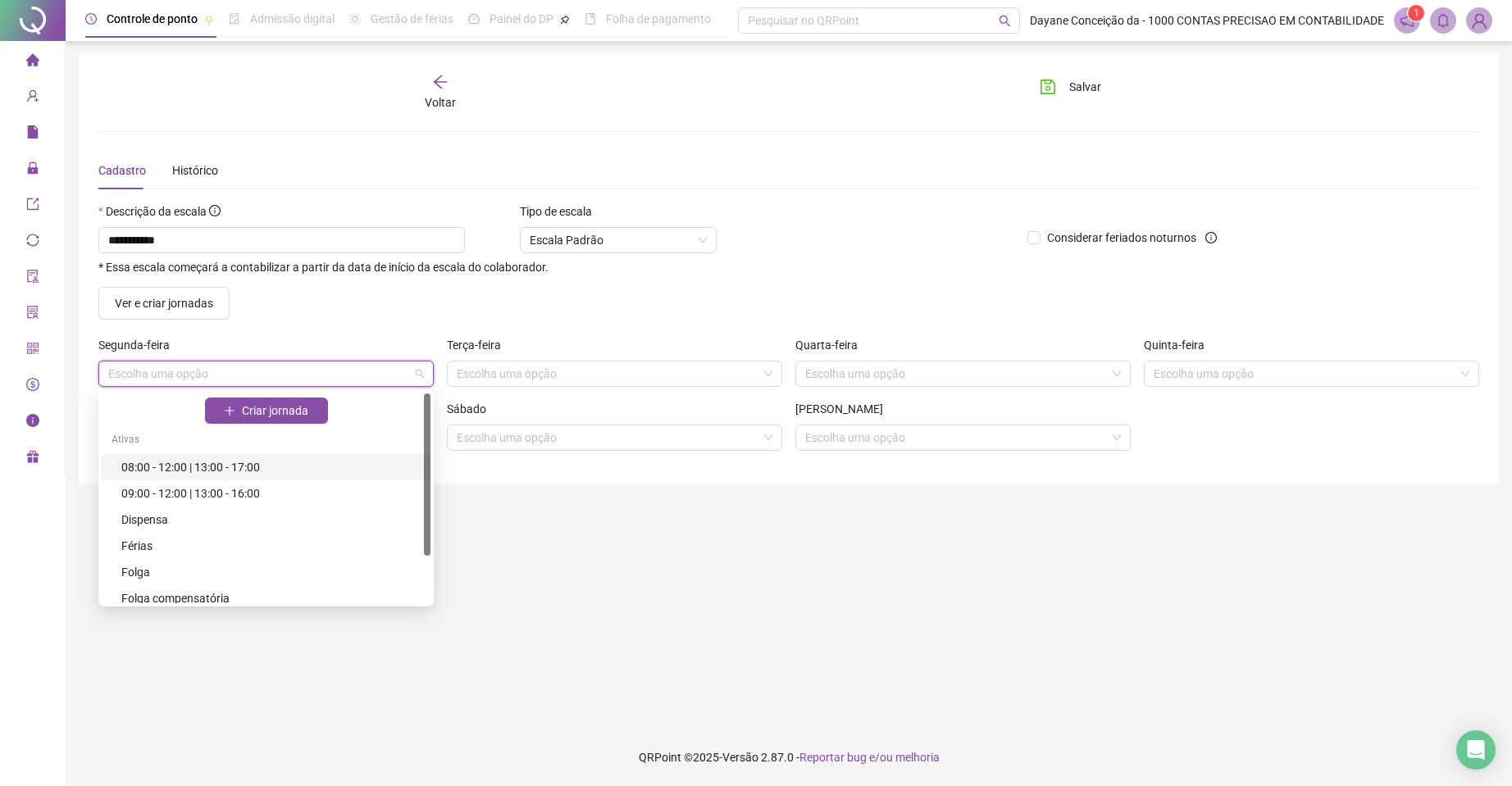 click at bounding box center [261, 374] 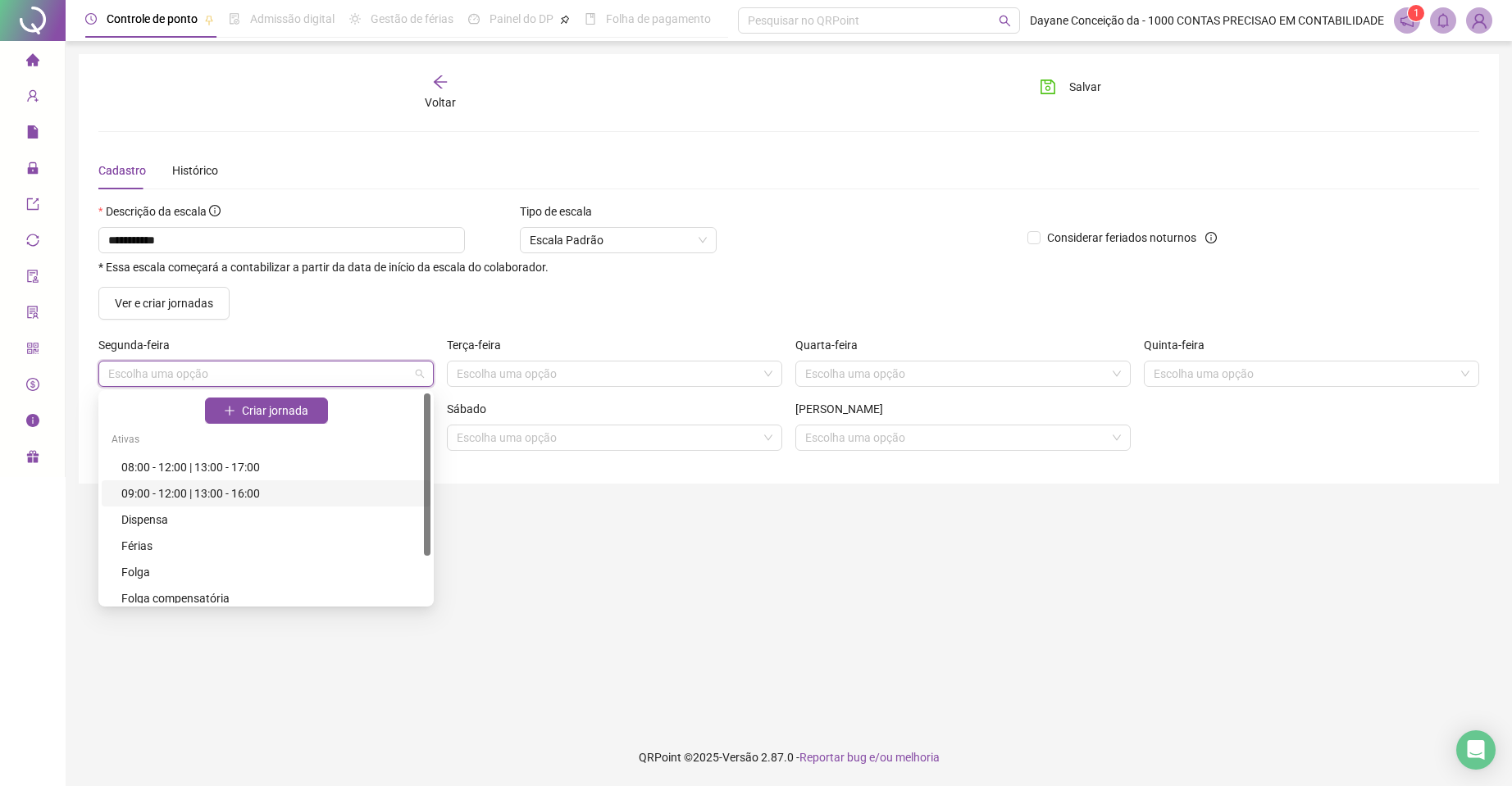 click on "09:00 - 12:00 | 13:00 - 16:00" at bounding box center (271, 493) 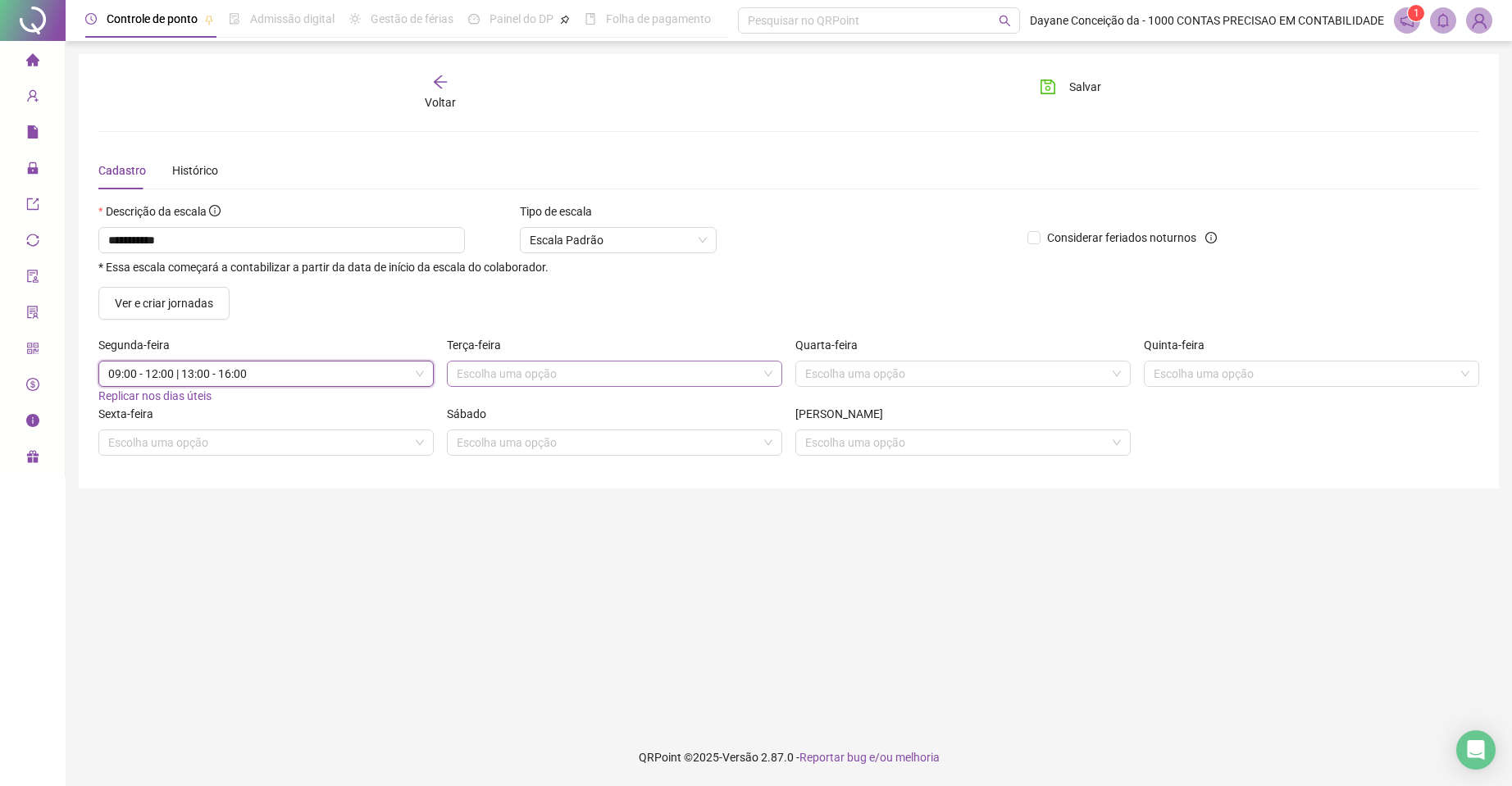 click on "Escolha uma opção" at bounding box center (614, 374) 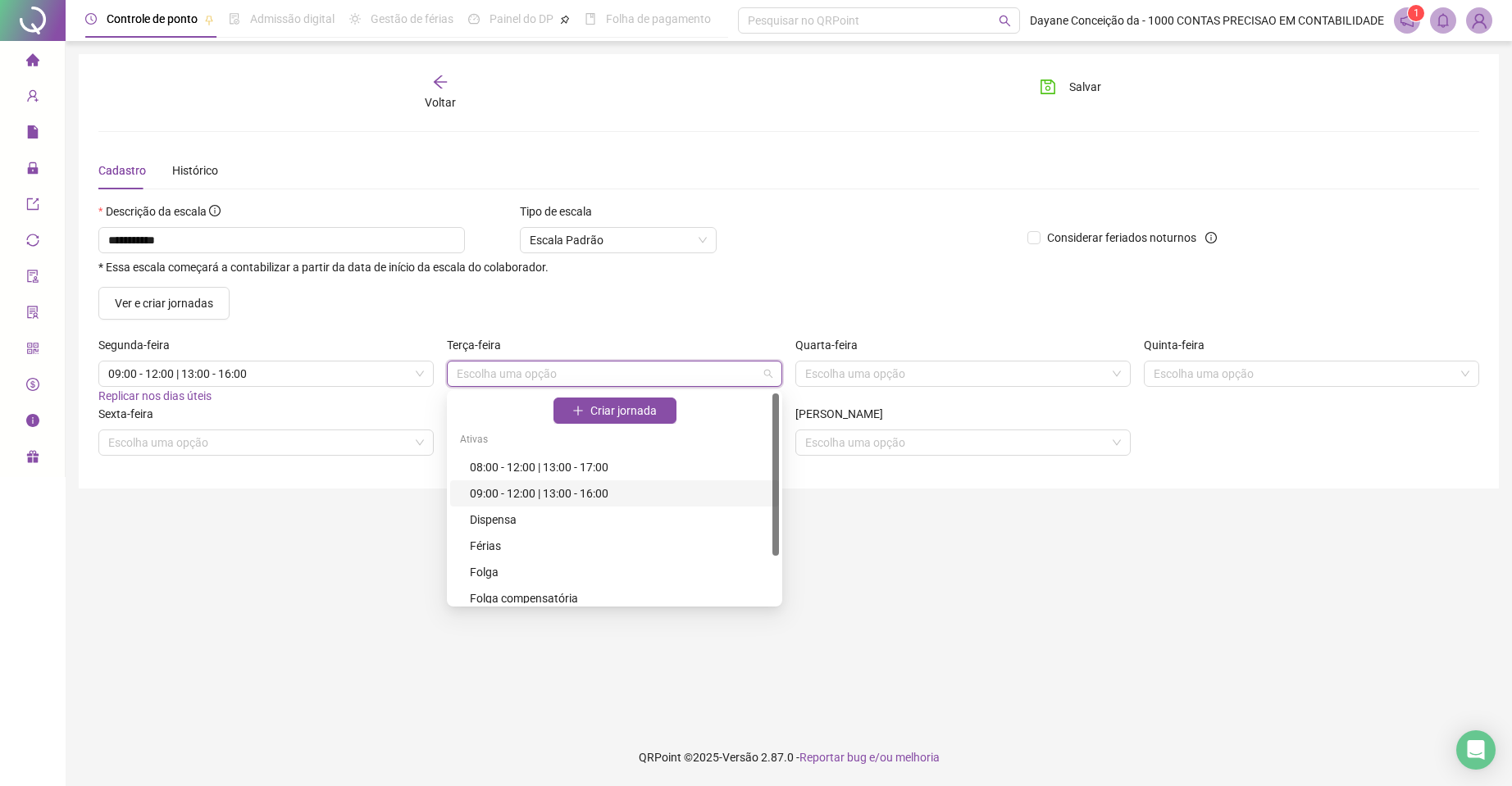click on "09:00 - 12:00 | 13:00 - 16:00" at bounding box center [619, 493] 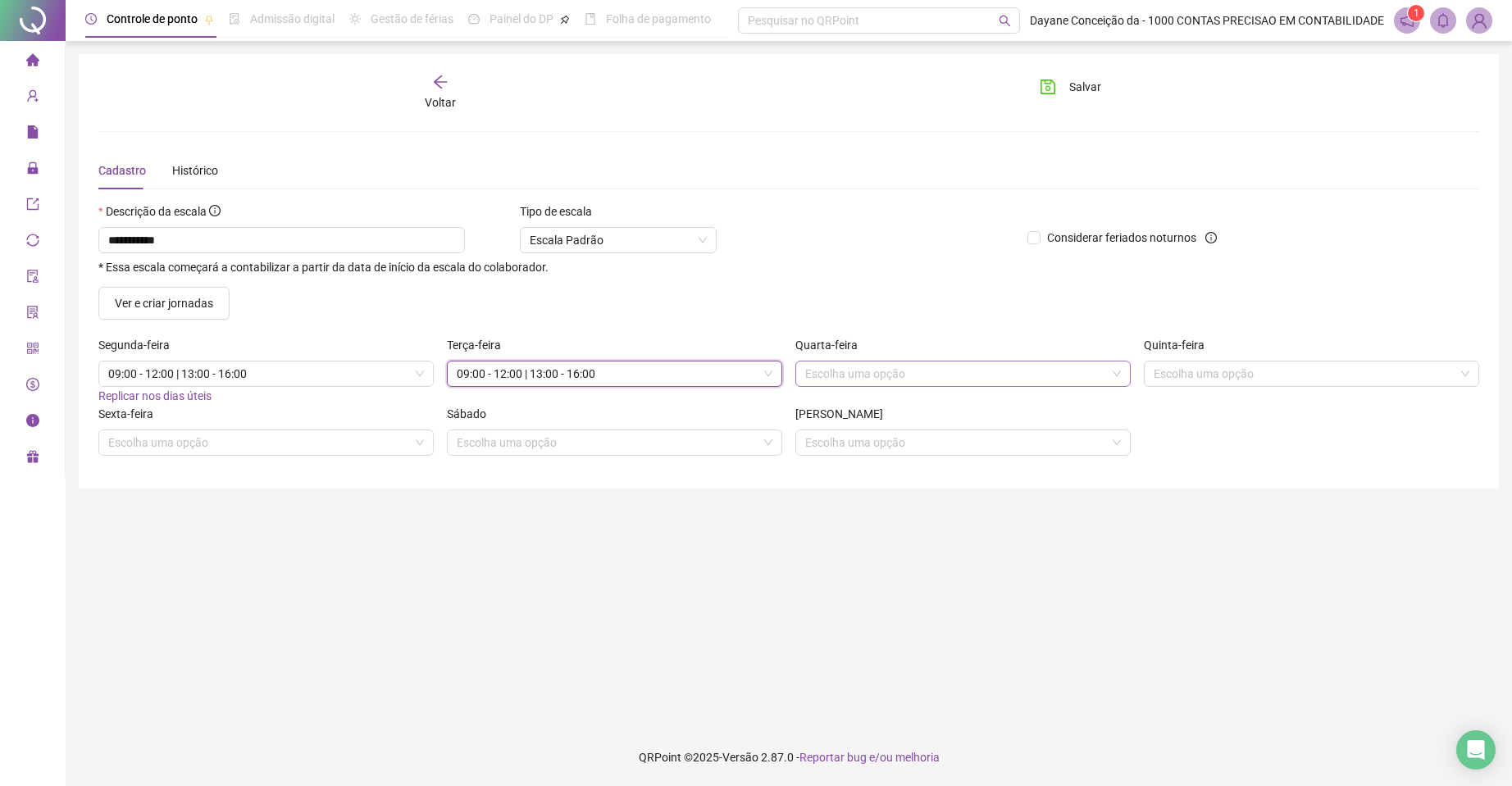 click at bounding box center (958, 374) 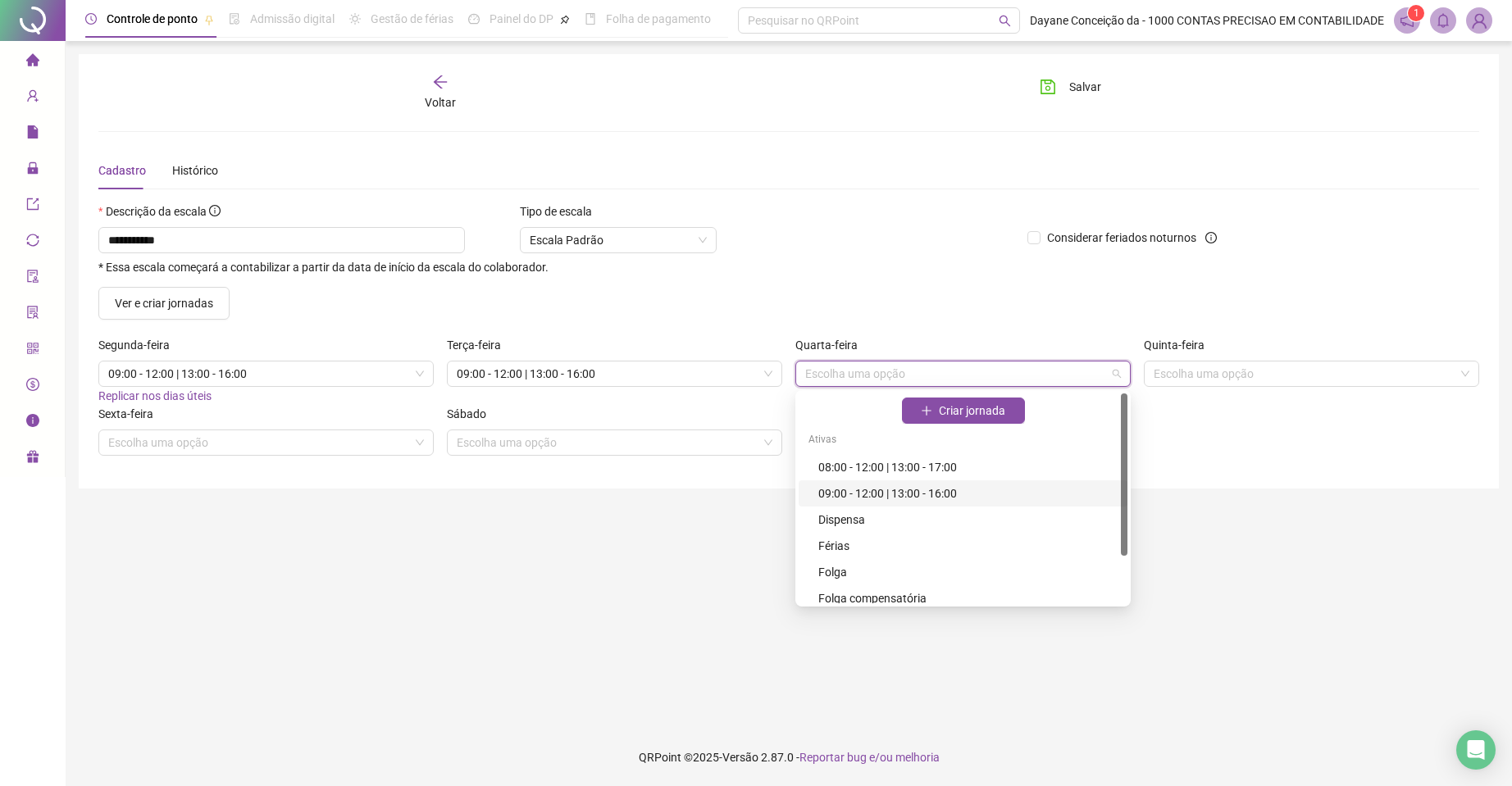 click on "09:00 - 12:00 | 13:00 - 16:00" at bounding box center (968, 493) 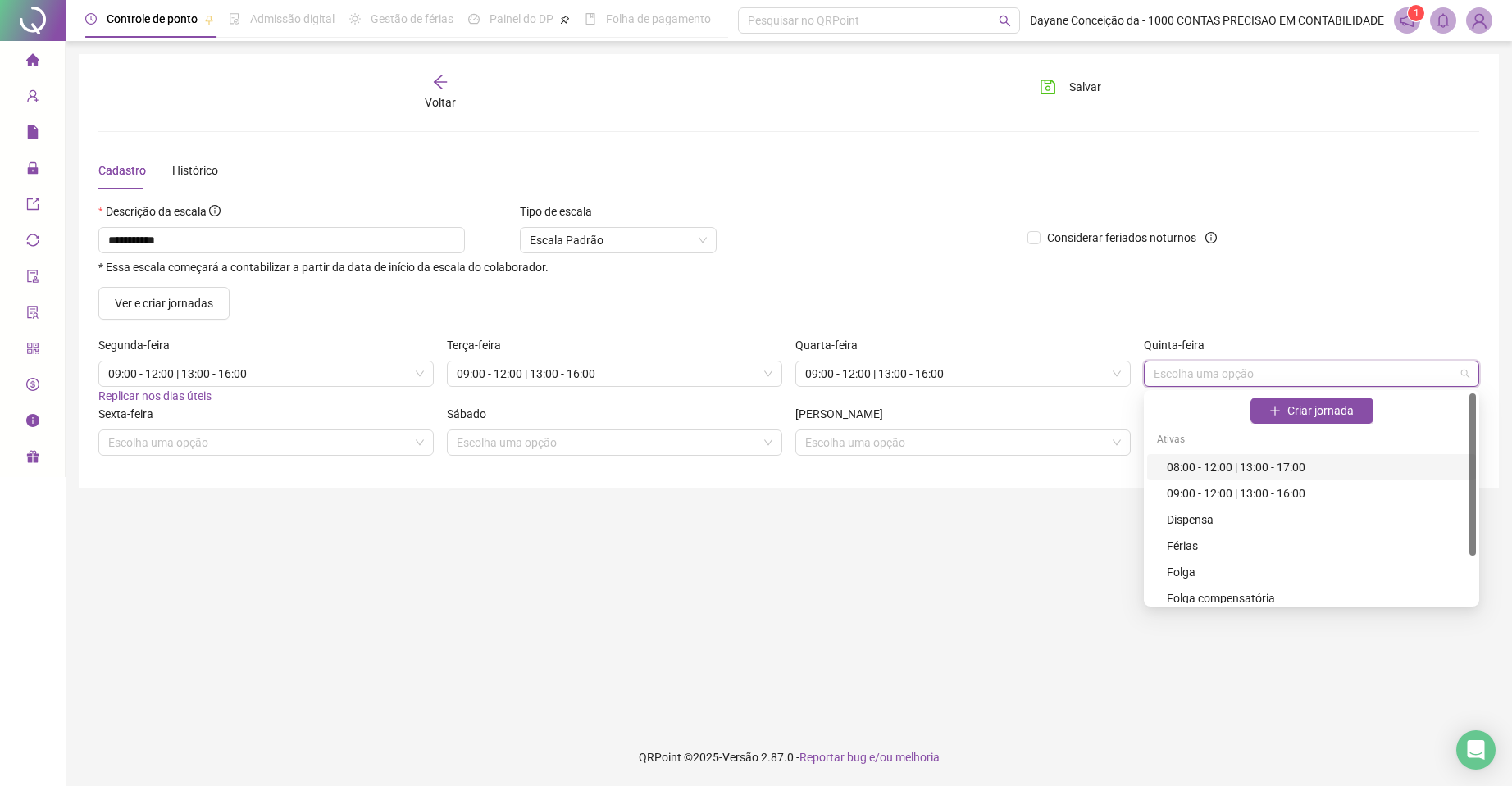 click at bounding box center (1306, 374) 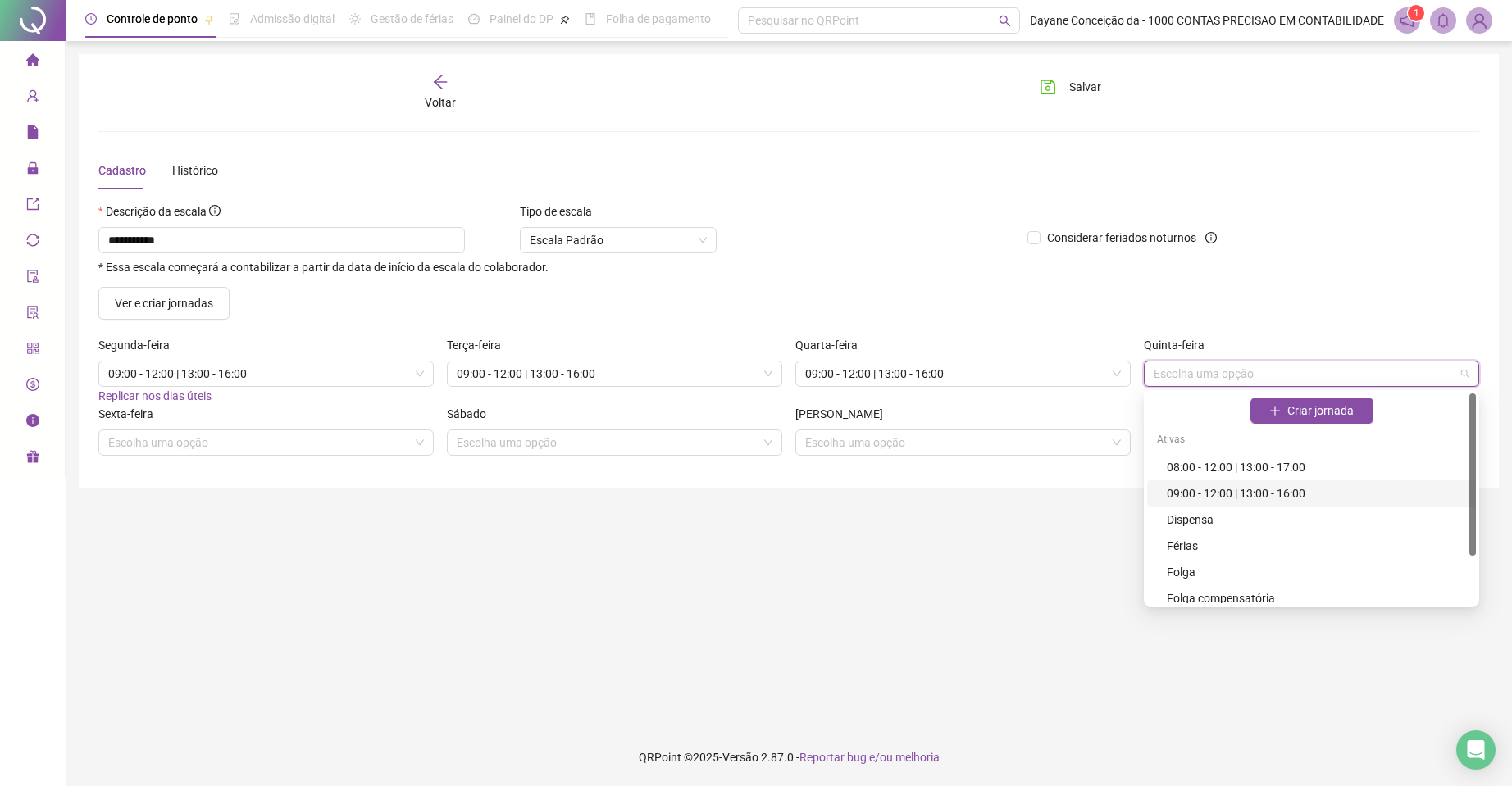 click on "09:00 - 12:00 | 13:00 - 16:00" at bounding box center [1316, 493] 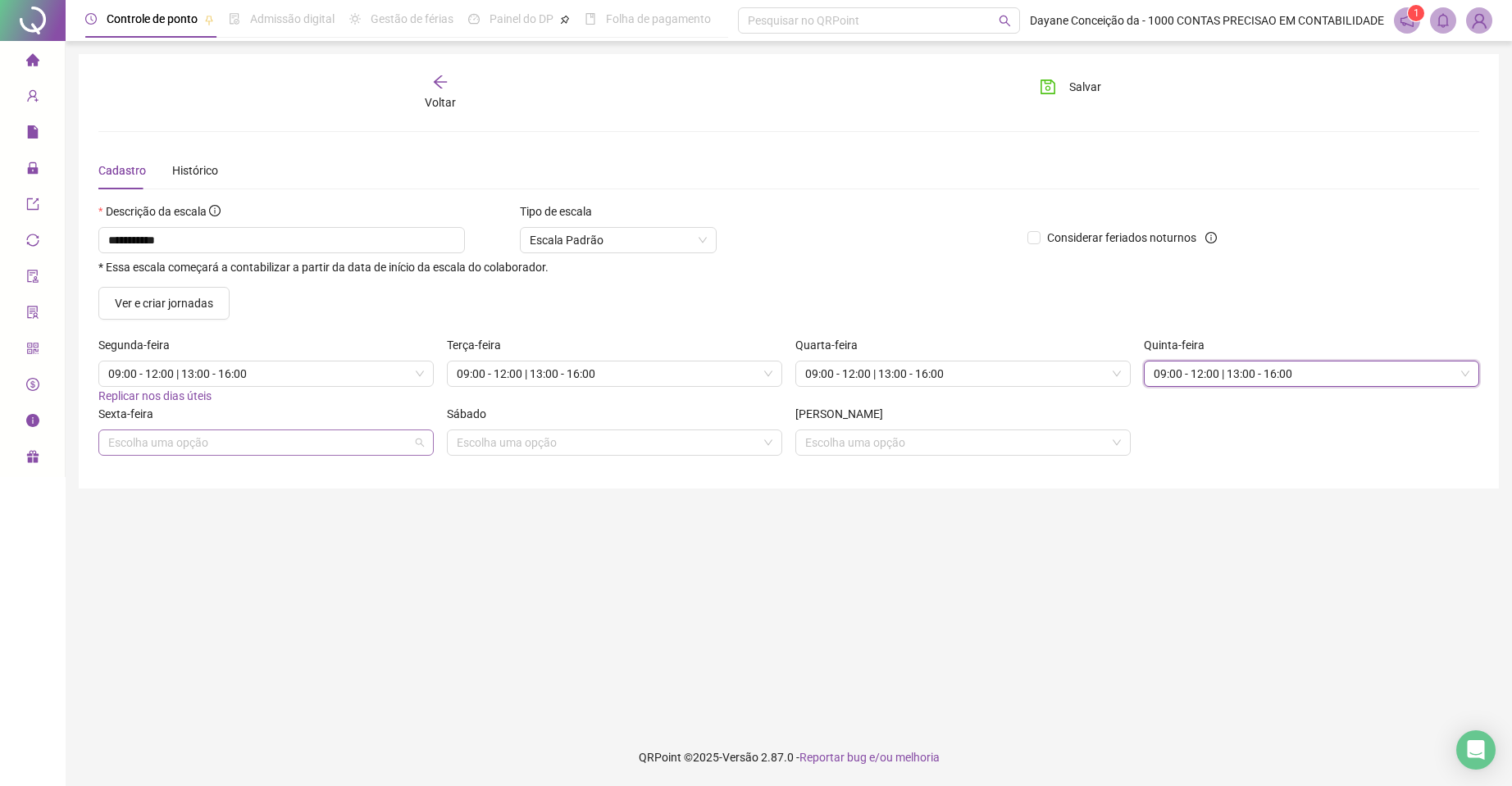 click at bounding box center (261, 443) 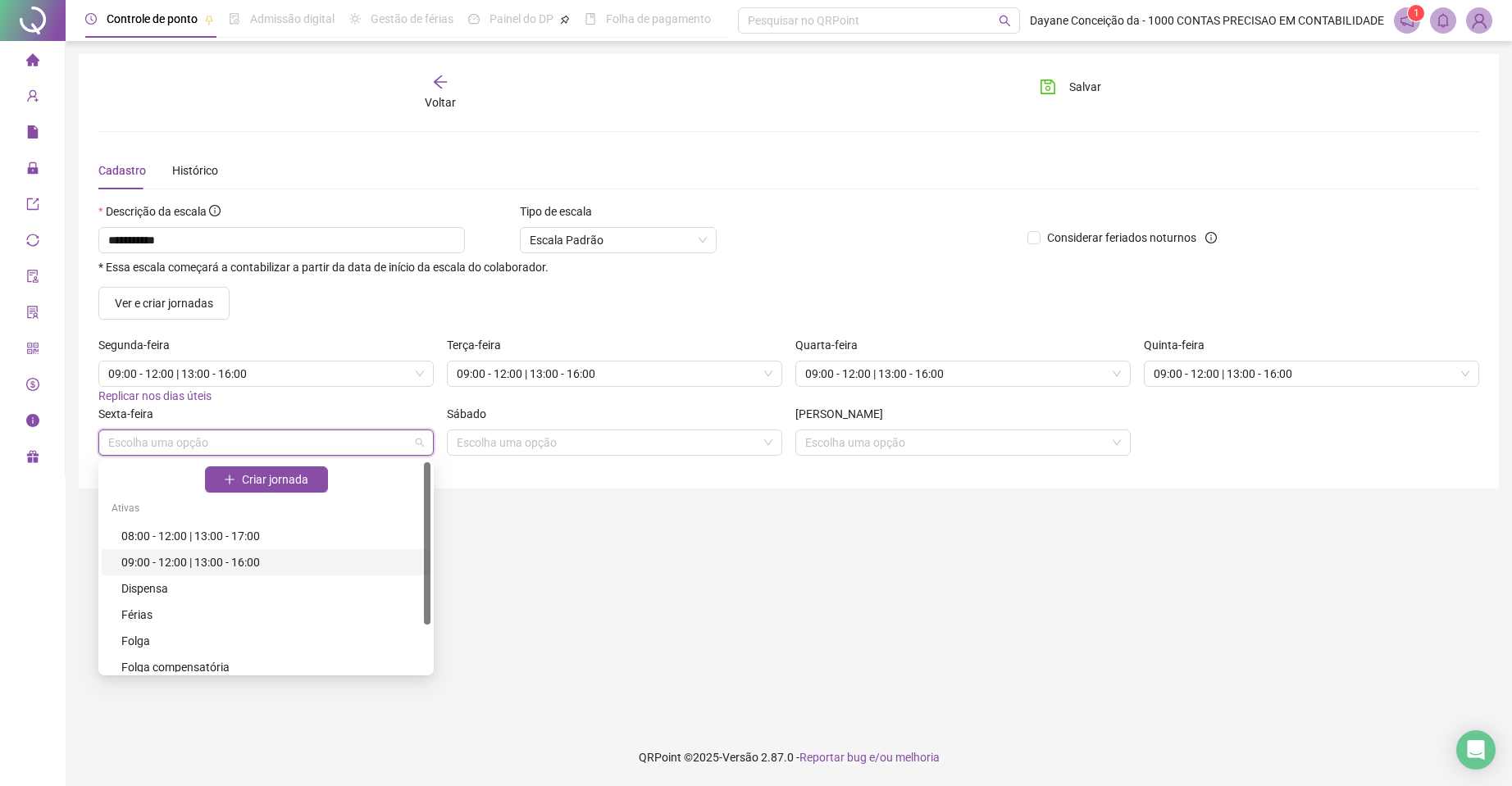 click on "09:00 - 12:00 | 13:00 - 16:00" at bounding box center [271, 562] 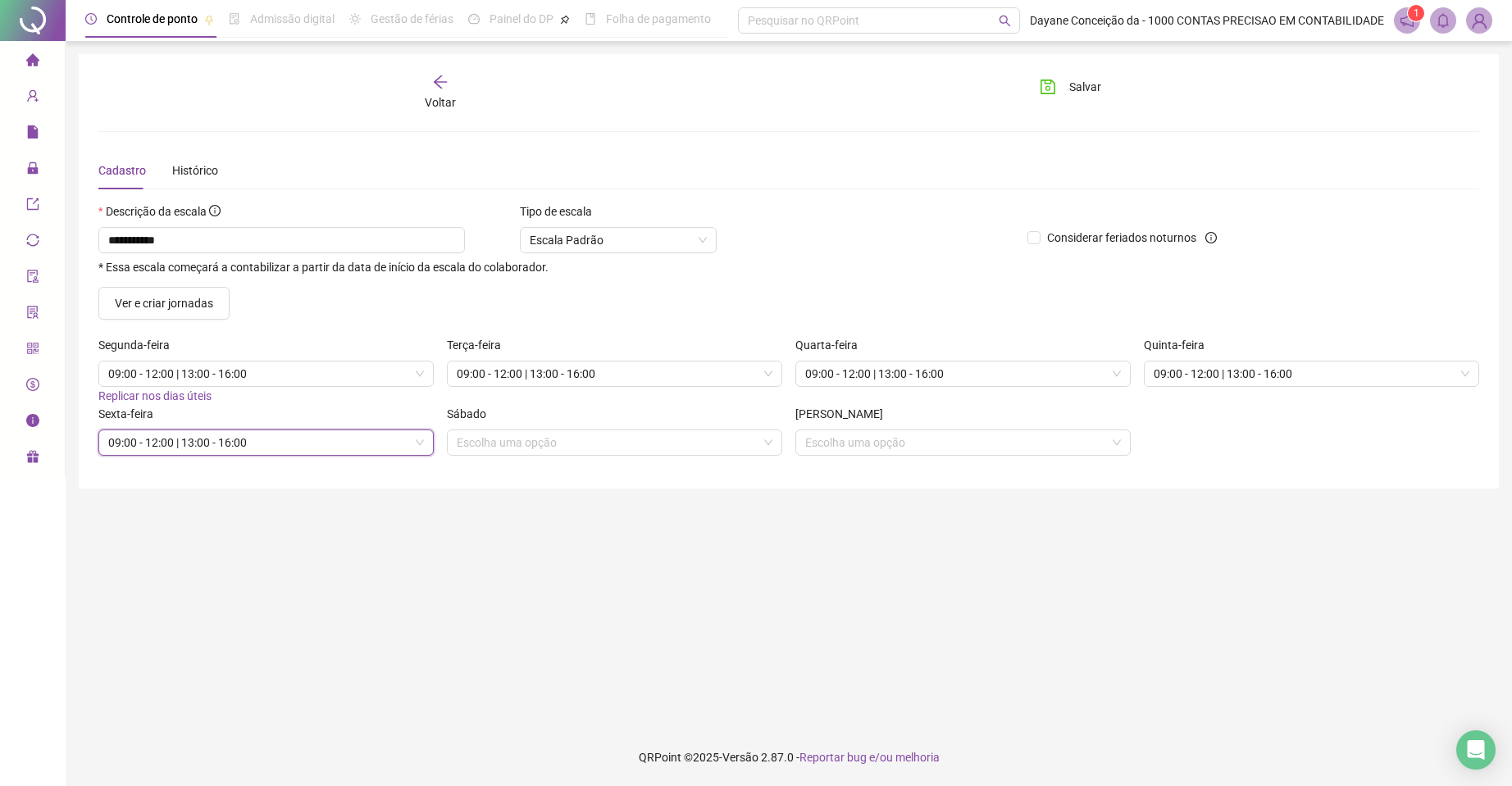 drag, startPoint x: 506, startPoint y: 578, endPoint x: 501, endPoint y: 477, distance: 101.123687 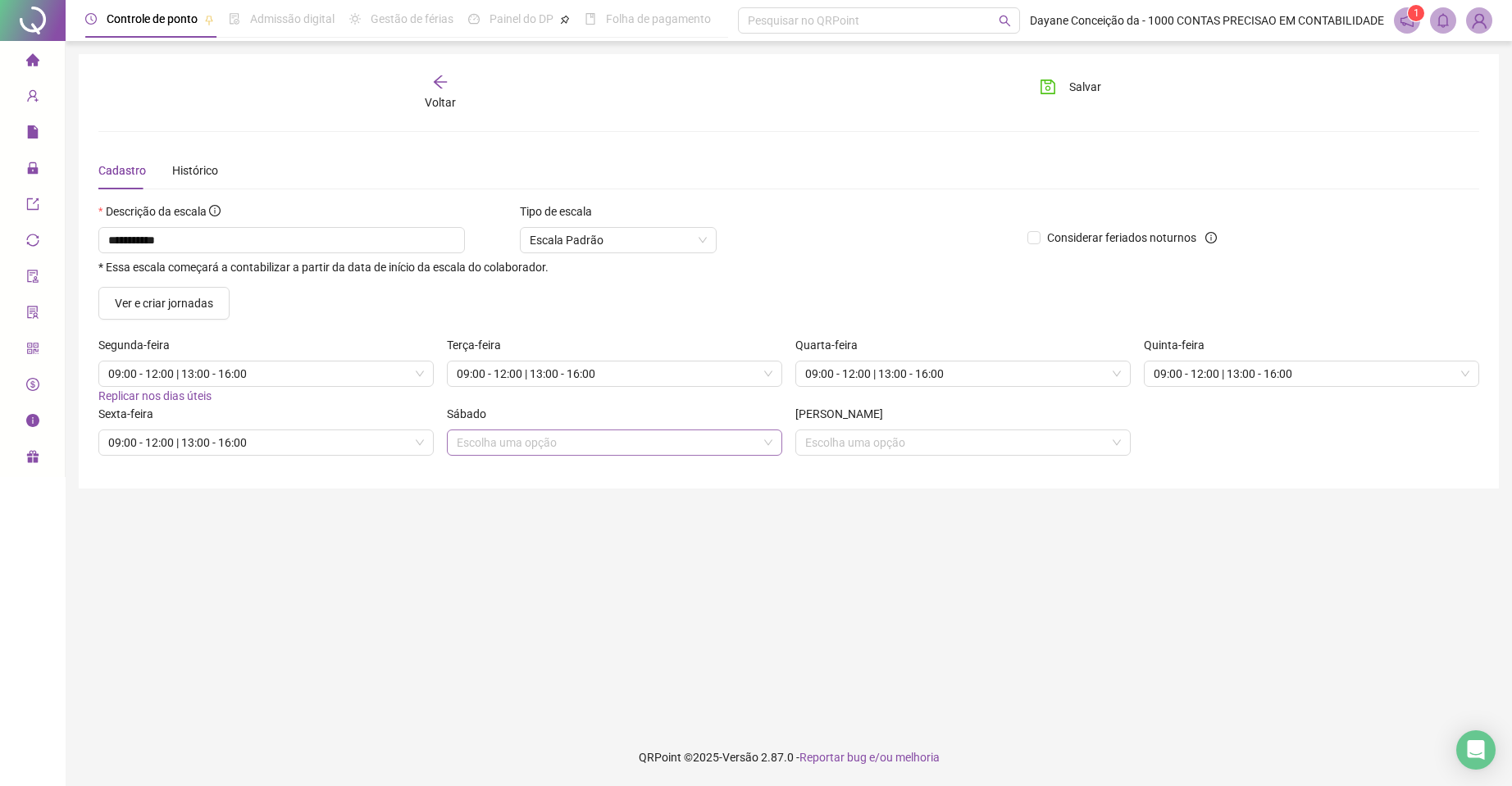 click at bounding box center [609, 443] 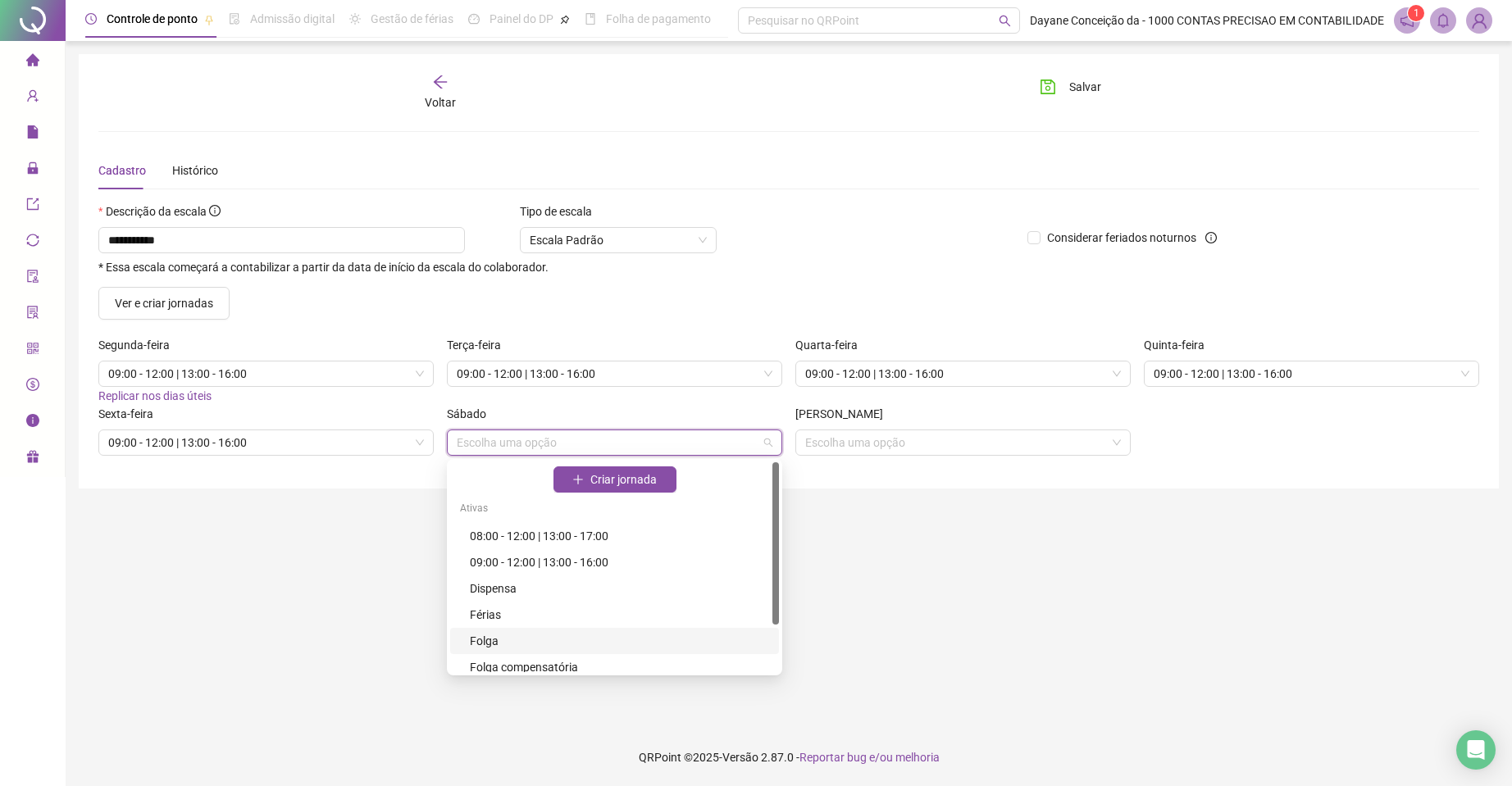 click on "Folga" at bounding box center [619, 641] 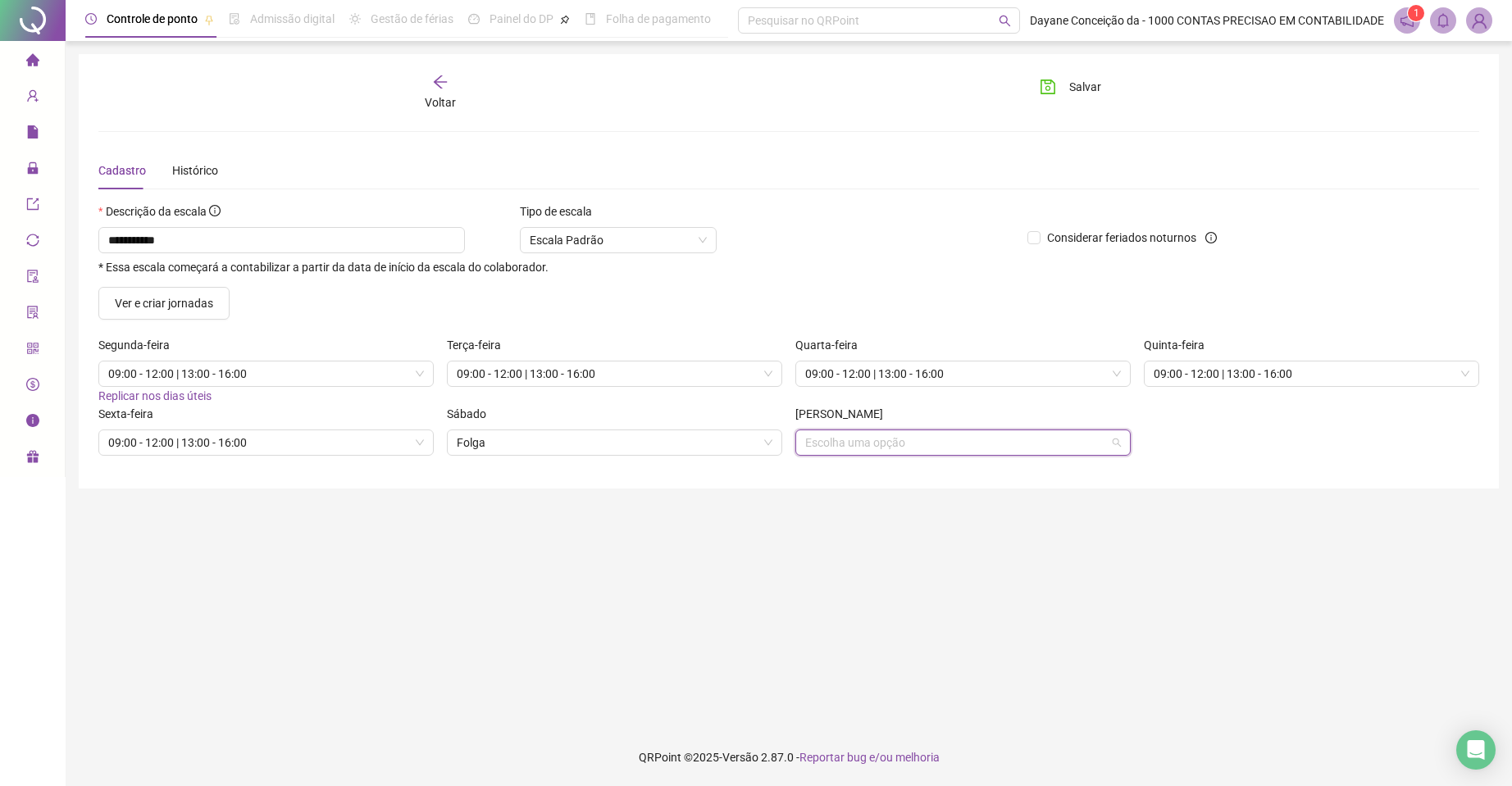 click at bounding box center [958, 443] 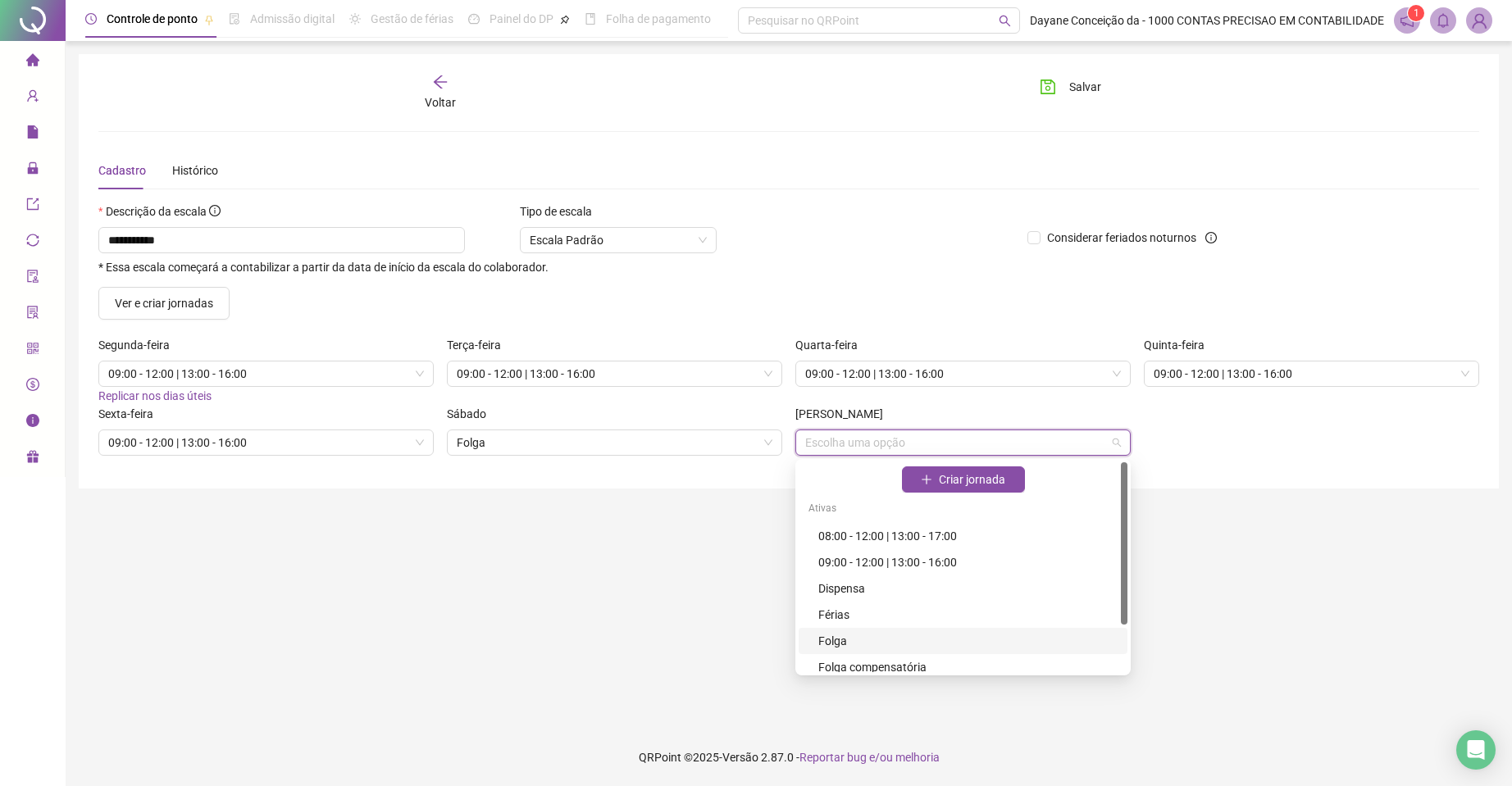 click on "Folga" at bounding box center [968, 641] 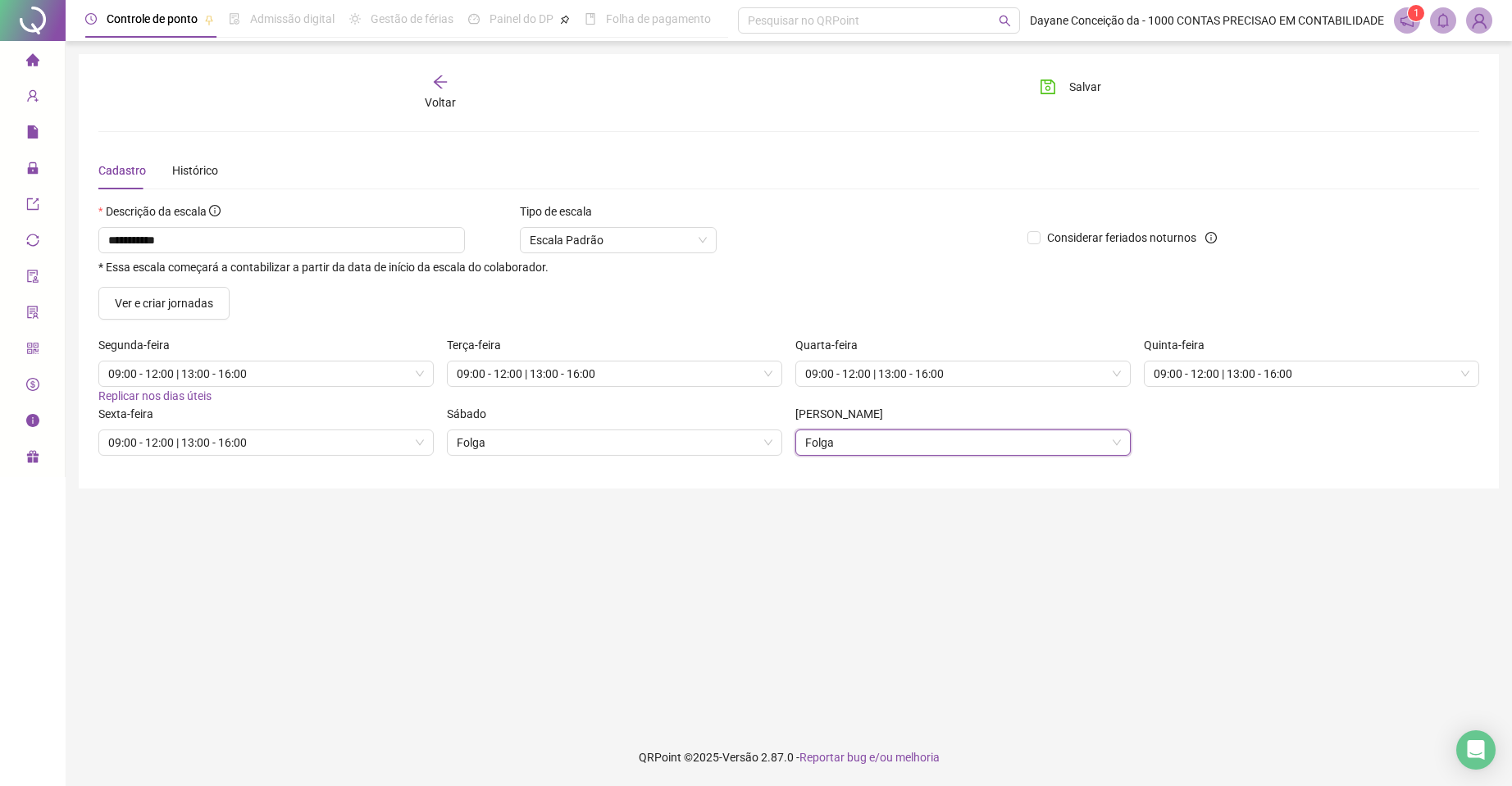 click on "**********" at bounding box center [789, 384] 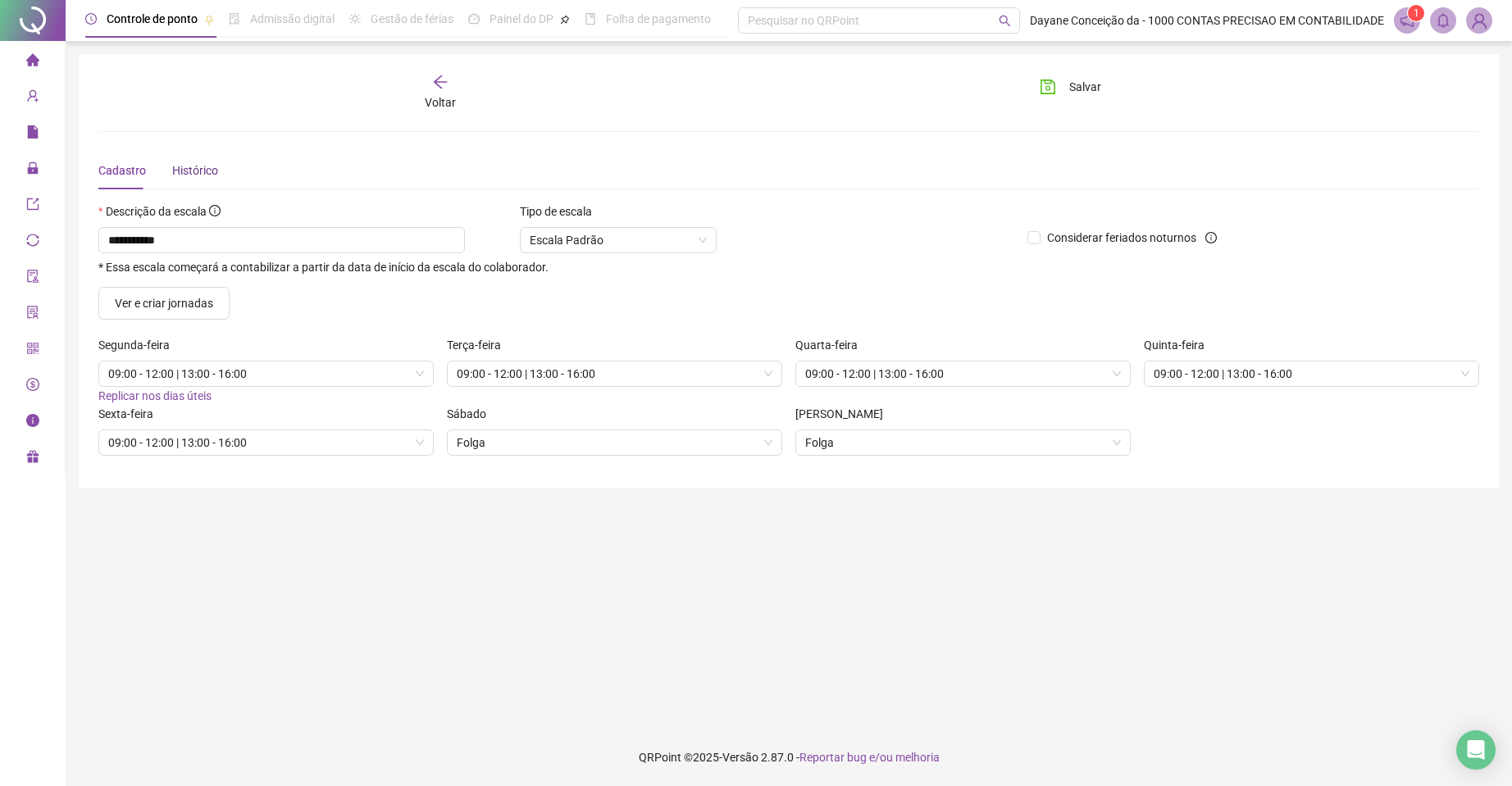 click on "Histórico" at bounding box center (195, 170) 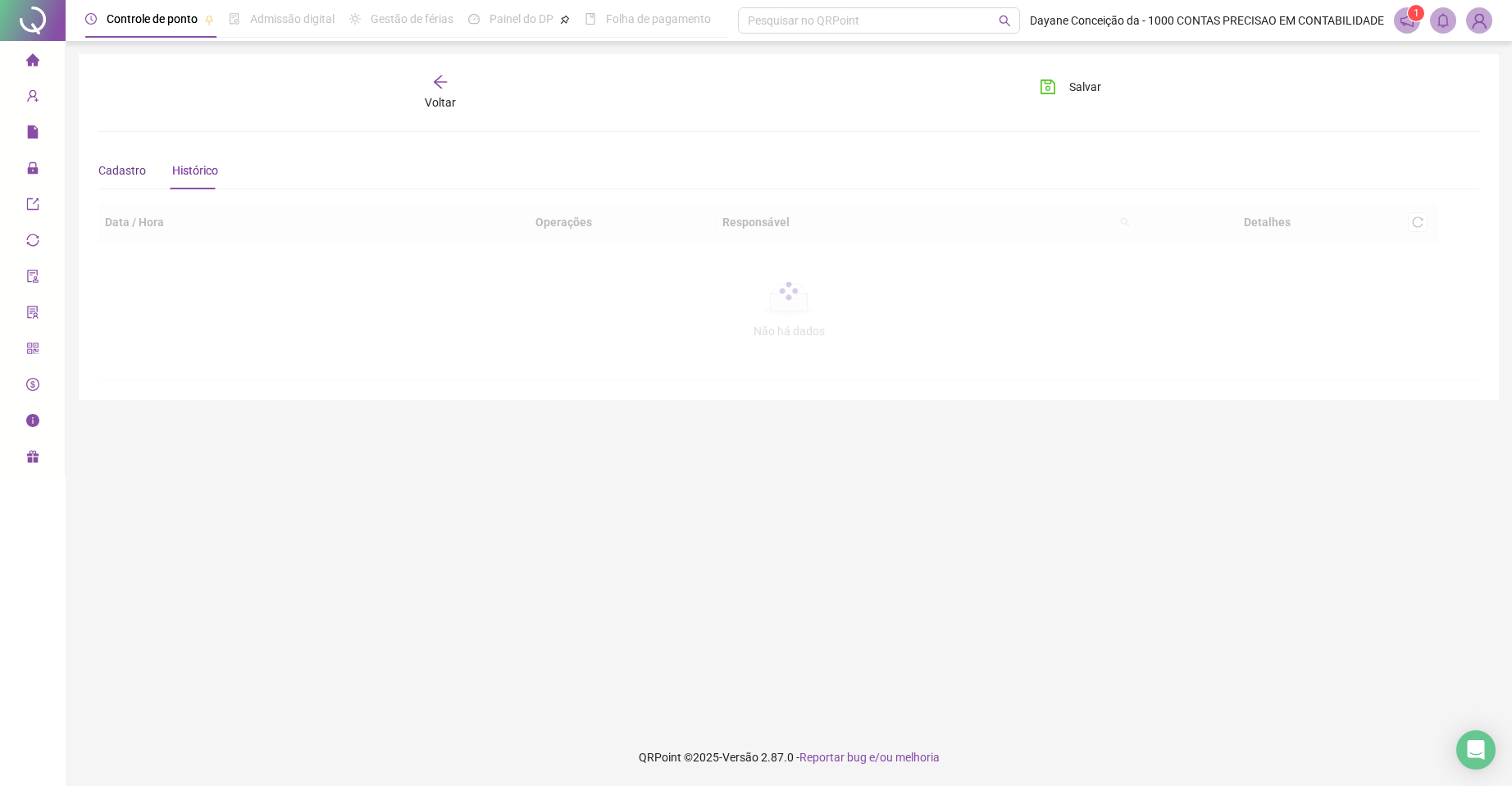 click on "Cadastro" at bounding box center (122, 170) 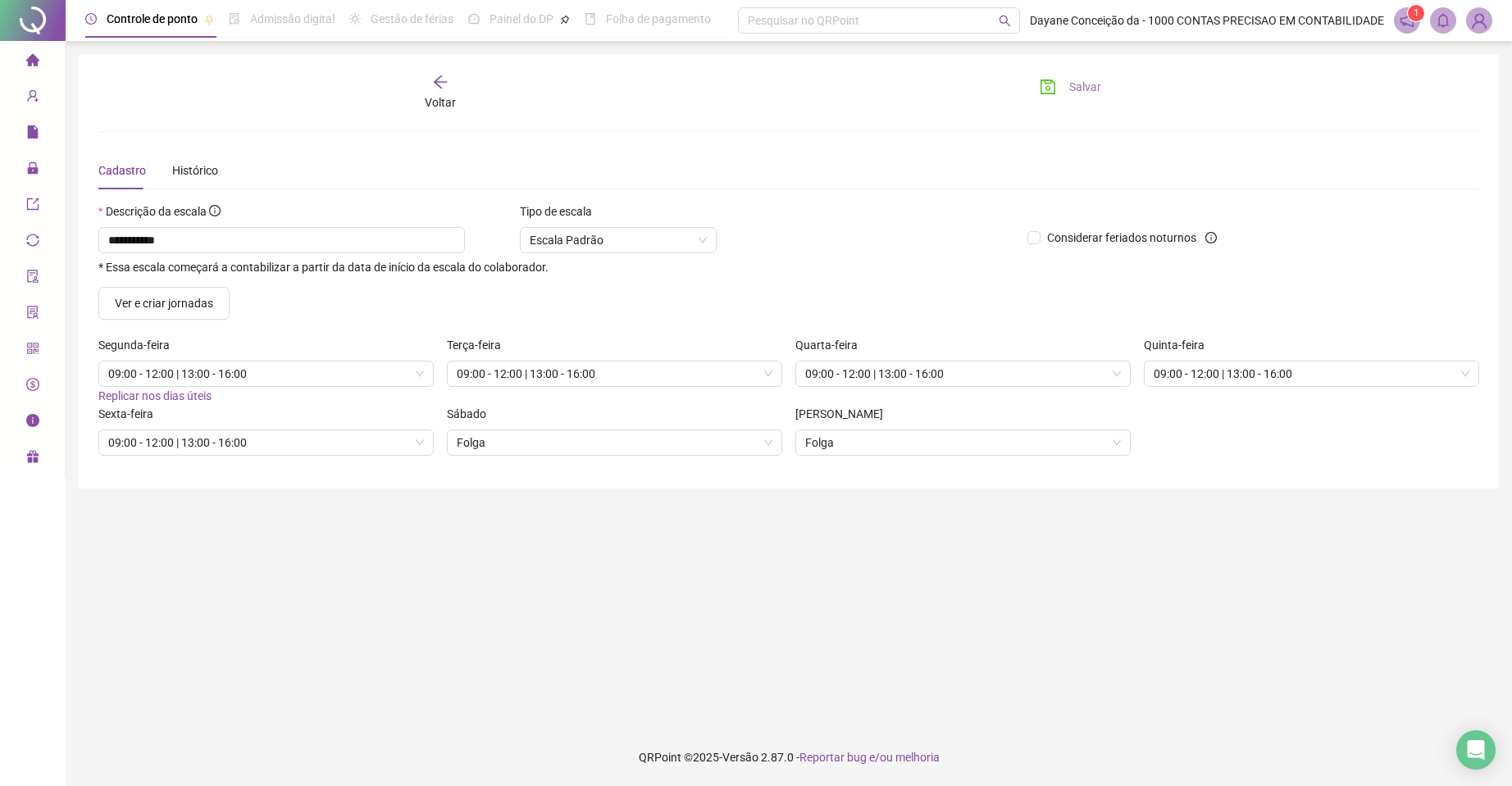 click 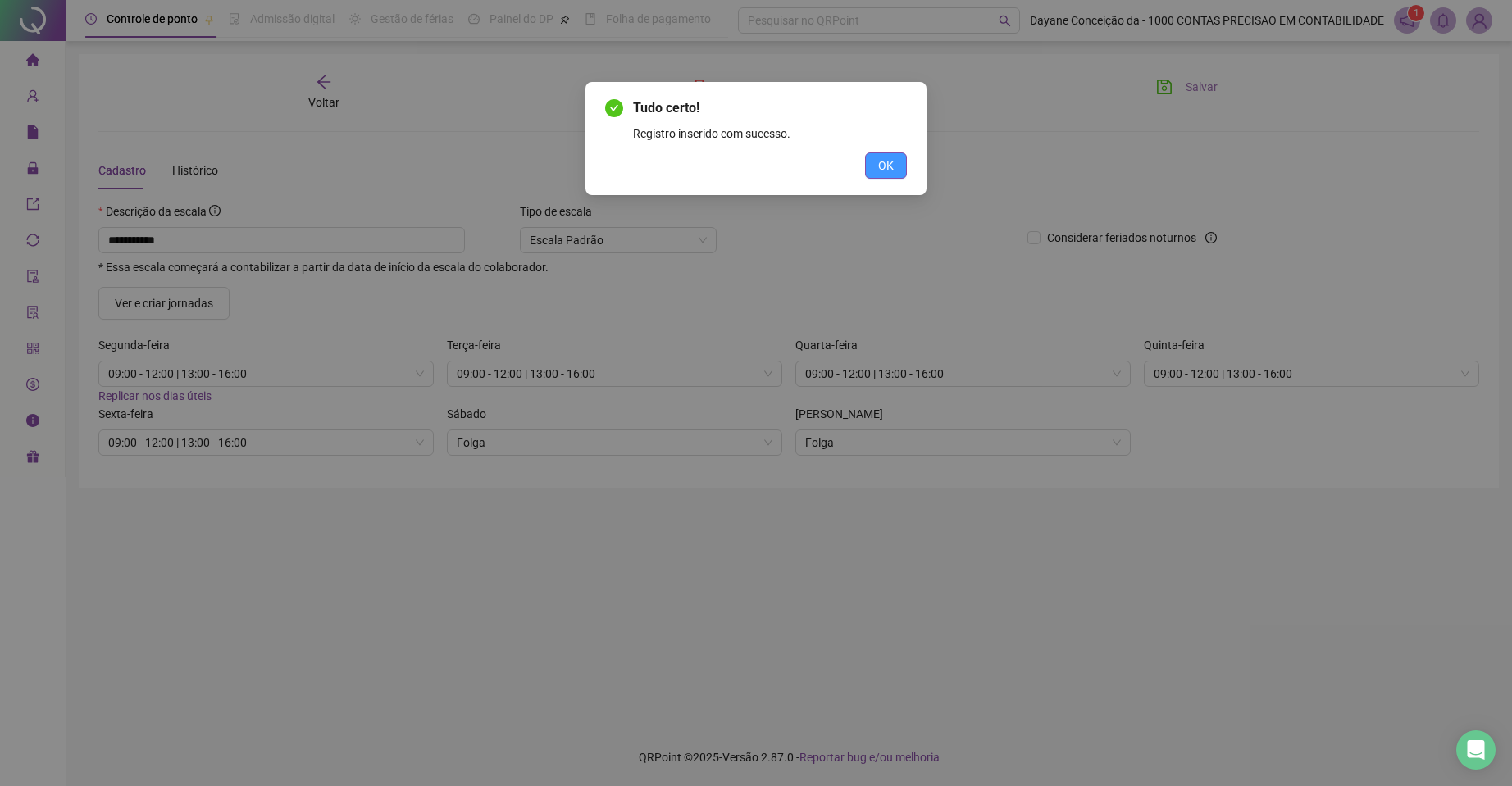click on "OK" at bounding box center [886, 166] 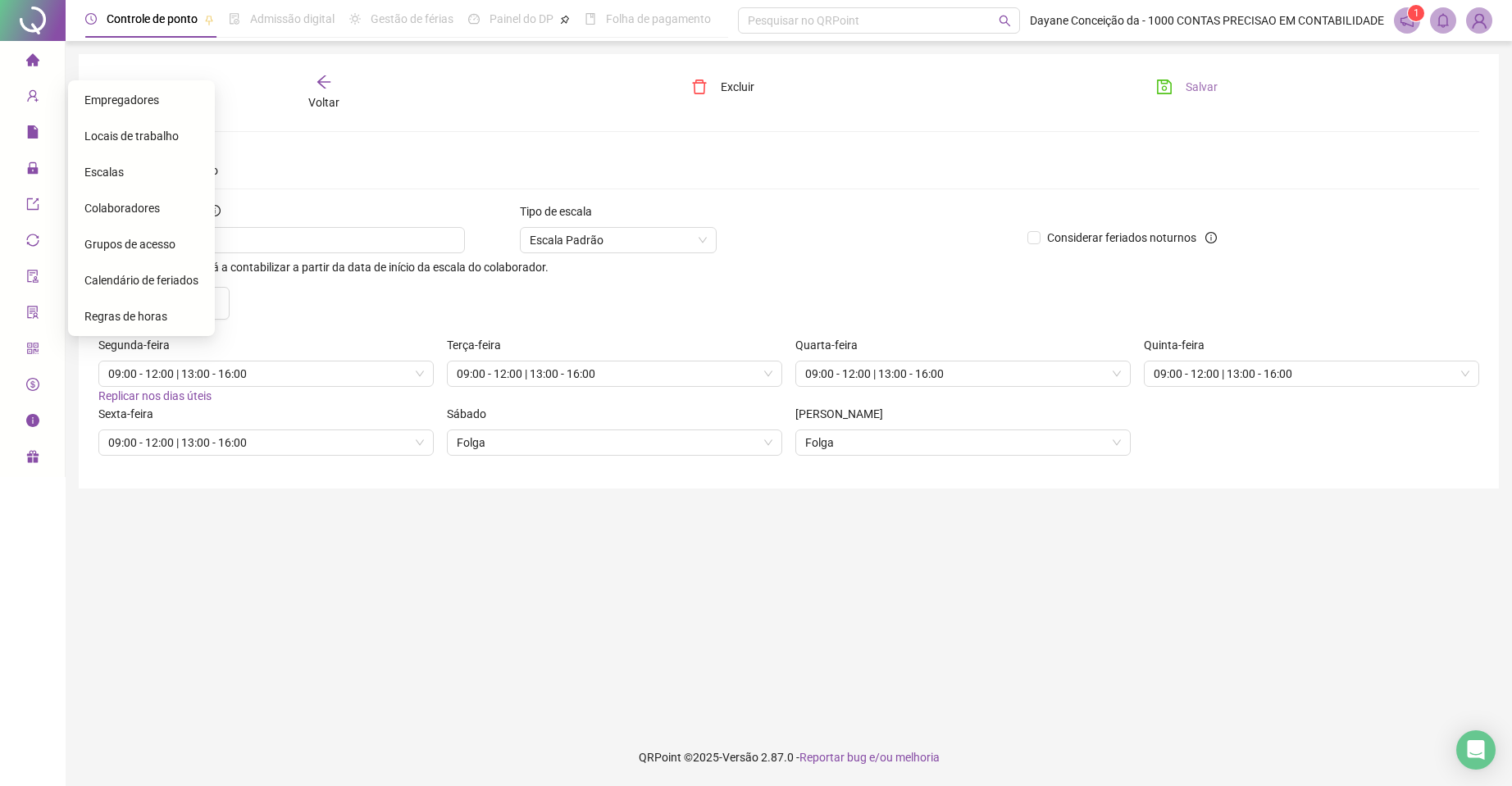 click on "Calendário de feriados" at bounding box center [141, 280] 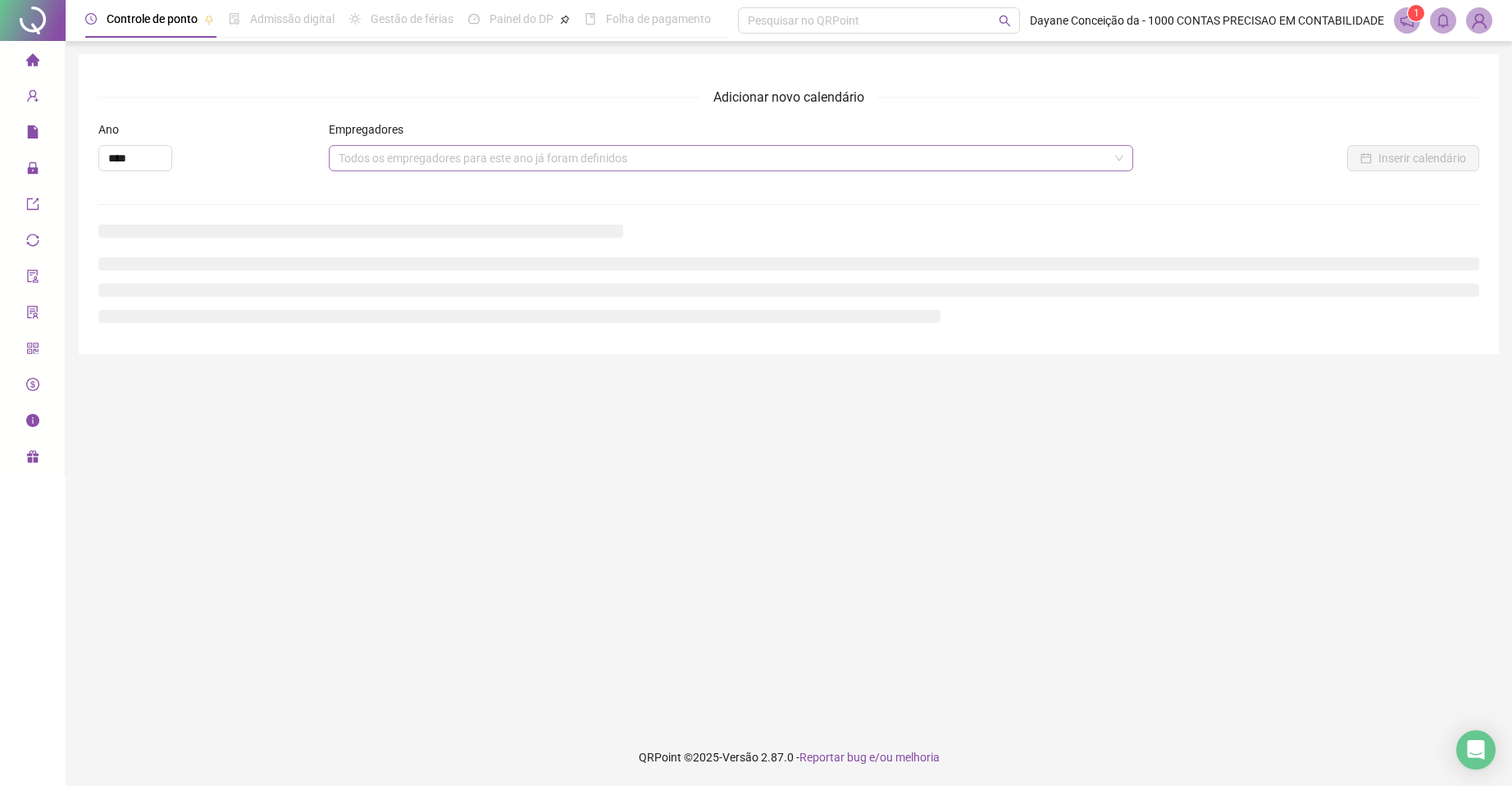 click at bounding box center [722, 158] 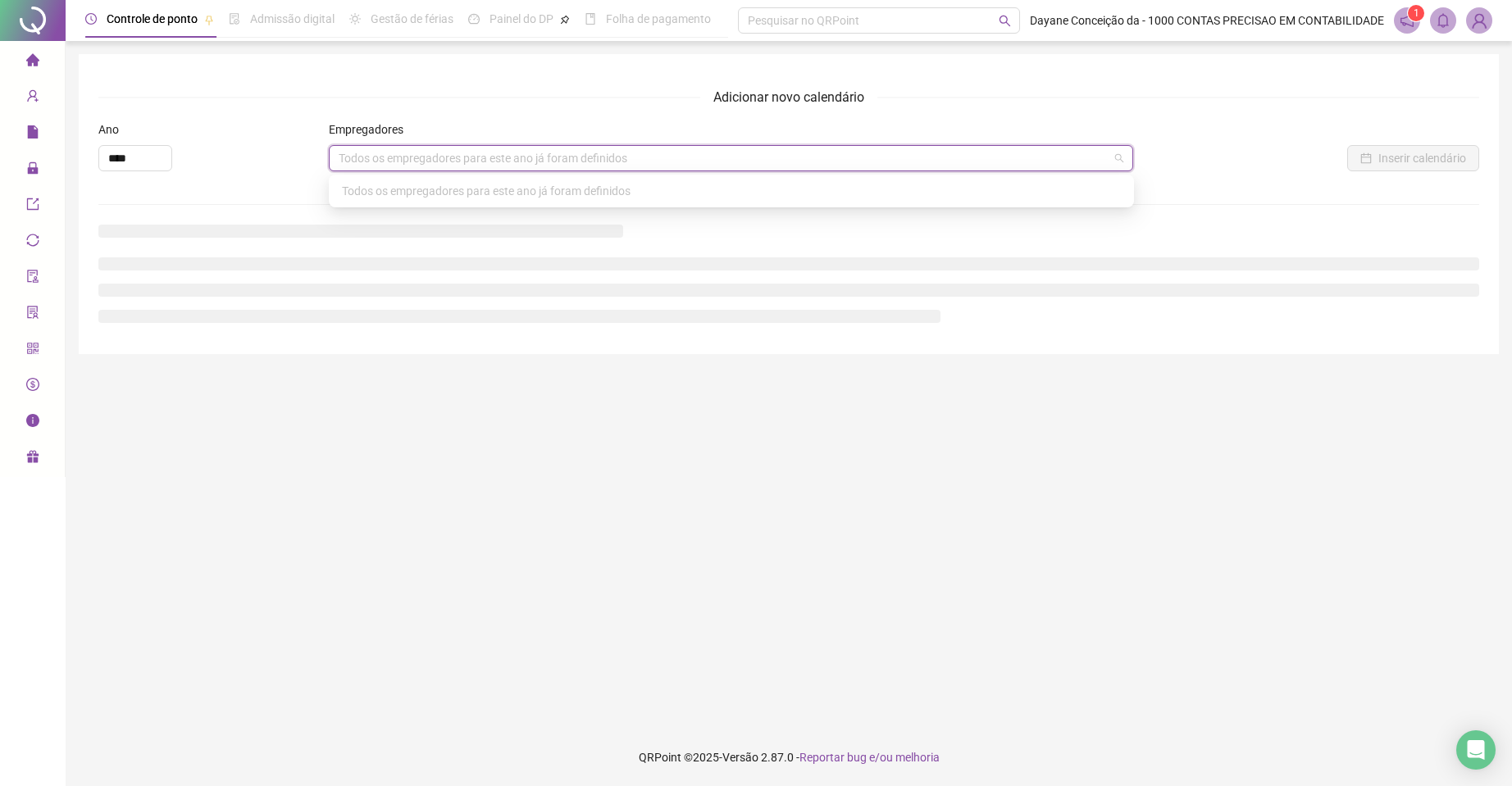 click on "****" at bounding box center (212, 158) 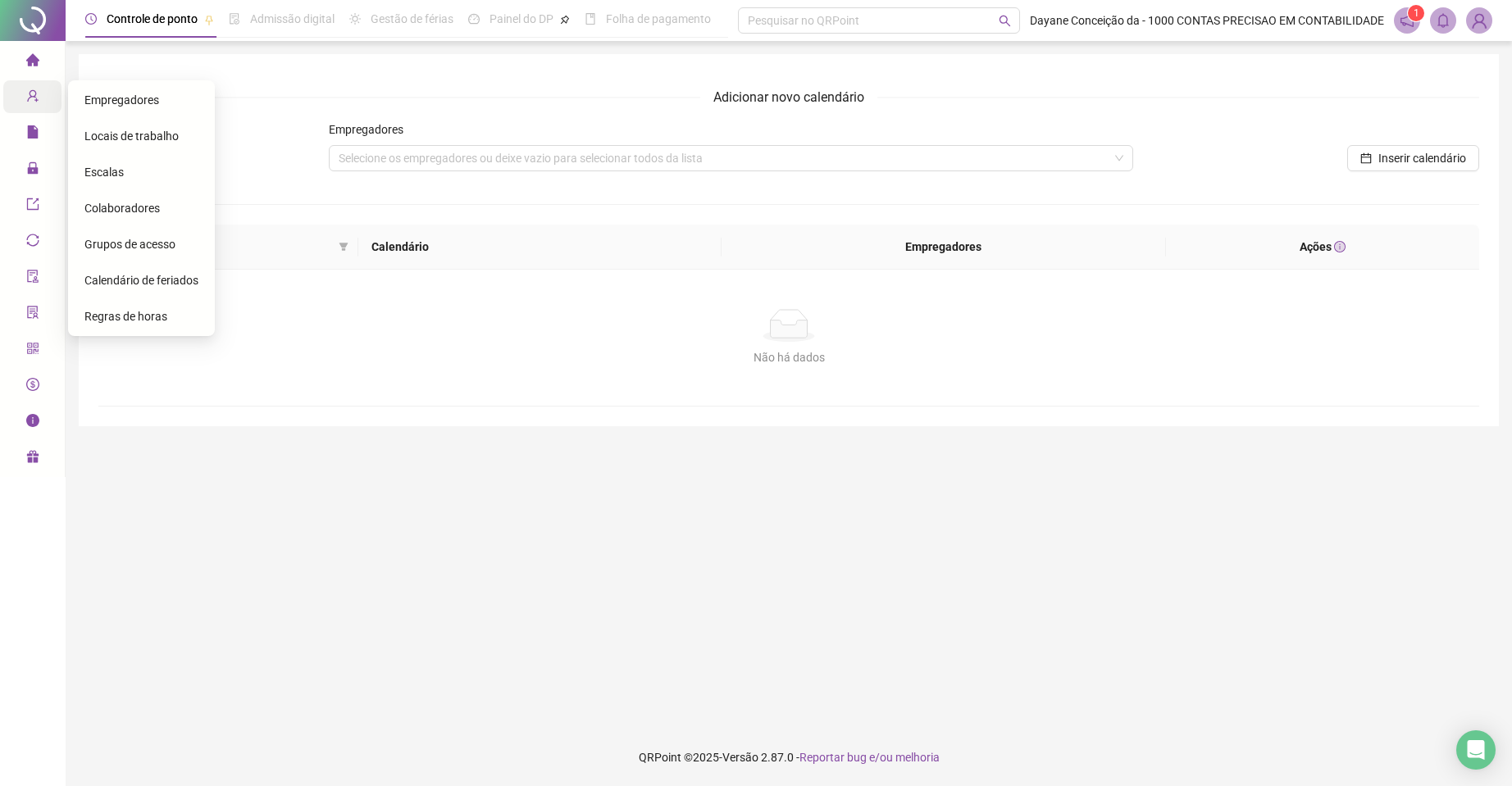 click 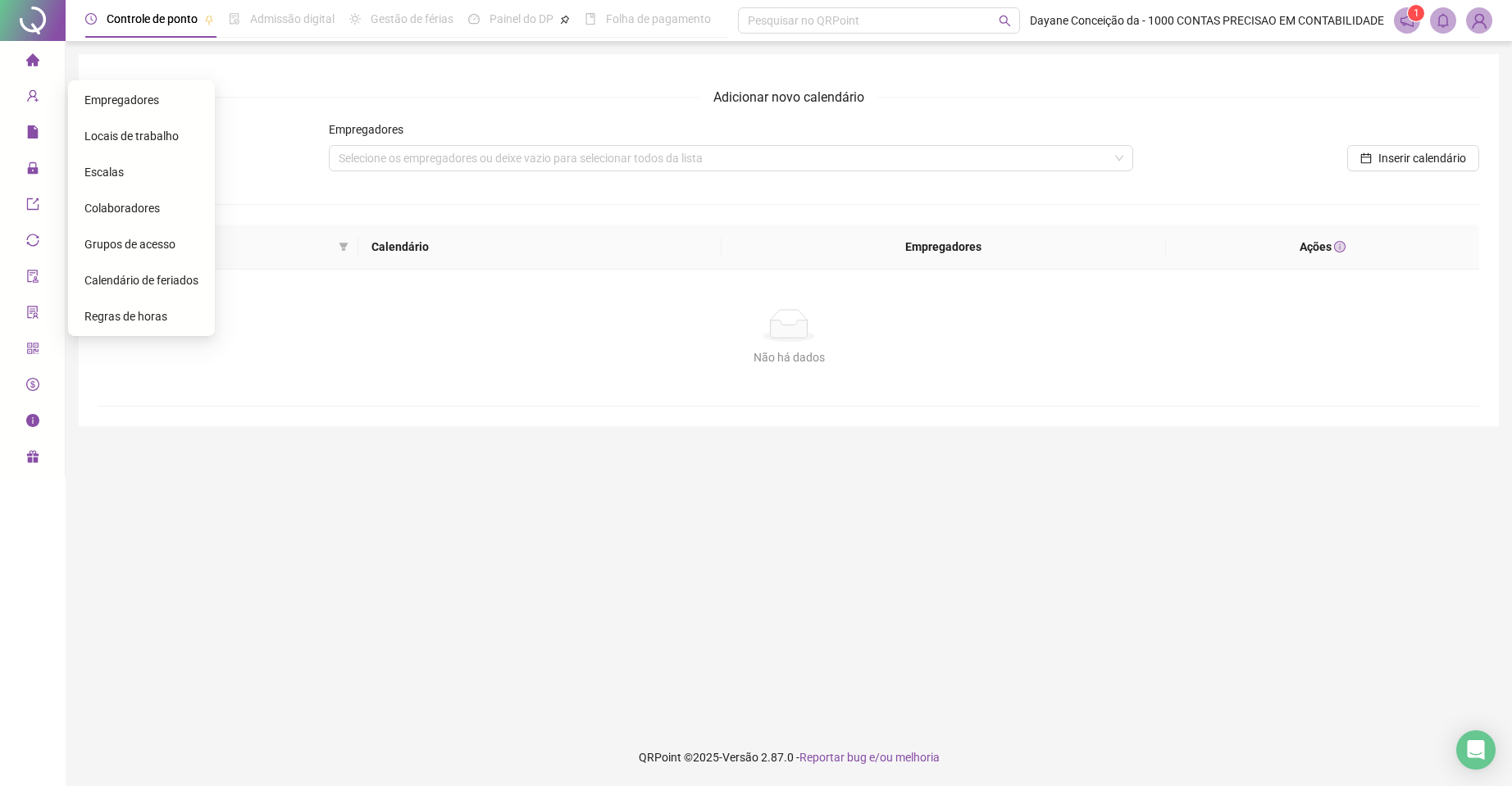 click on "Colaboradores" at bounding box center [122, 208] 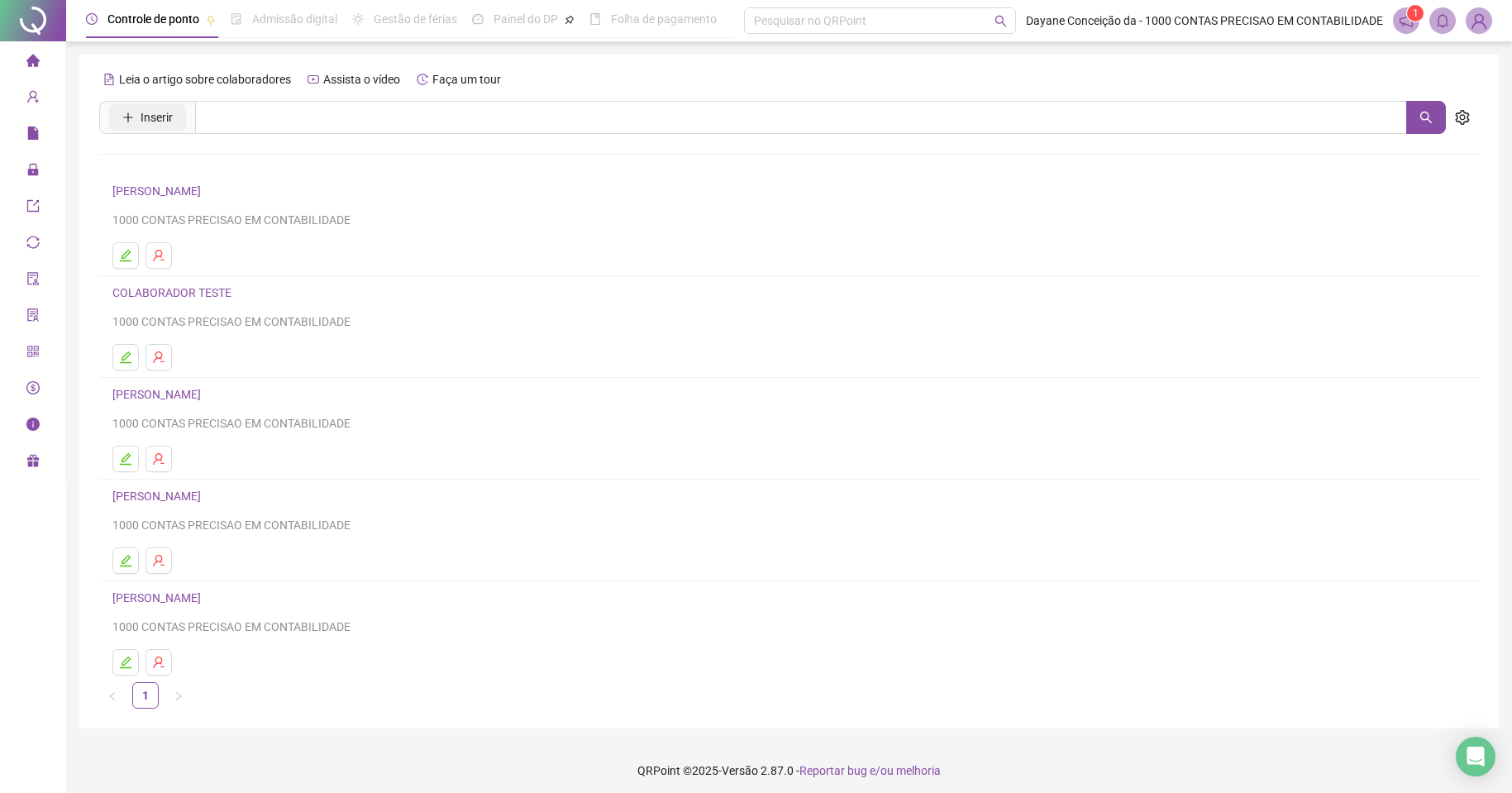 click on "Inserir" at bounding box center [147, 117] 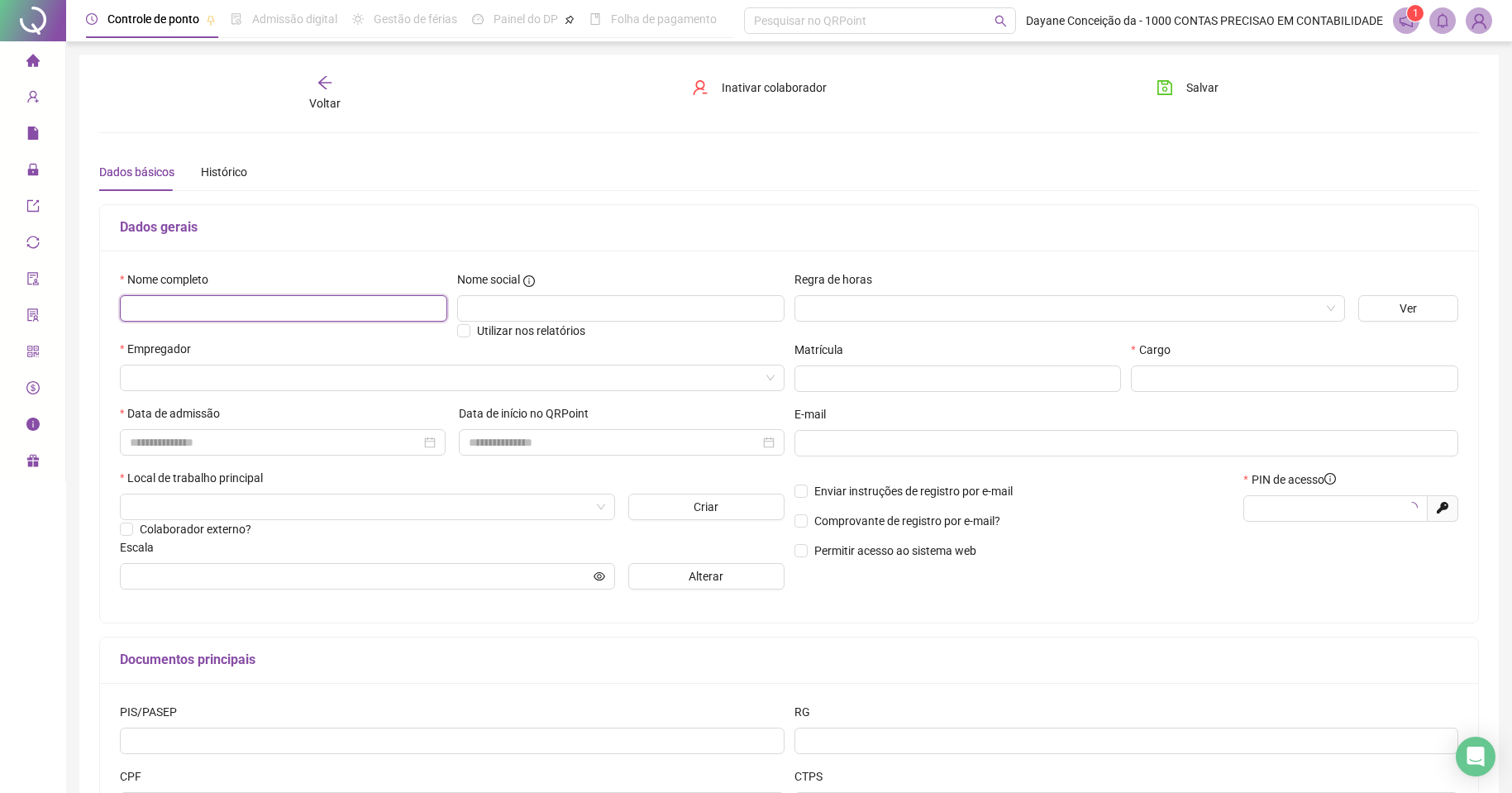 click at bounding box center [284, 308] 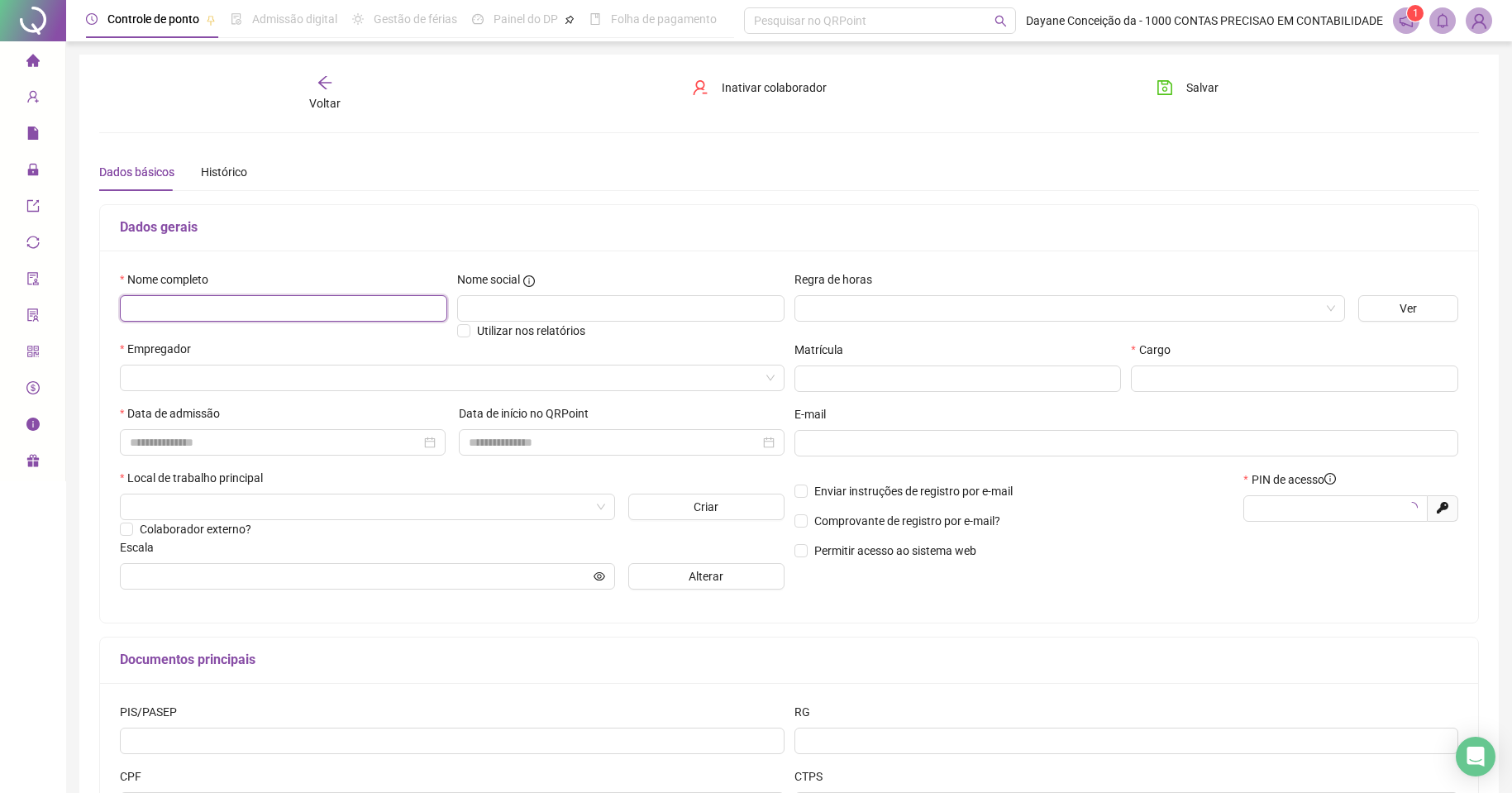 type on "*****" 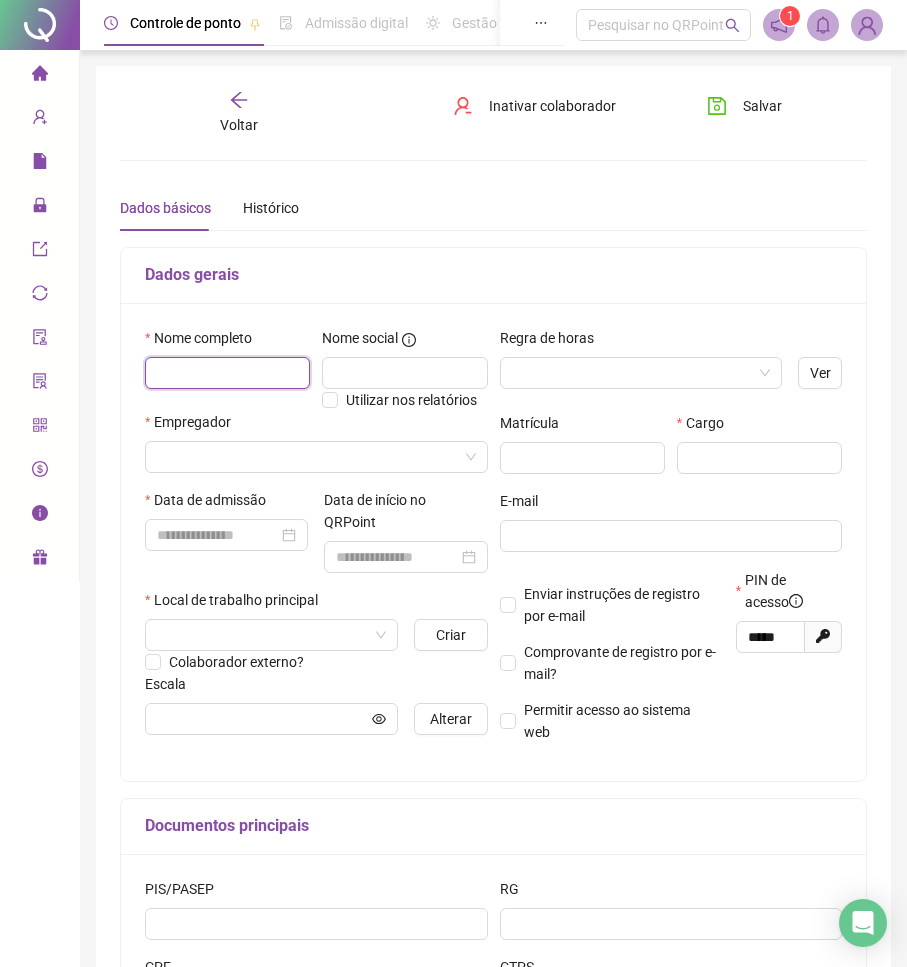 click at bounding box center [227, 373] 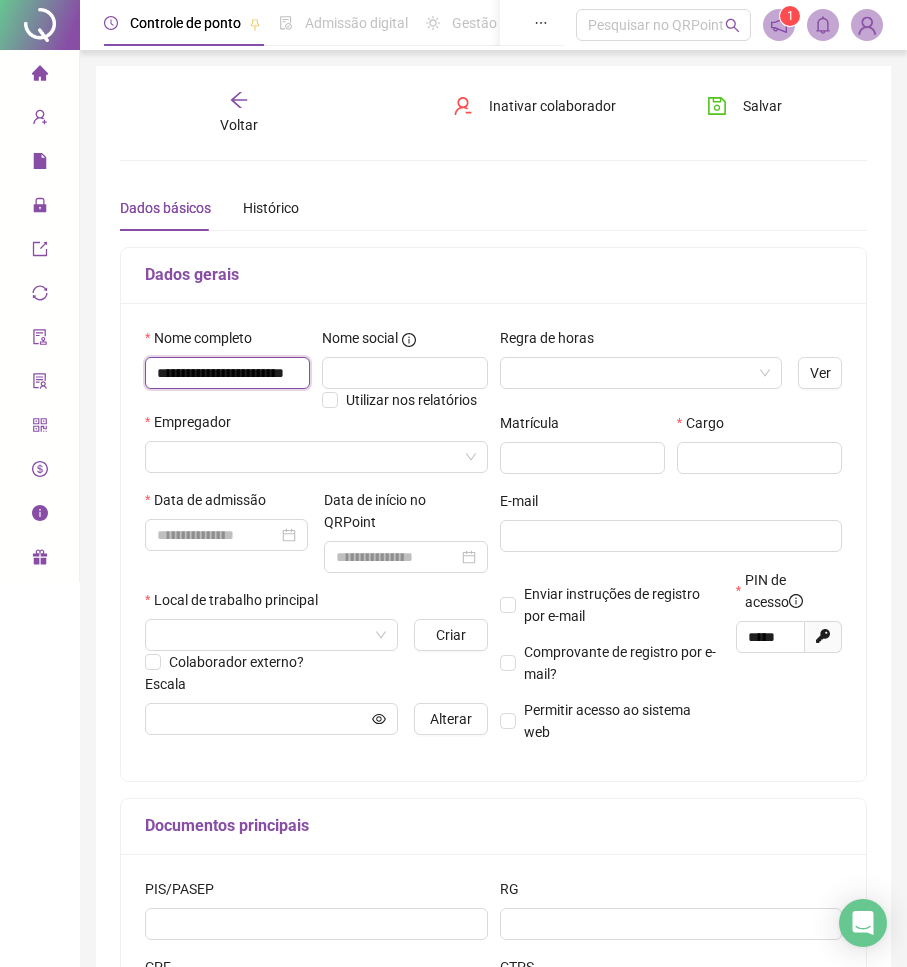 scroll, scrollTop: 0, scrollLeft: 58, axis: horizontal 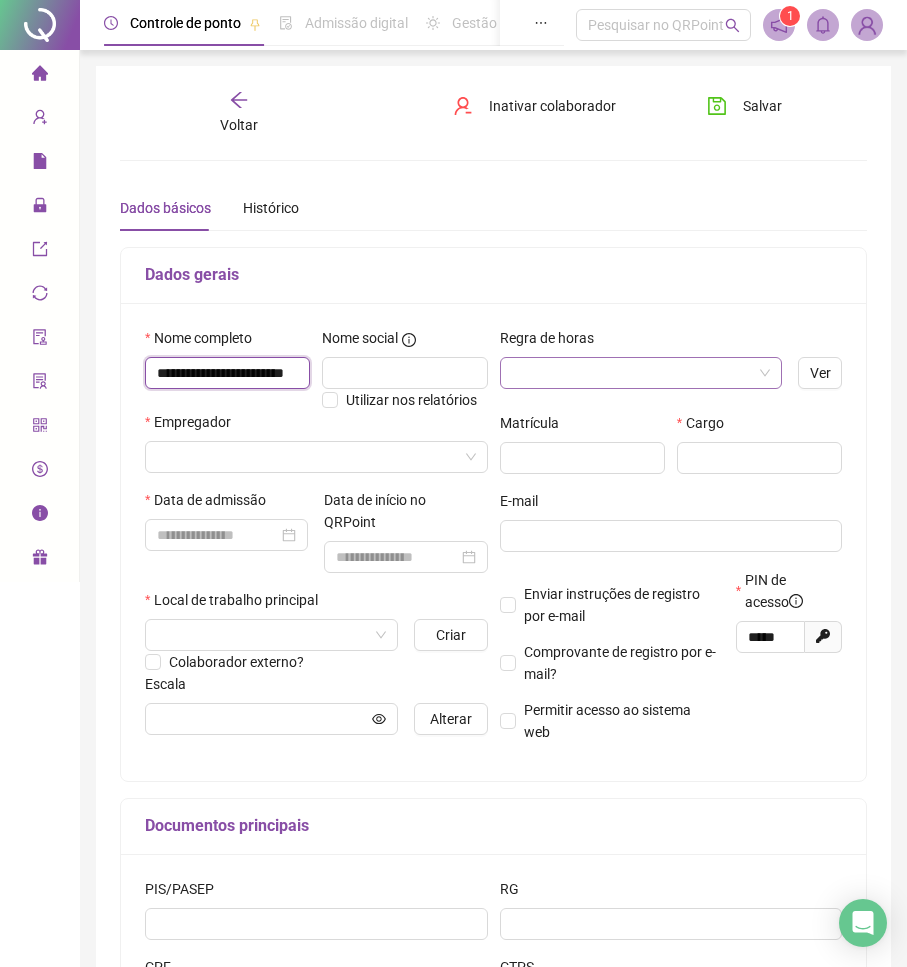 type on "**********" 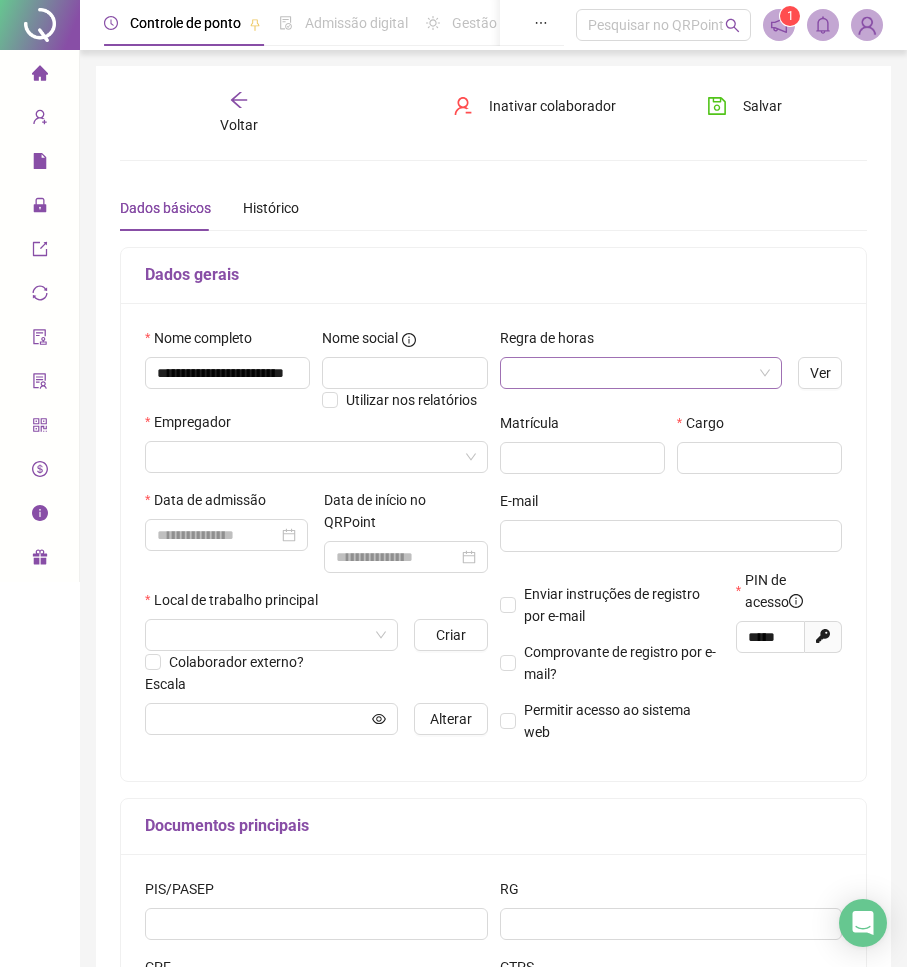 click at bounding box center [635, 373] 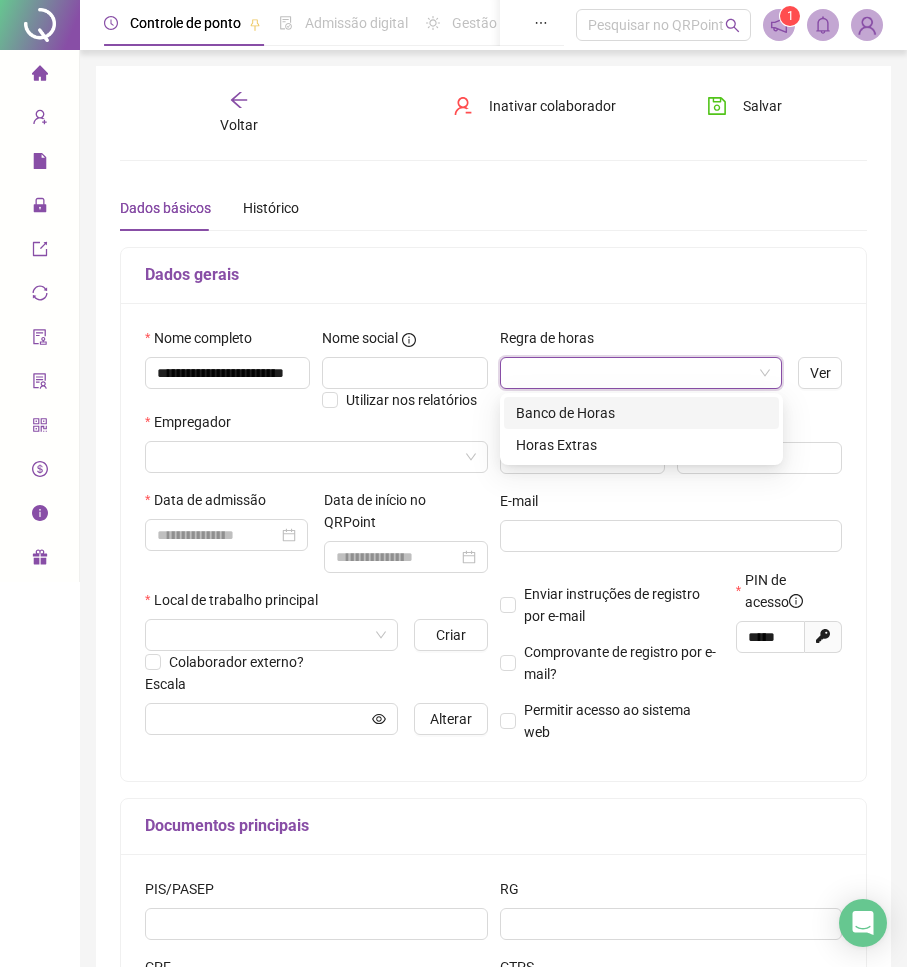 click at bounding box center [635, 373] 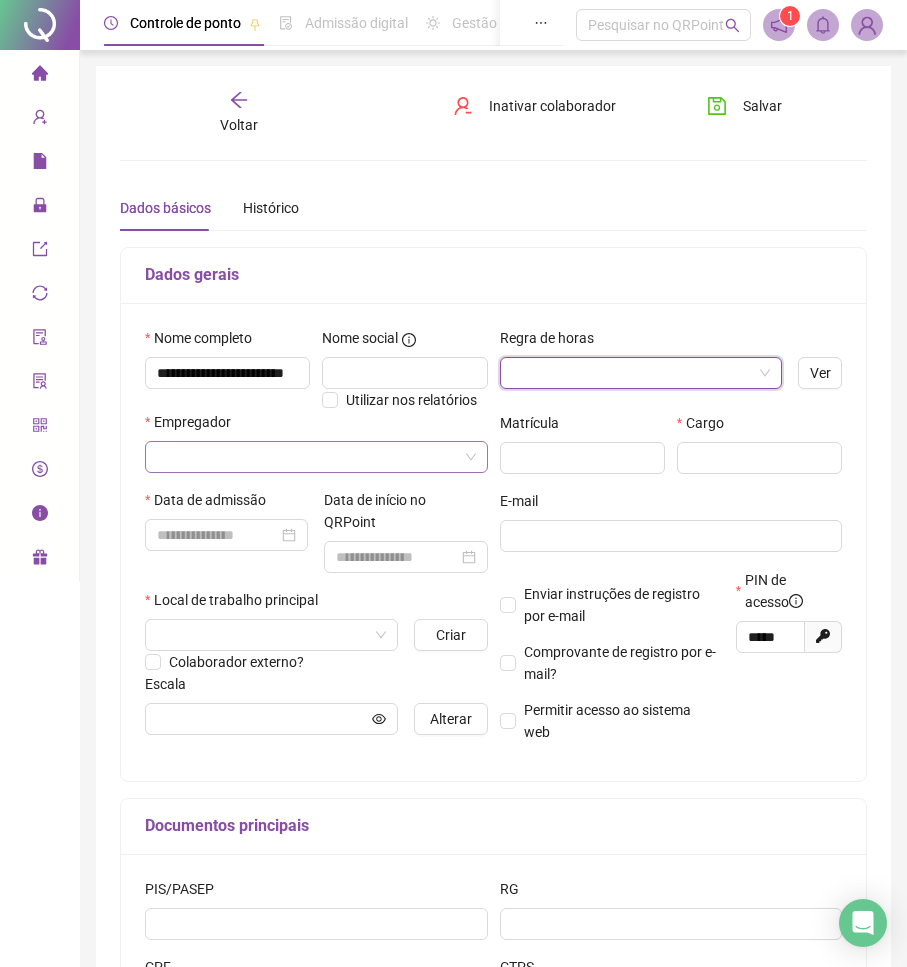 click at bounding box center [310, 457] 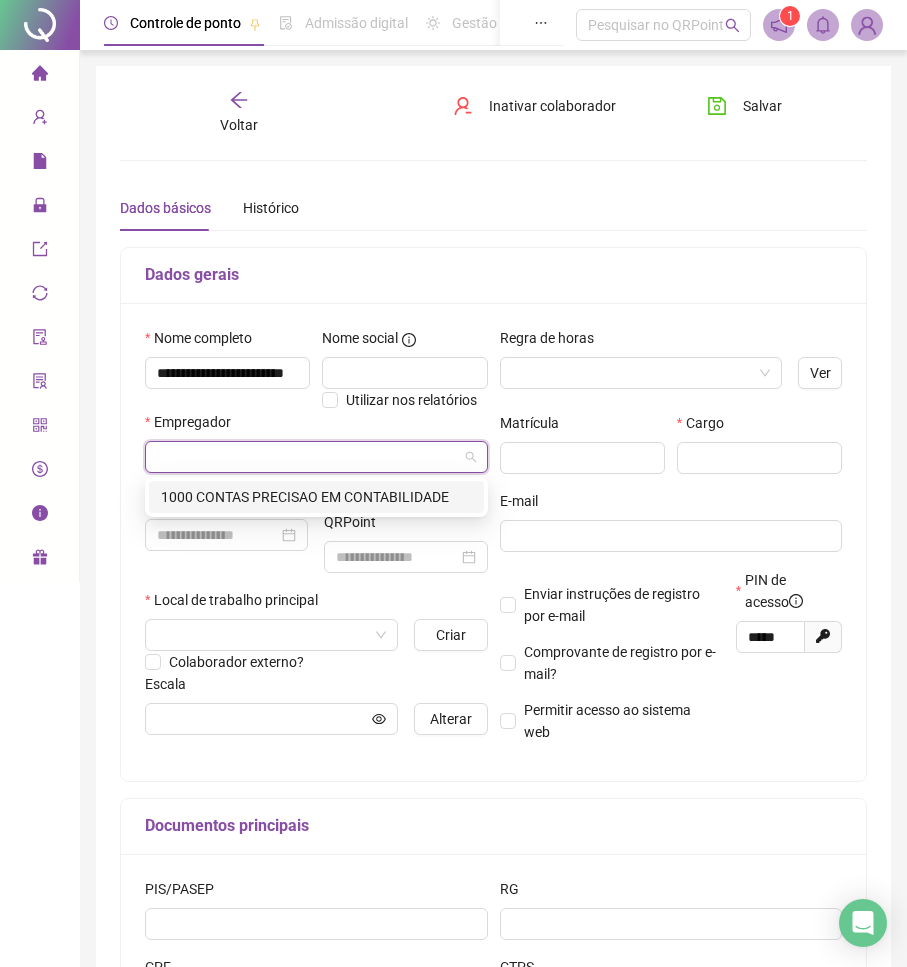 click on "1000 CONTAS PRECISAO EM CONTABILIDADE" at bounding box center [316, 497] 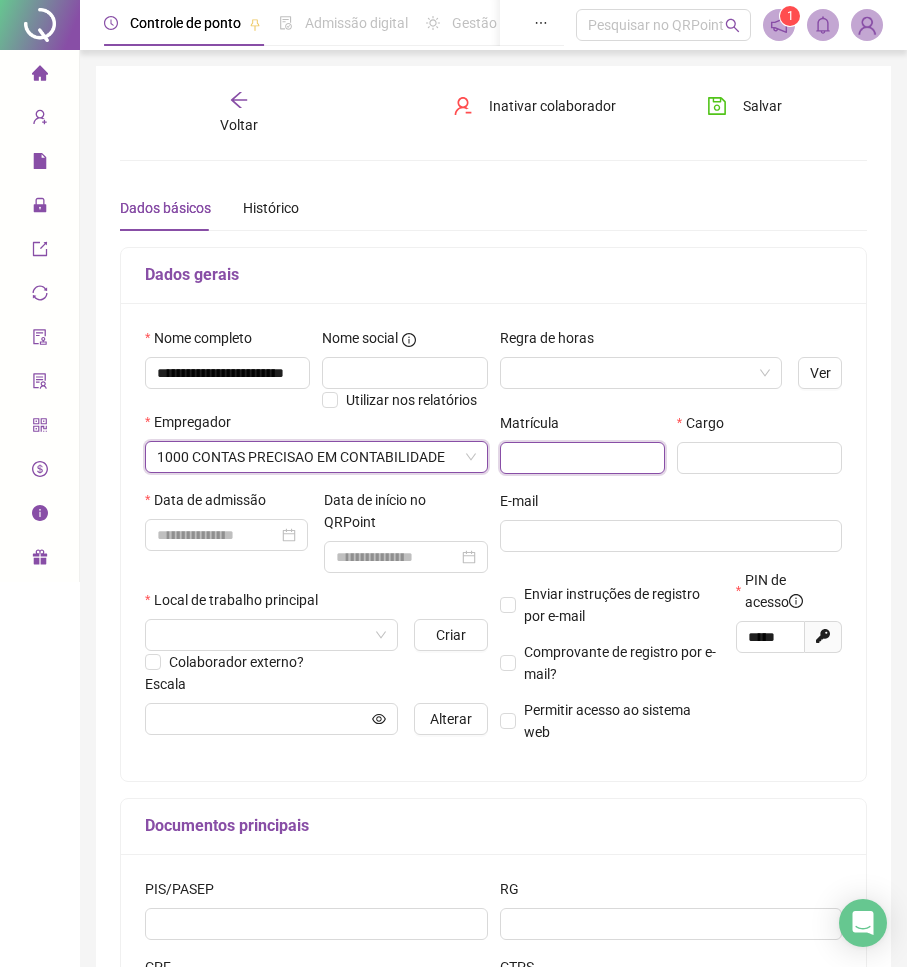 click at bounding box center (582, 458) 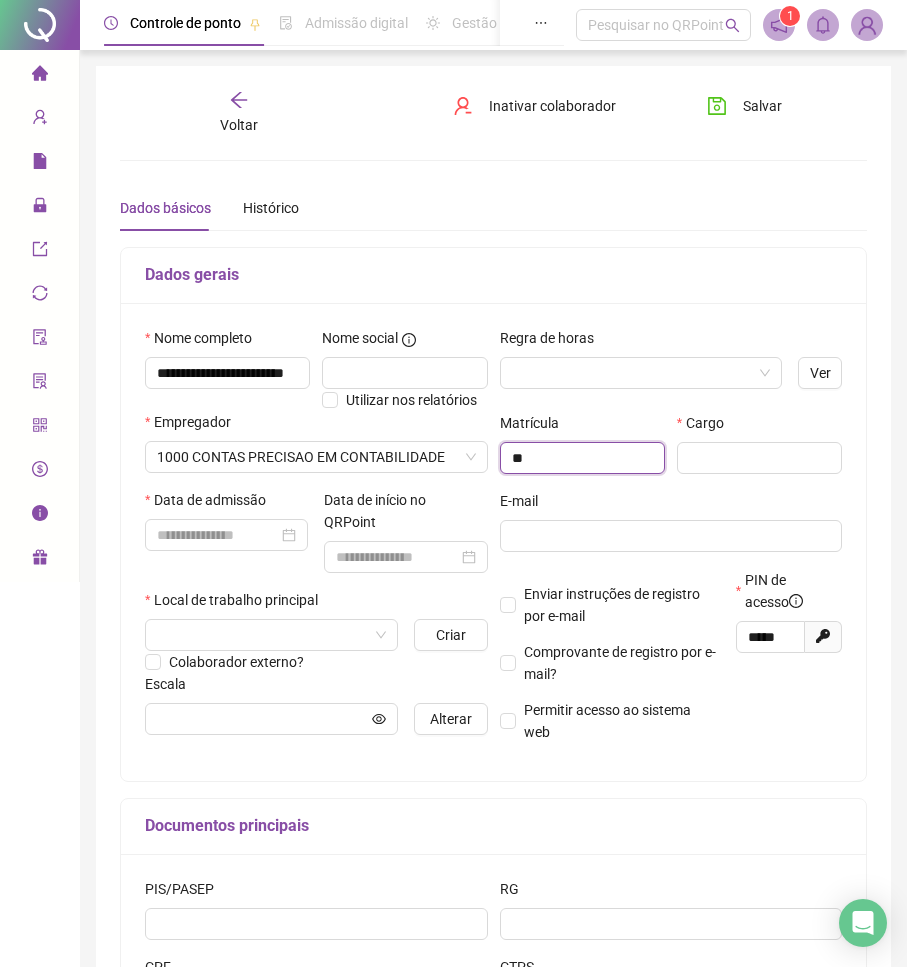 type on "*" 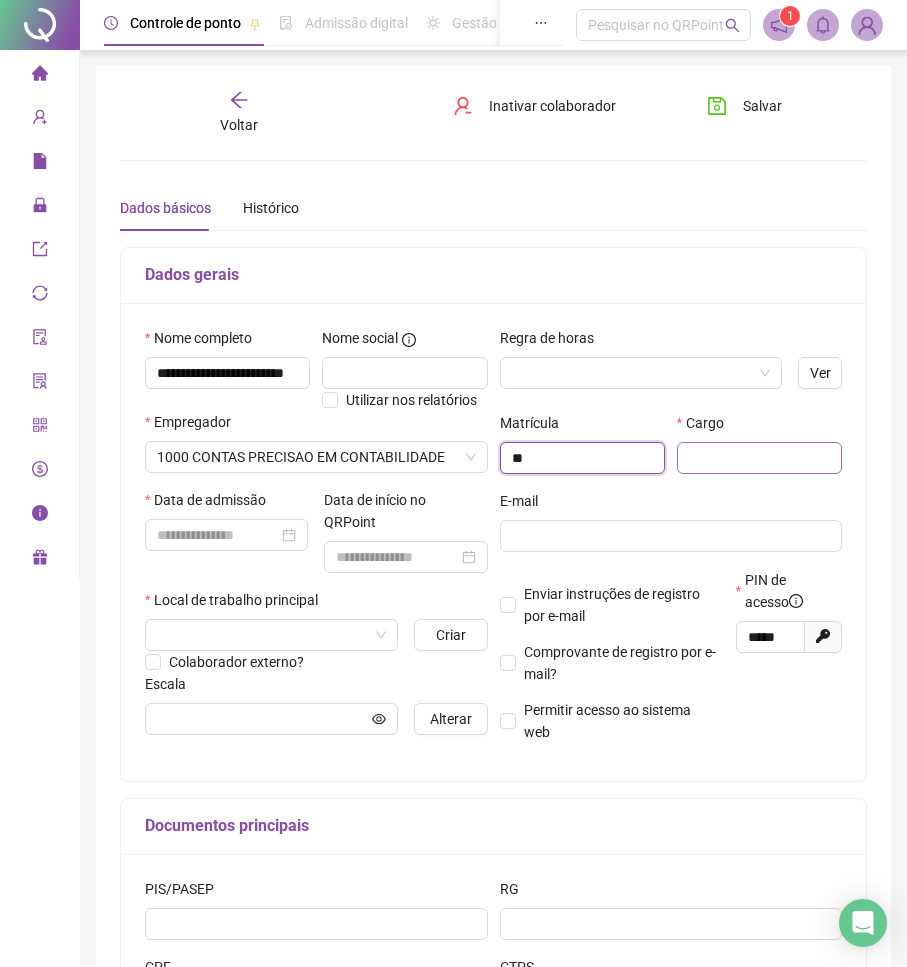 type on "**" 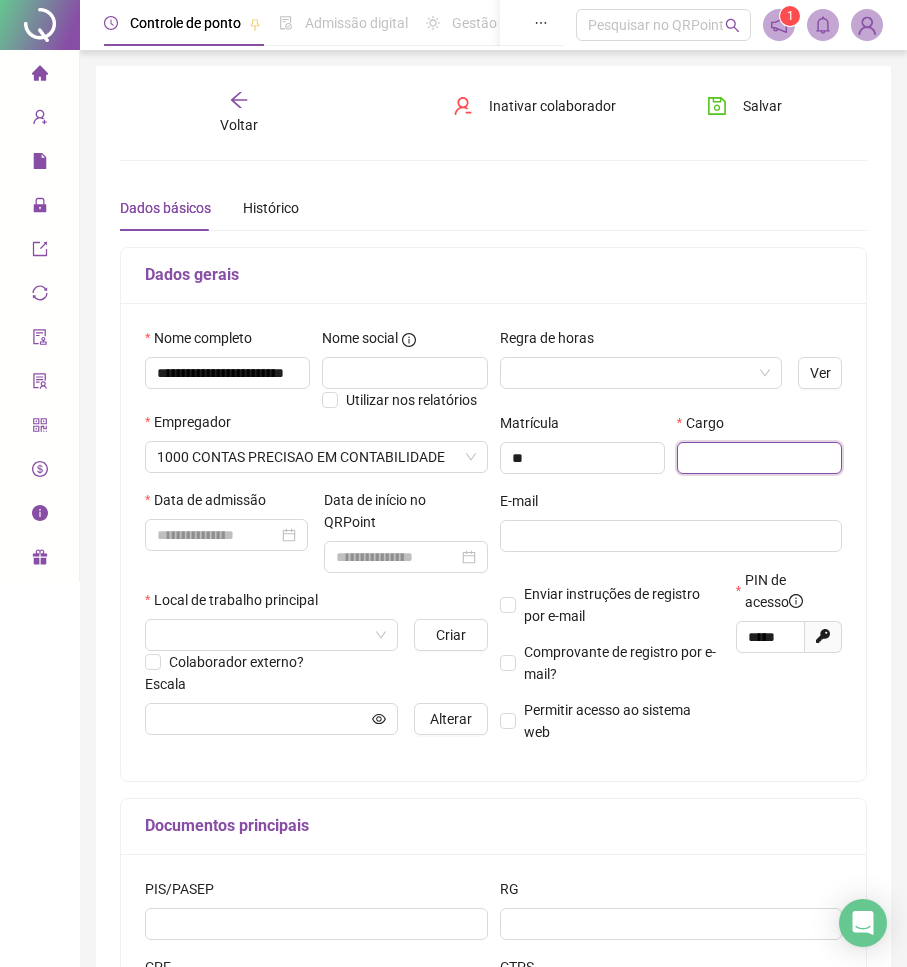 click at bounding box center [759, 458] 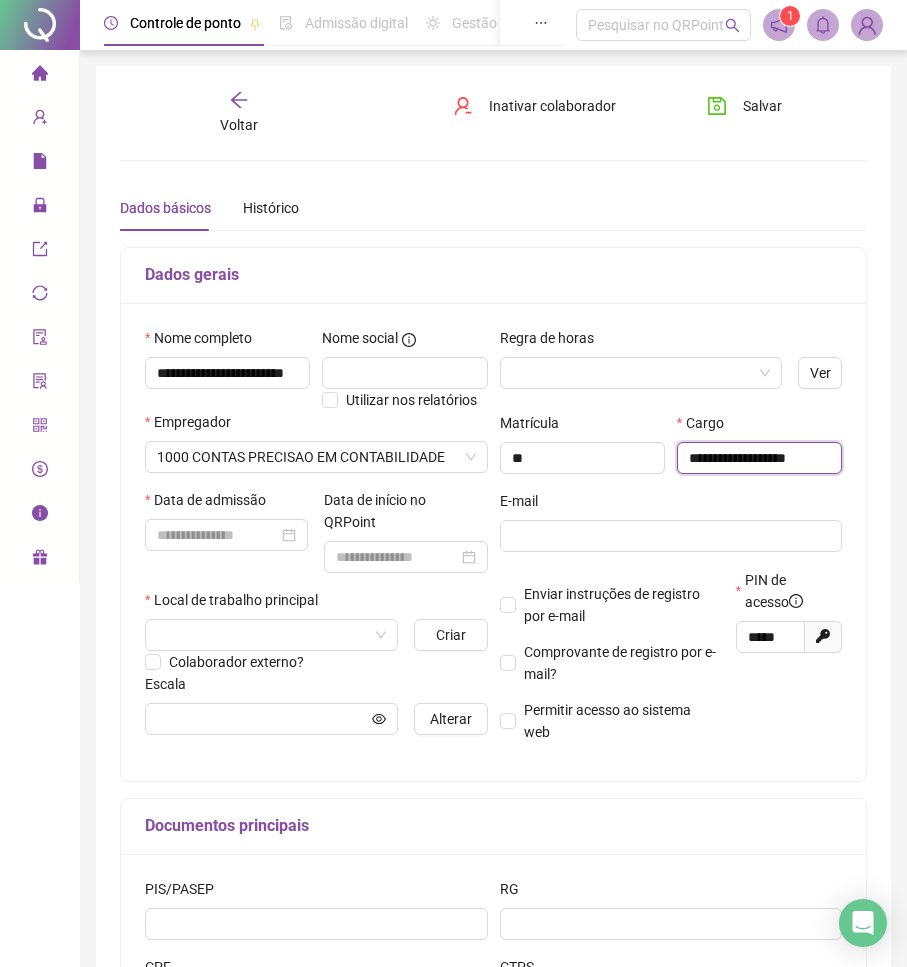type on "**********" 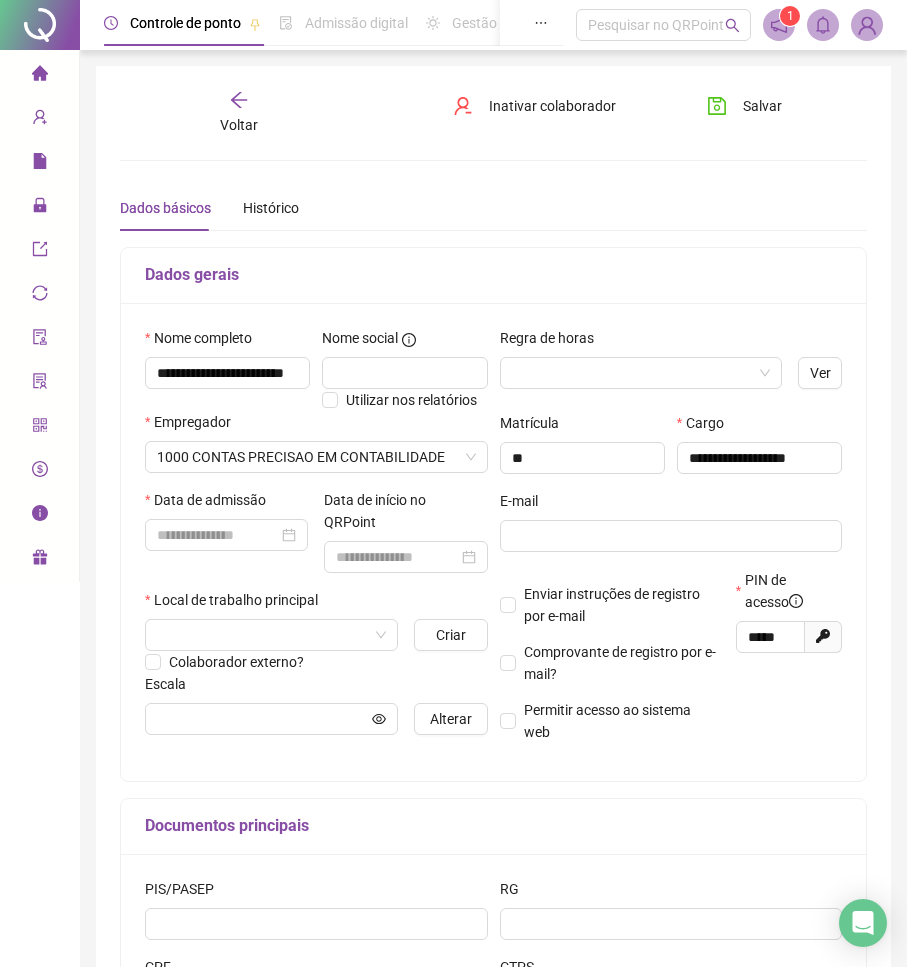 click on "Data de admissão" at bounding box center [226, 539] 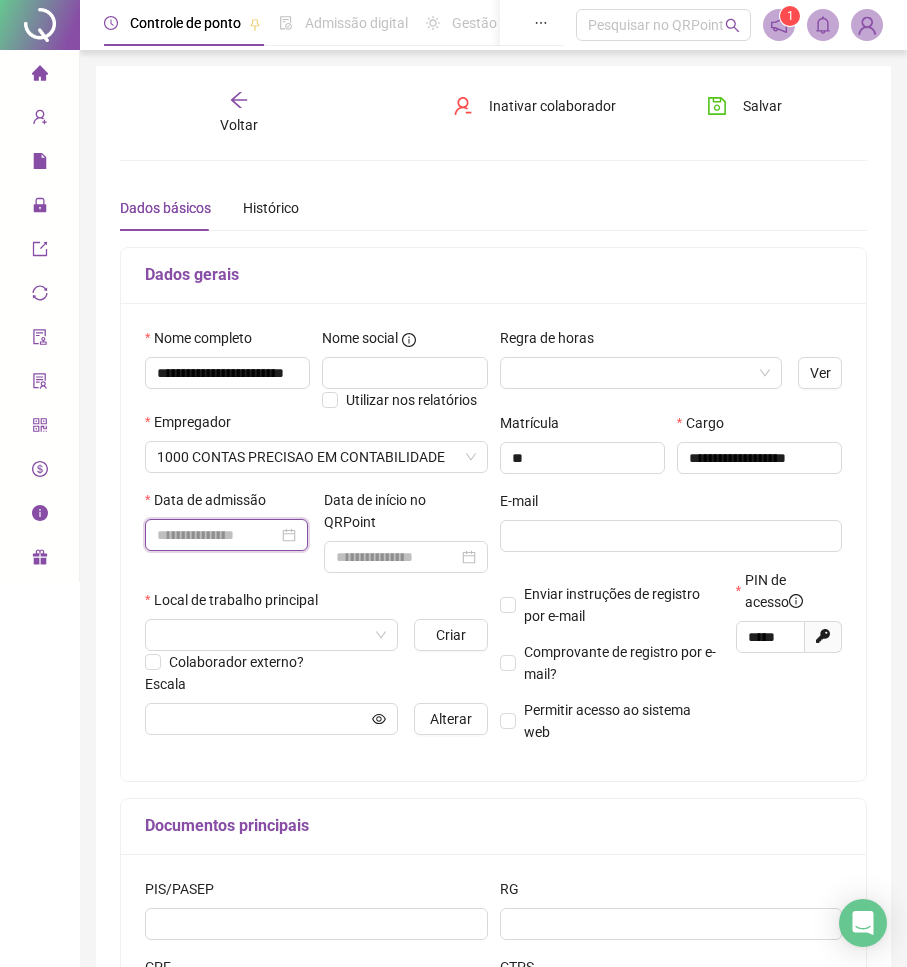 click at bounding box center [217, 535] 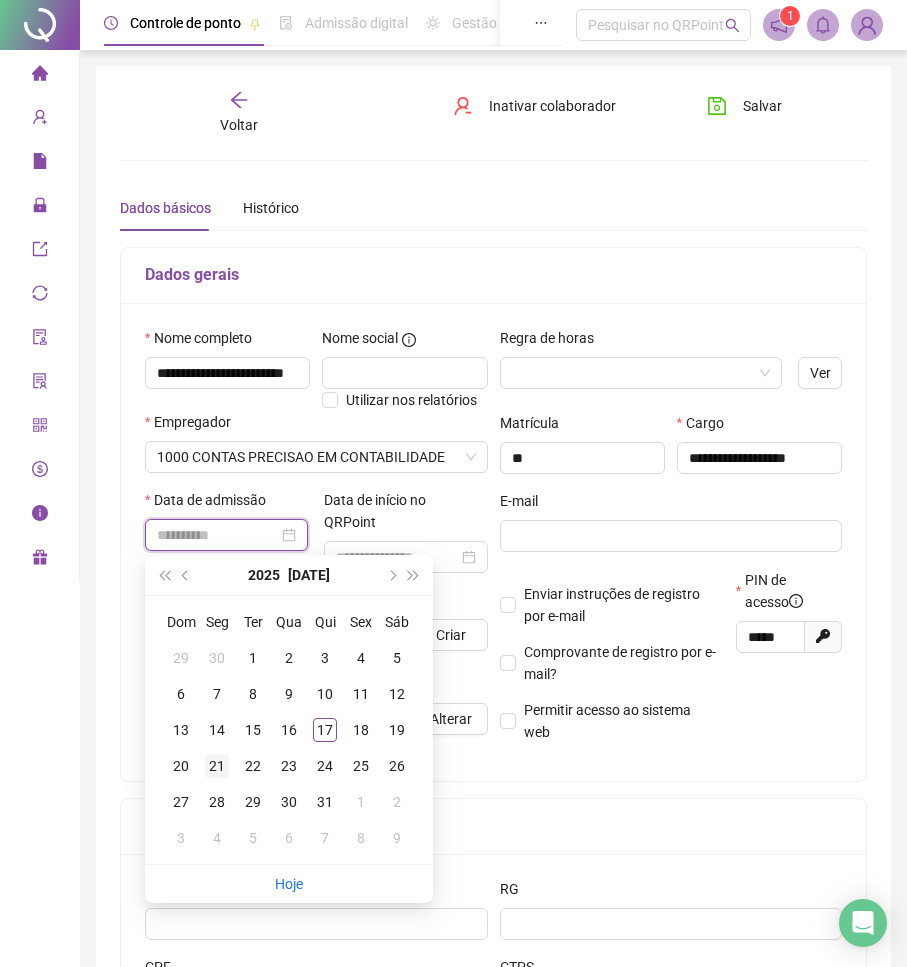 type on "**********" 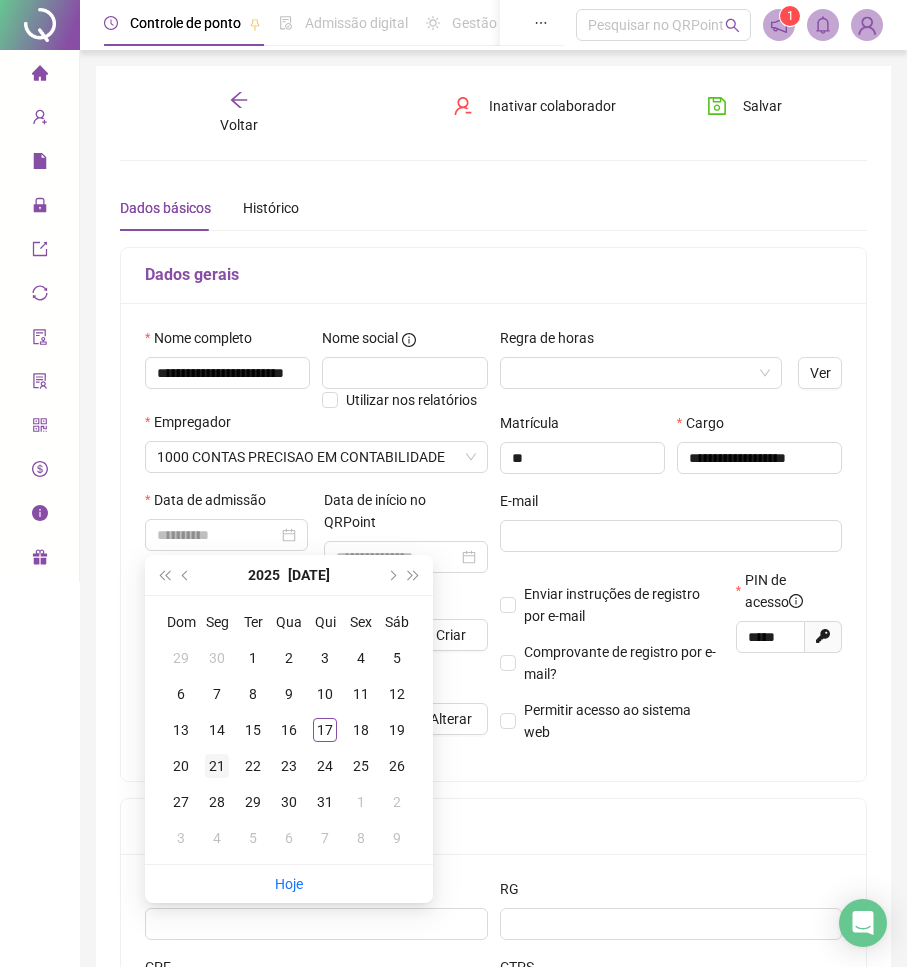 click on "21" at bounding box center (217, 766) 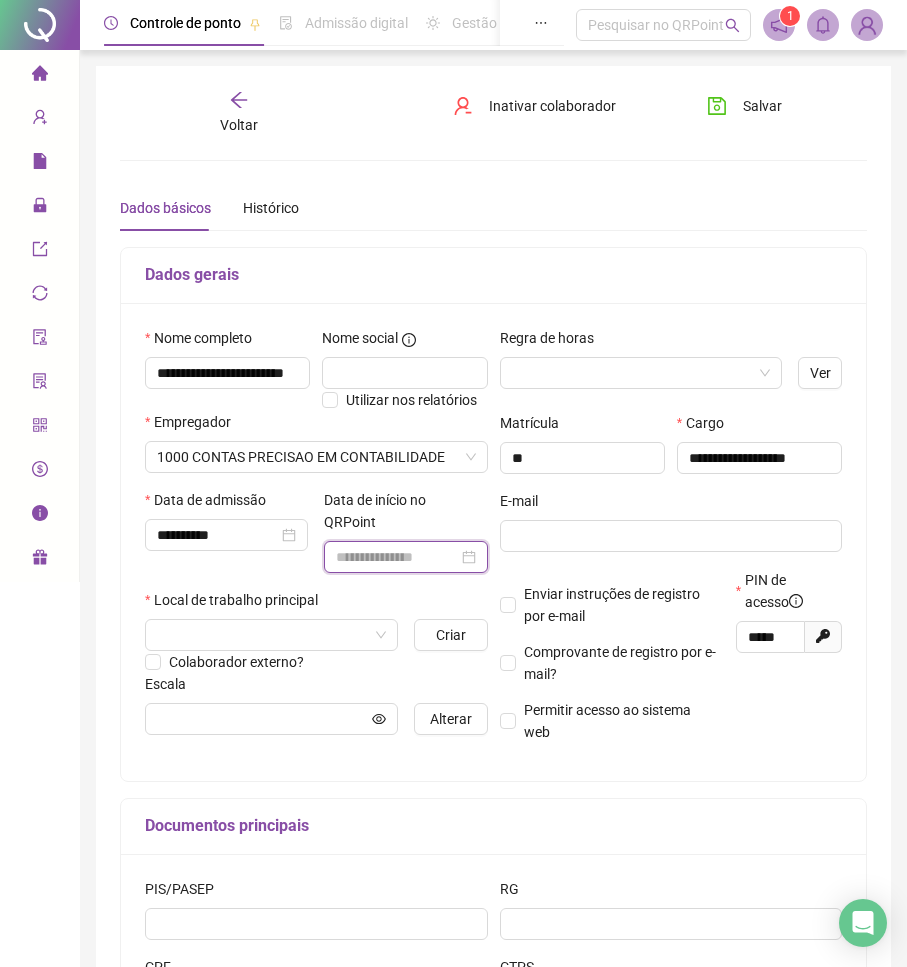click at bounding box center [396, 557] 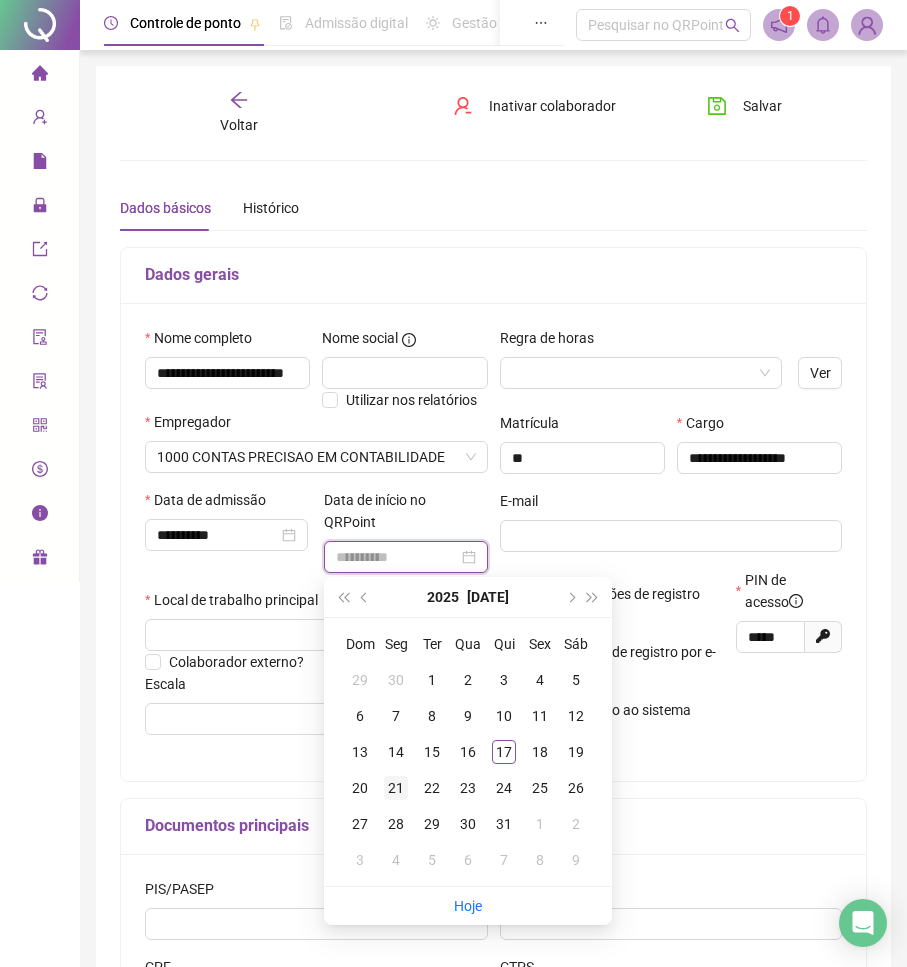 type on "**********" 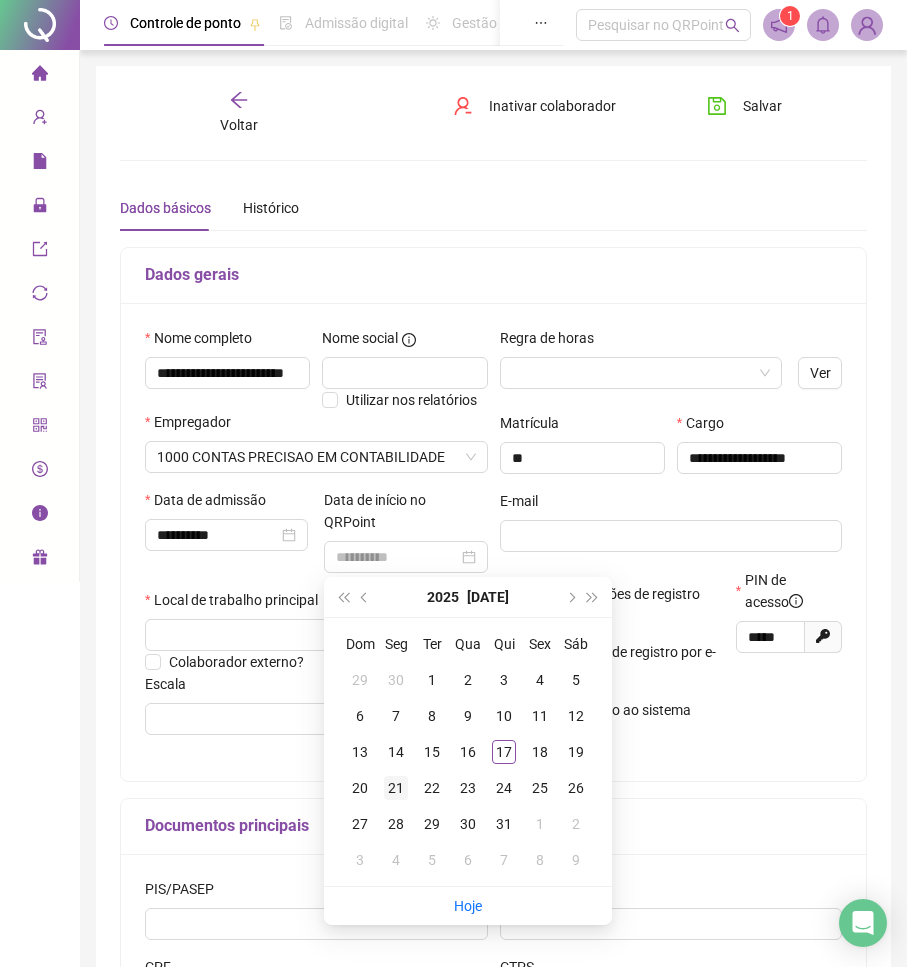 click on "21" at bounding box center (396, 788) 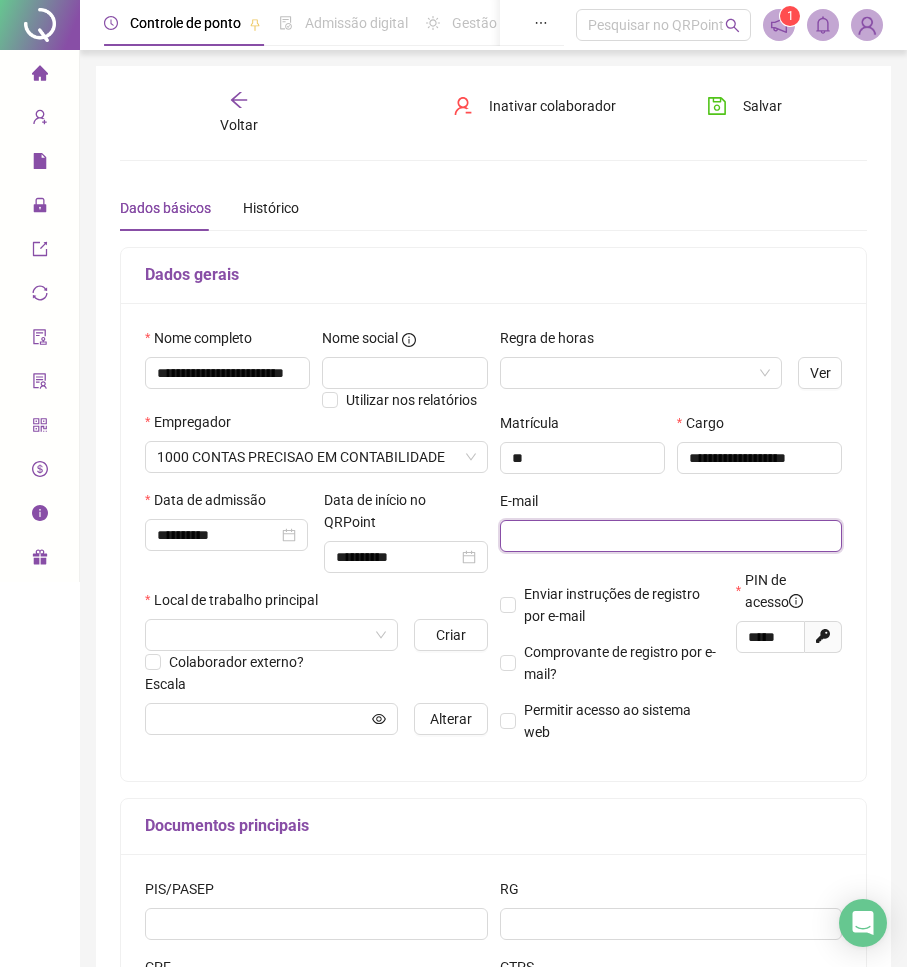 click at bounding box center [669, 536] 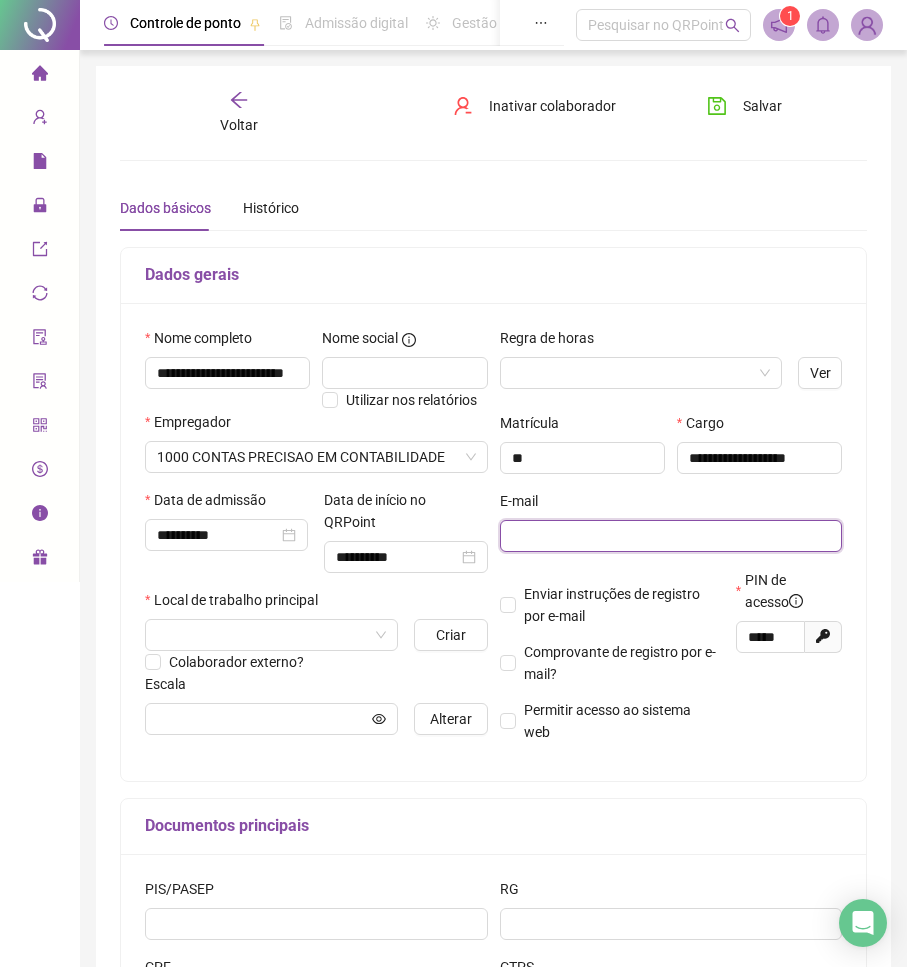 paste on "**********" 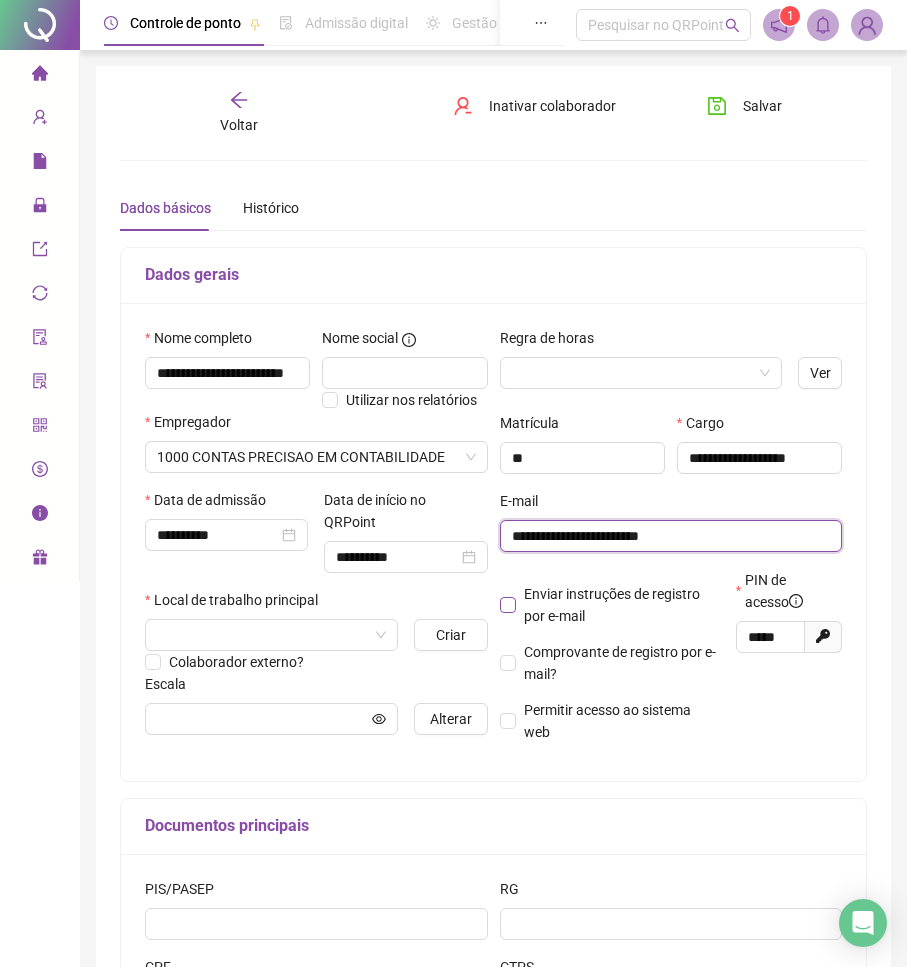 type on "**********" 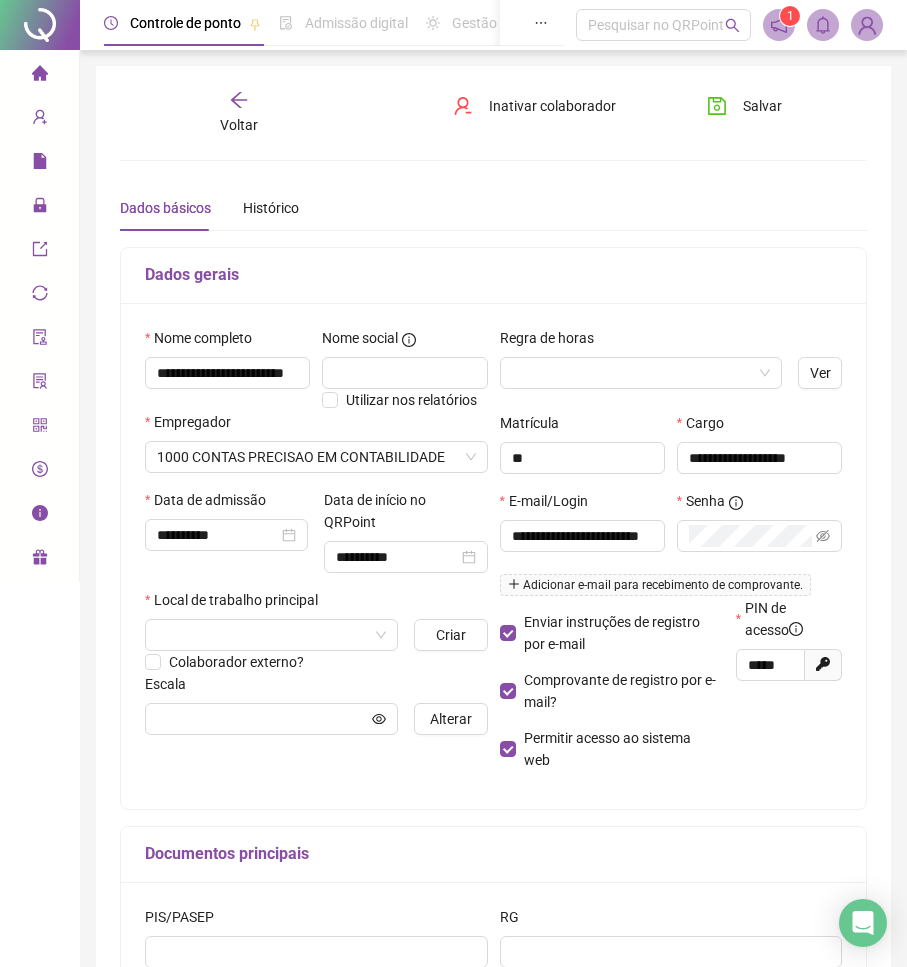 click 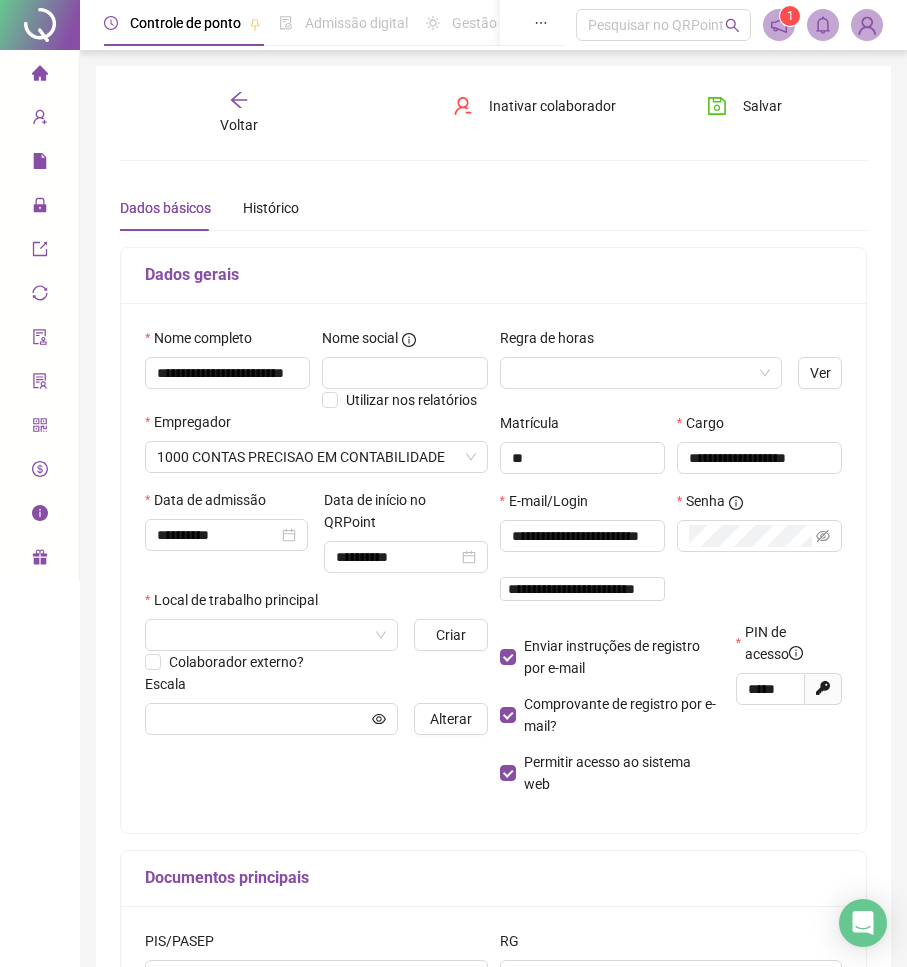 scroll, scrollTop: 0, scrollLeft: 33, axis: horizontal 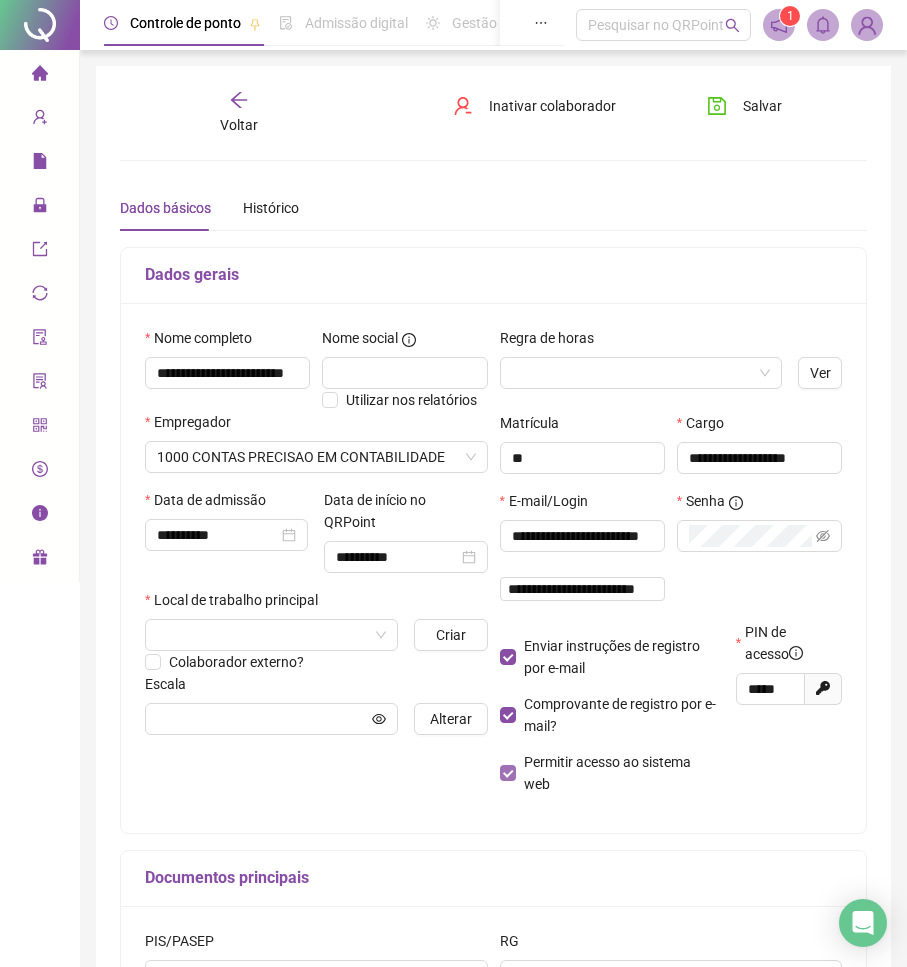 type on "**********" 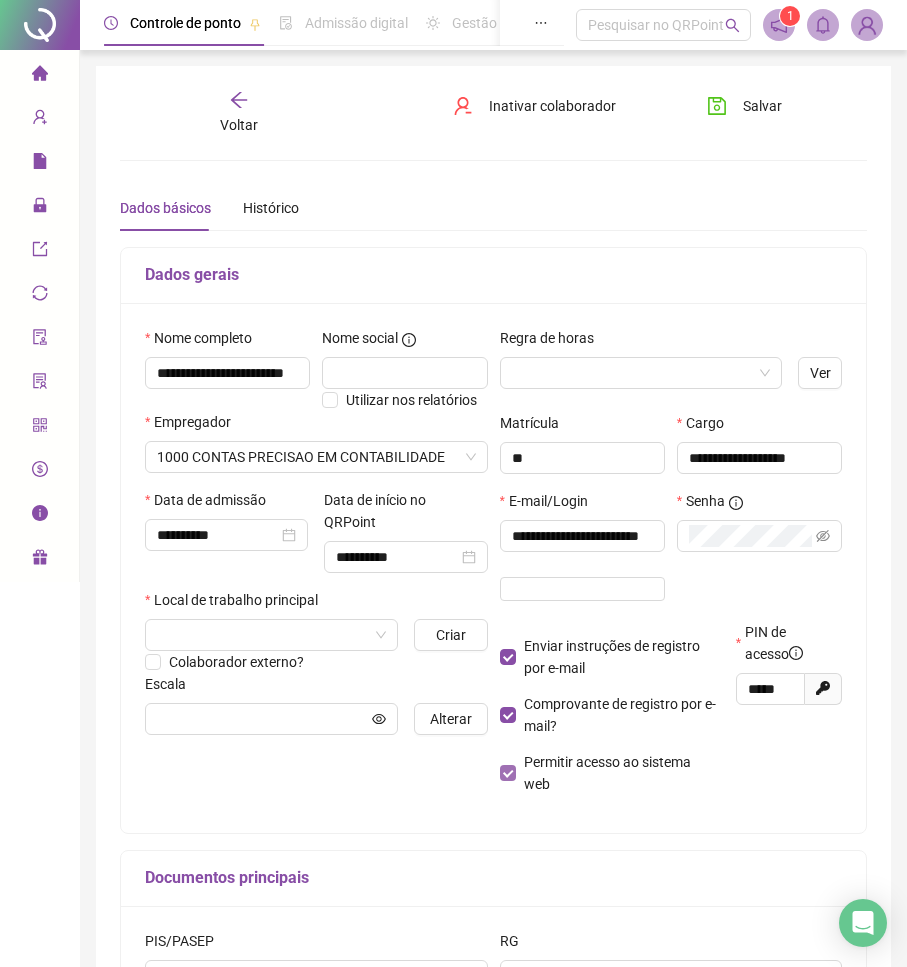 scroll, scrollTop: 0, scrollLeft: 0, axis: both 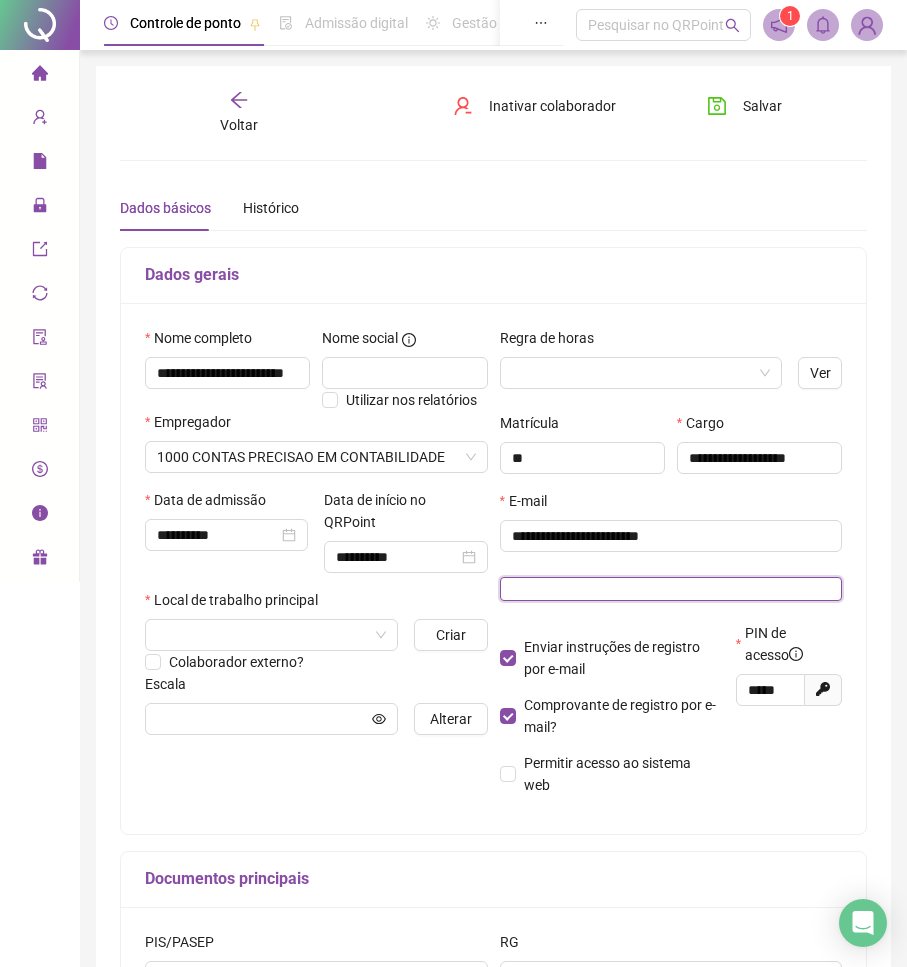 click at bounding box center [671, 589] 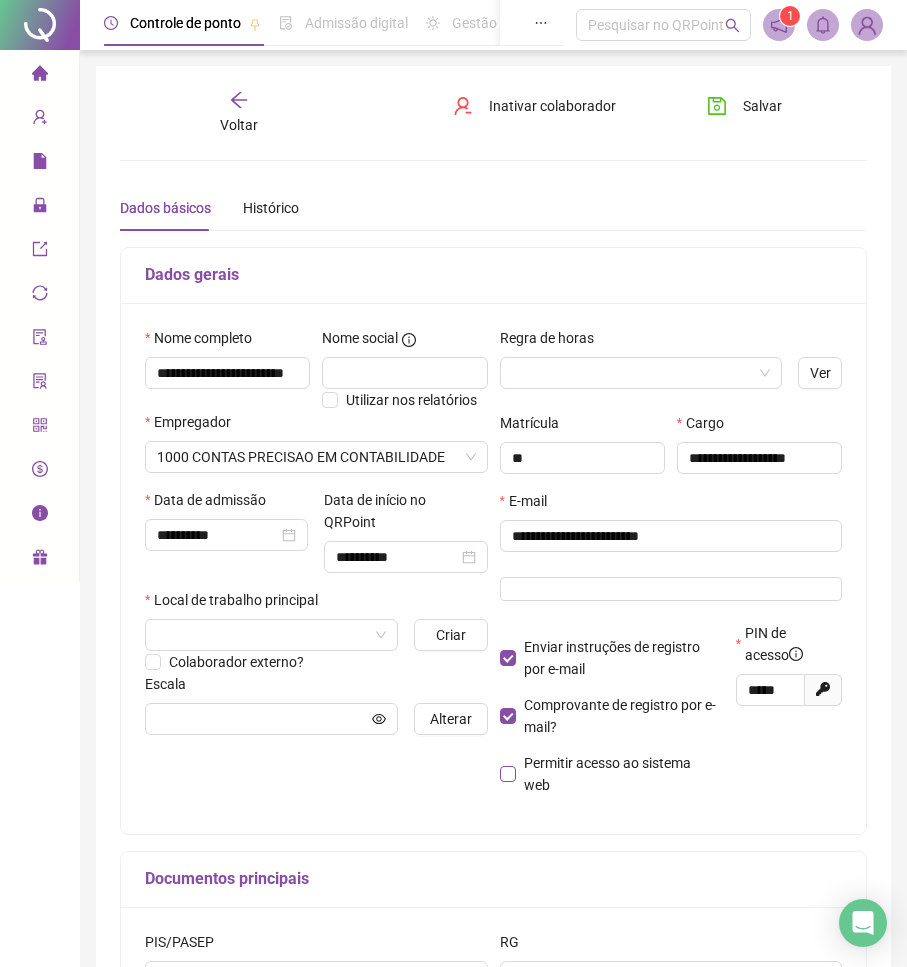 click on "Enviar instruções de registro por e-mail Comprovante de registro por e-mail? Permitir acesso ao sistema web" at bounding box center (612, 716) 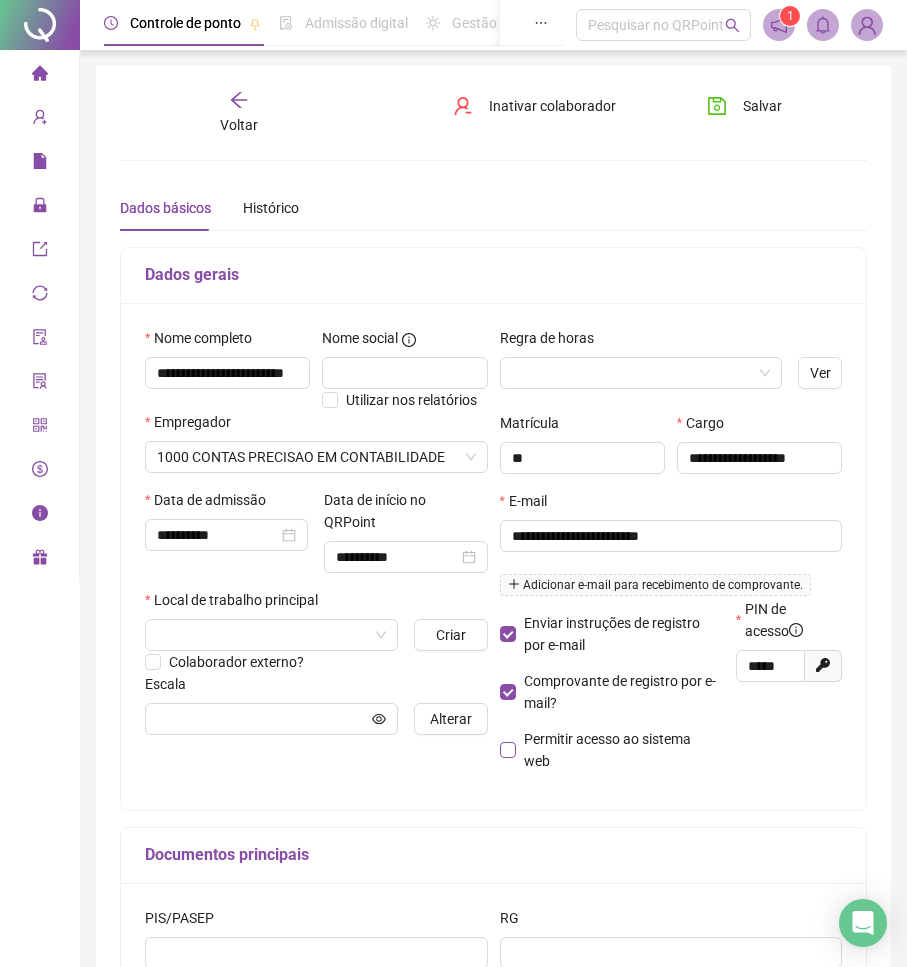 click on "Permitir acesso ao sistema web" at bounding box center [607, 750] 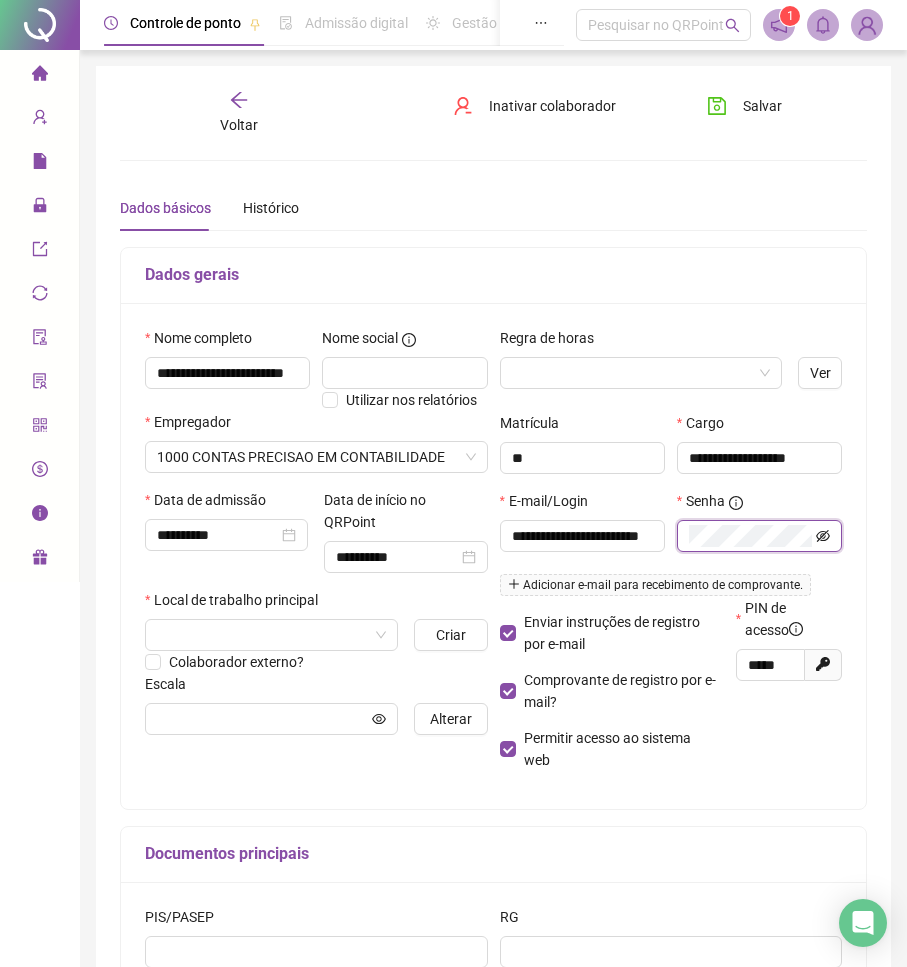 click 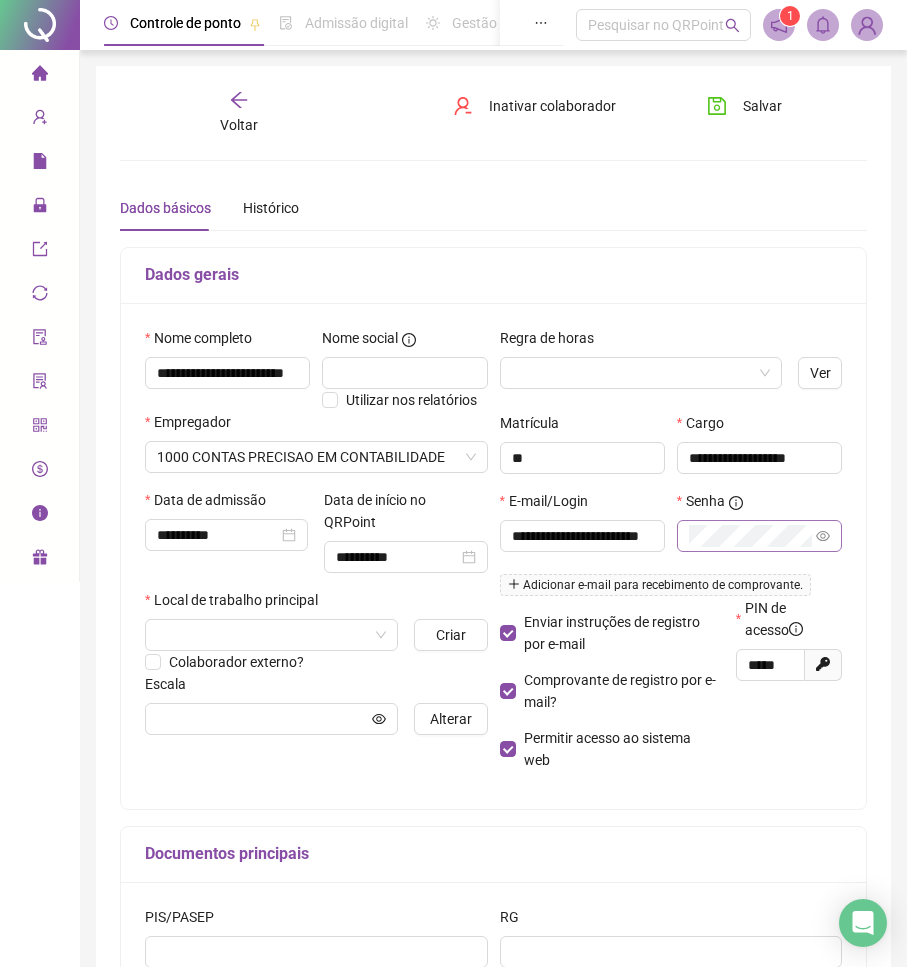 click on "PIN de acesso  ***** Gerar novo pin" at bounding box center [789, 691] 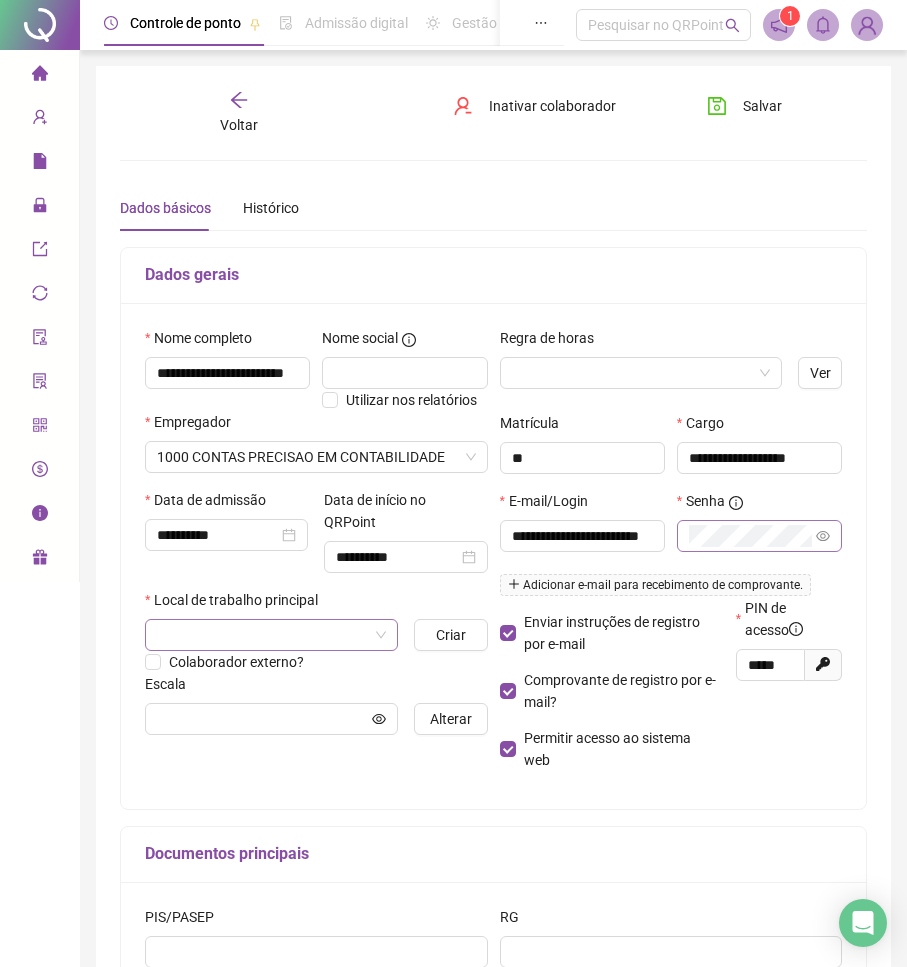 click at bounding box center [265, 635] 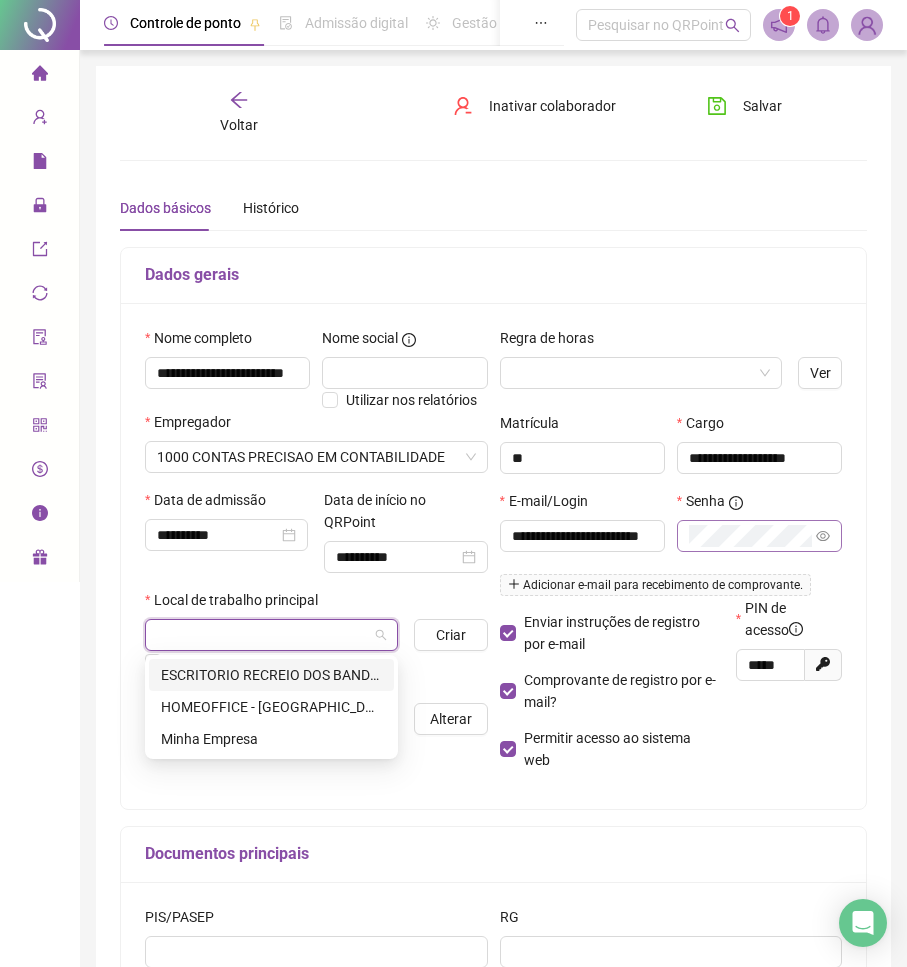 click on "ESCRITORIO RECREIO DOS BANDEIRANTES" at bounding box center [271, 675] 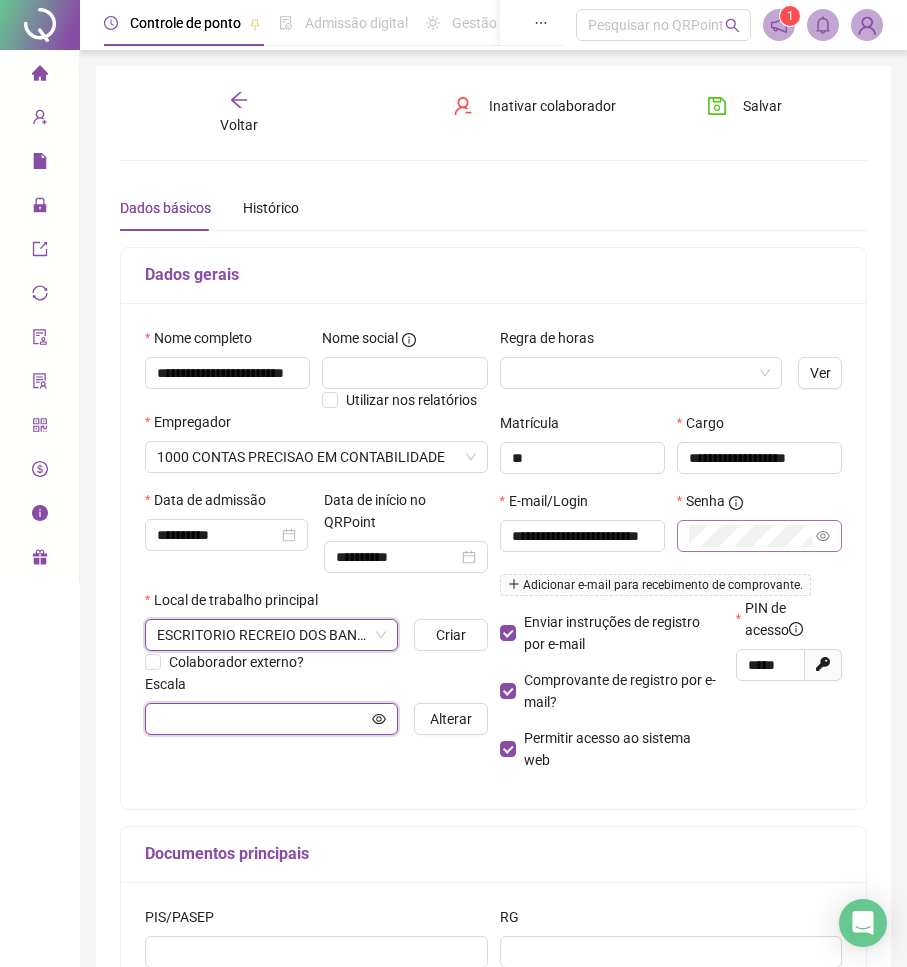click 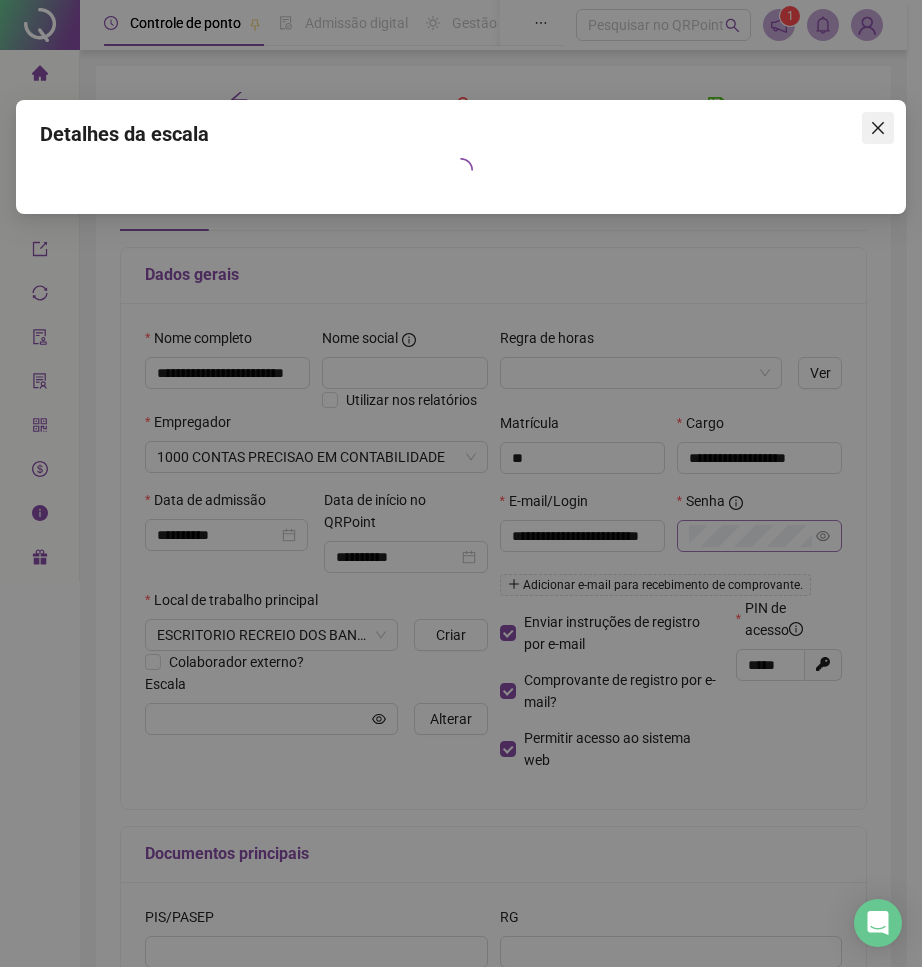 click 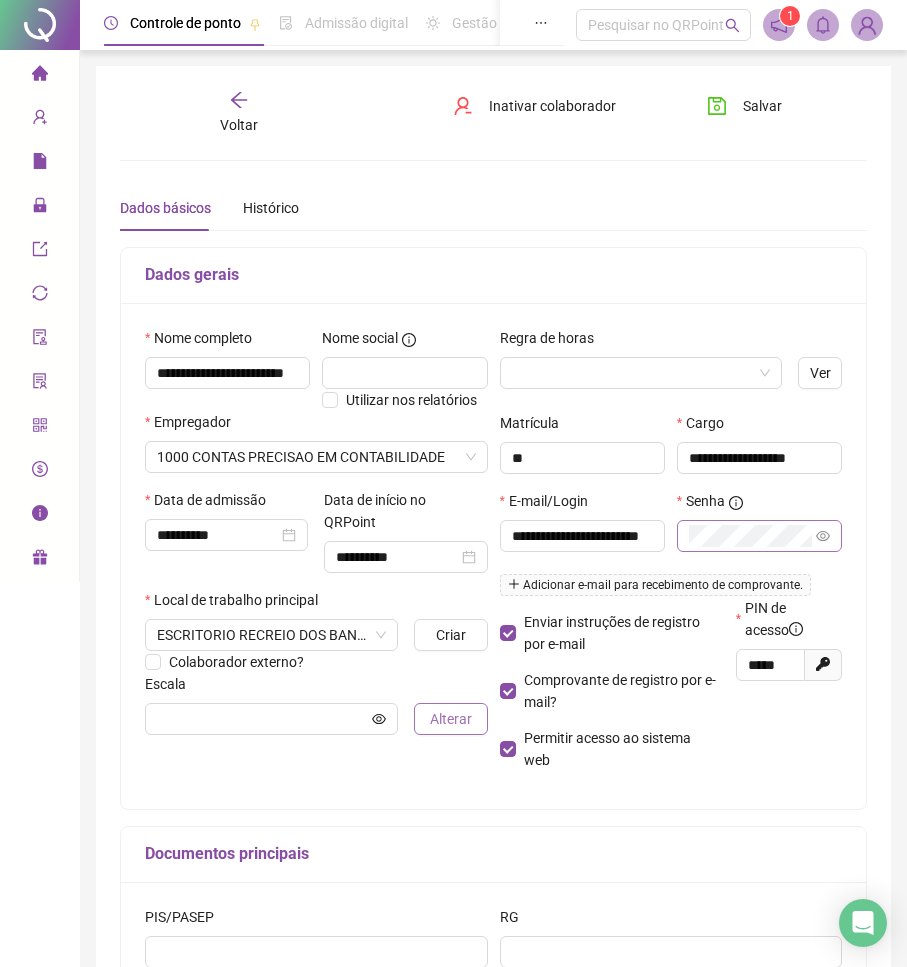 click on "Alterar" at bounding box center [451, 719] 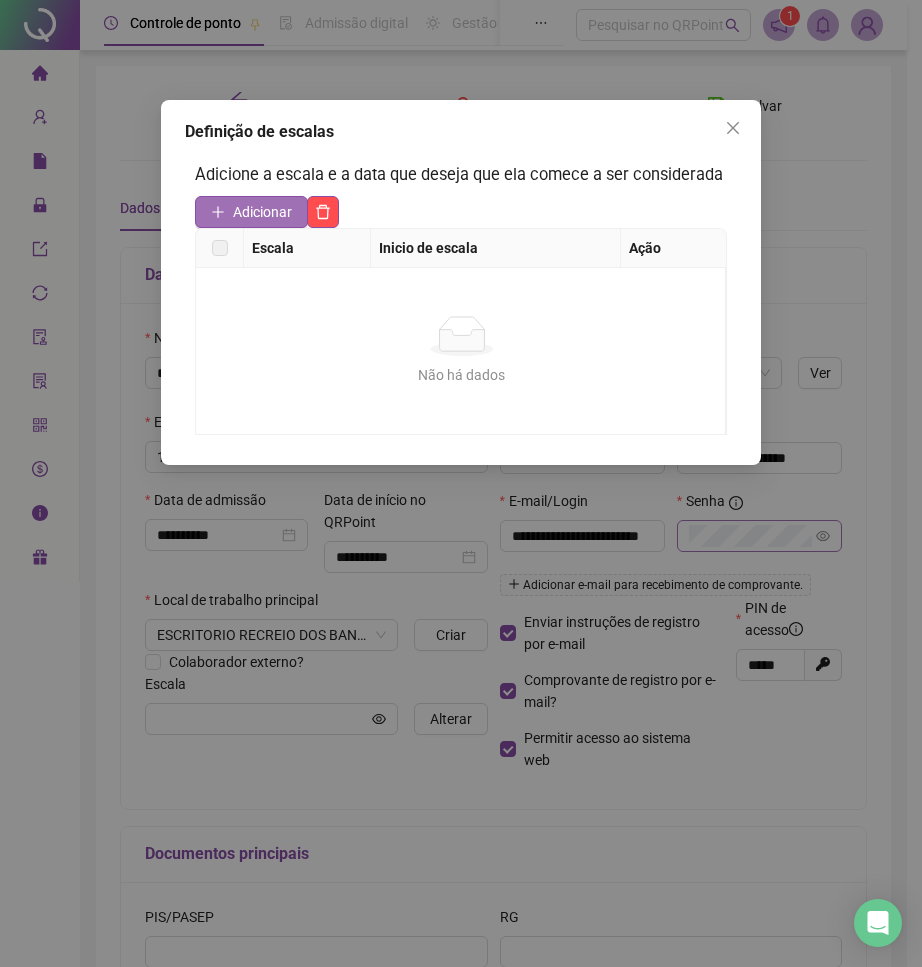 click on "Adicionar" at bounding box center [262, 212] 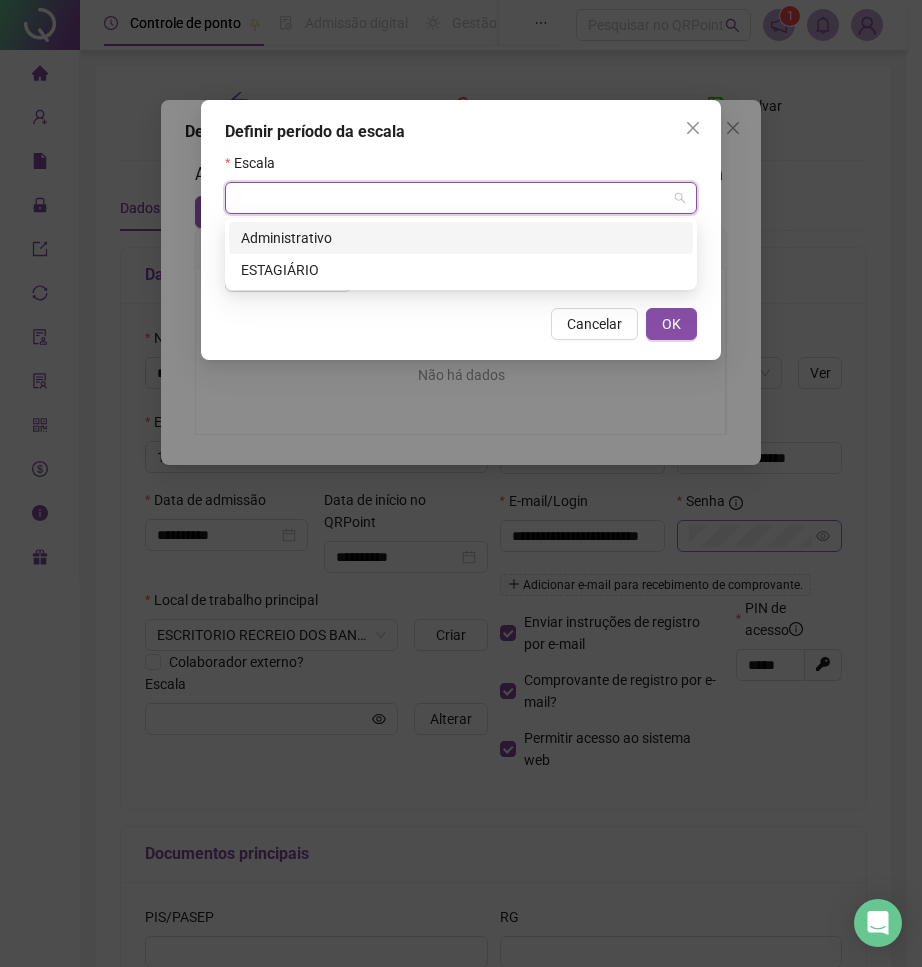 click at bounding box center [455, 198] 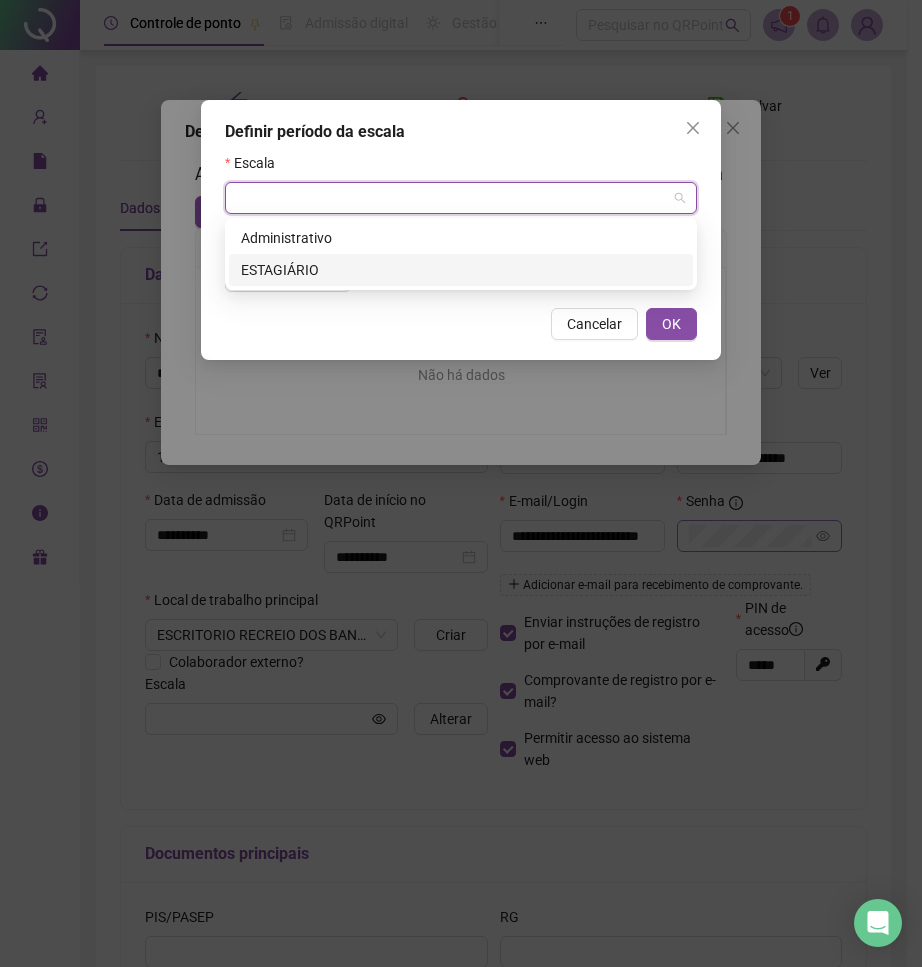 click on "ESTAGIÁRIO" at bounding box center (461, 270) 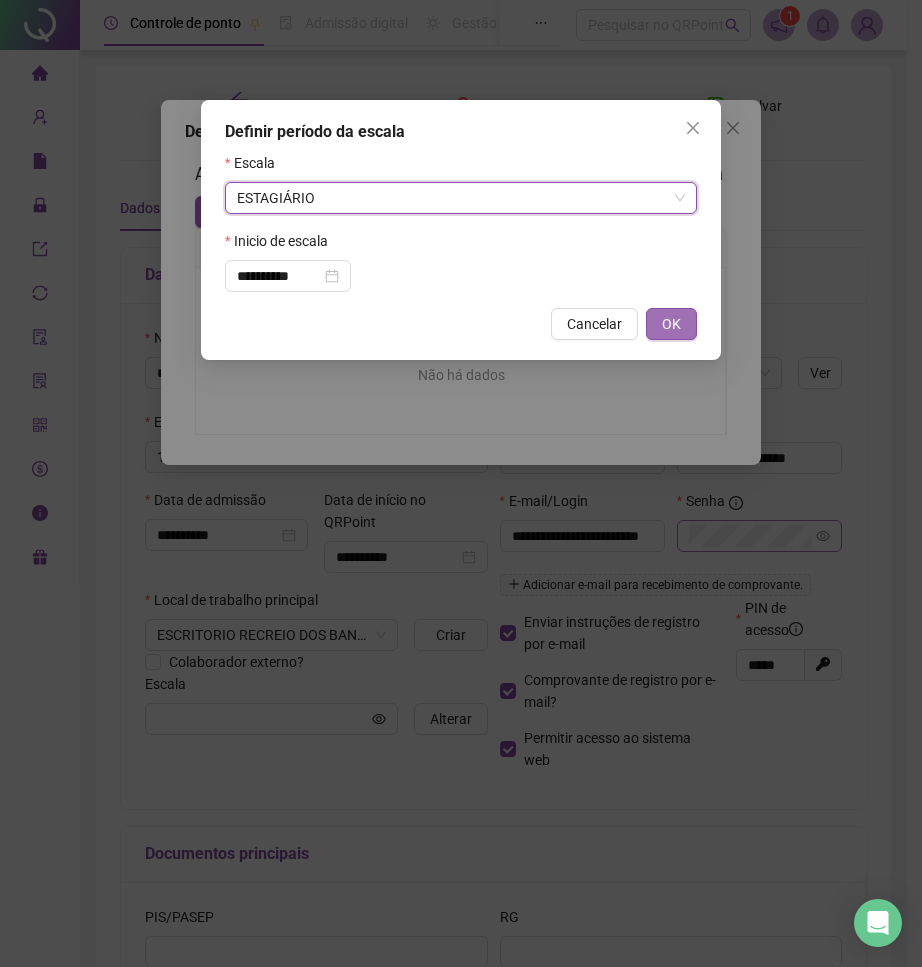 click on "OK" at bounding box center (671, 324) 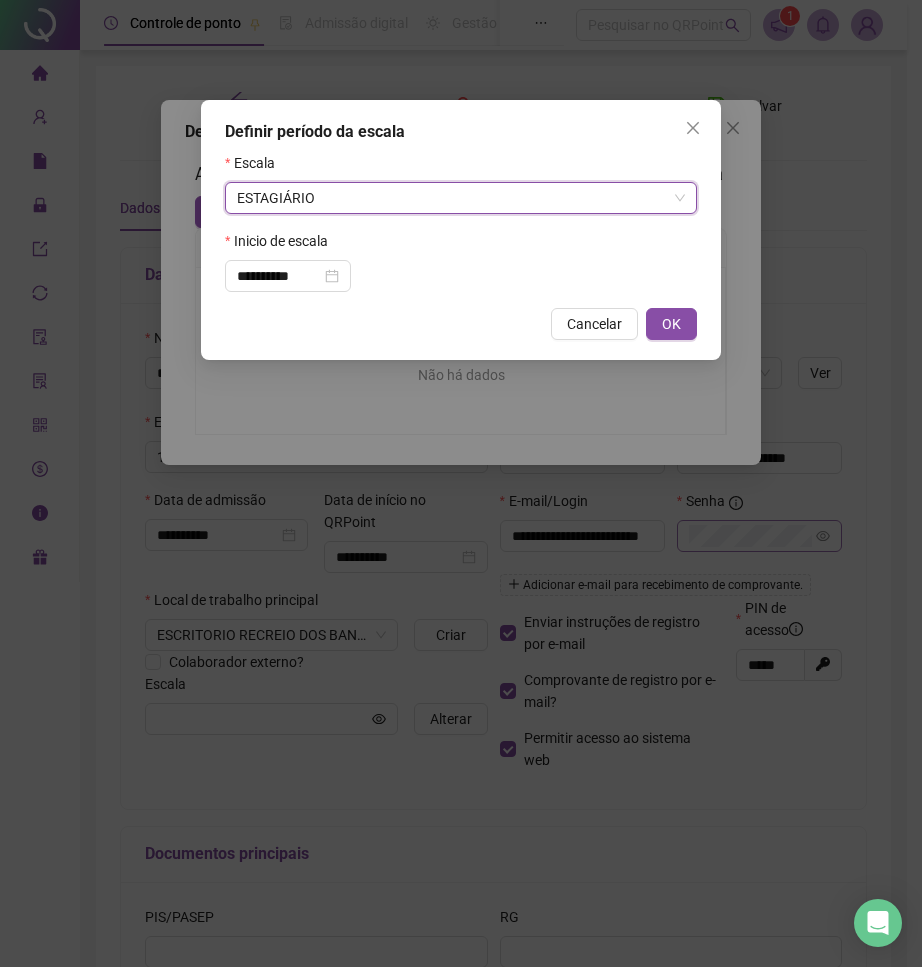 type on "**********" 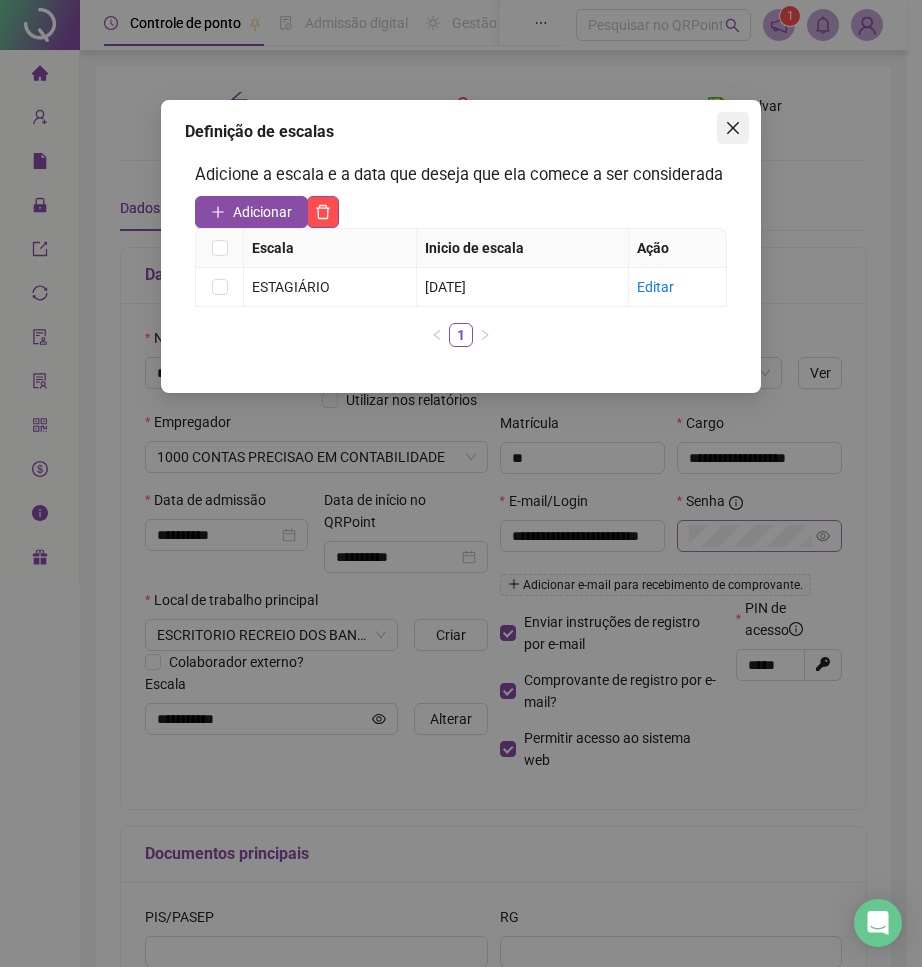 click 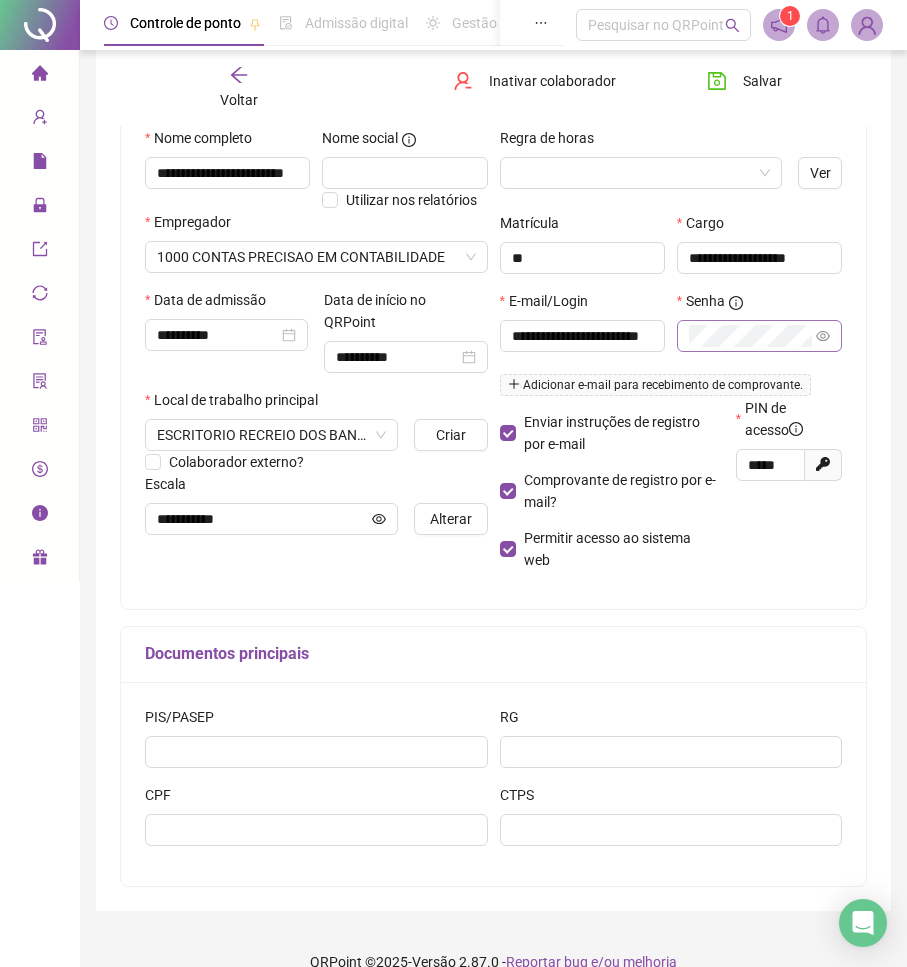 scroll, scrollTop: 208, scrollLeft: 0, axis: vertical 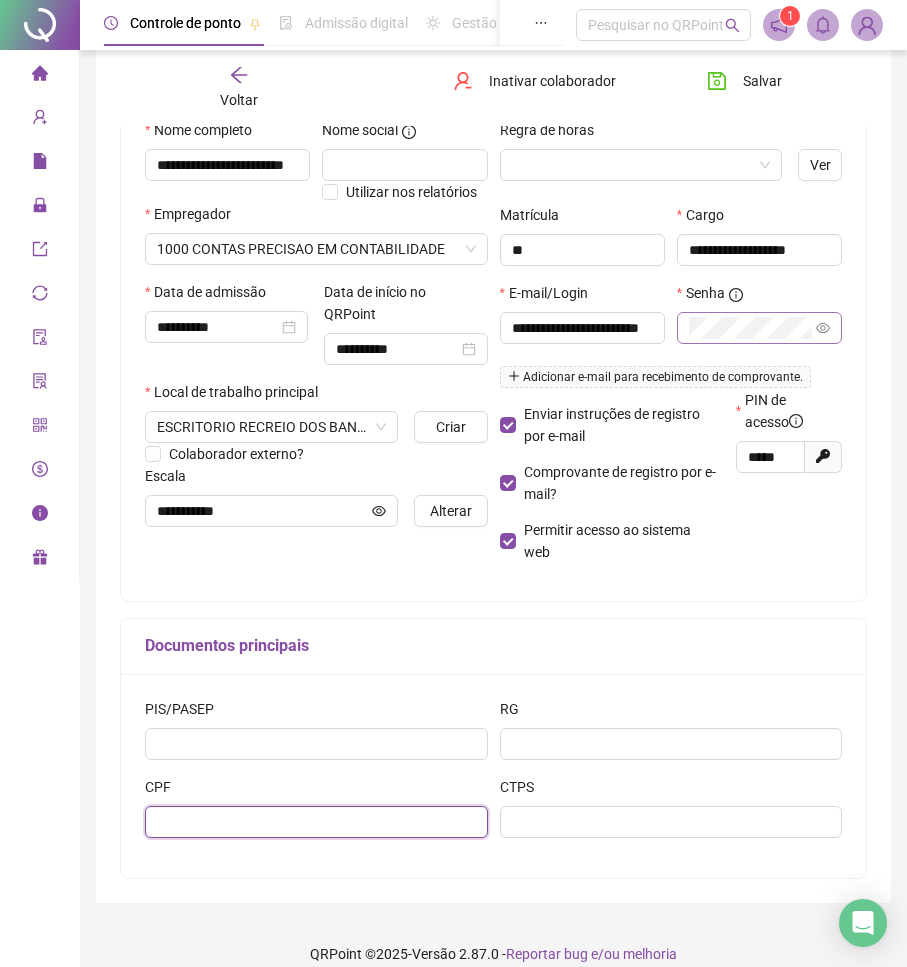 click at bounding box center [316, 822] 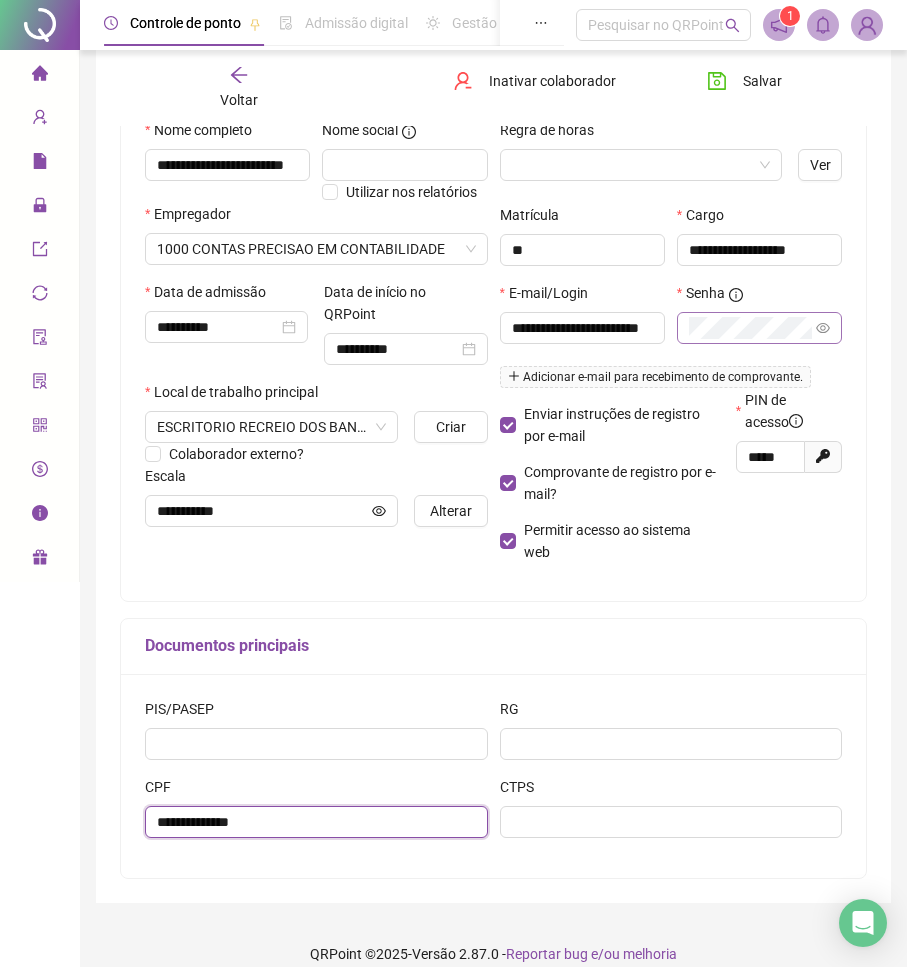 type on "**********" 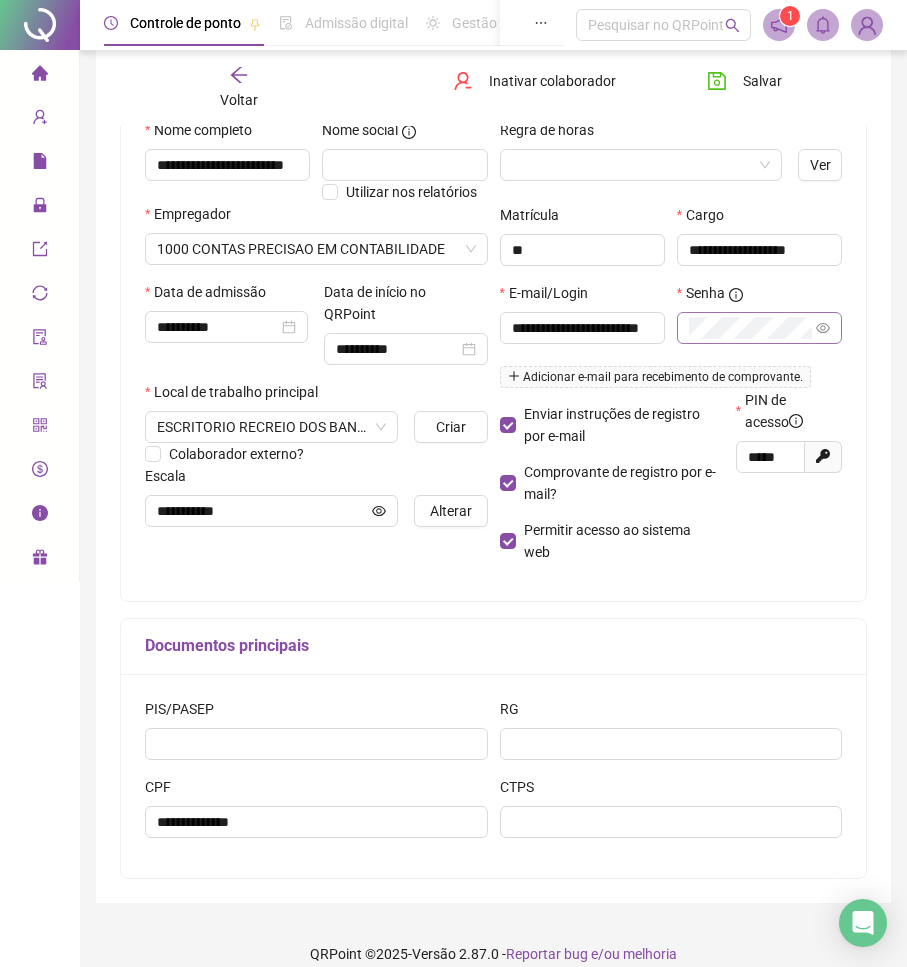 click on "**********" at bounding box center (493, 380) 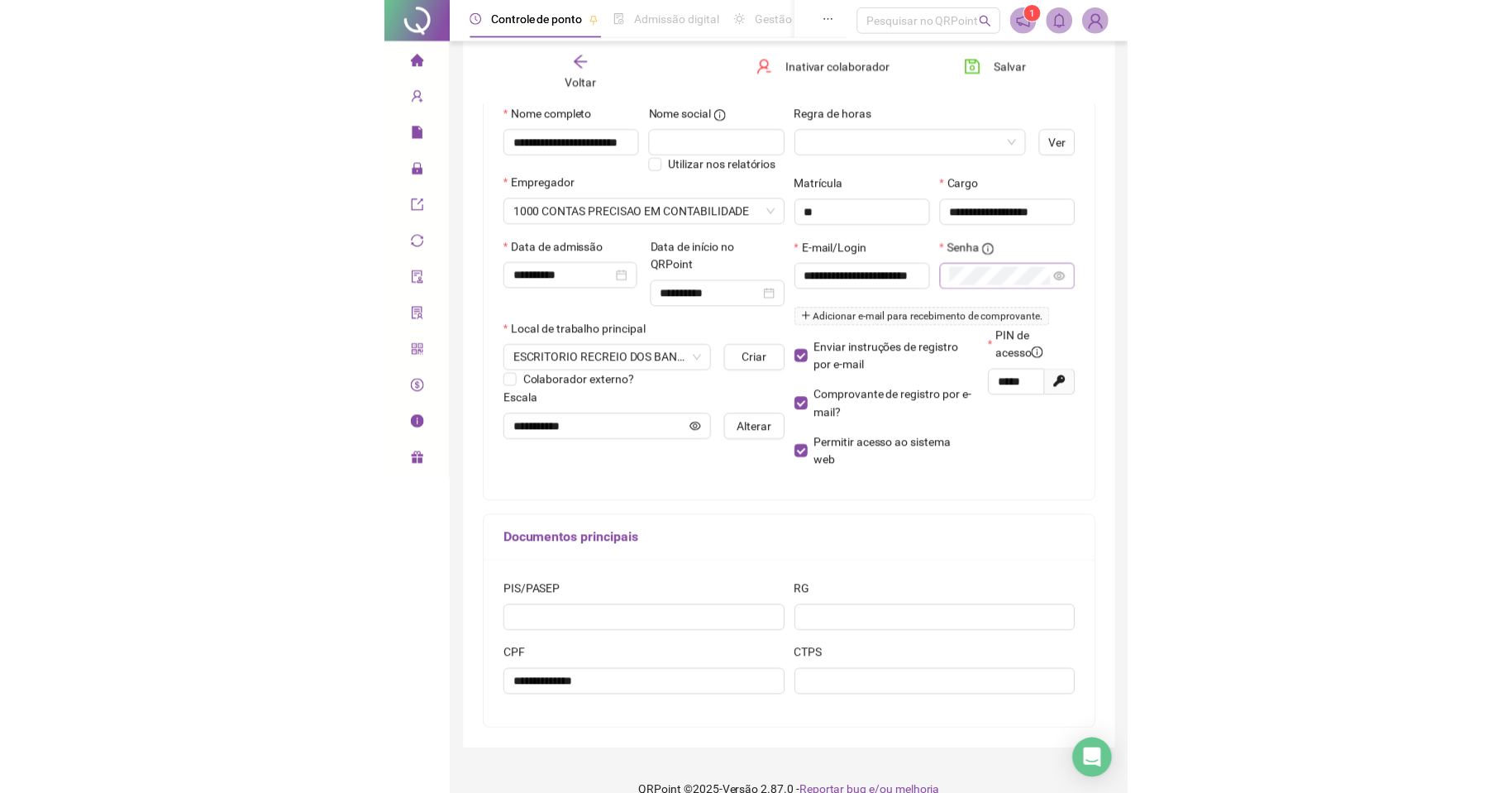 scroll, scrollTop: 0, scrollLeft: 0, axis: both 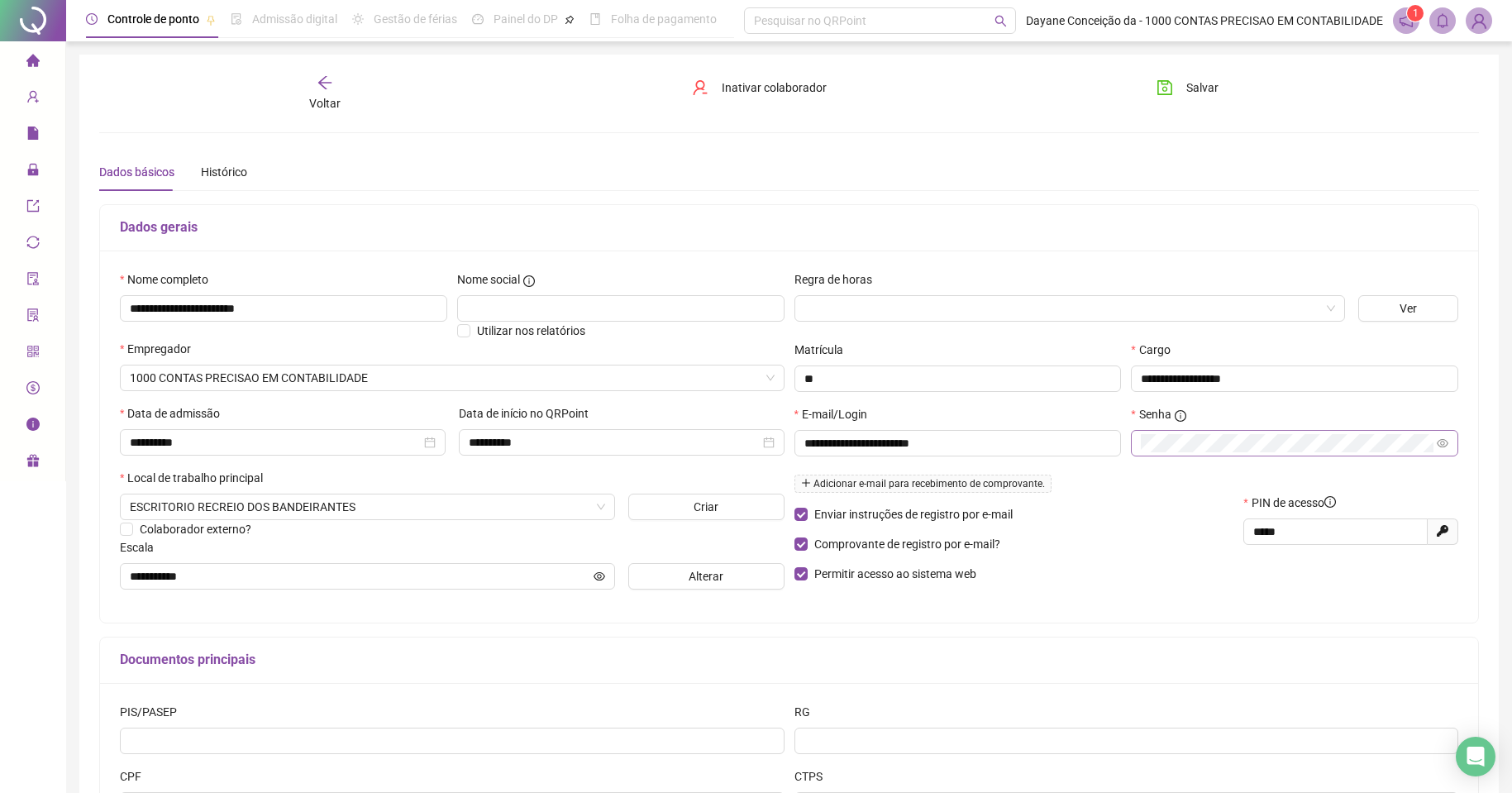 click 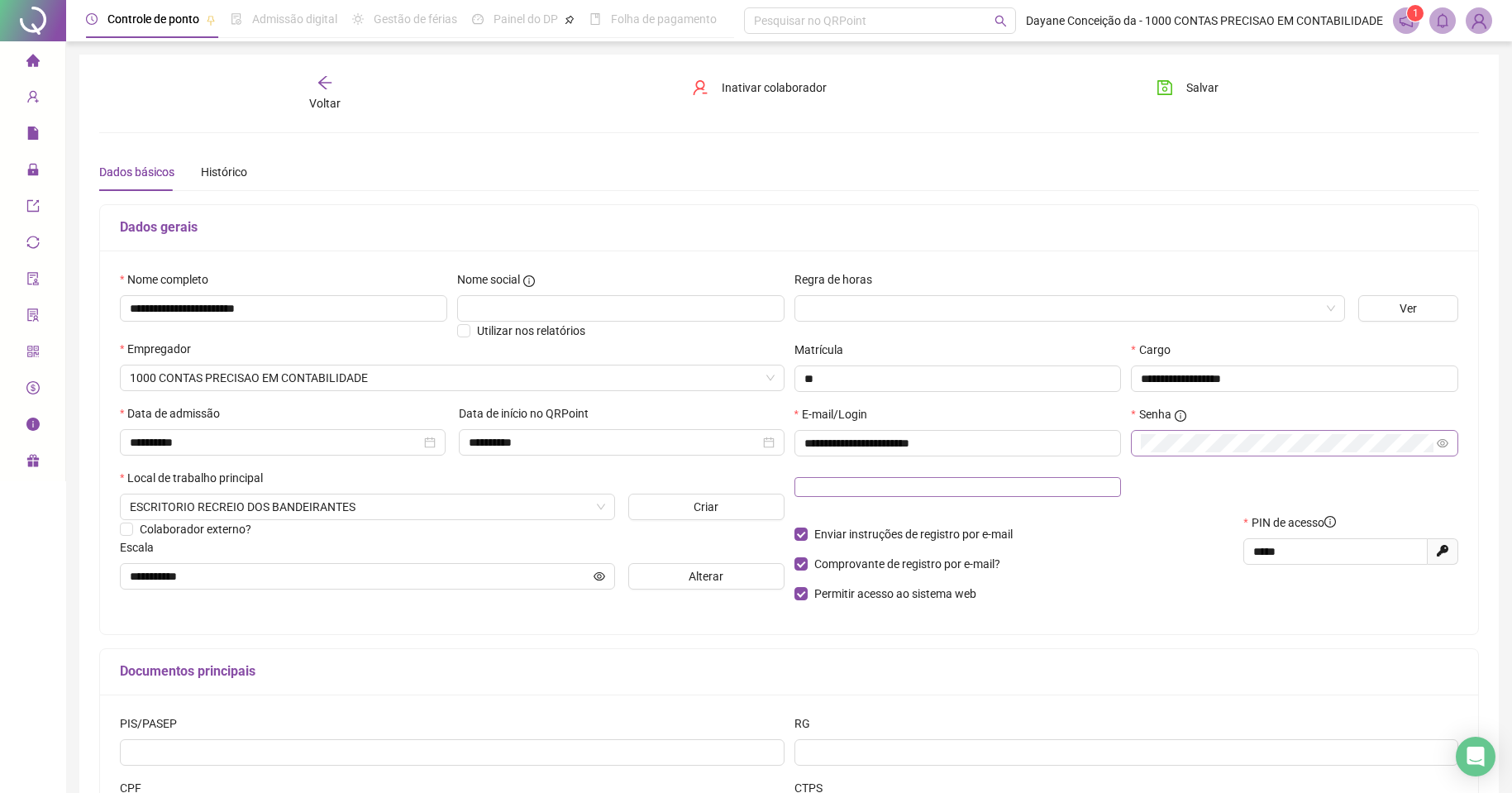 click at bounding box center [958, 487] 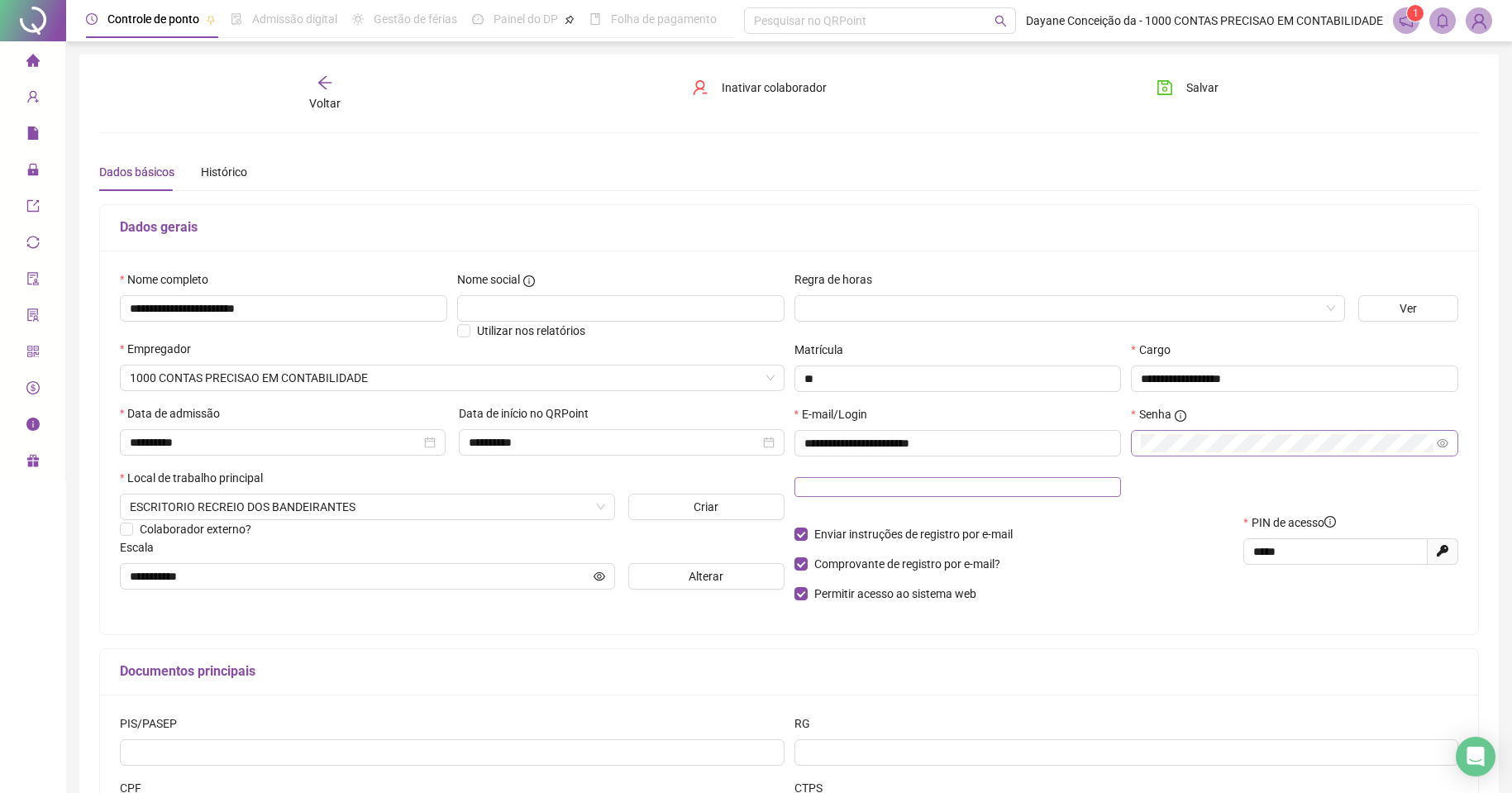 click at bounding box center [958, 487] 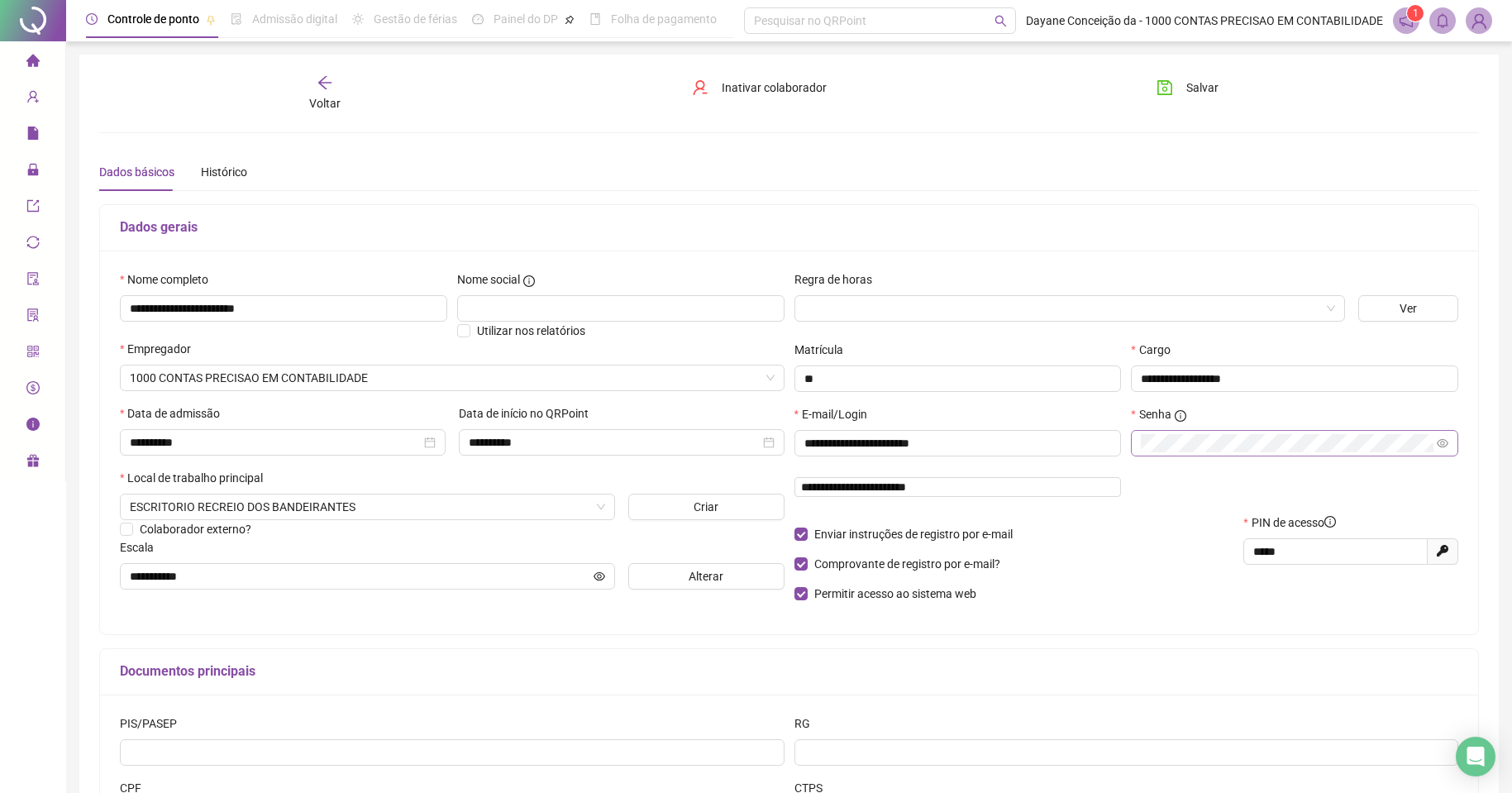 type on "**********" 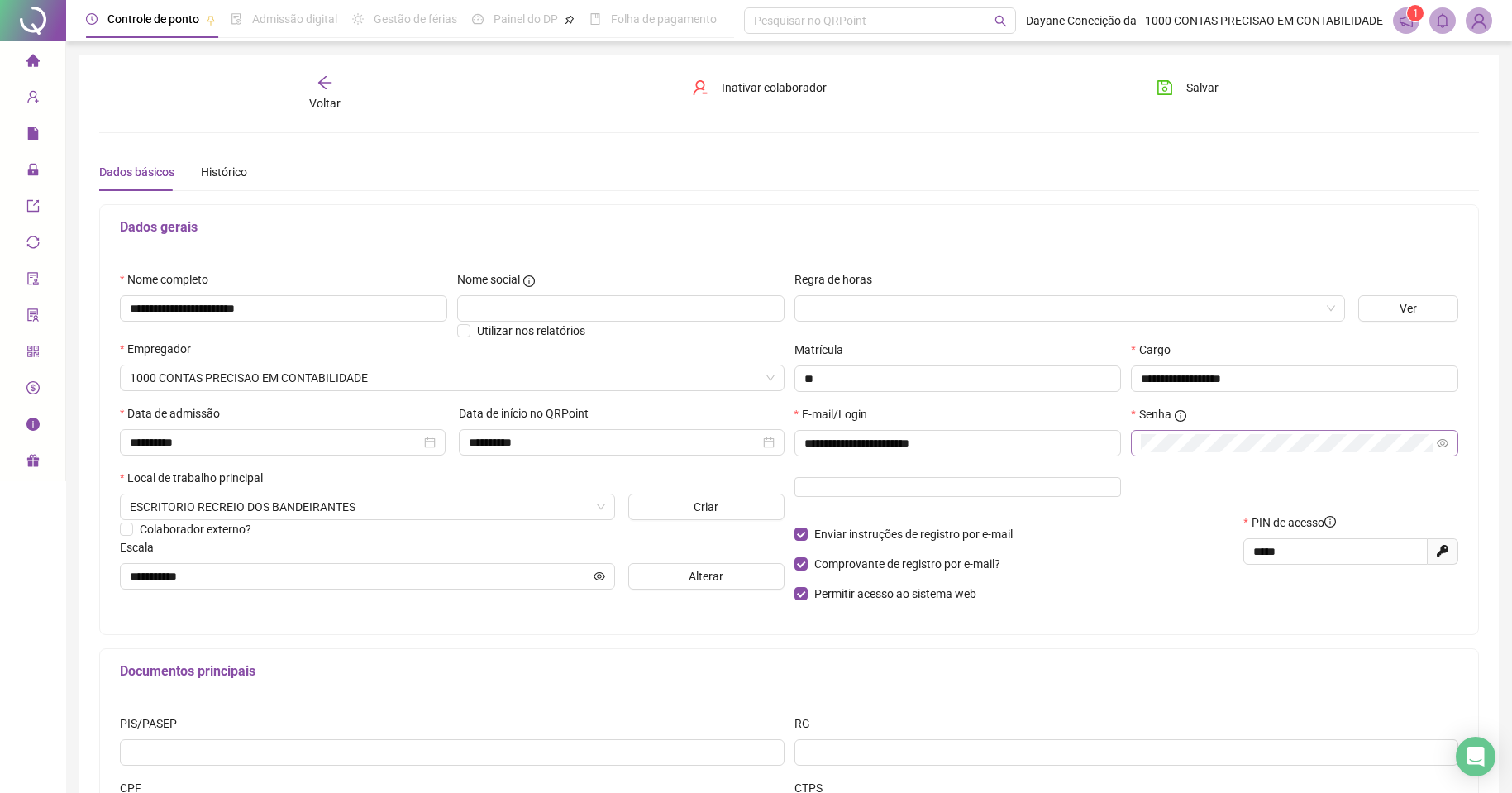 click on "Enviar instruções de registro por e-mail Comprovante de registro por e-mail? Permitir acesso ao sistema web" at bounding box center [1014, 564] 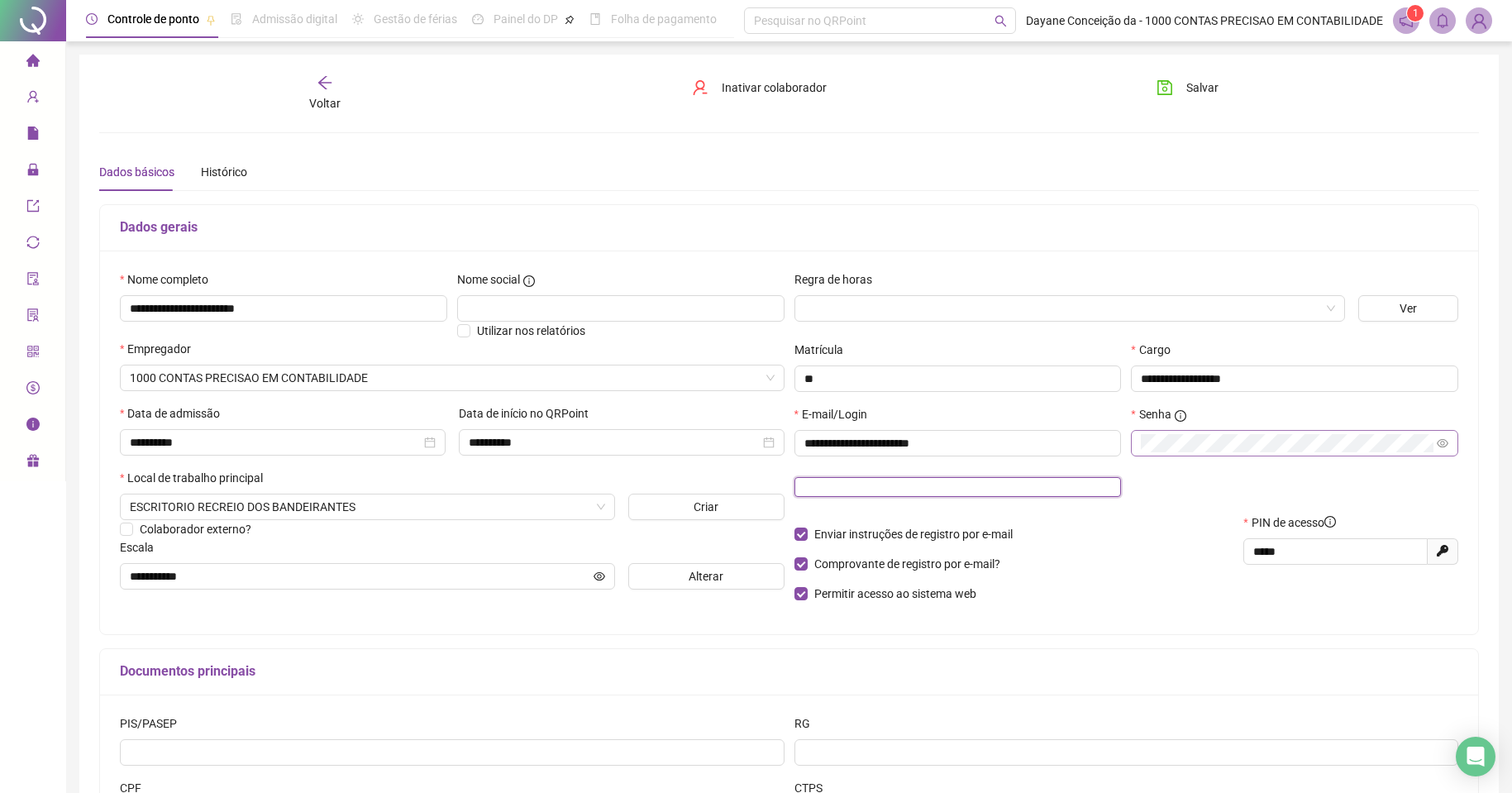 click at bounding box center (958, 487) 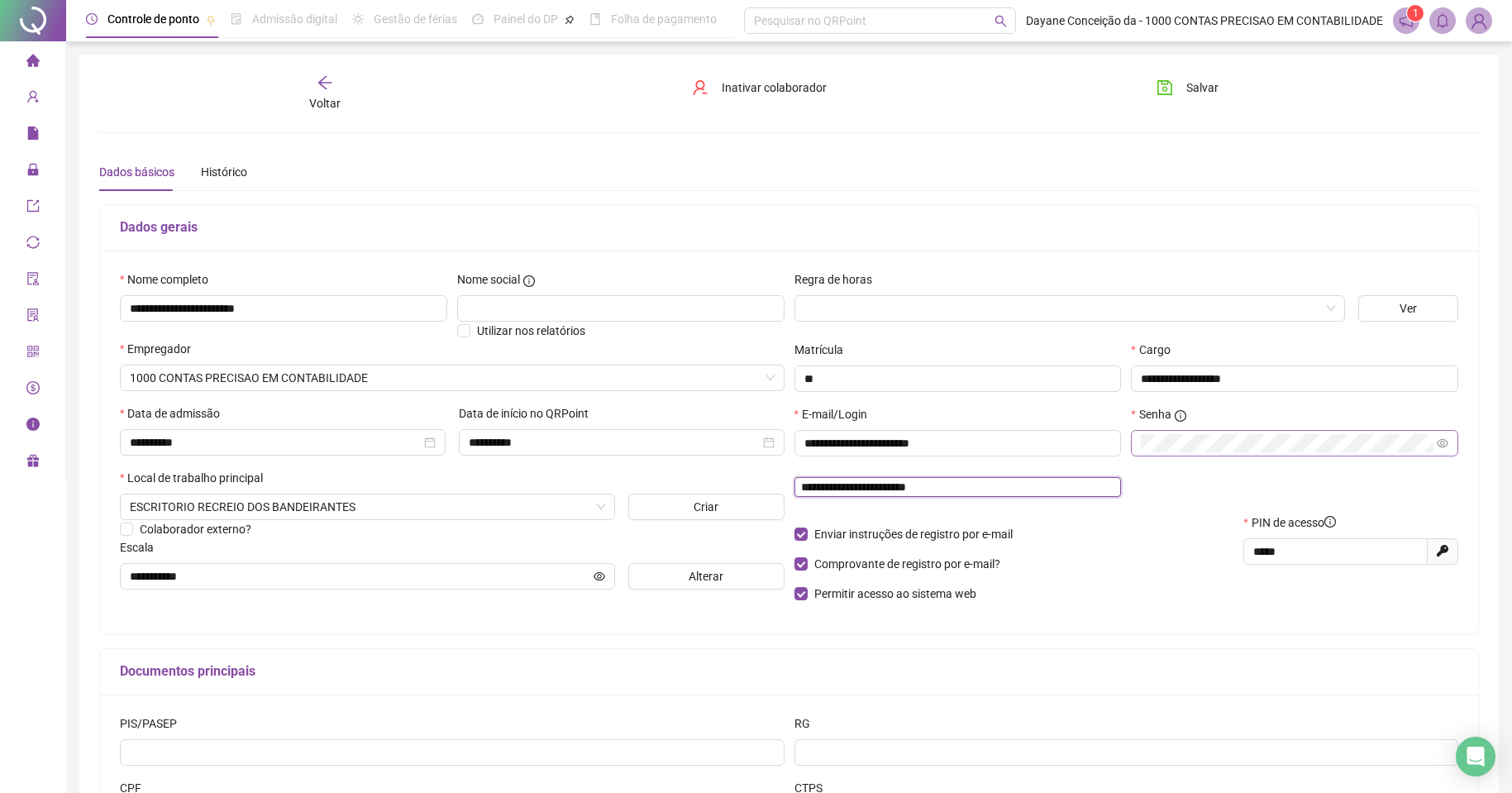 type on "**********" 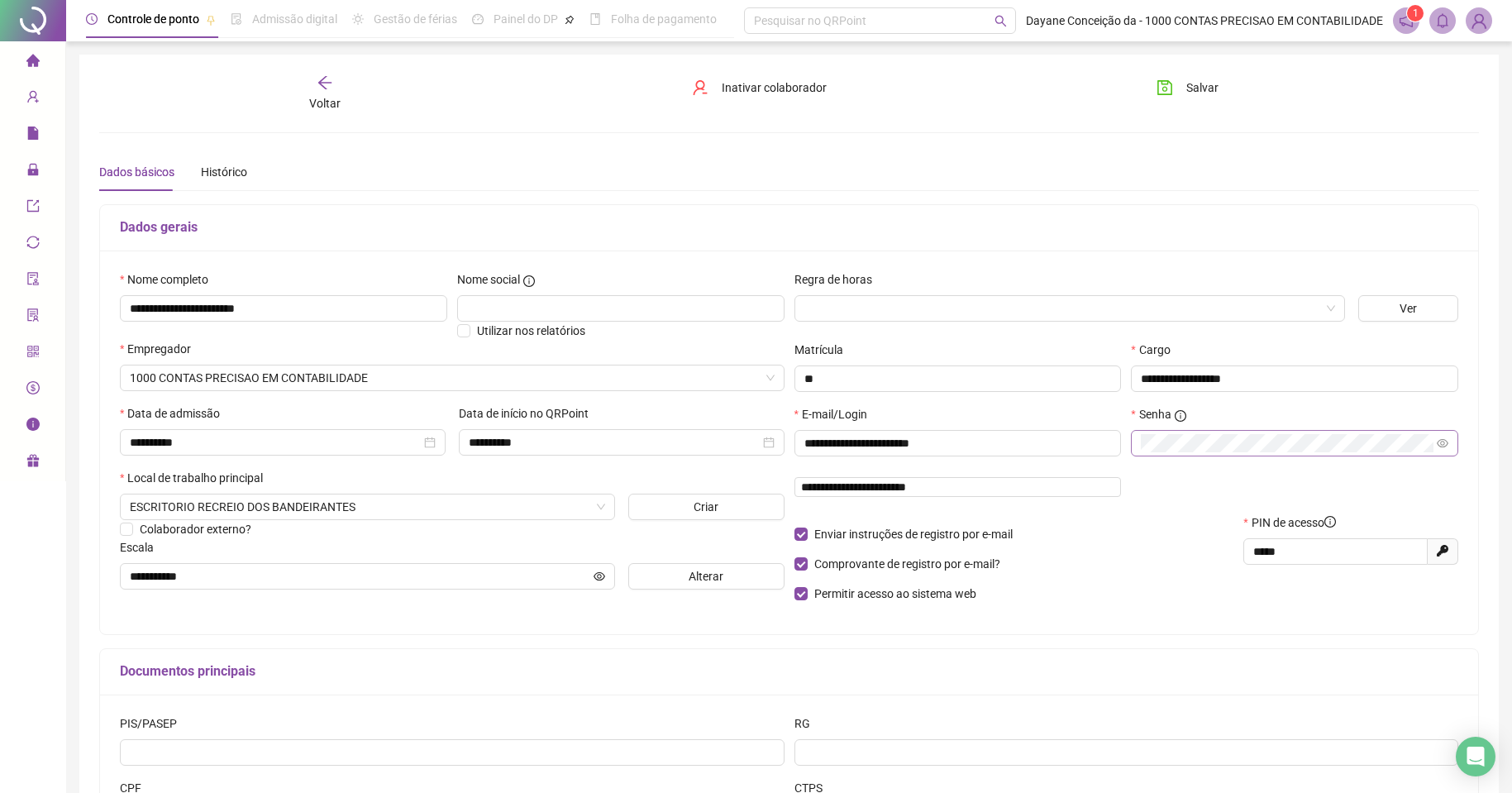 type 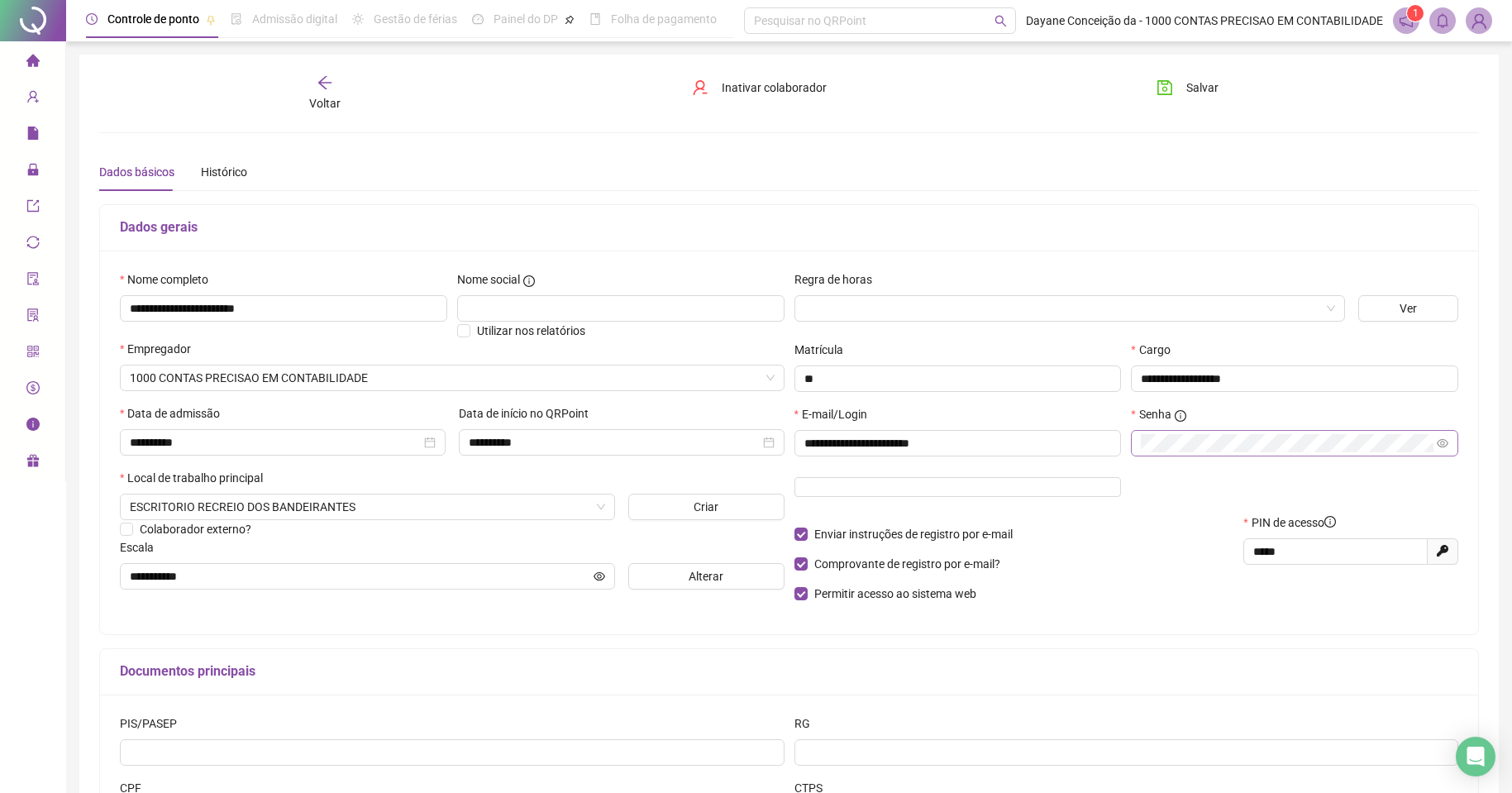 click on "Enviar instruções de registro por e-mail" at bounding box center (1014, 534) 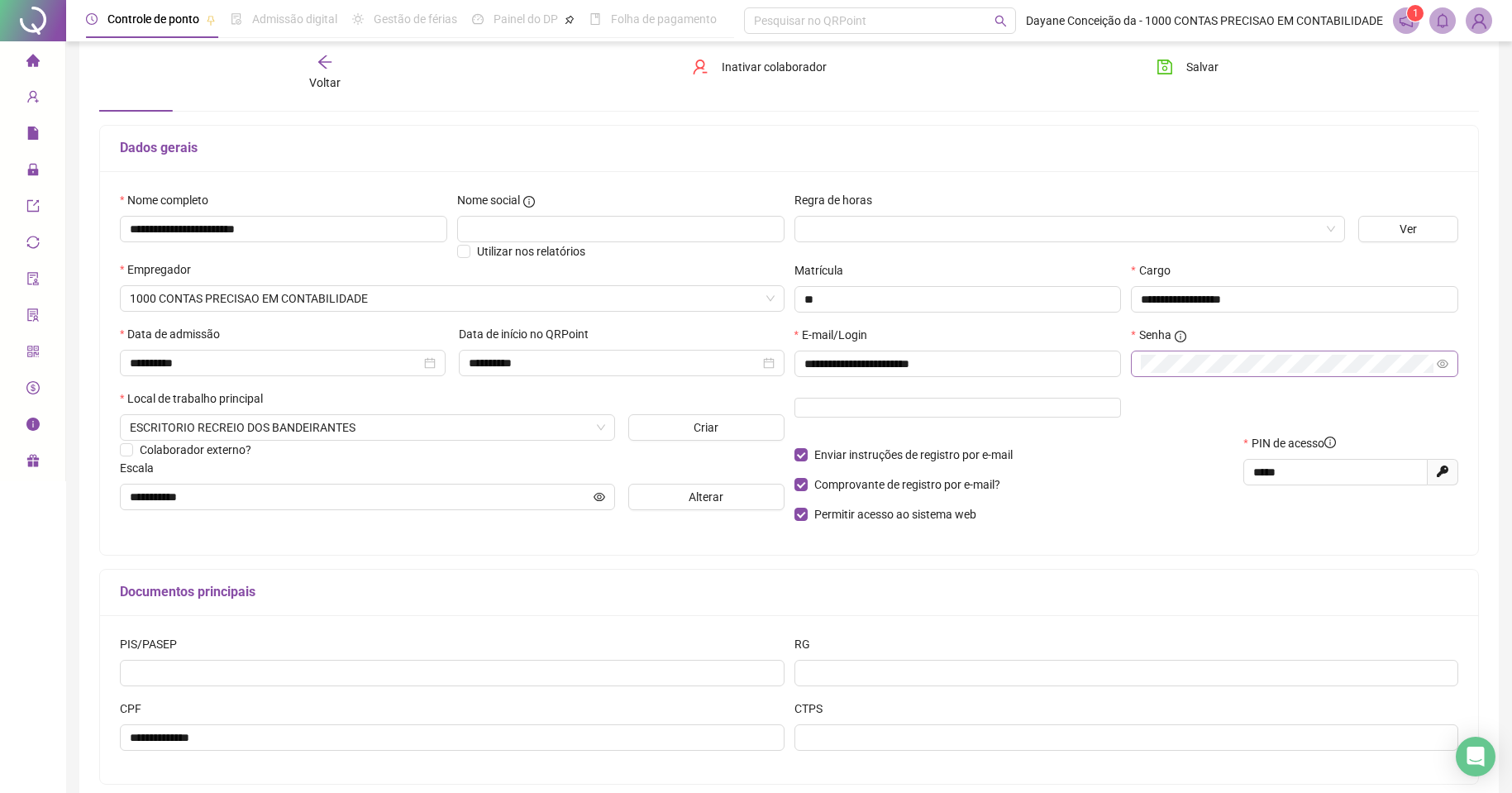 scroll, scrollTop: 162, scrollLeft: 0, axis: vertical 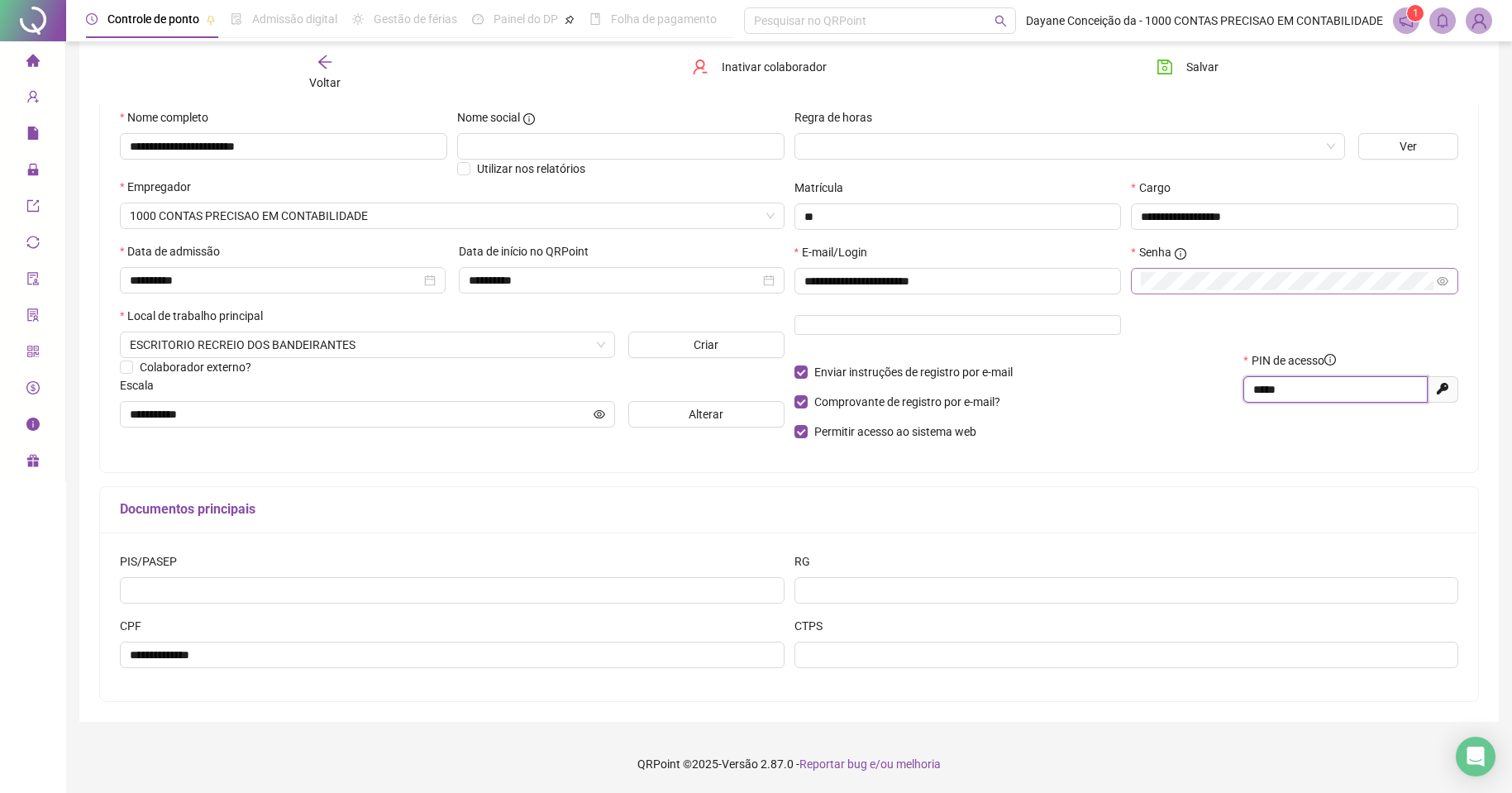 drag, startPoint x: 1343, startPoint y: 389, endPoint x: 1239, endPoint y: 398, distance: 104.3887 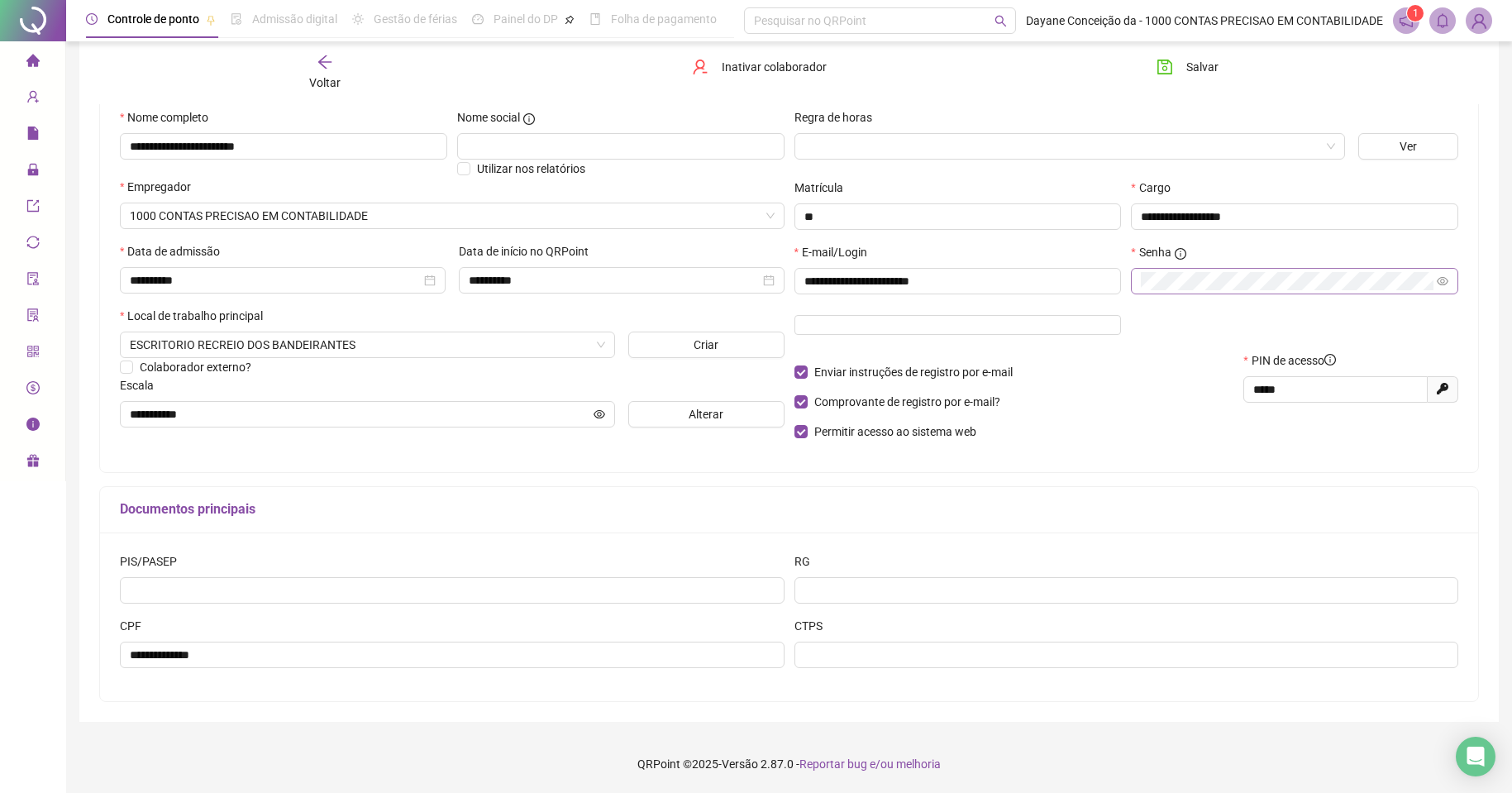 click on "Enviar instruções de registro por e-mail Comprovante de registro por e-mail? Permitir acesso ao sistema web" at bounding box center [1014, 402] 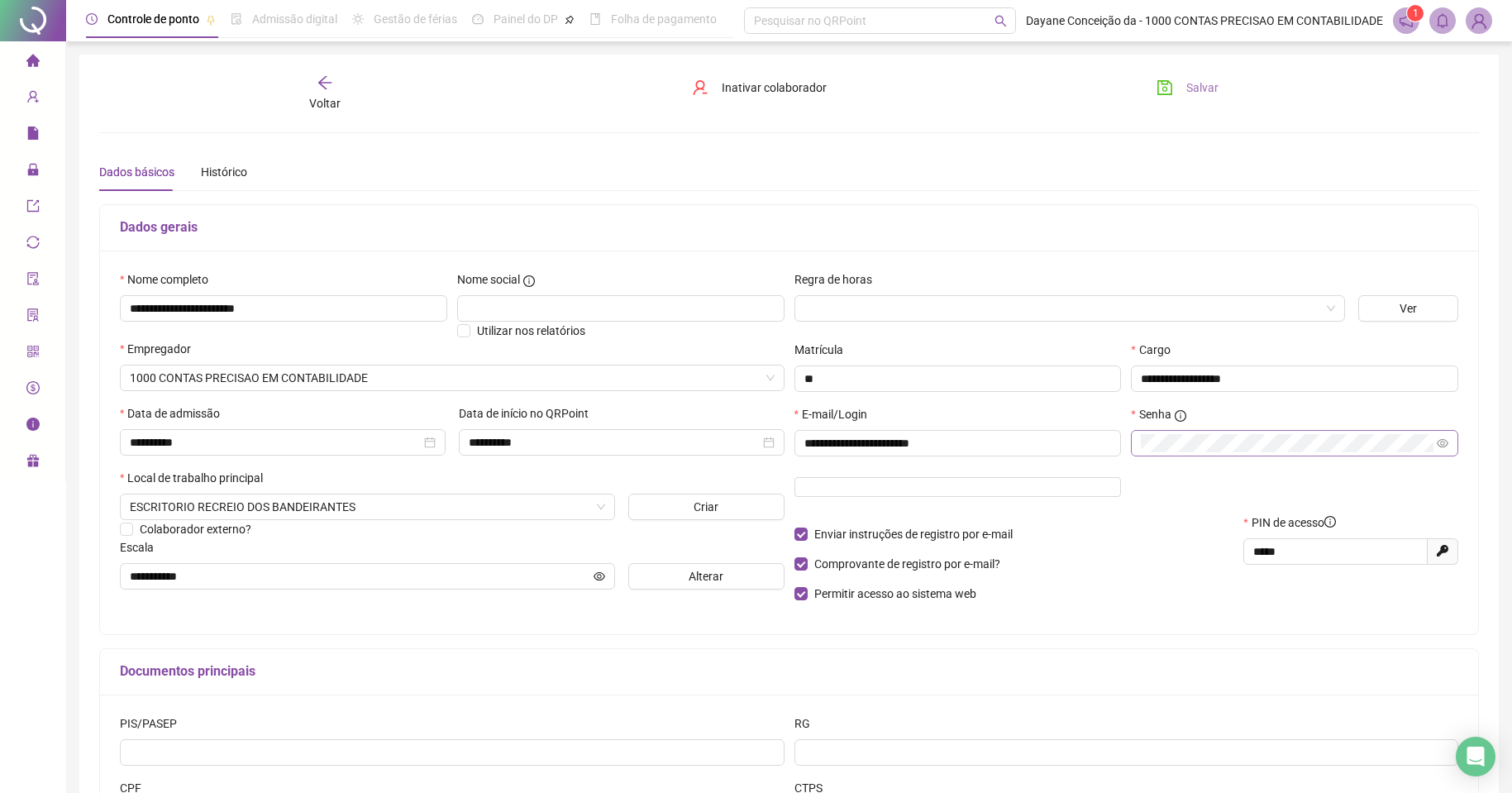 click on "Salvar" at bounding box center (1202, 88) 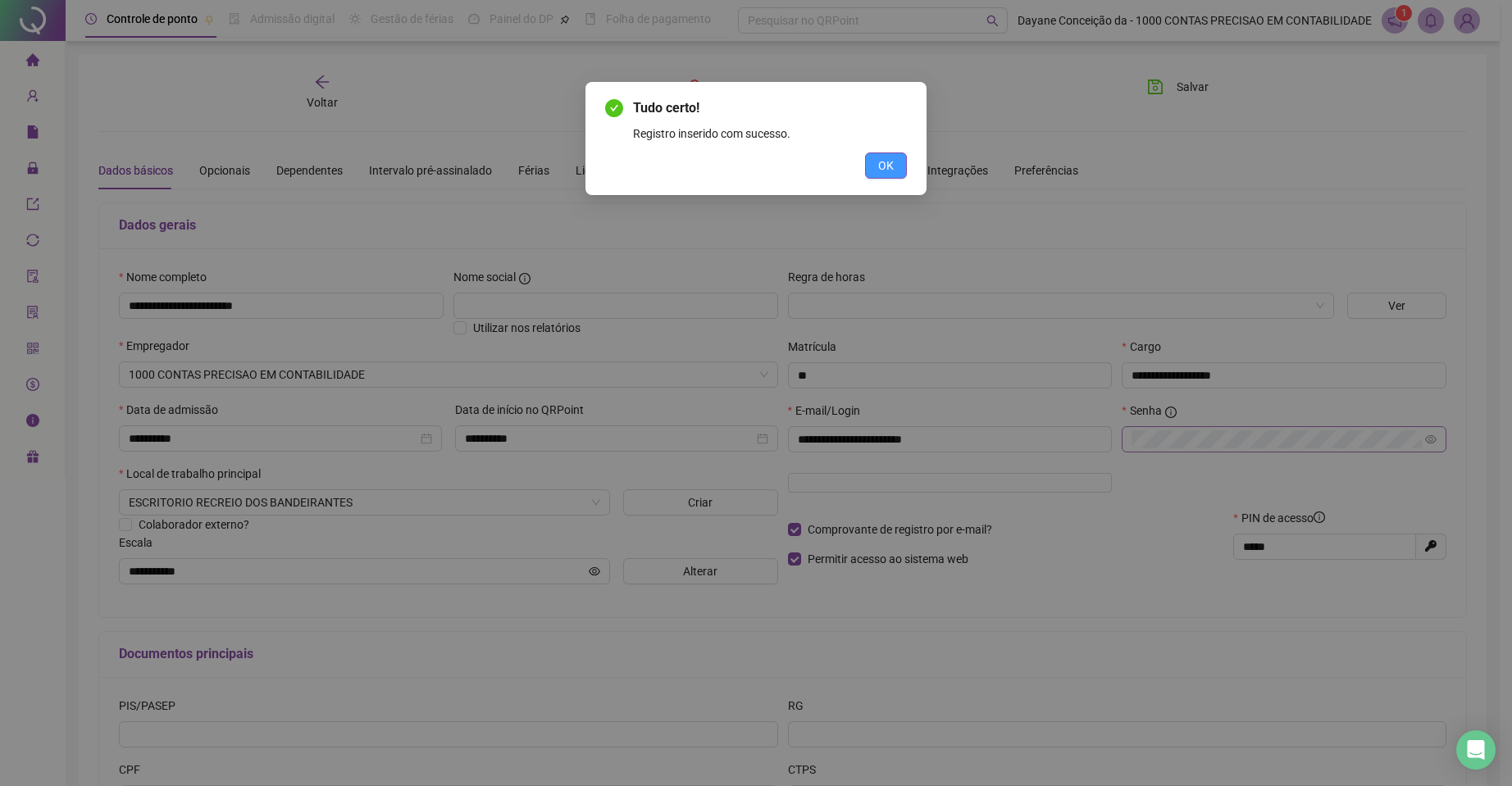 click on "OK" at bounding box center (886, 166) 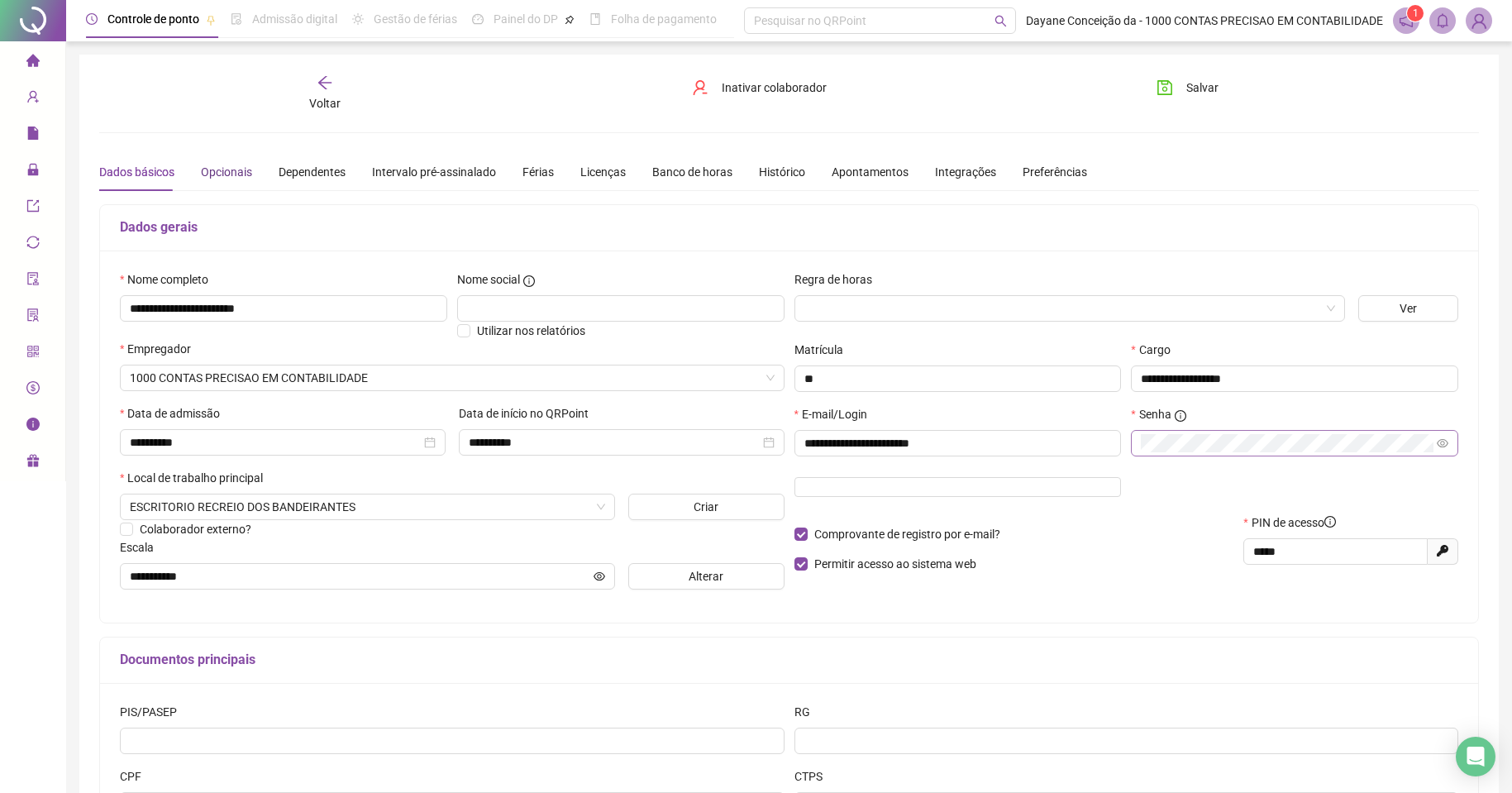 click on "Opcionais" at bounding box center (227, 172) 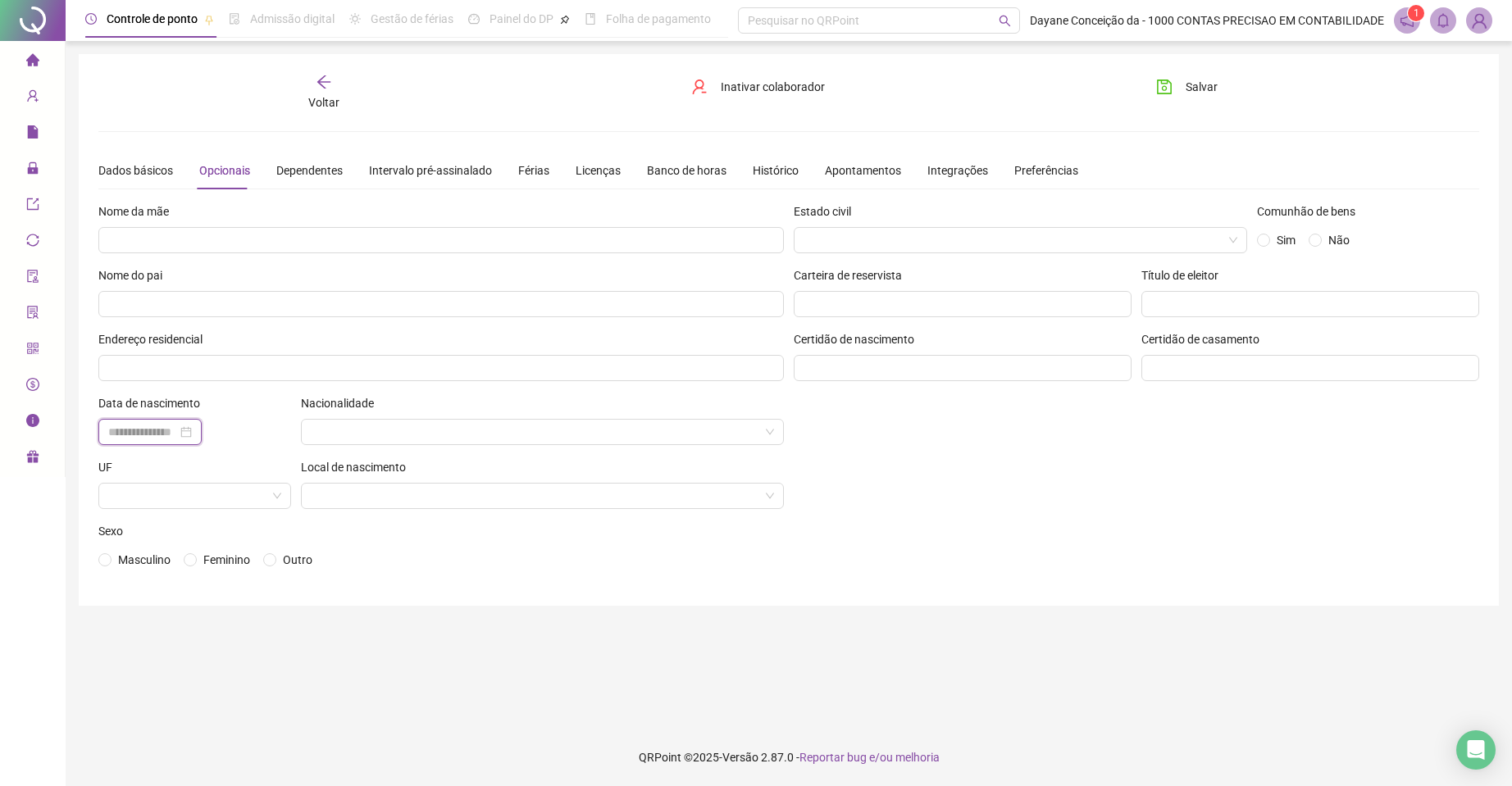 click at bounding box center (143, 432) 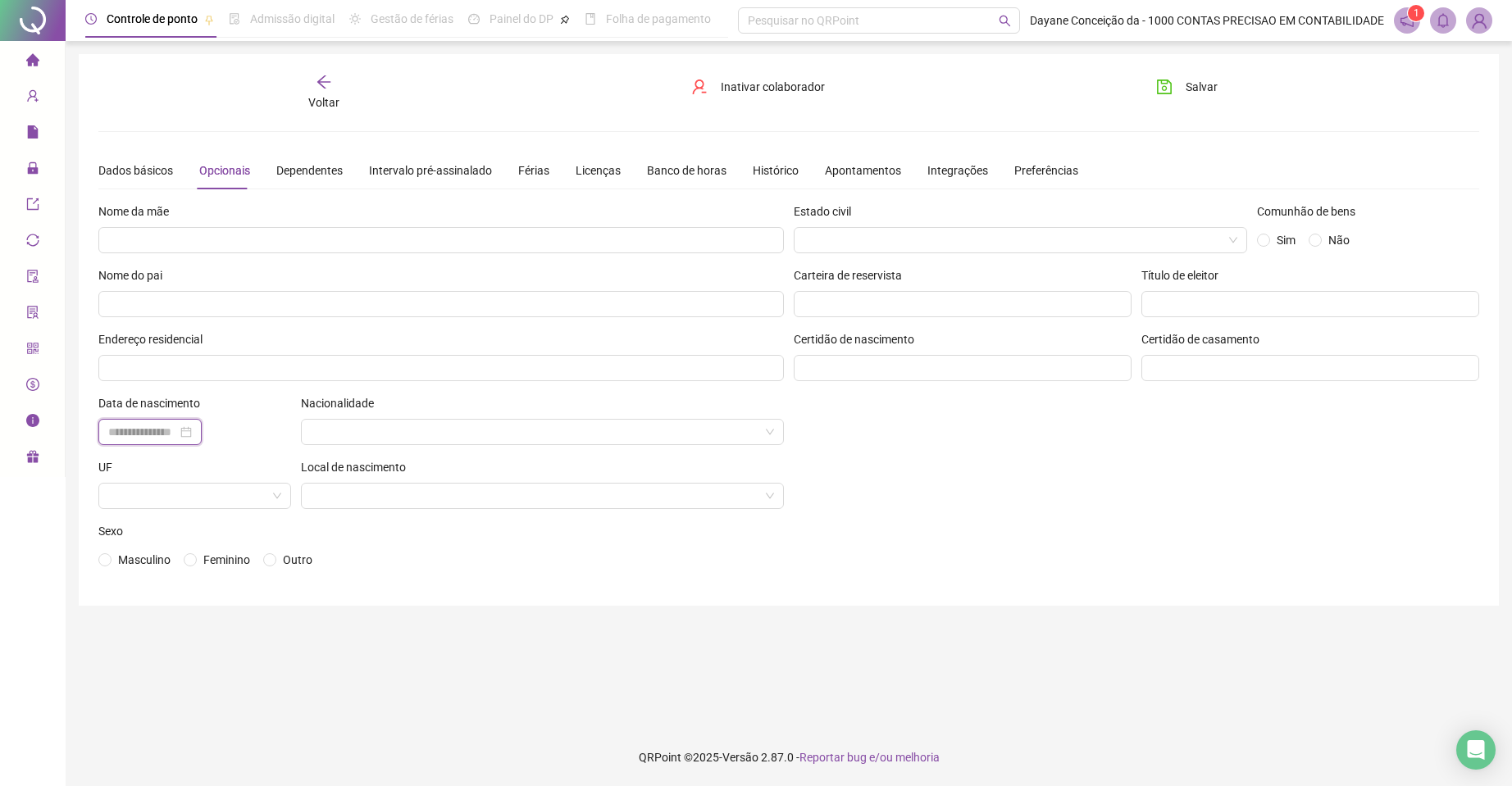 click at bounding box center [143, 432] 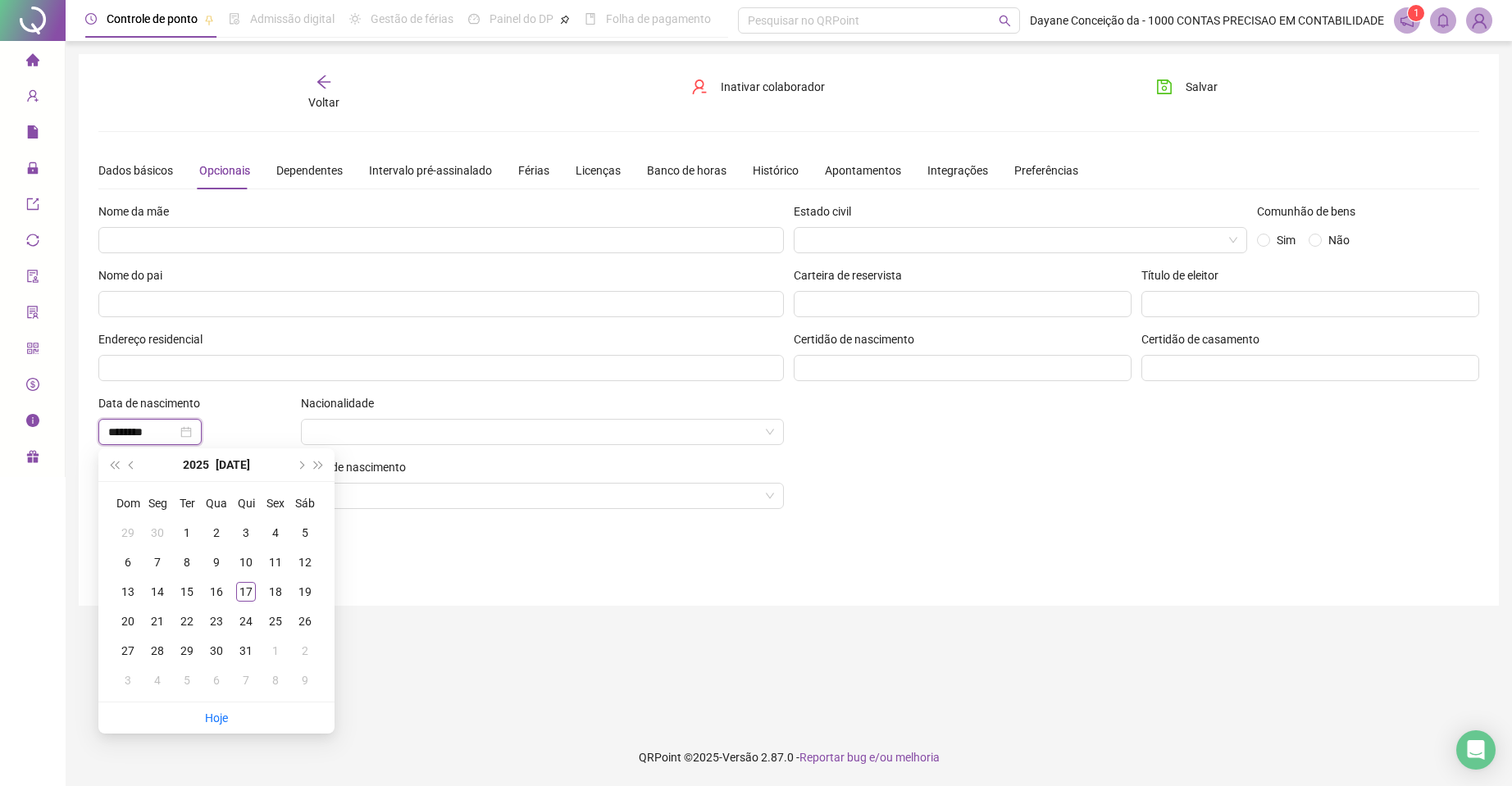 type on "********" 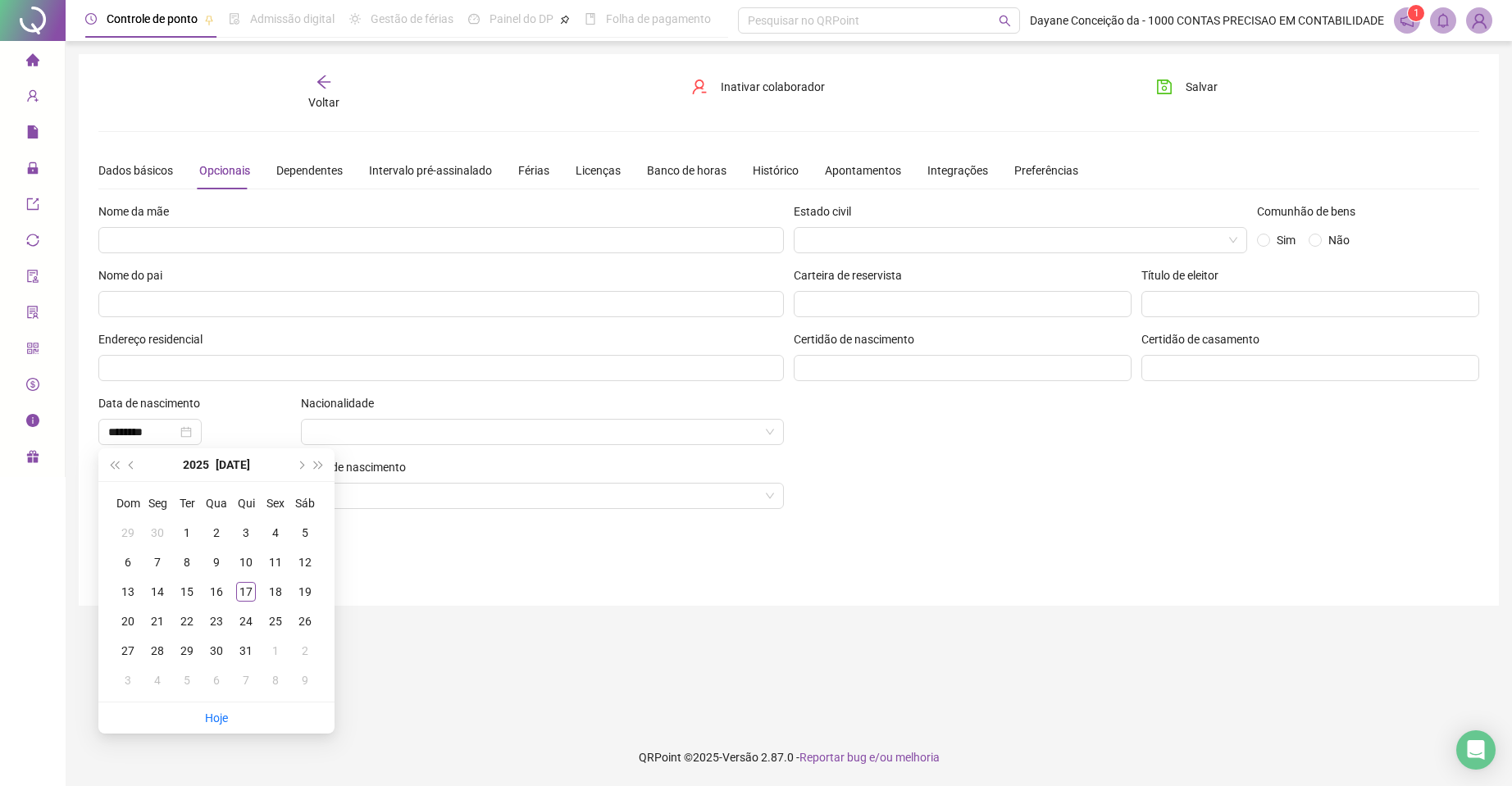 type 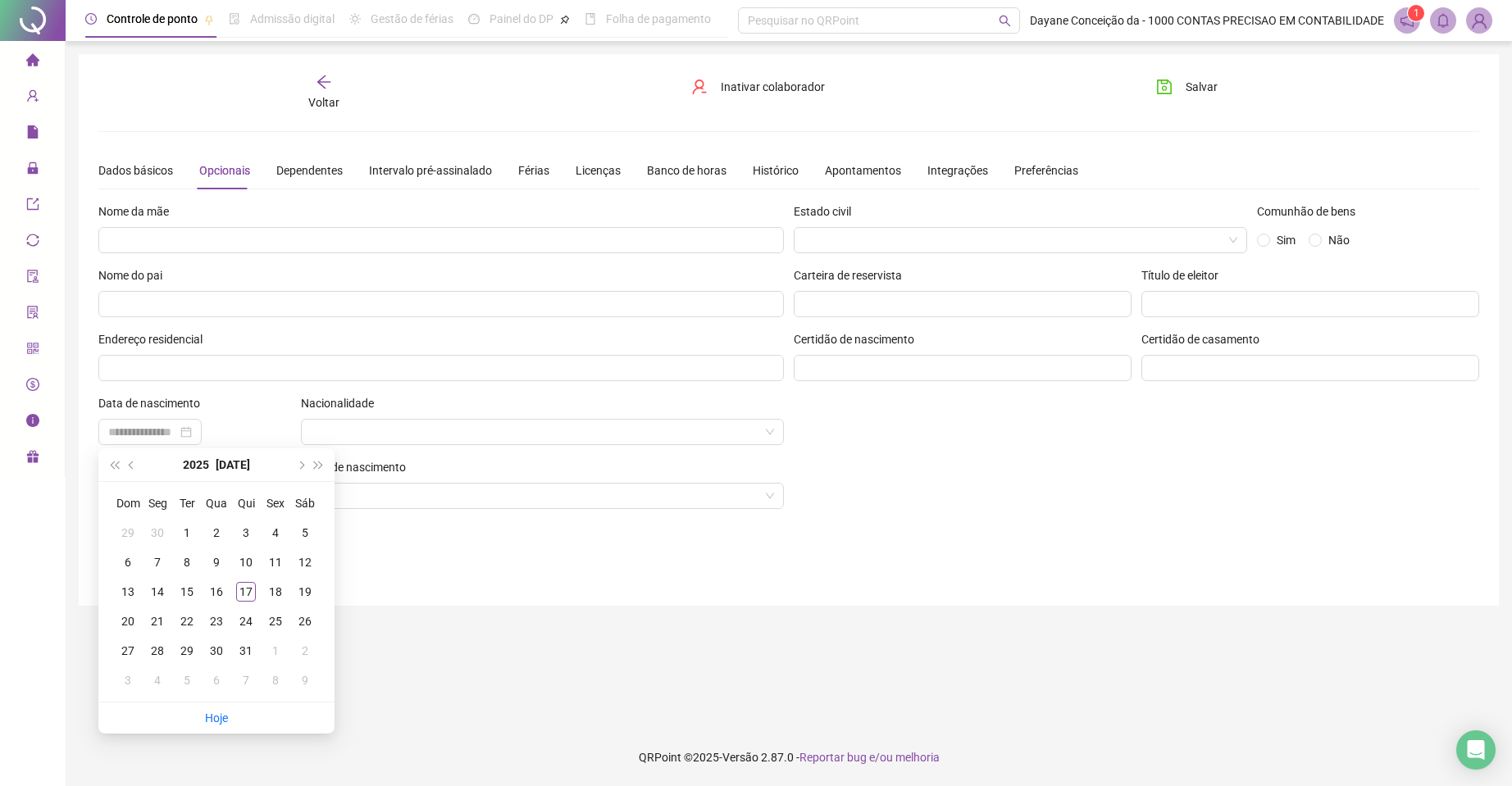 click on "Masculino Feminino Outro" at bounding box center (441, 560) 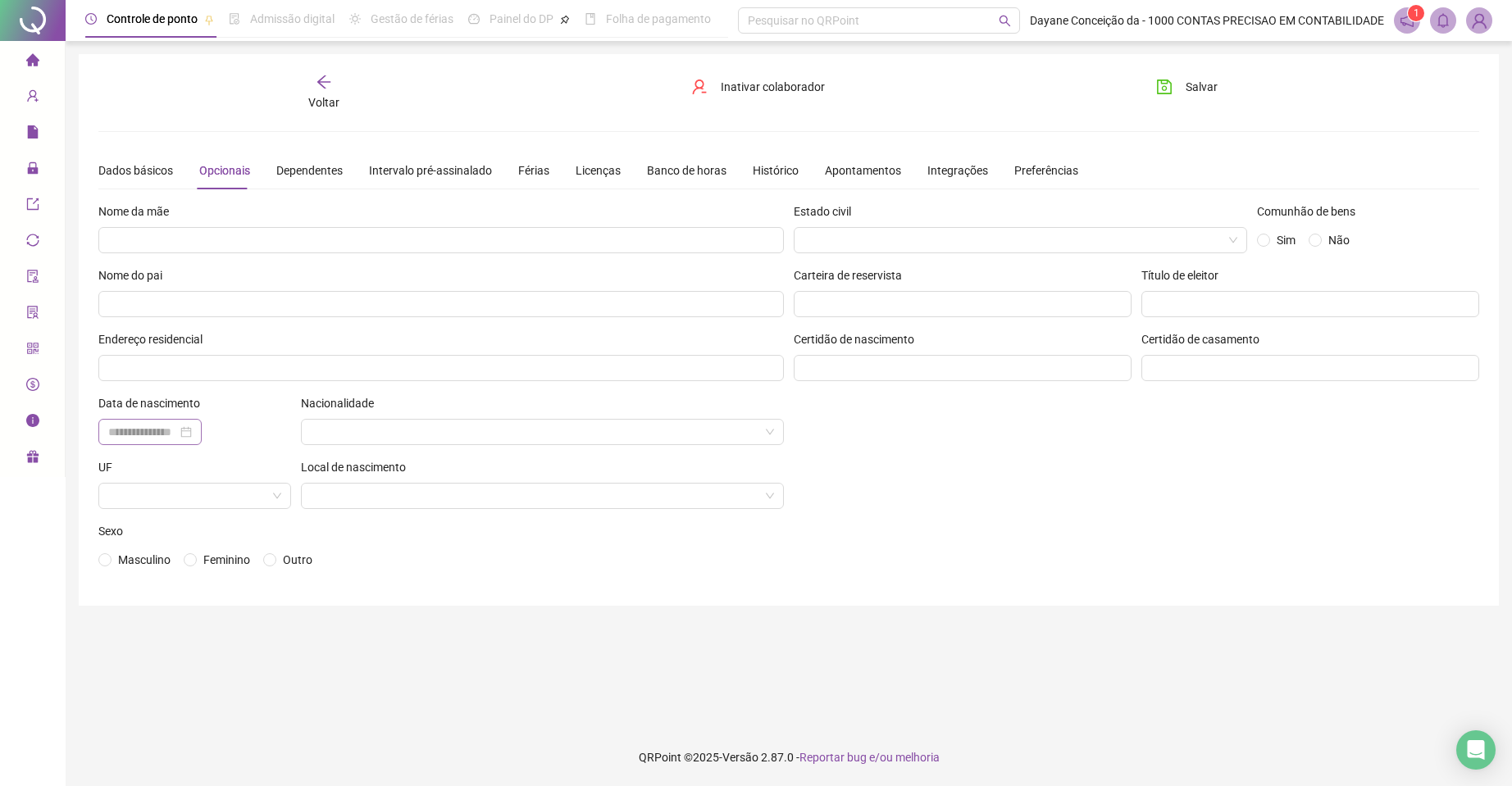 click at bounding box center [150, 432] 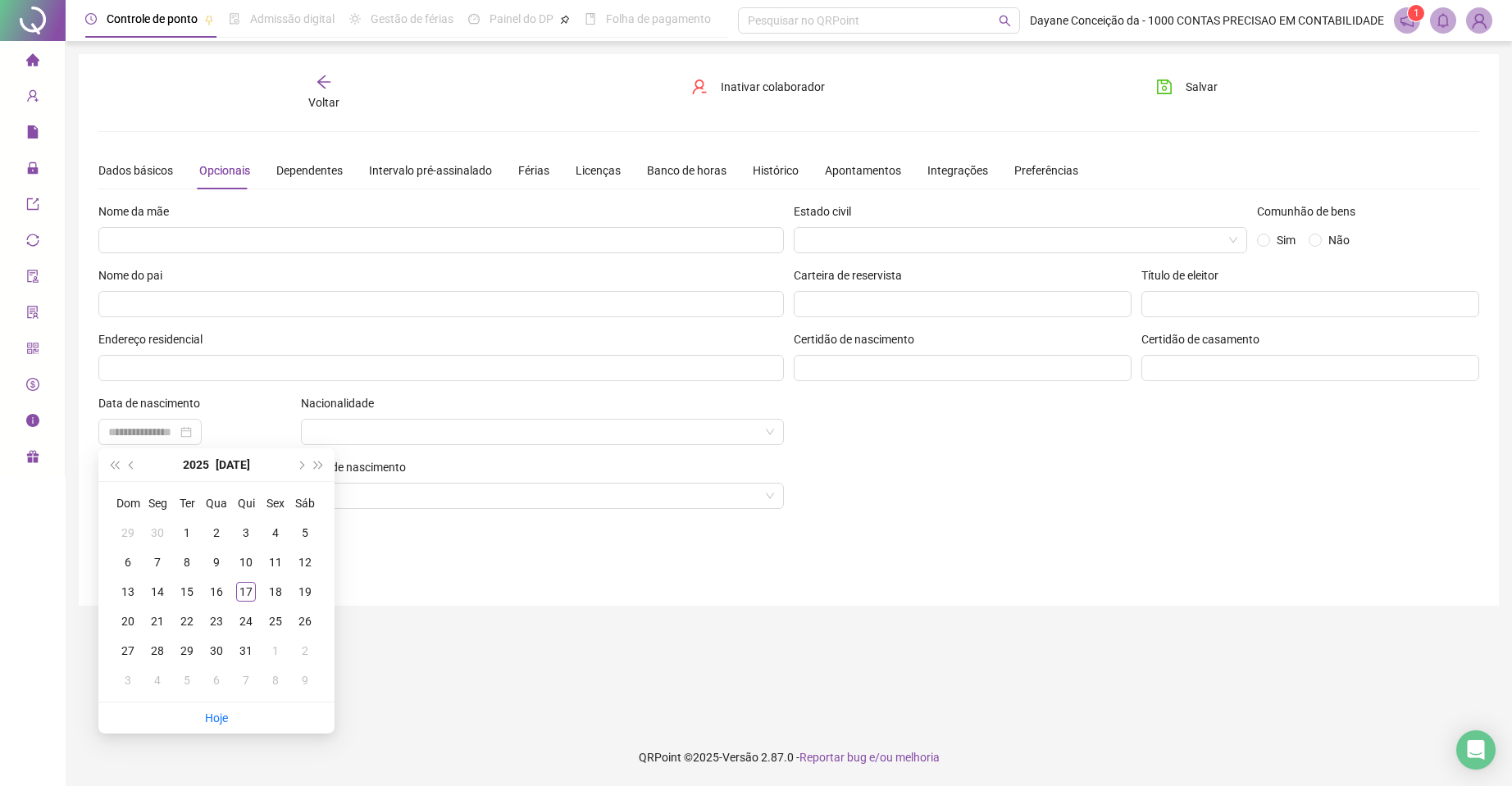 click on "**********" at bounding box center [789, 384] 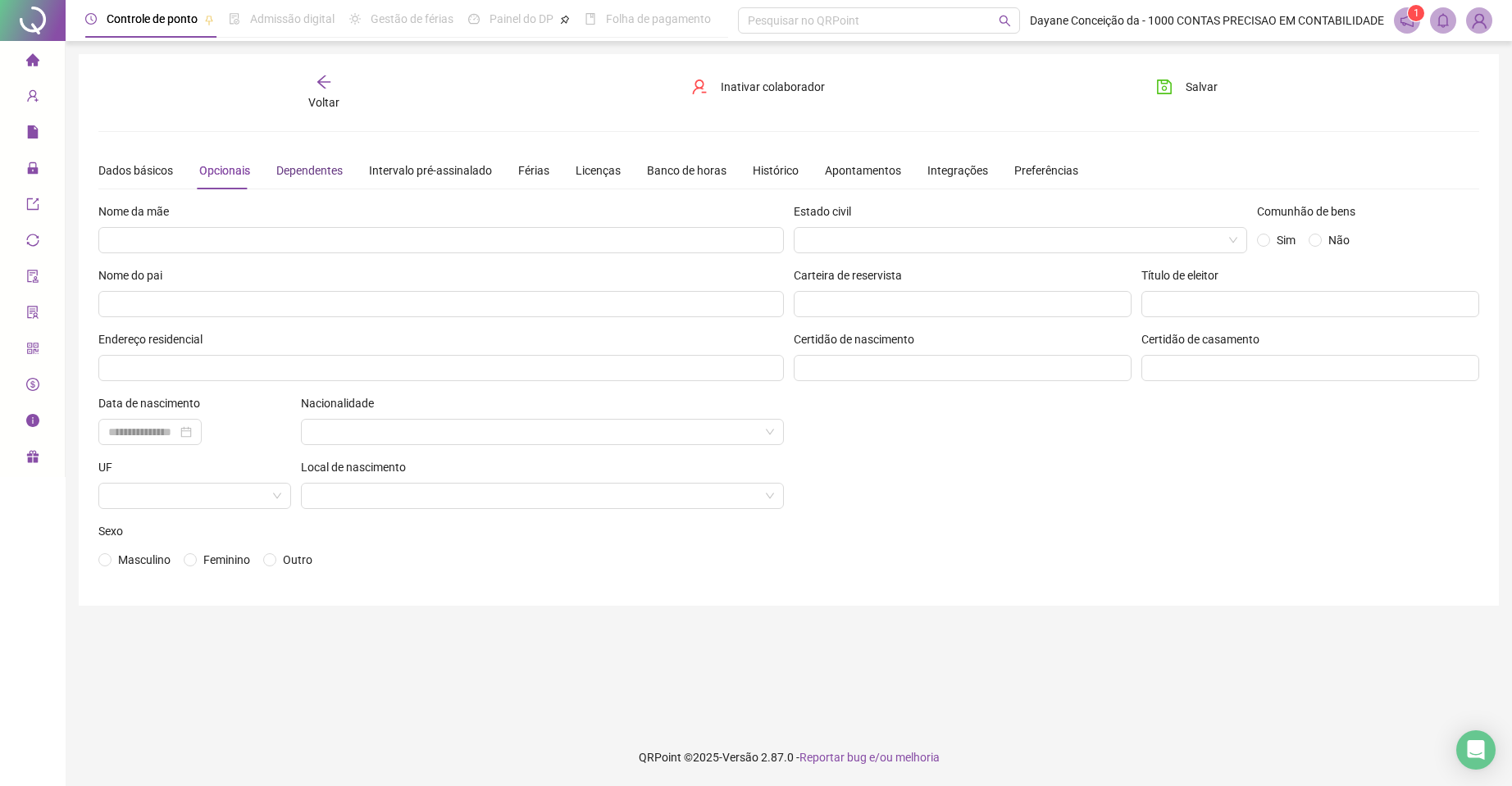 click on "Dependentes" at bounding box center (309, 170) 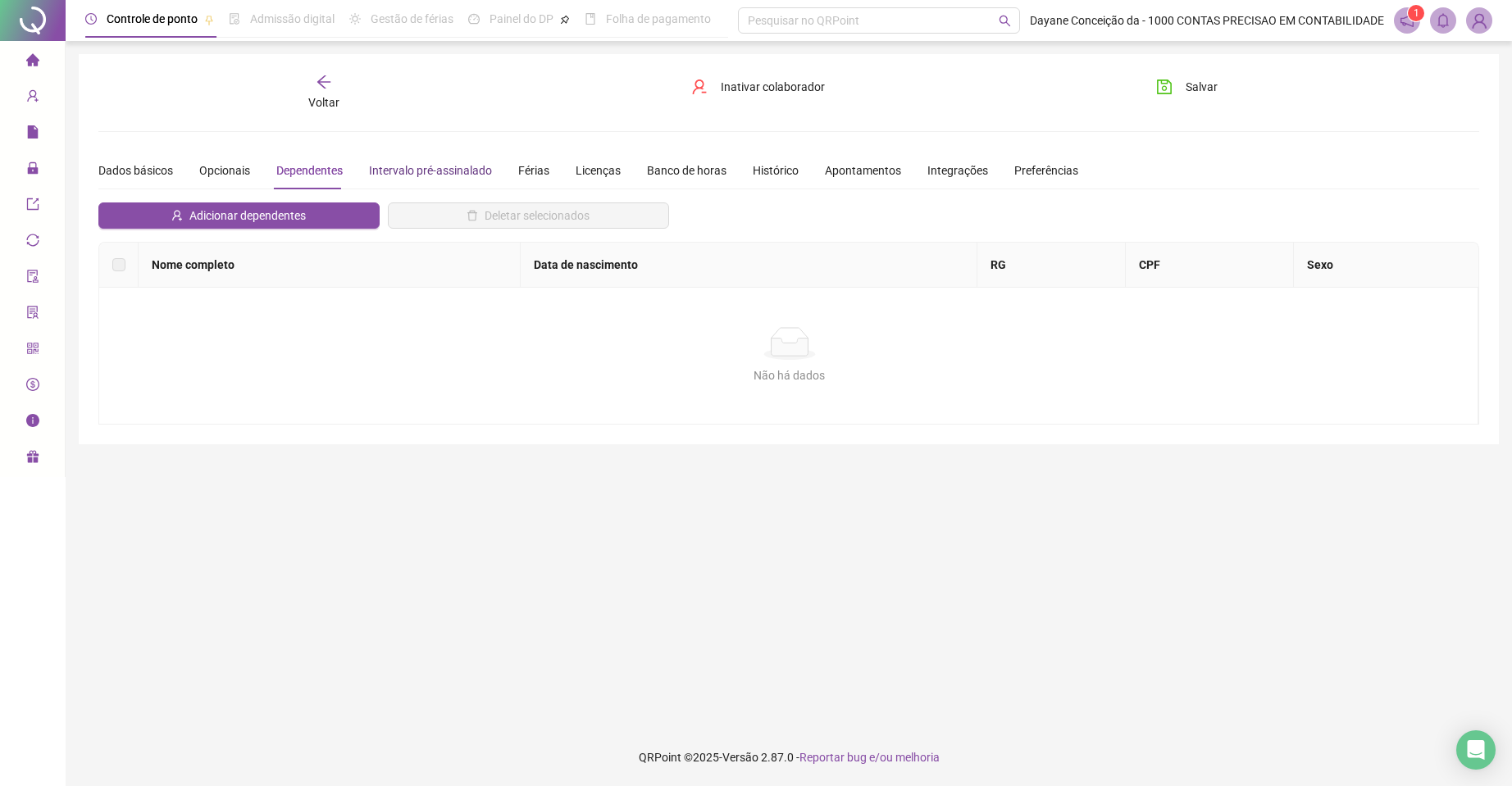click on "Intervalo pré-assinalado" at bounding box center (430, 170) 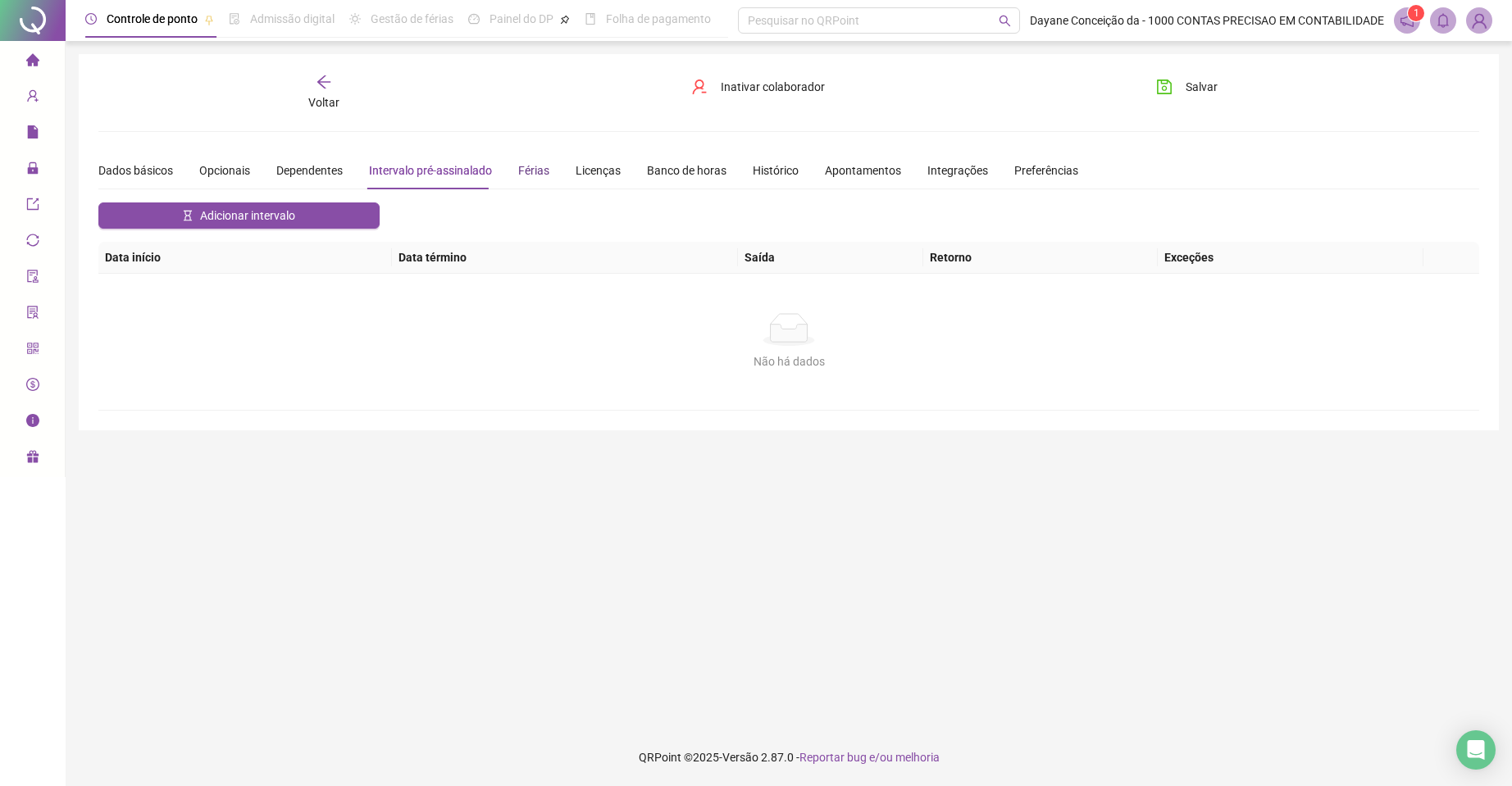 click on "Férias" at bounding box center [534, 170] 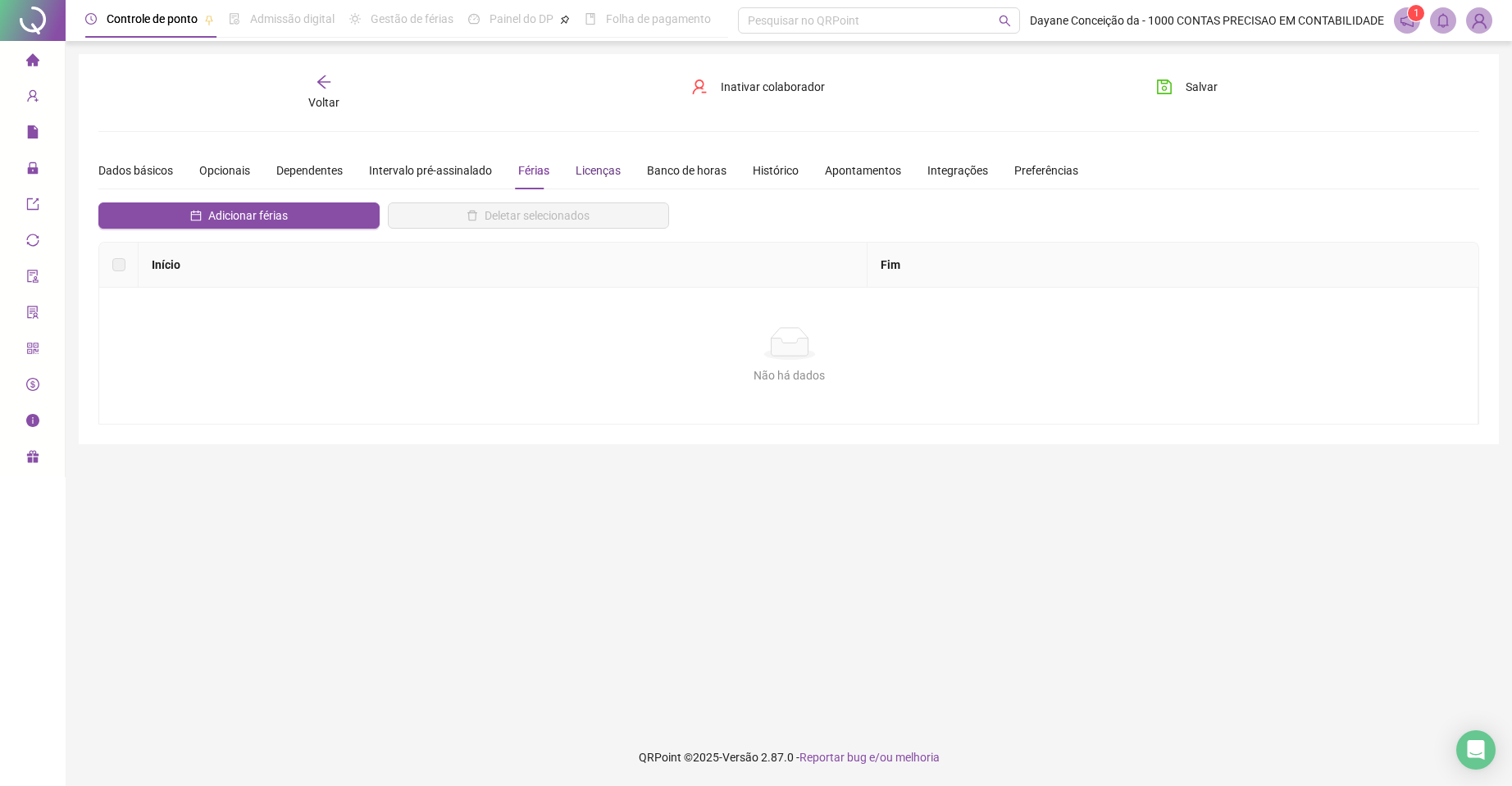 click on "Licenças" at bounding box center [598, 170] 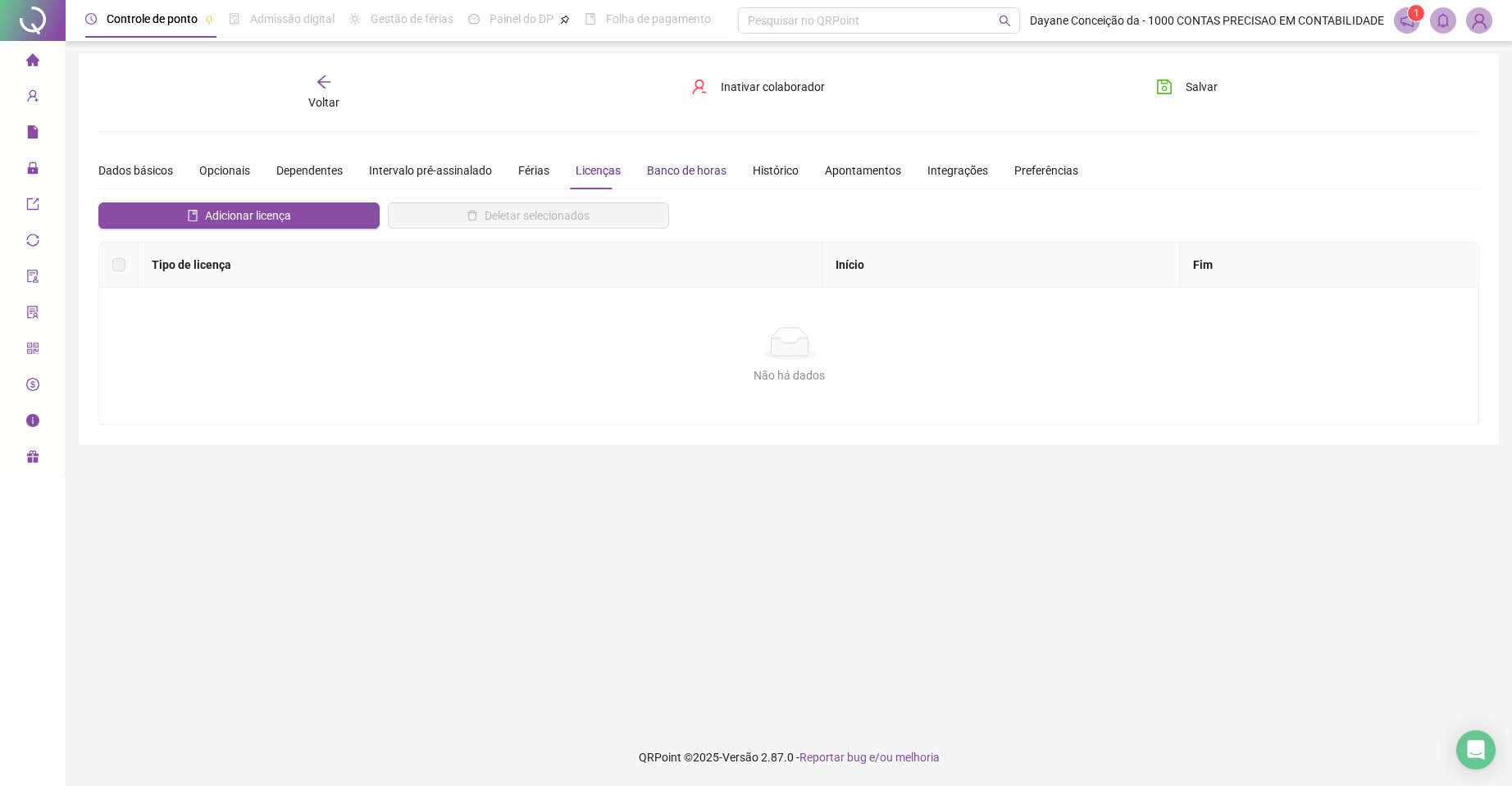 click on "Banco de horas" at bounding box center (686, 170) 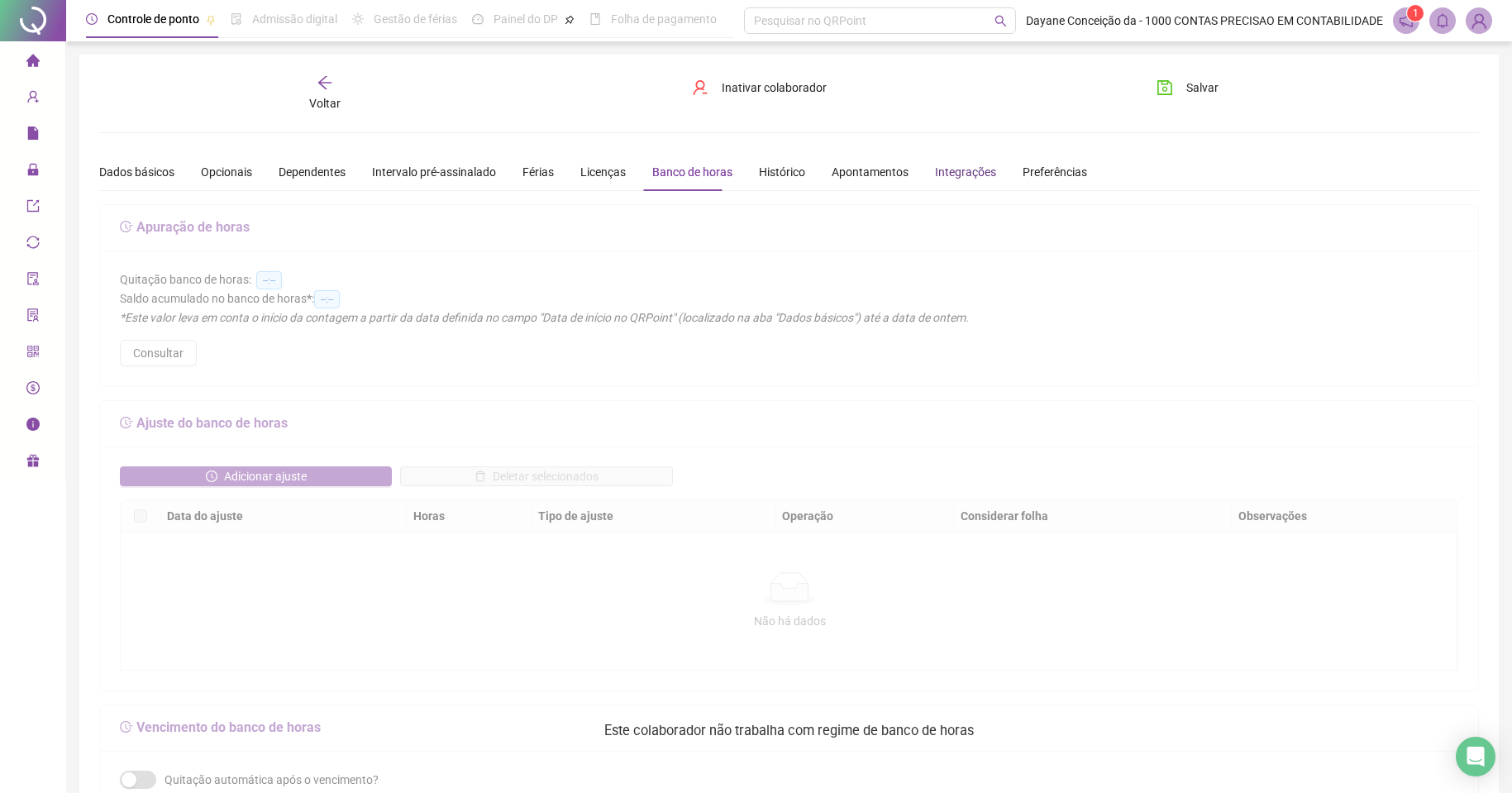 click on "Integrações" at bounding box center [966, 172] 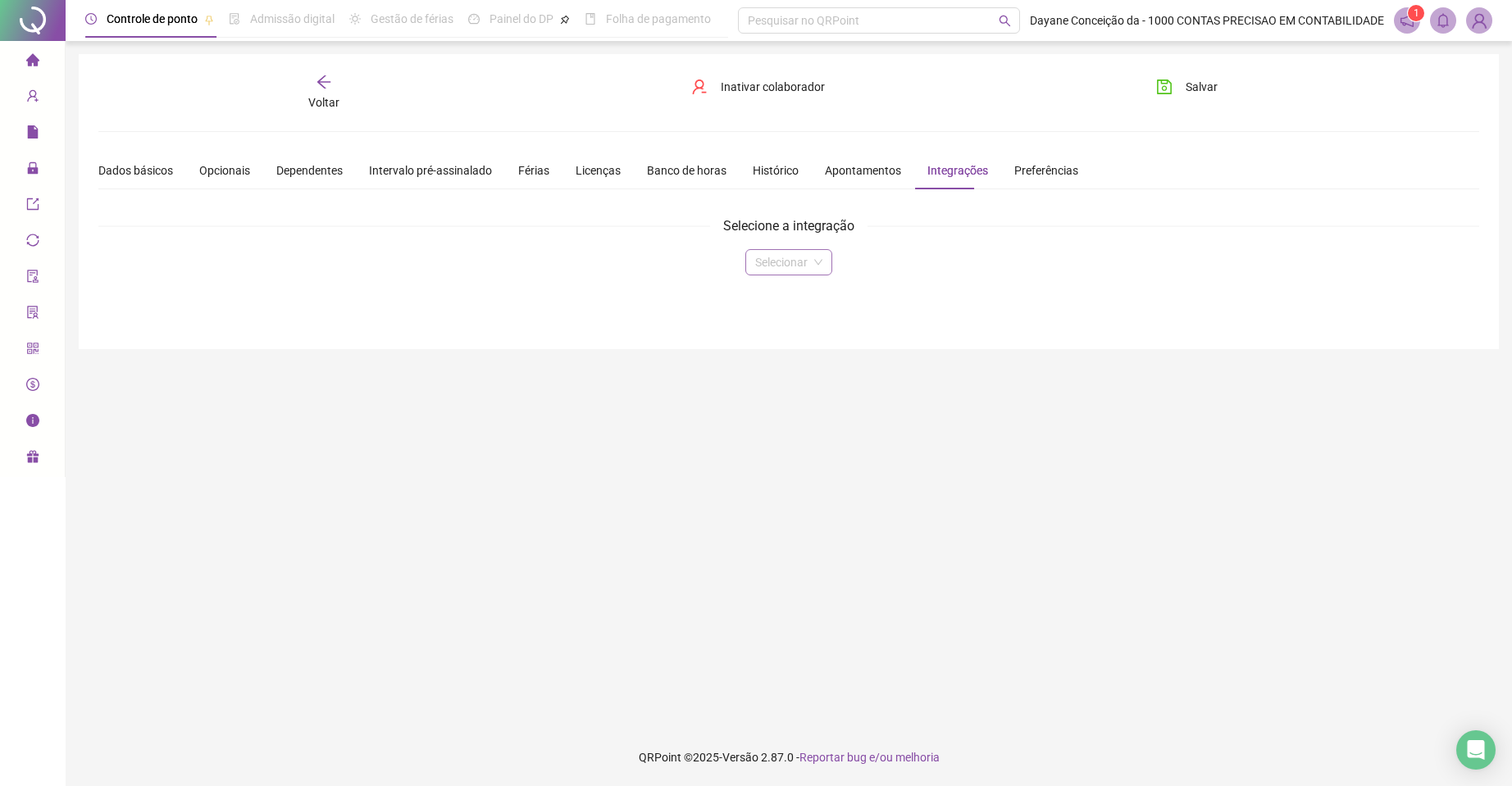 click on "Selecionar" at bounding box center (789, 262) 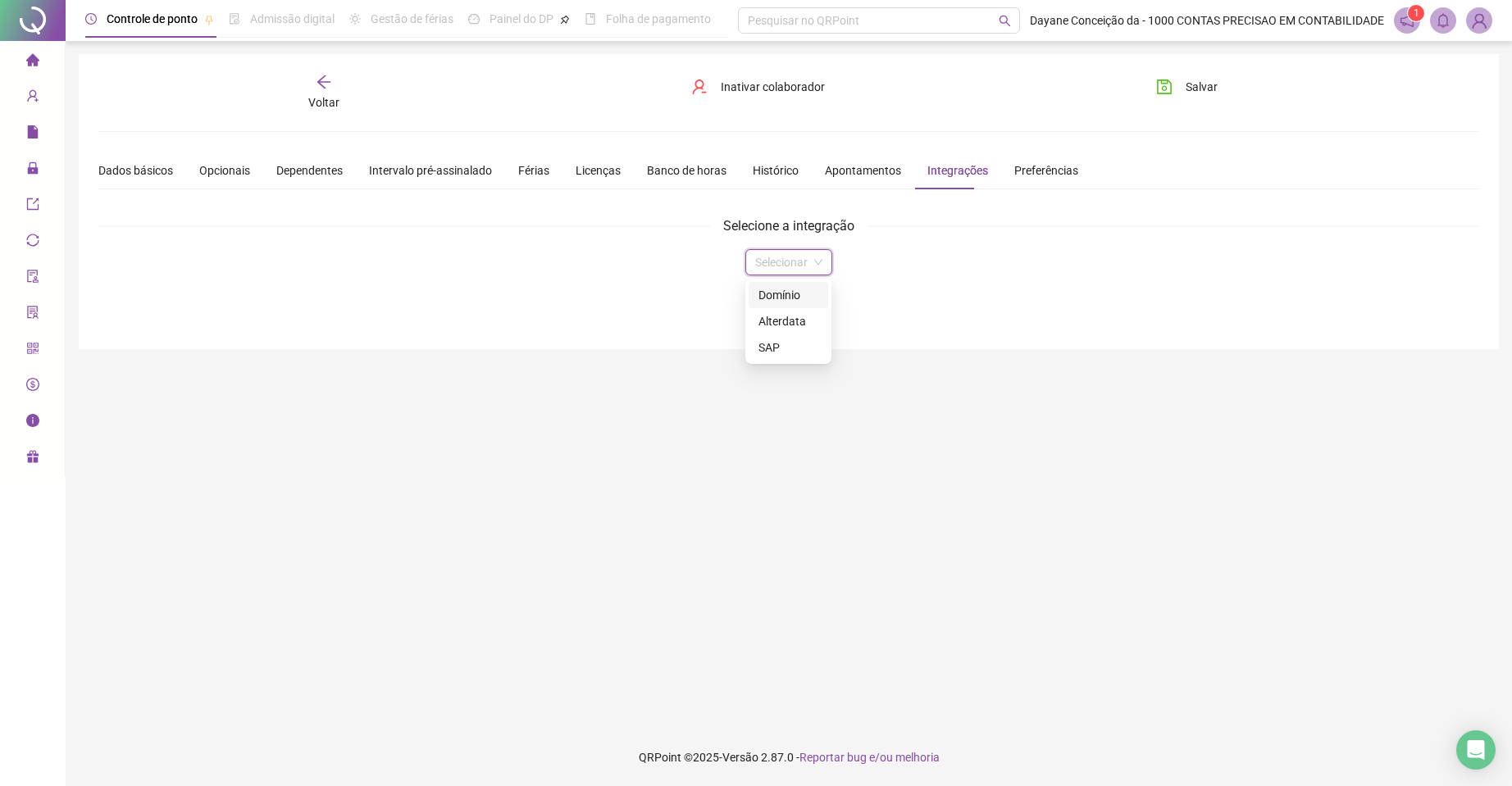 click on "Domínio" at bounding box center [788, 295] 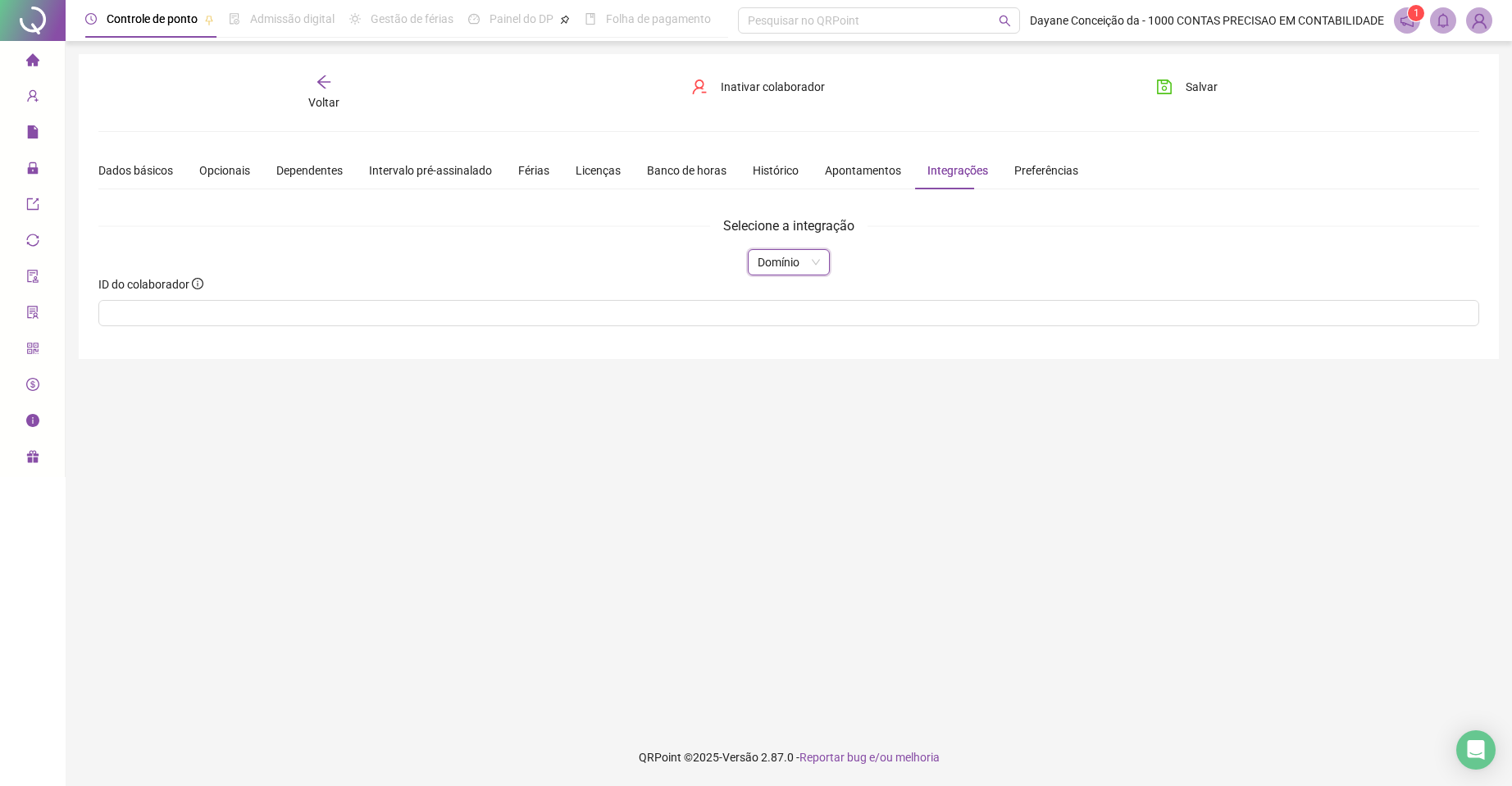 drag, startPoint x: 426, startPoint y: 384, endPoint x: 401, endPoint y: 328, distance: 61.32699 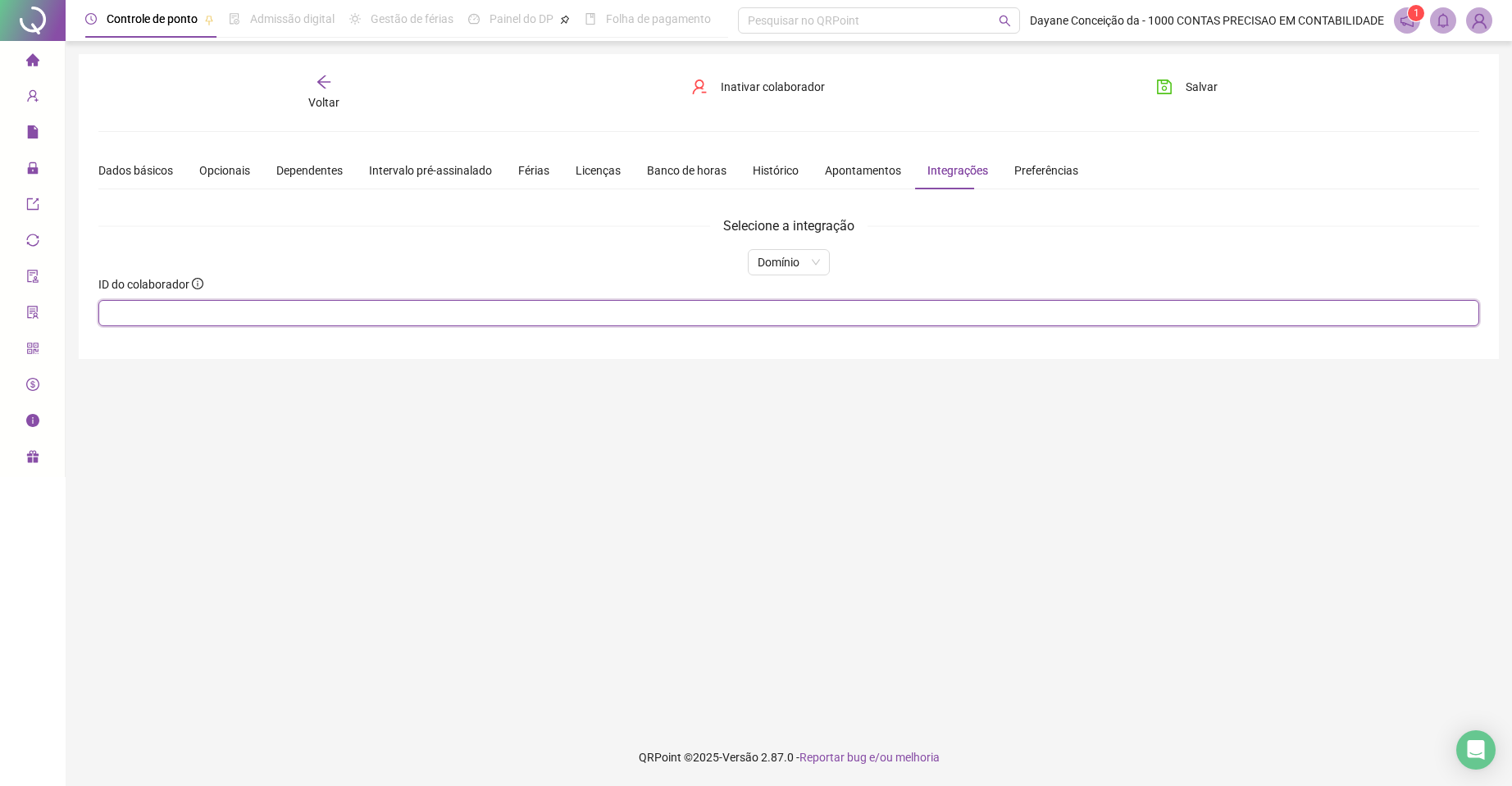 click at bounding box center [789, 313] 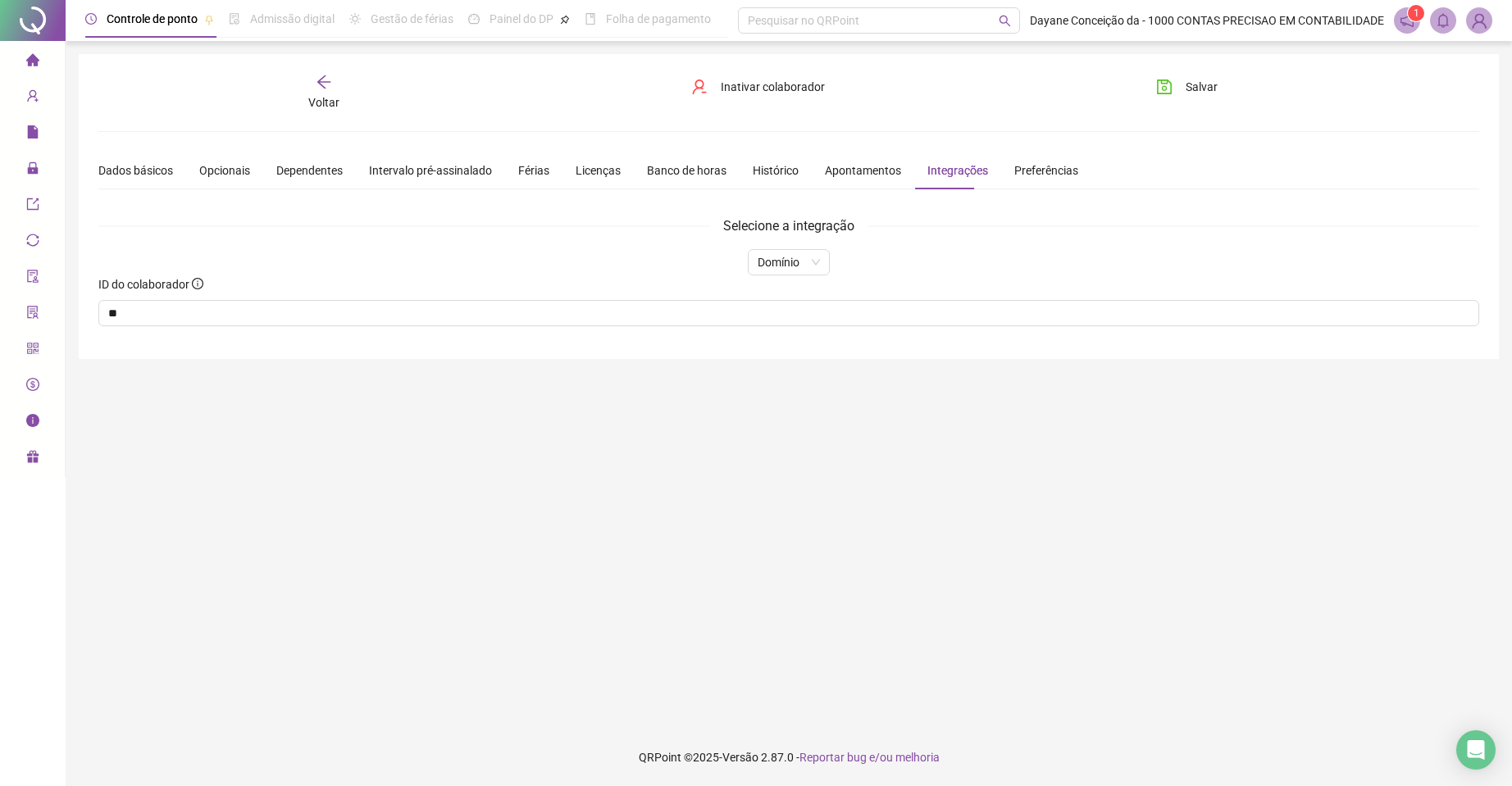 click on "**********" at bounding box center (789, 384) 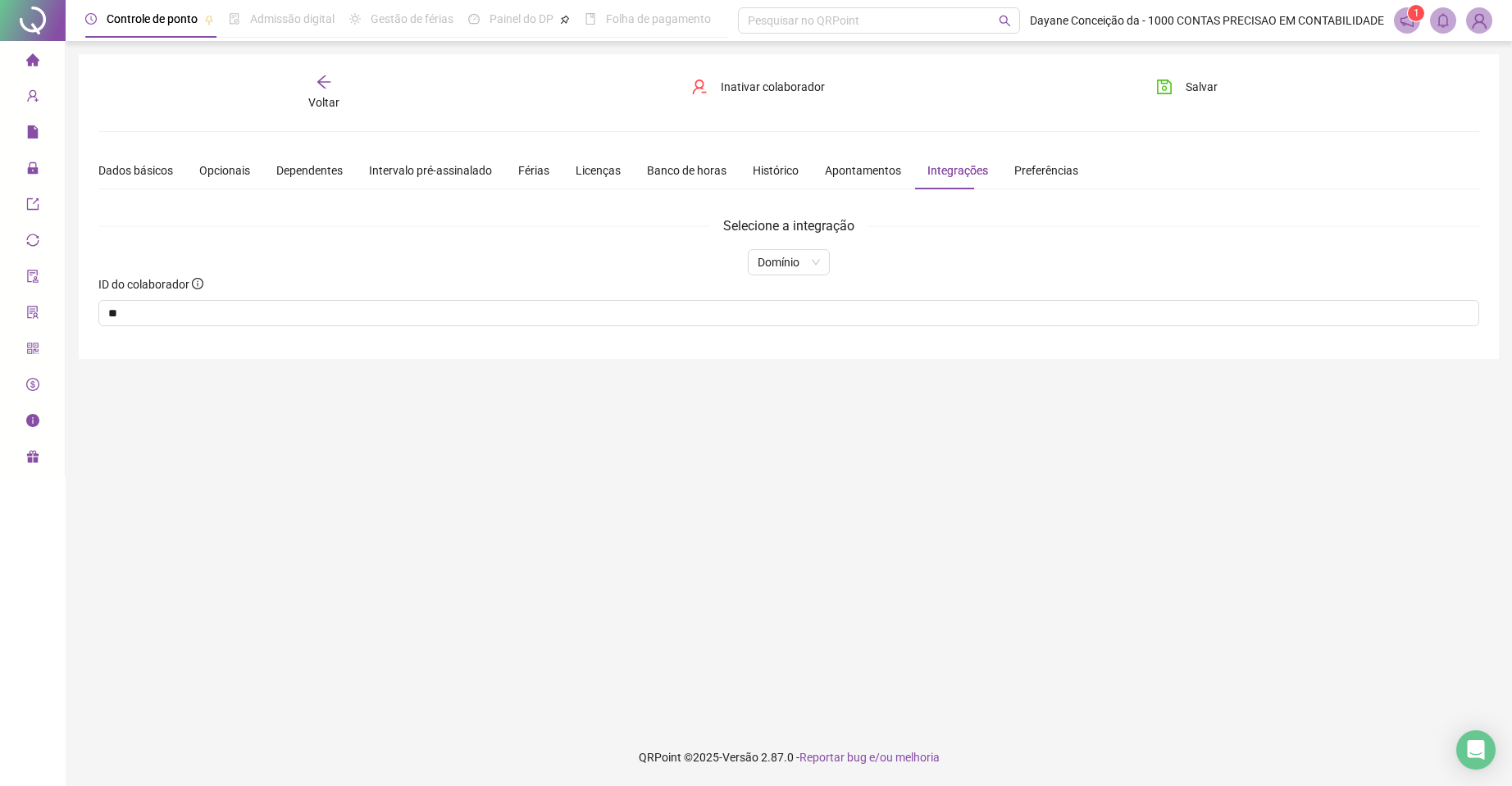 click on "**********" at bounding box center [789, 384] 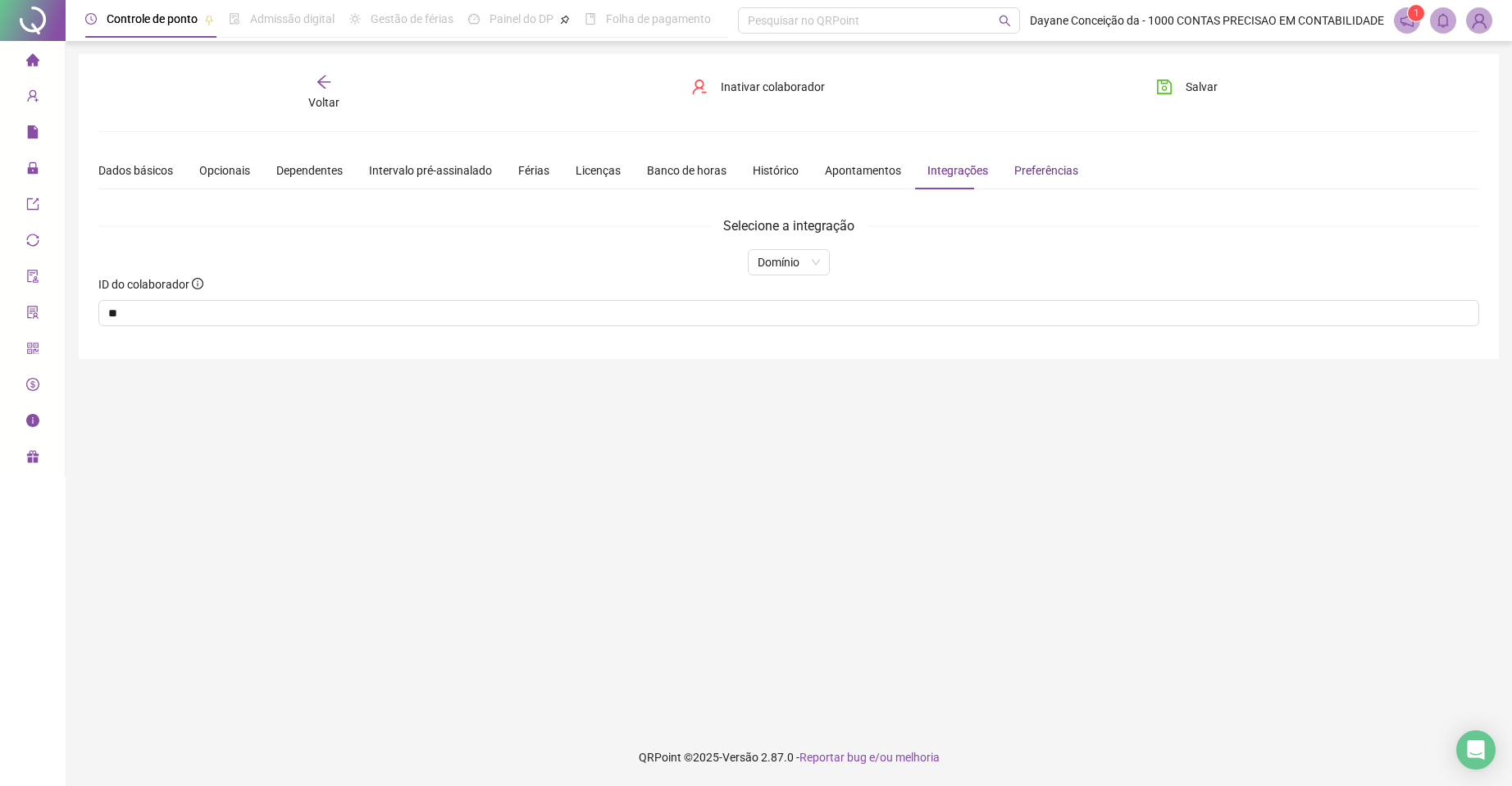 click on "Preferências" at bounding box center [1046, 170] 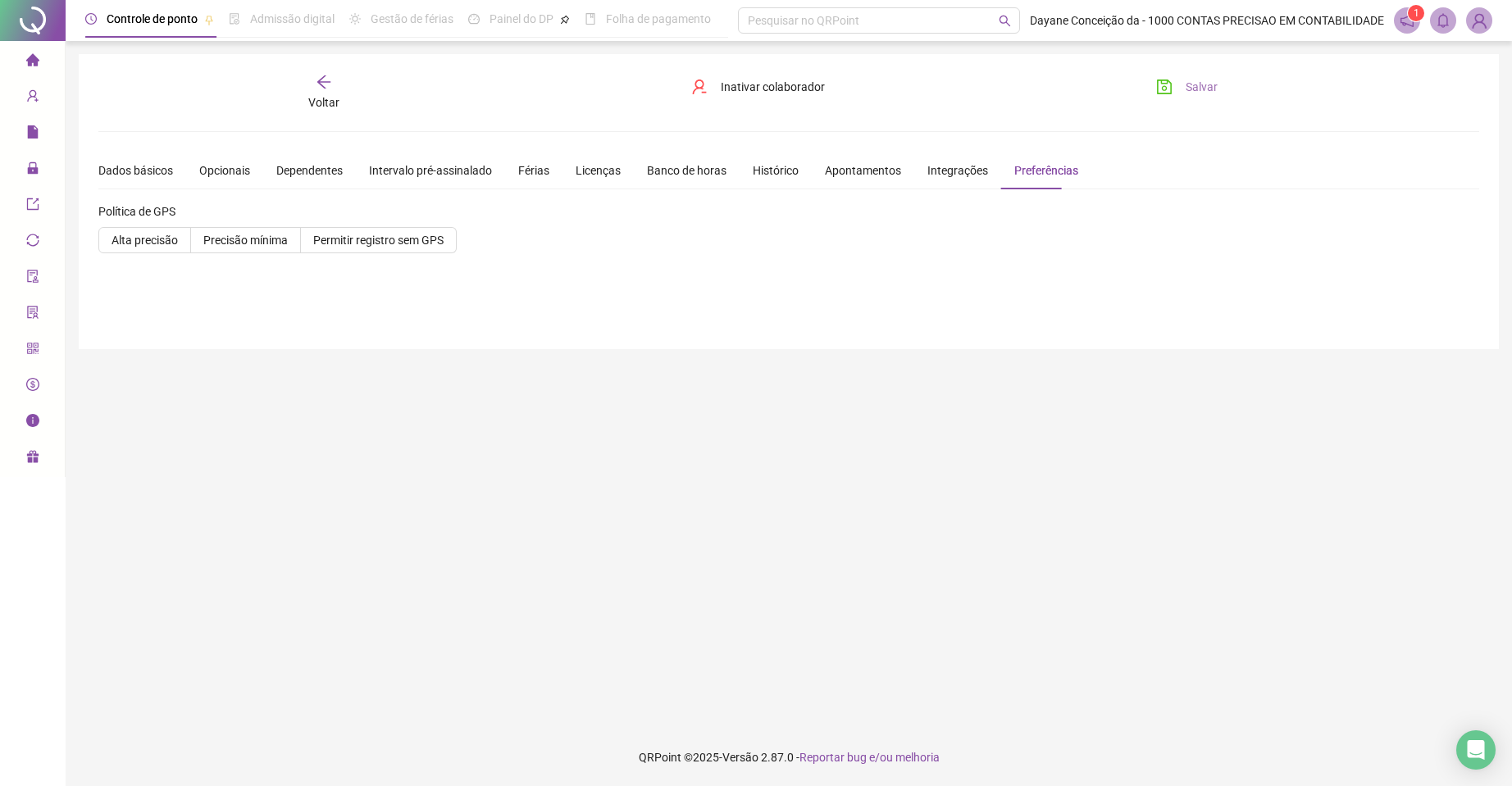 click on "Salvar" at bounding box center [1201, 87] 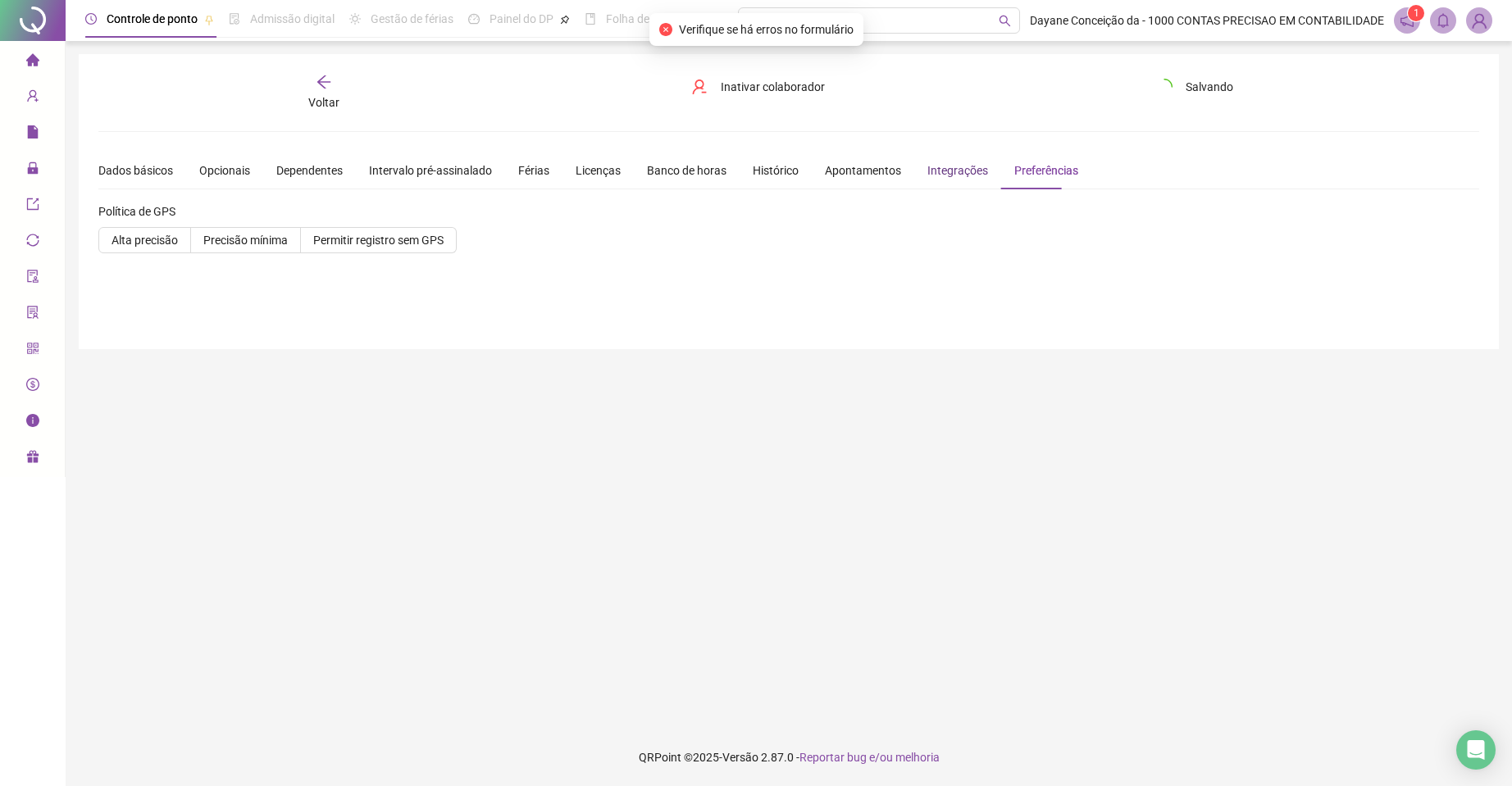 click on "Integrações" at bounding box center [958, 170] 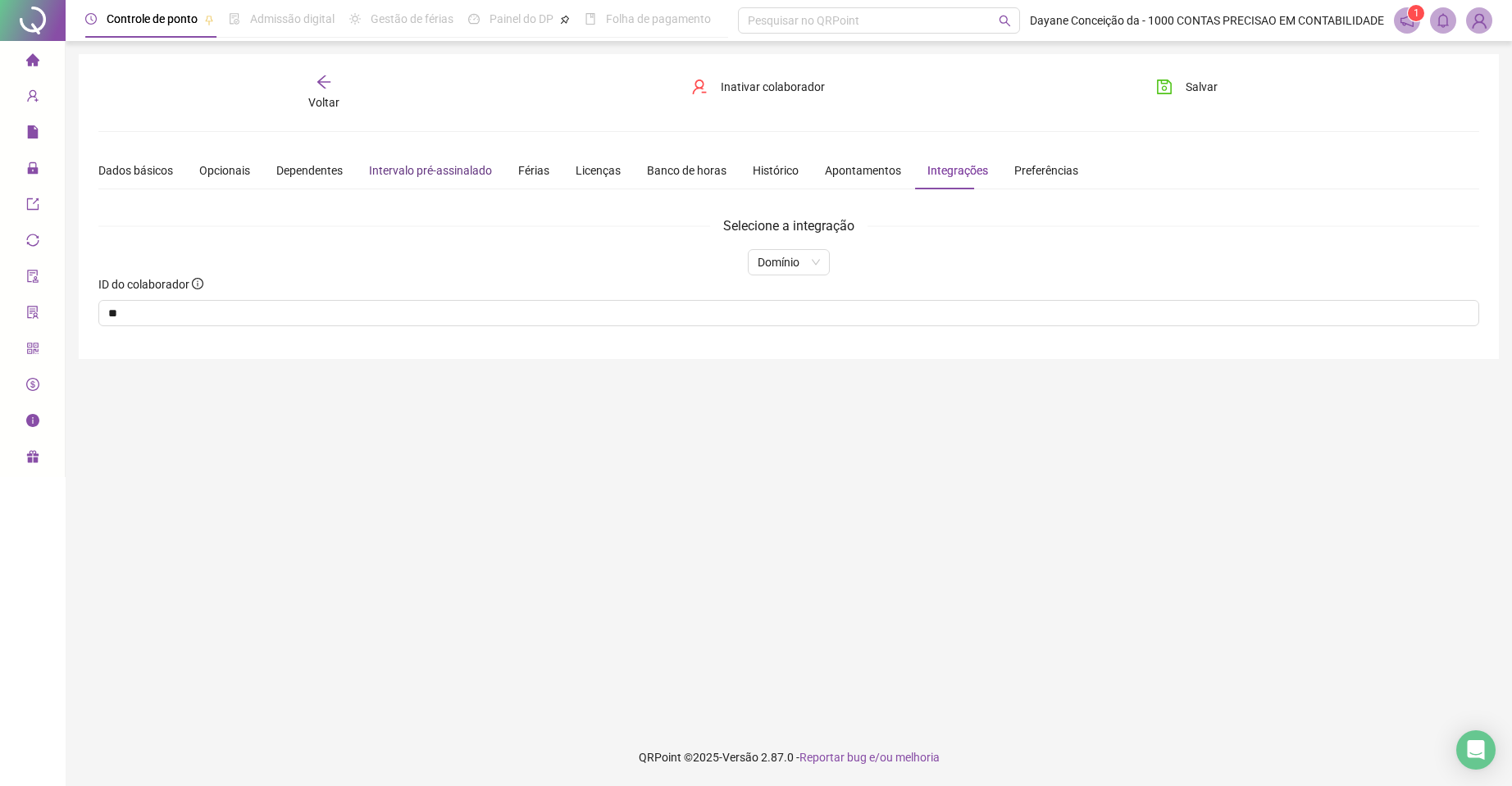 click on "Intervalo pré-assinalado" at bounding box center [430, 170] 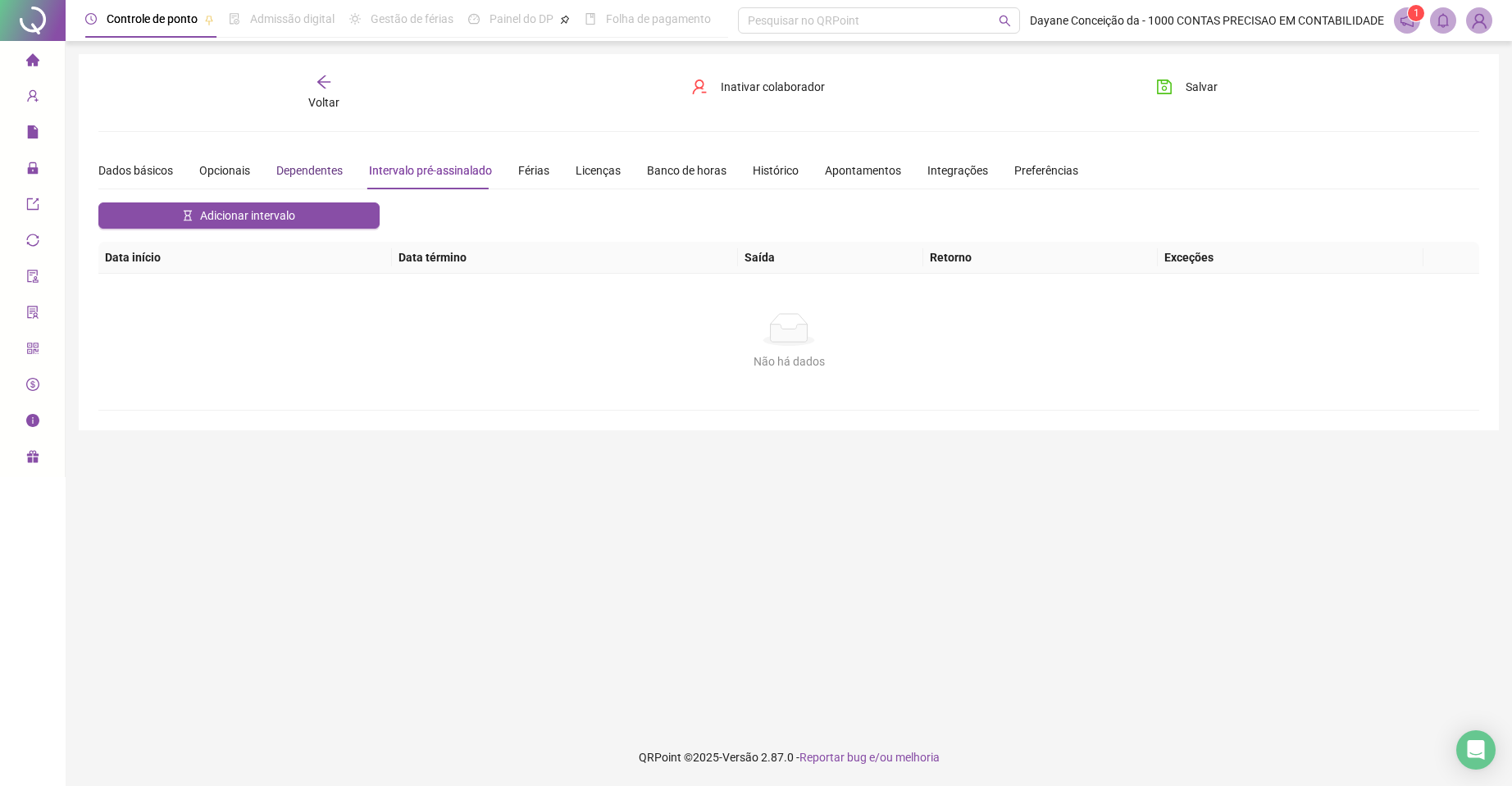 click on "Dependentes" at bounding box center (309, 170) 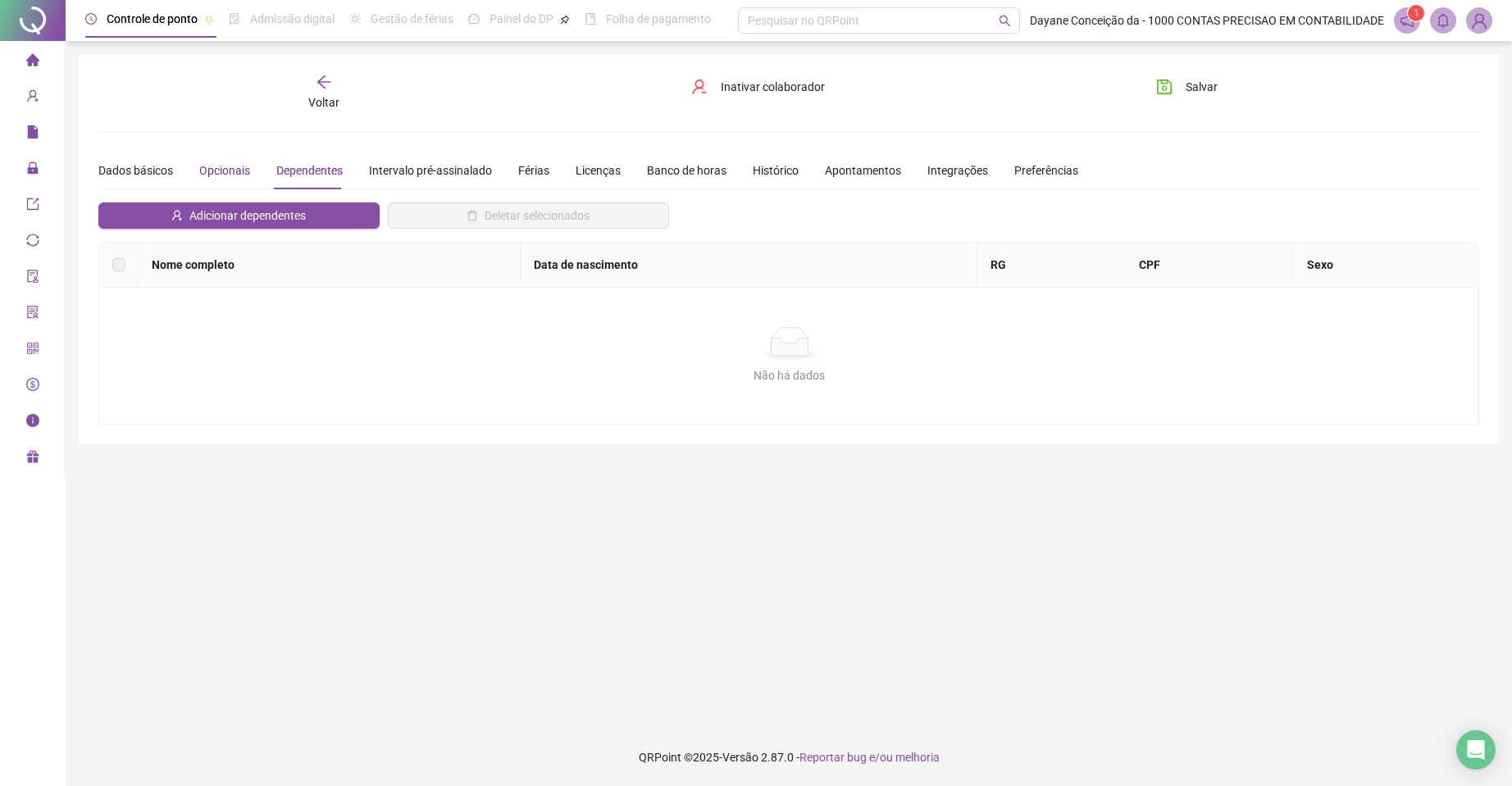 click on "Opcionais" at bounding box center (225, 170) 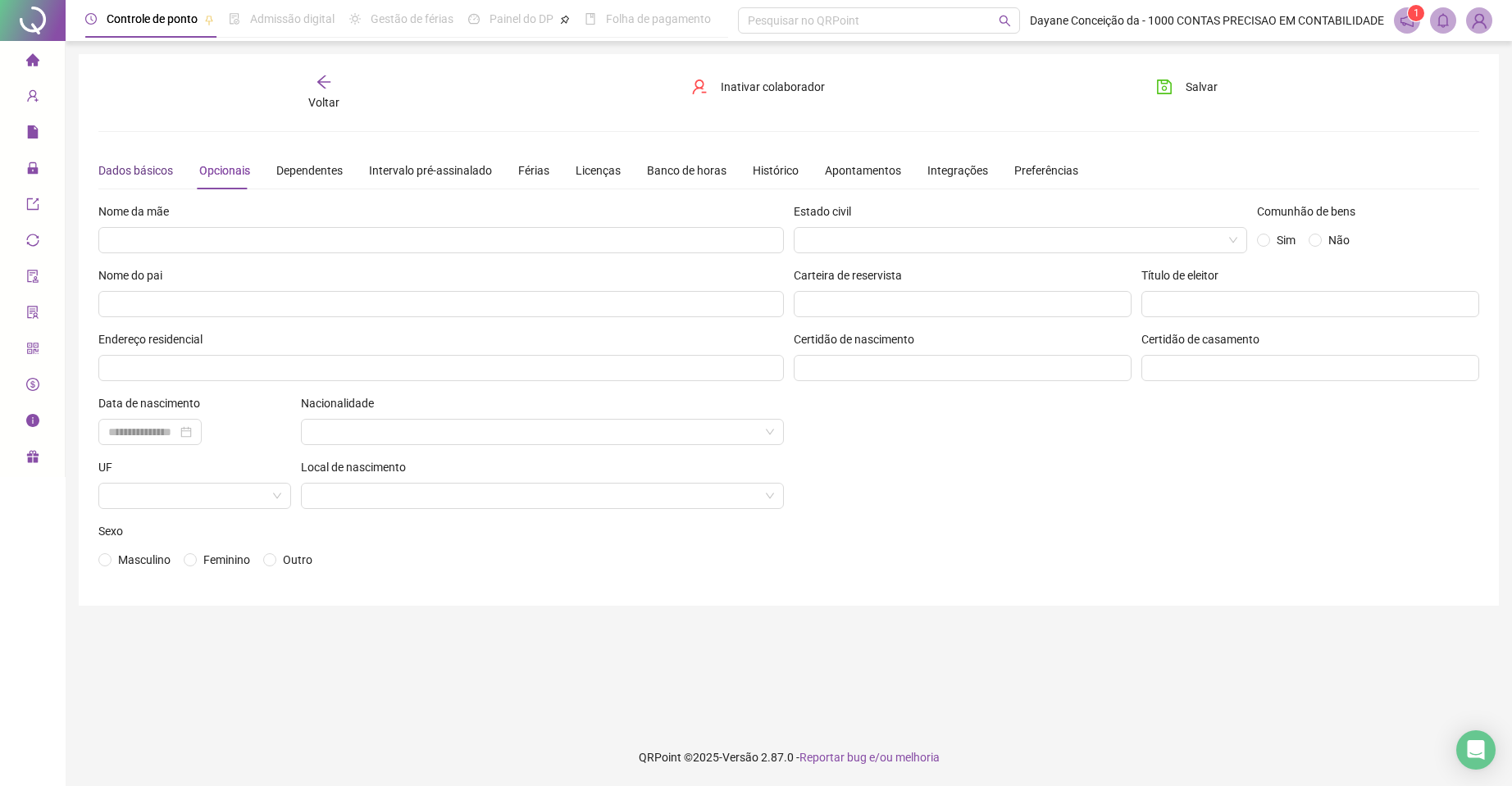 click on "Dados básicos" at bounding box center (135, 170) 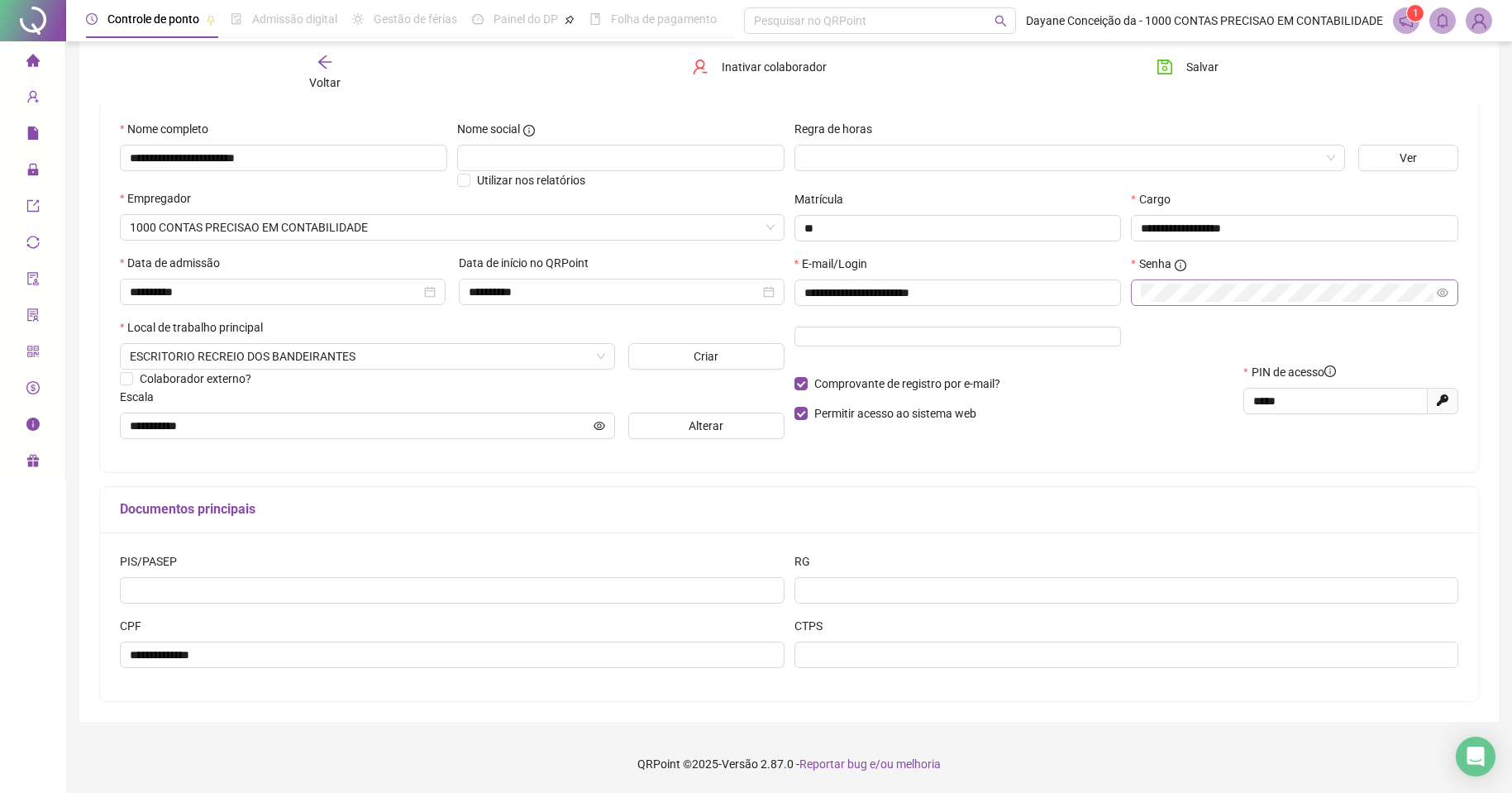 scroll, scrollTop: 0, scrollLeft: 0, axis: both 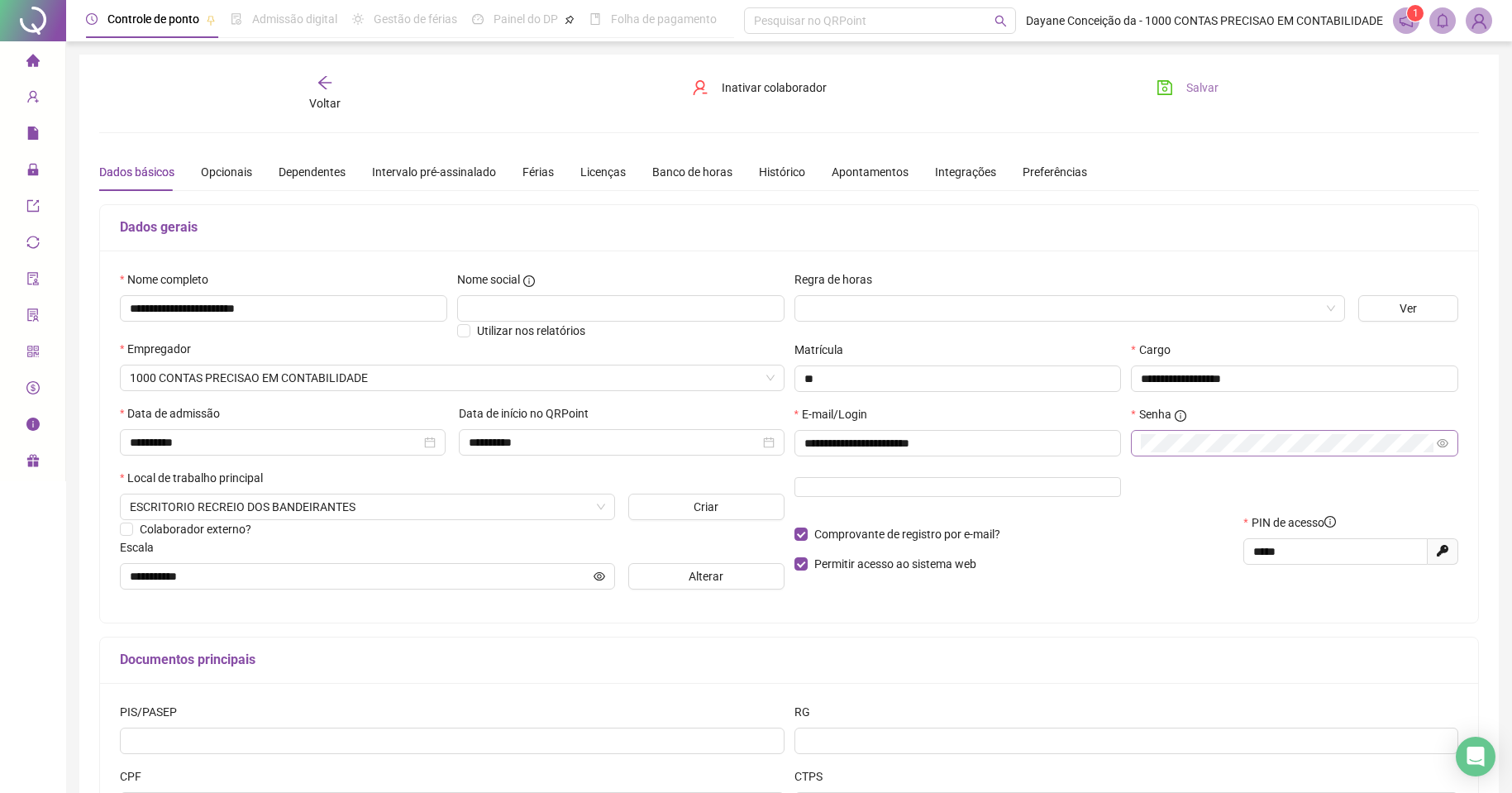 click on "Salvar" at bounding box center (1202, 88) 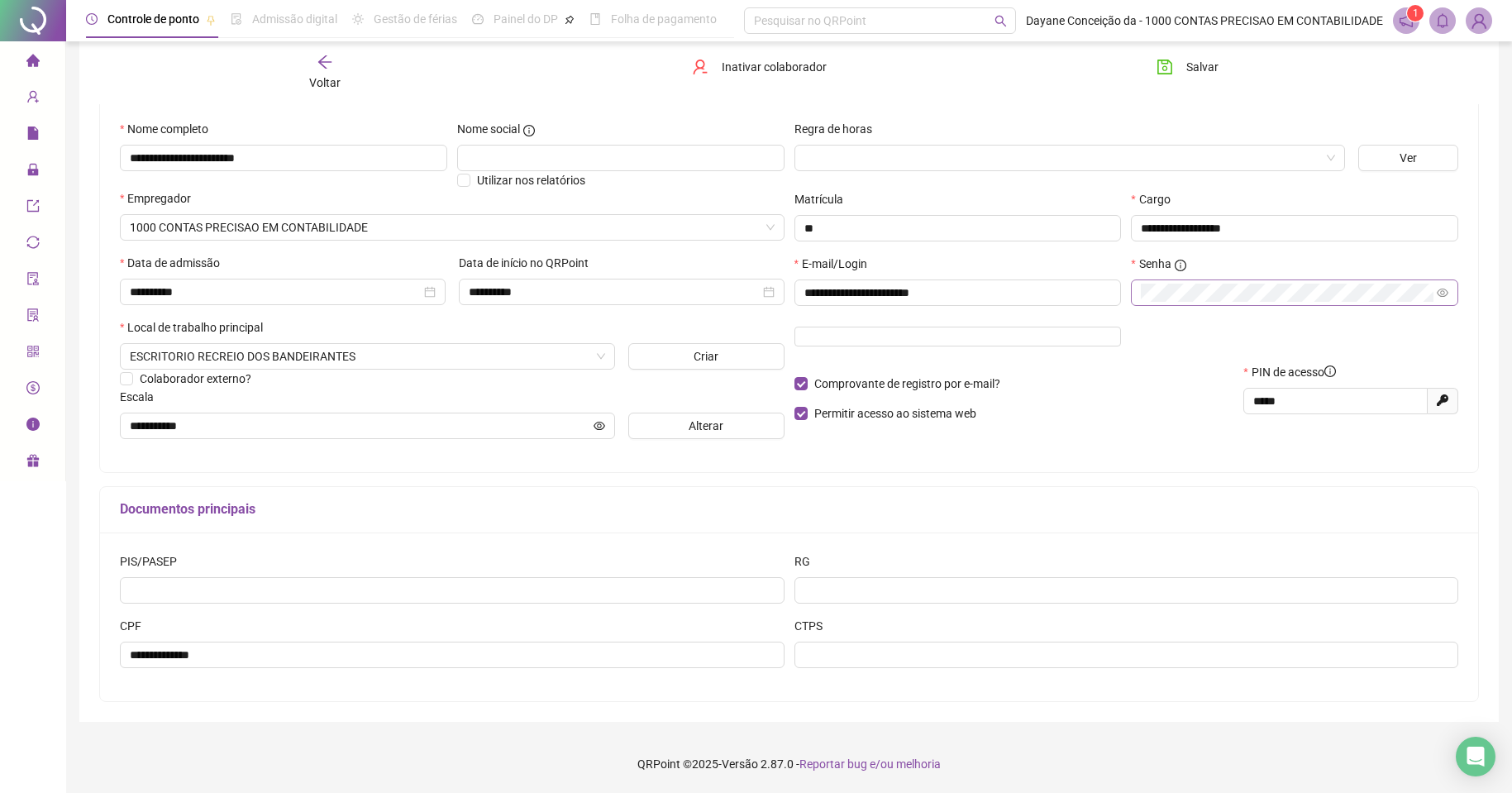 scroll, scrollTop: 0, scrollLeft: 0, axis: both 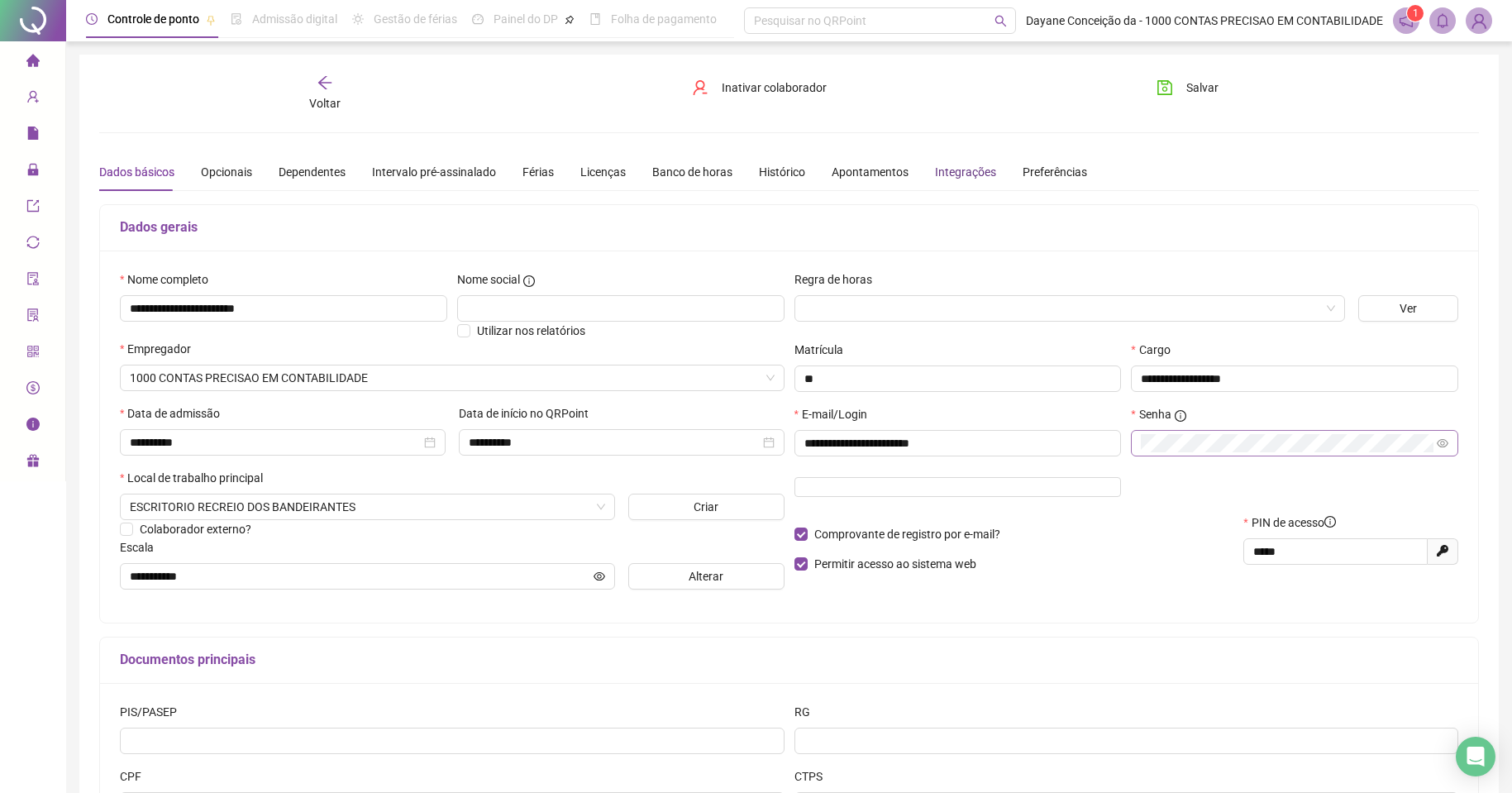 click on "Integrações" at bounding box center (966, 172) 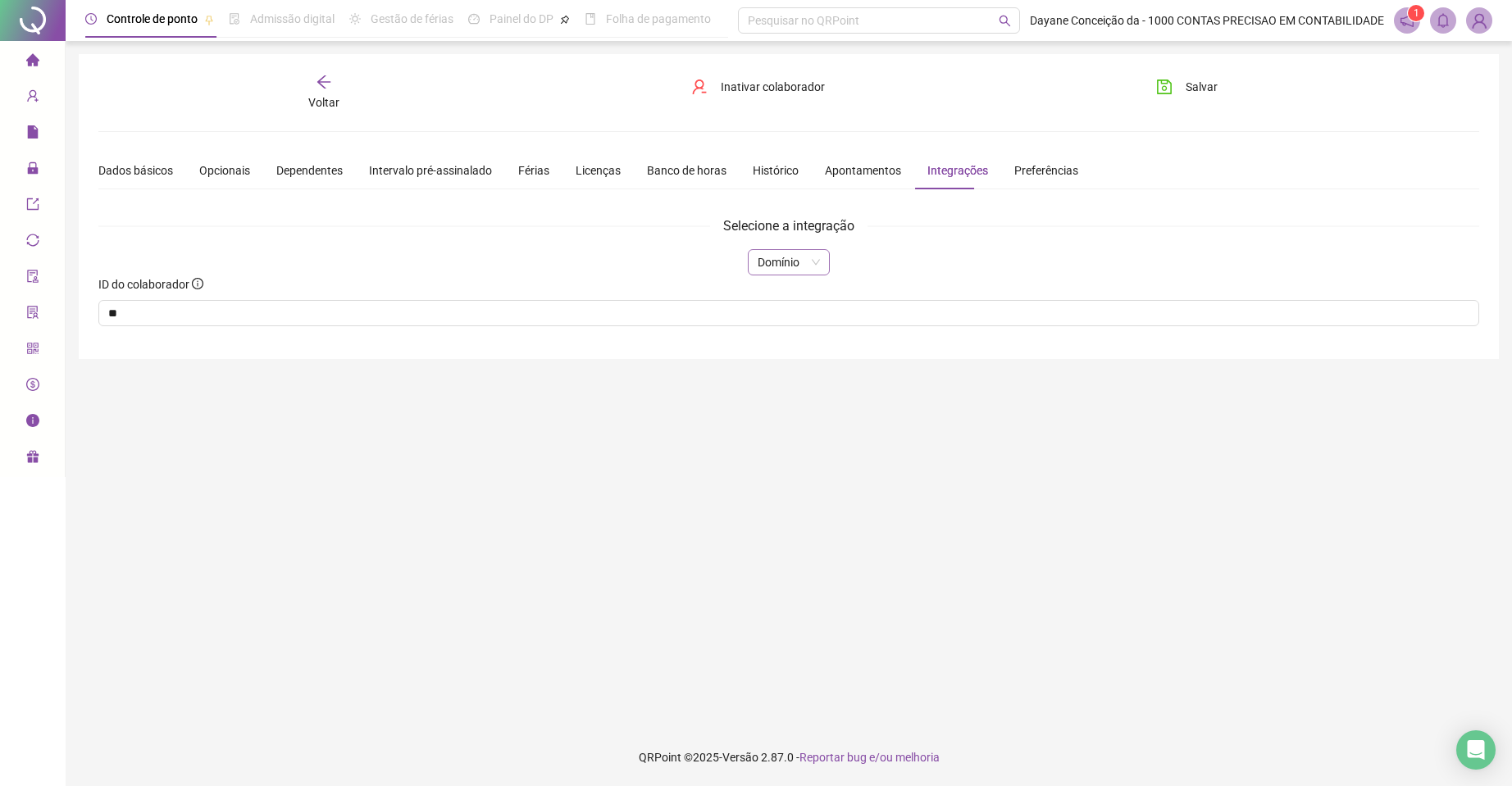 click on "Domínio" at bounding box center (789, 262) 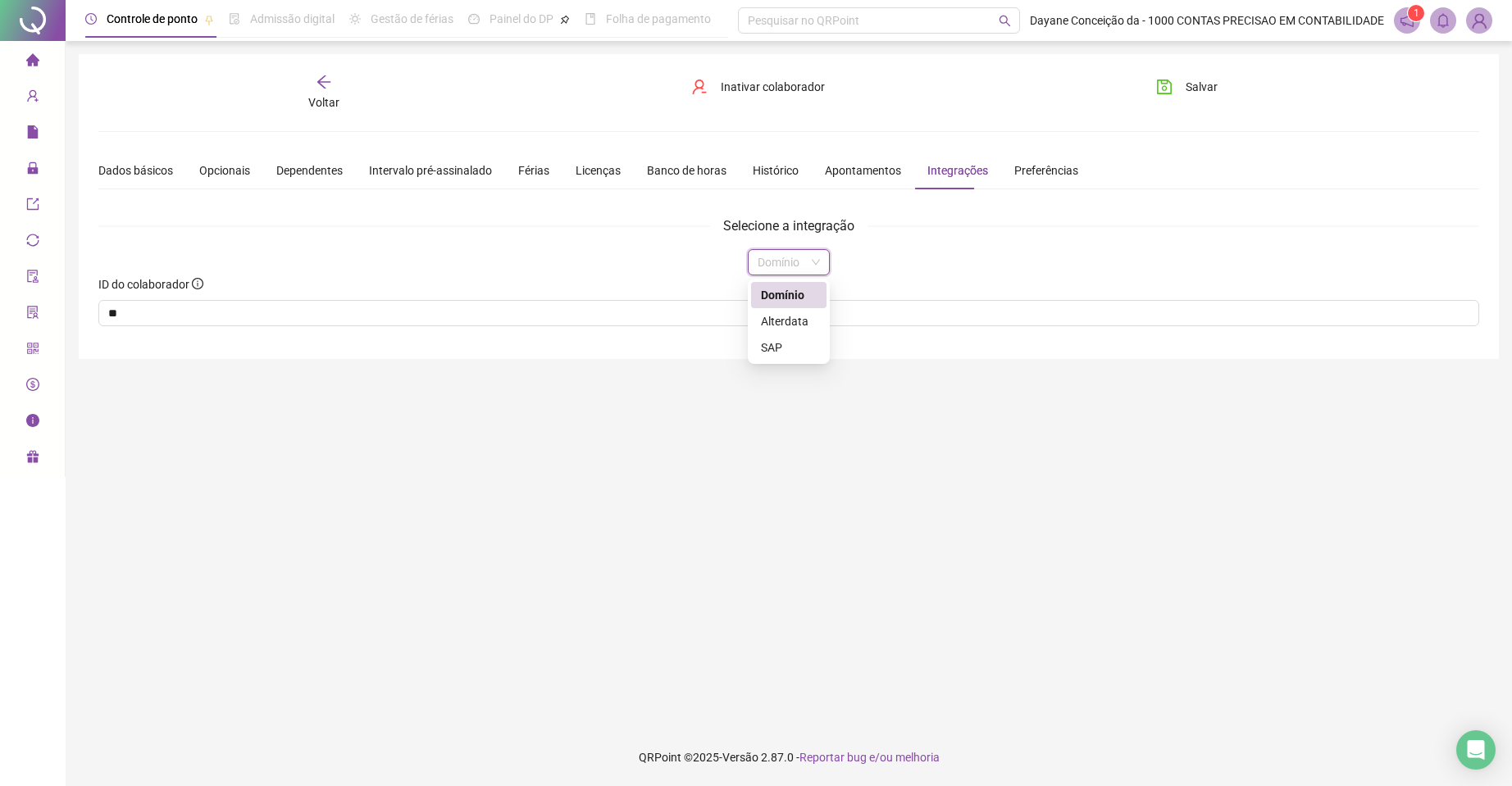 click on "Domínio" at bounding box center [789, 295] 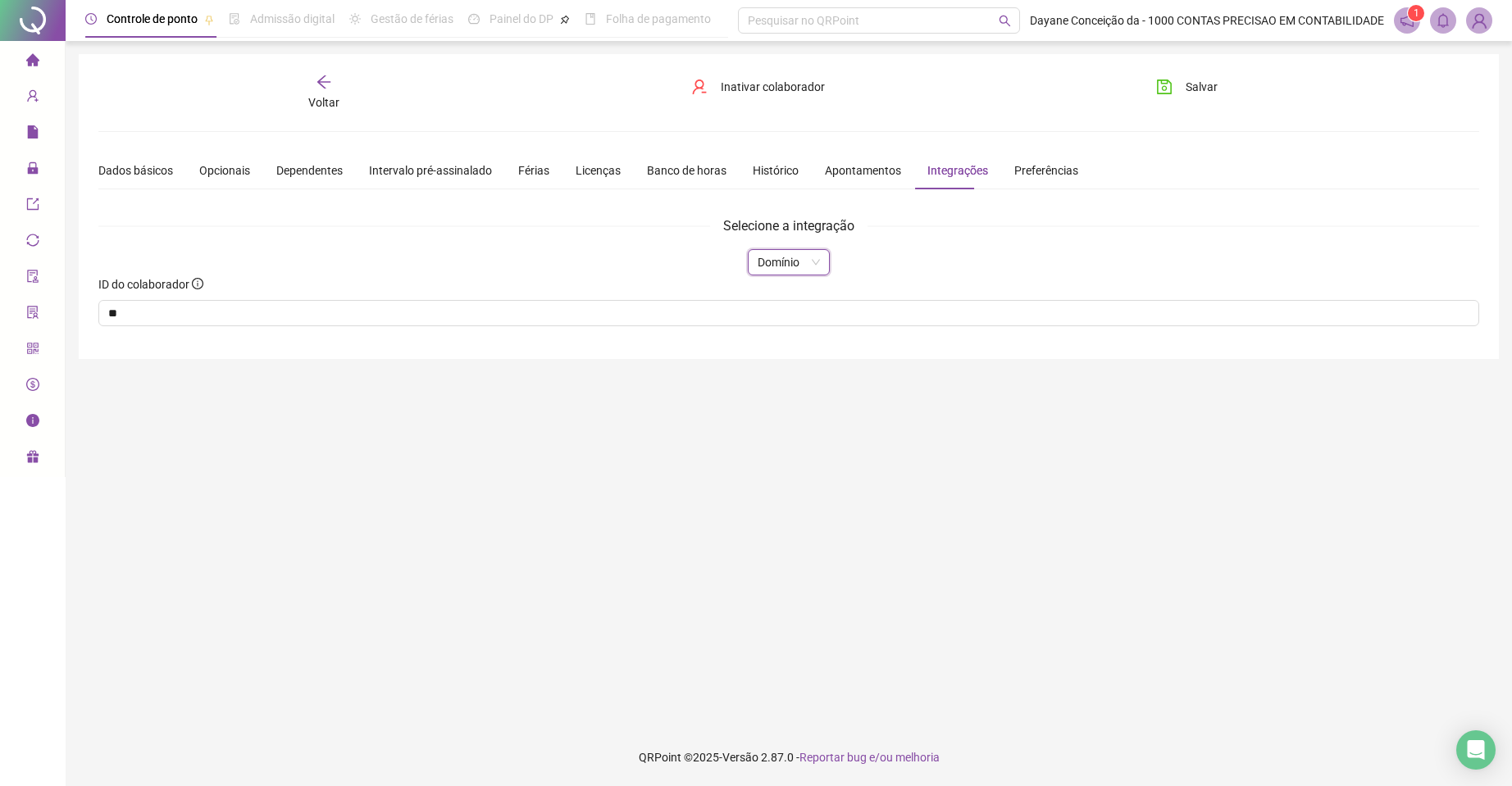 click on "Domínio" at bounding box center (789, 262) 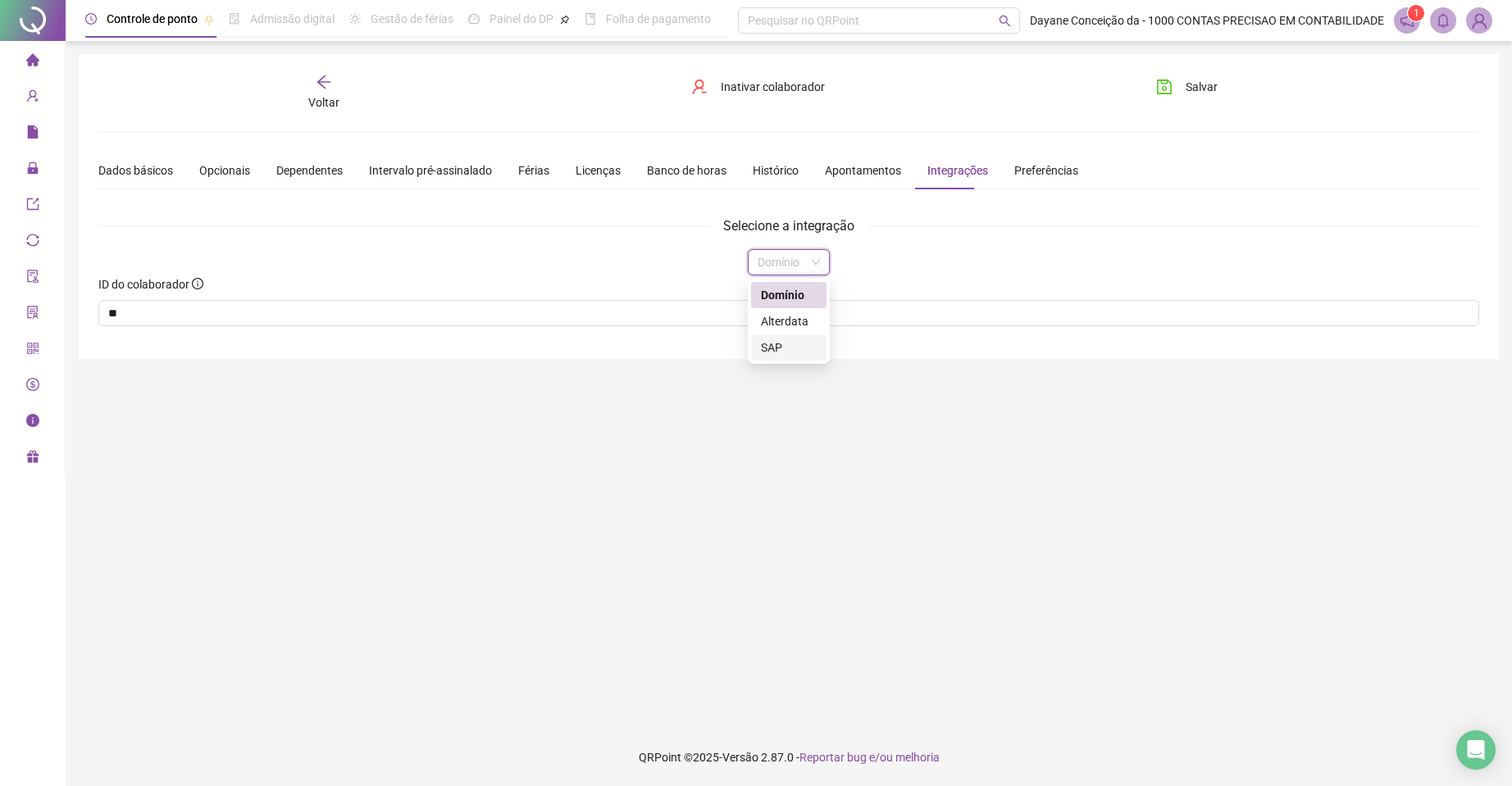 click on "**********" at bounding box center (789, 384) 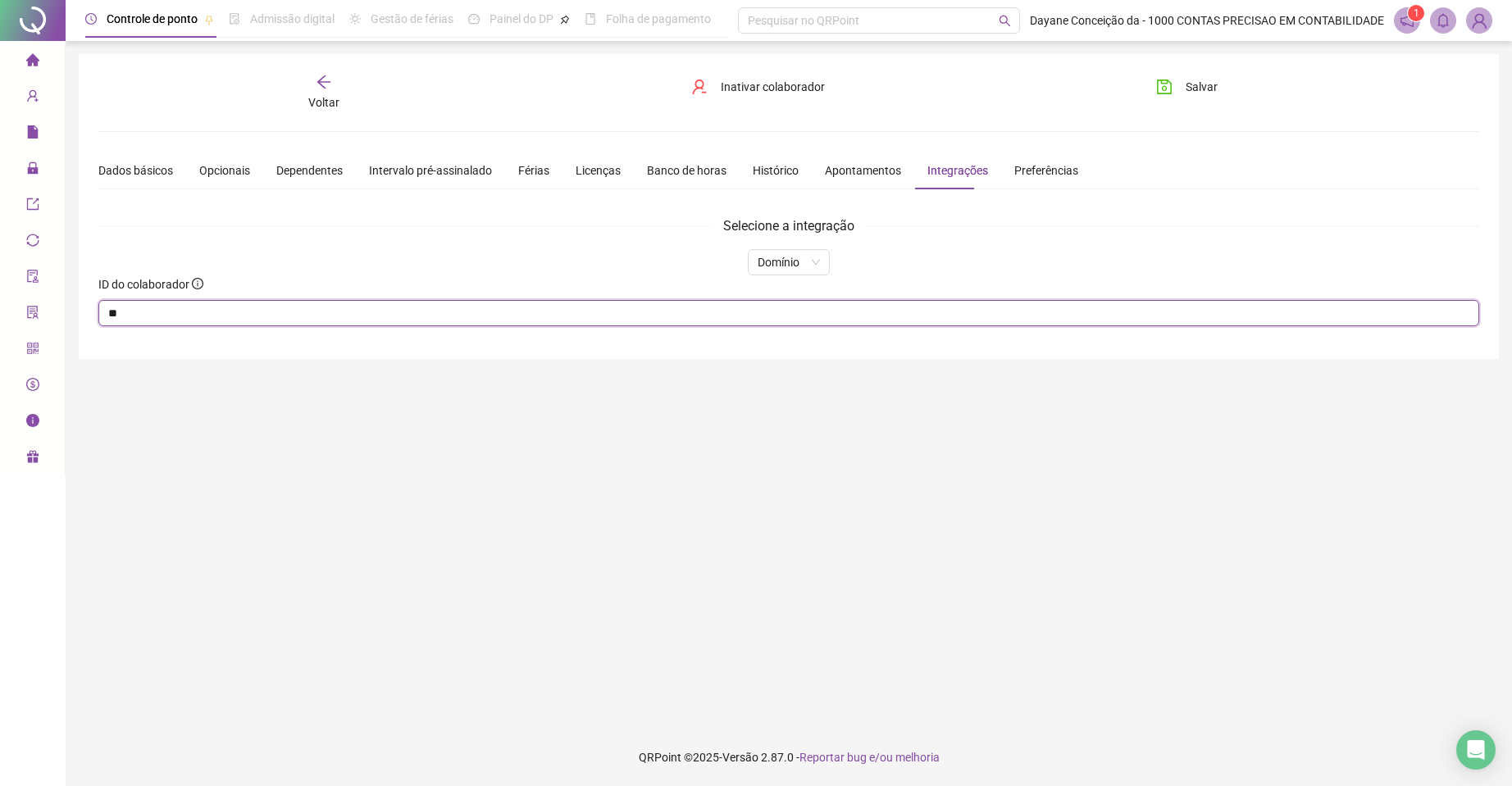 click on "**" at bounding box center (789, 313) 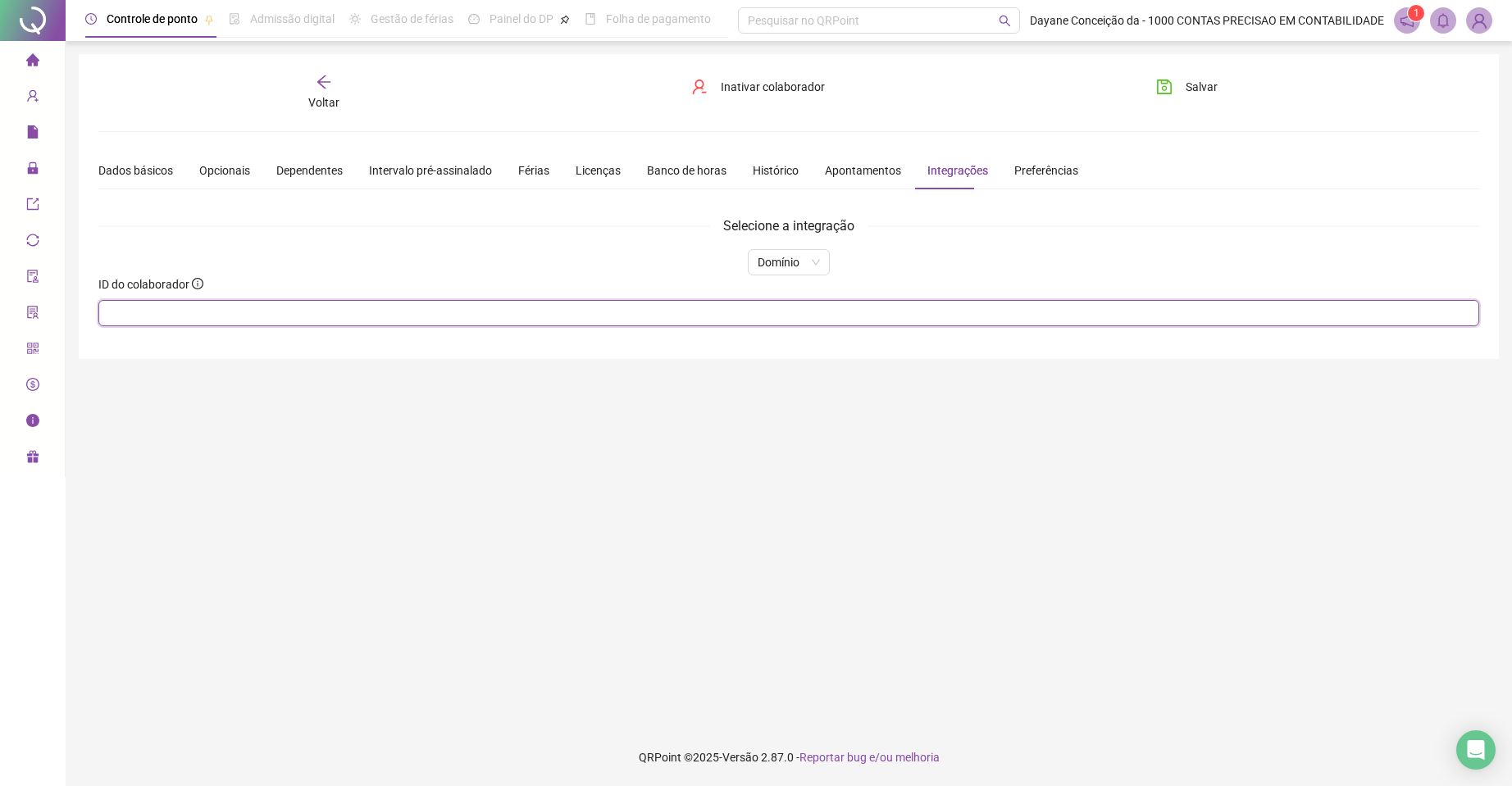 type 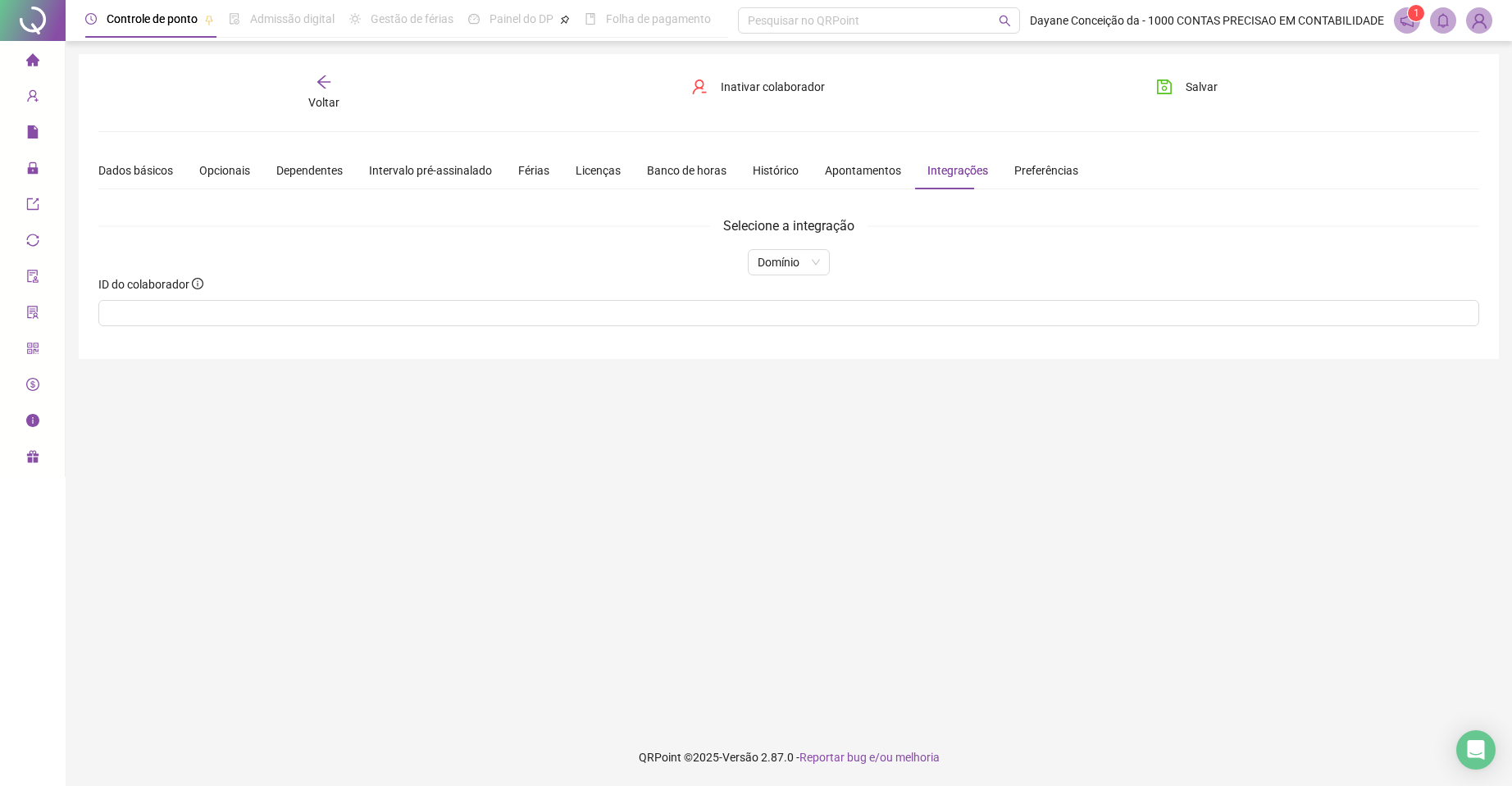 click on "**********" at bounding box center [789, 384] 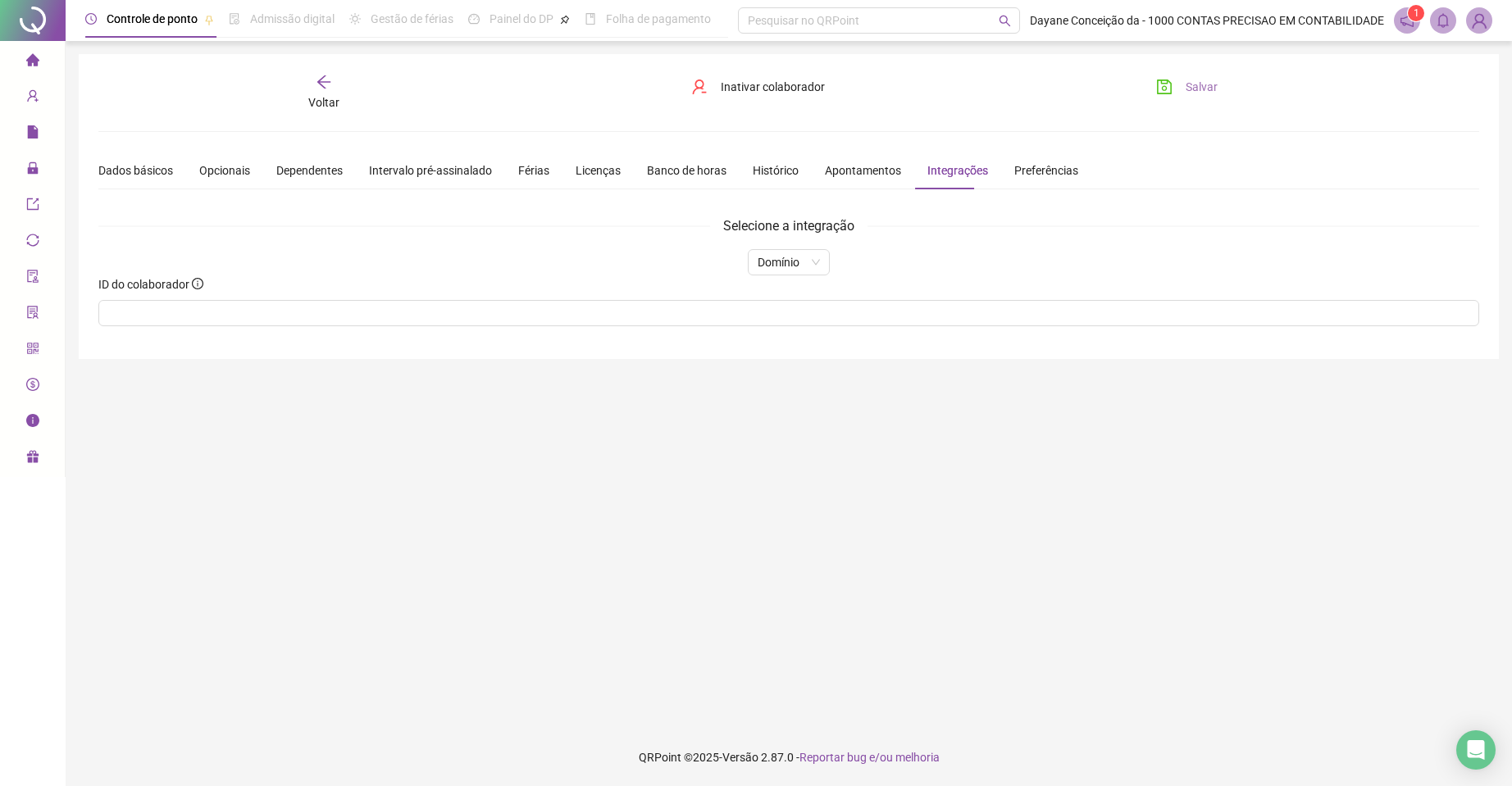 click on "Salvar" at bounding box center (1186, 87) 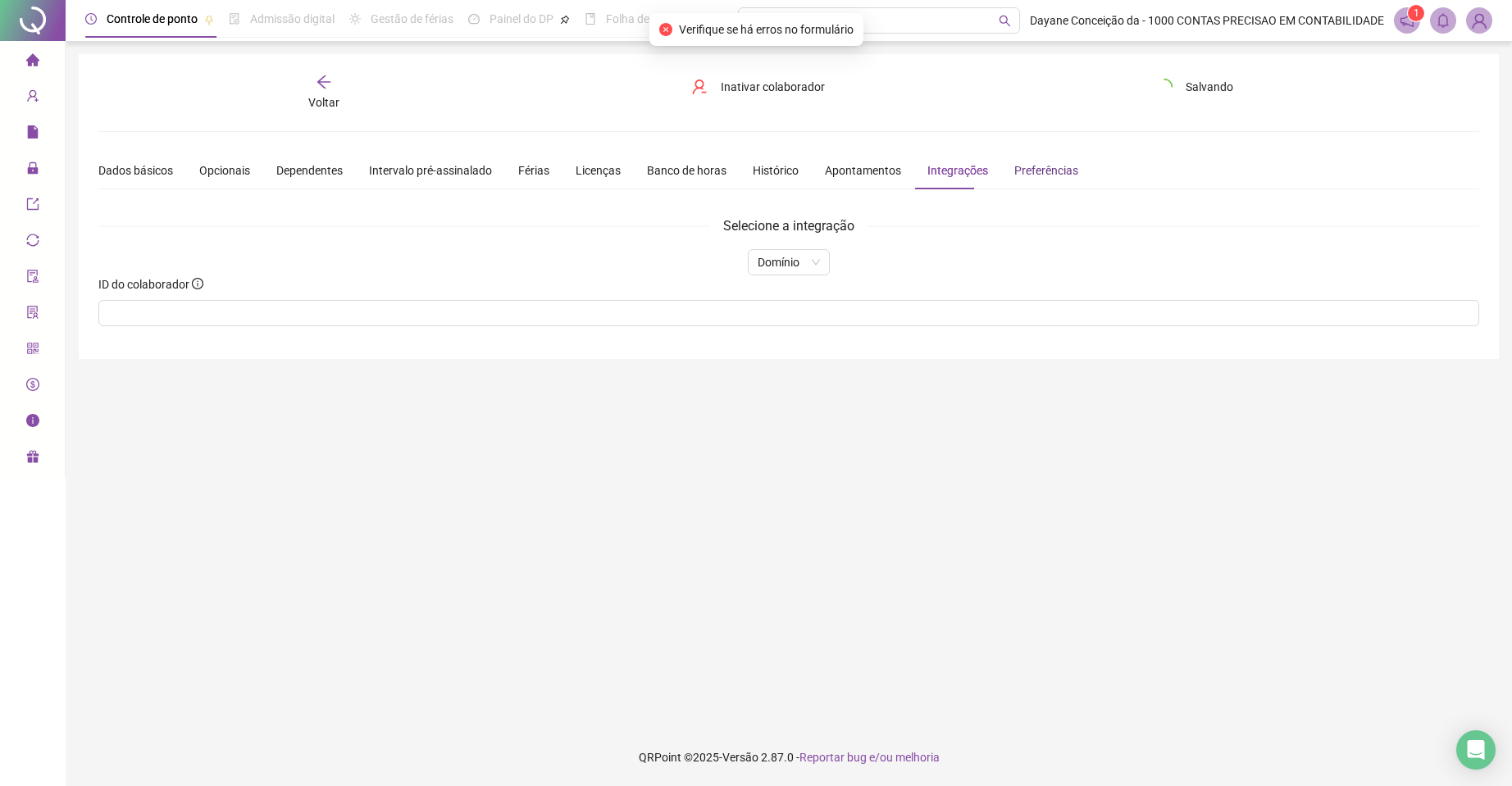 click on "Preferências" at bounding box center [1046, 170] 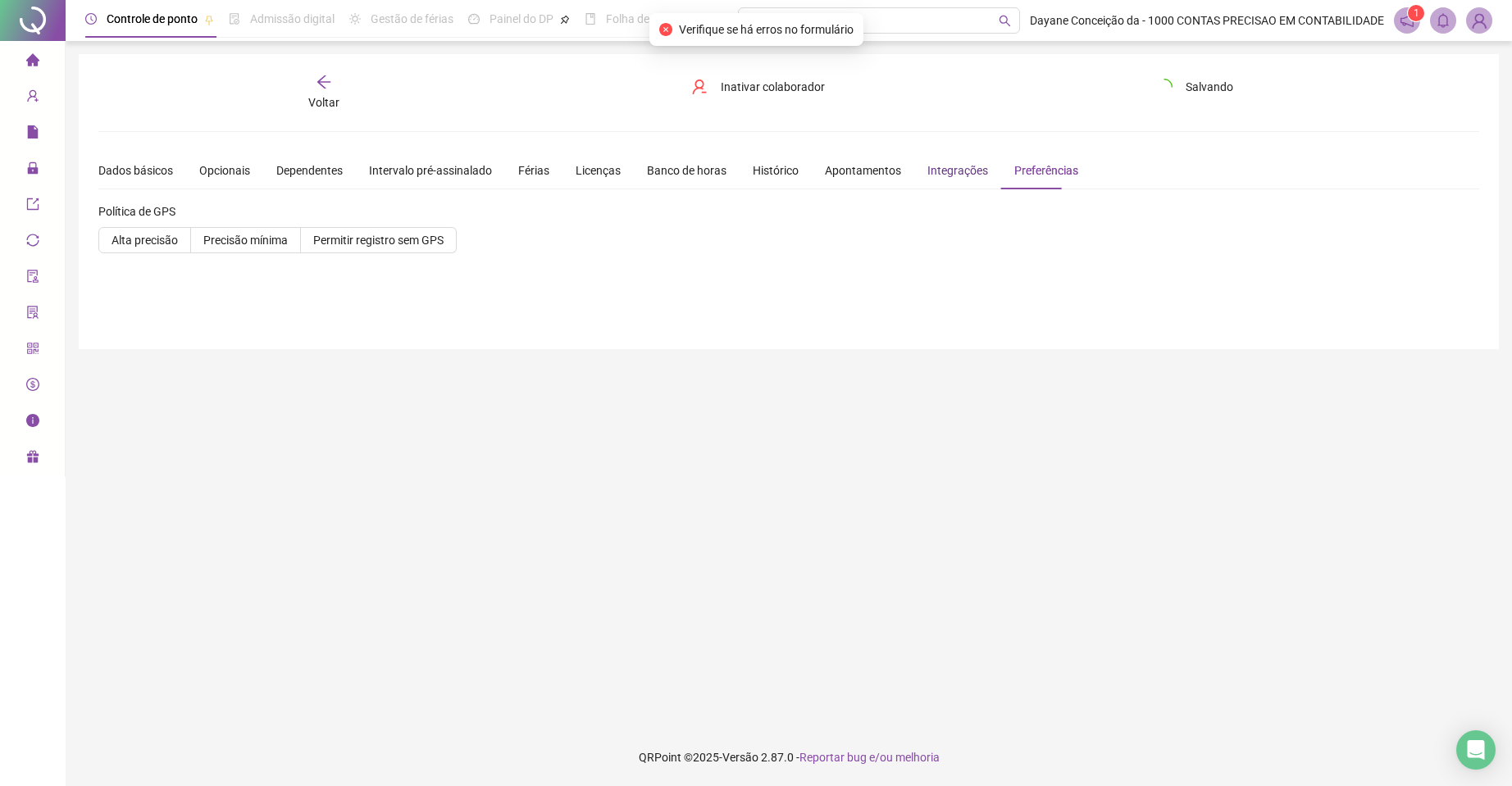 click on "Integrações" at bounding box center [958, 170] 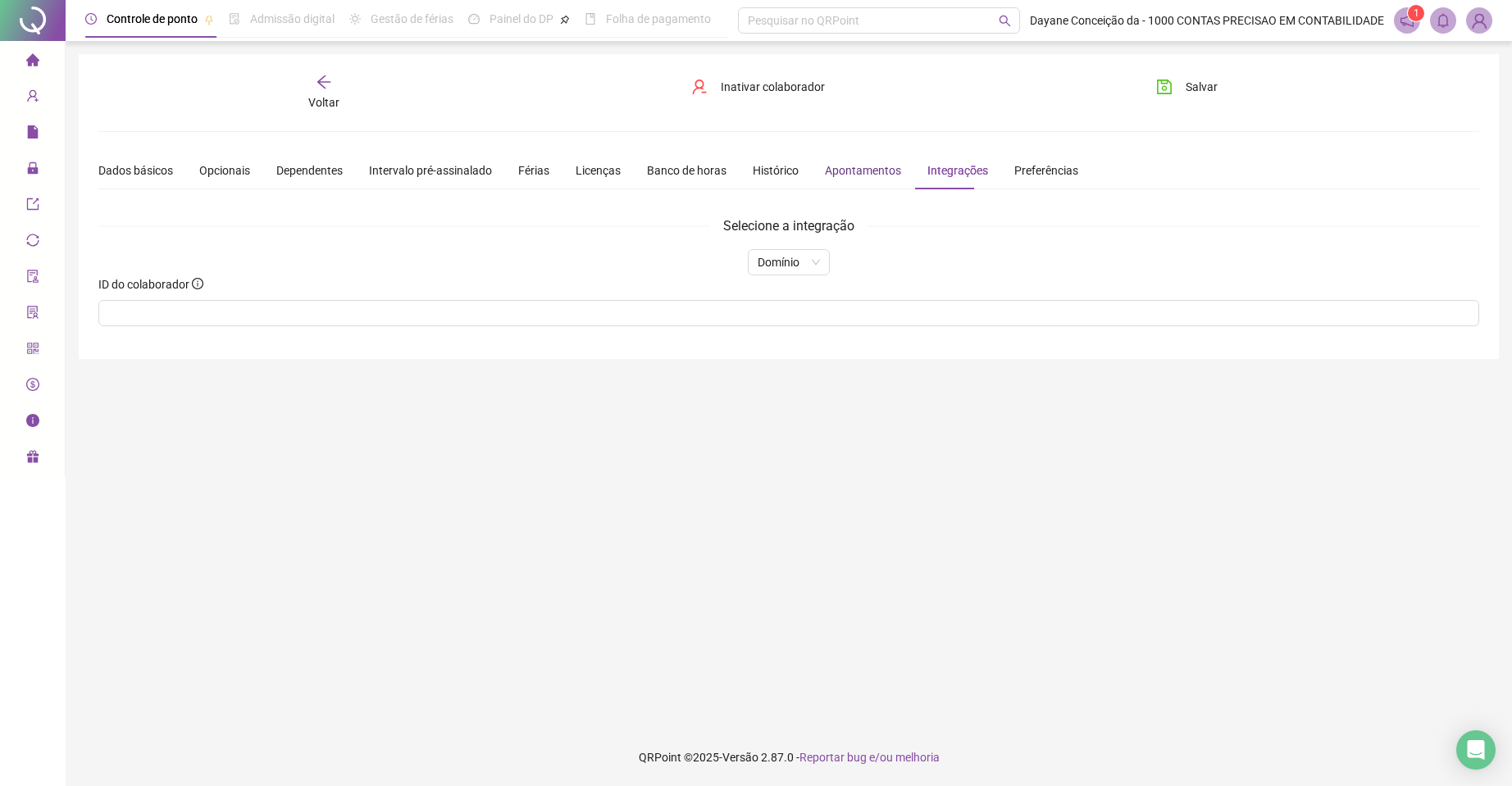 click on "Apontamentos" at bounding box center (863, 170) 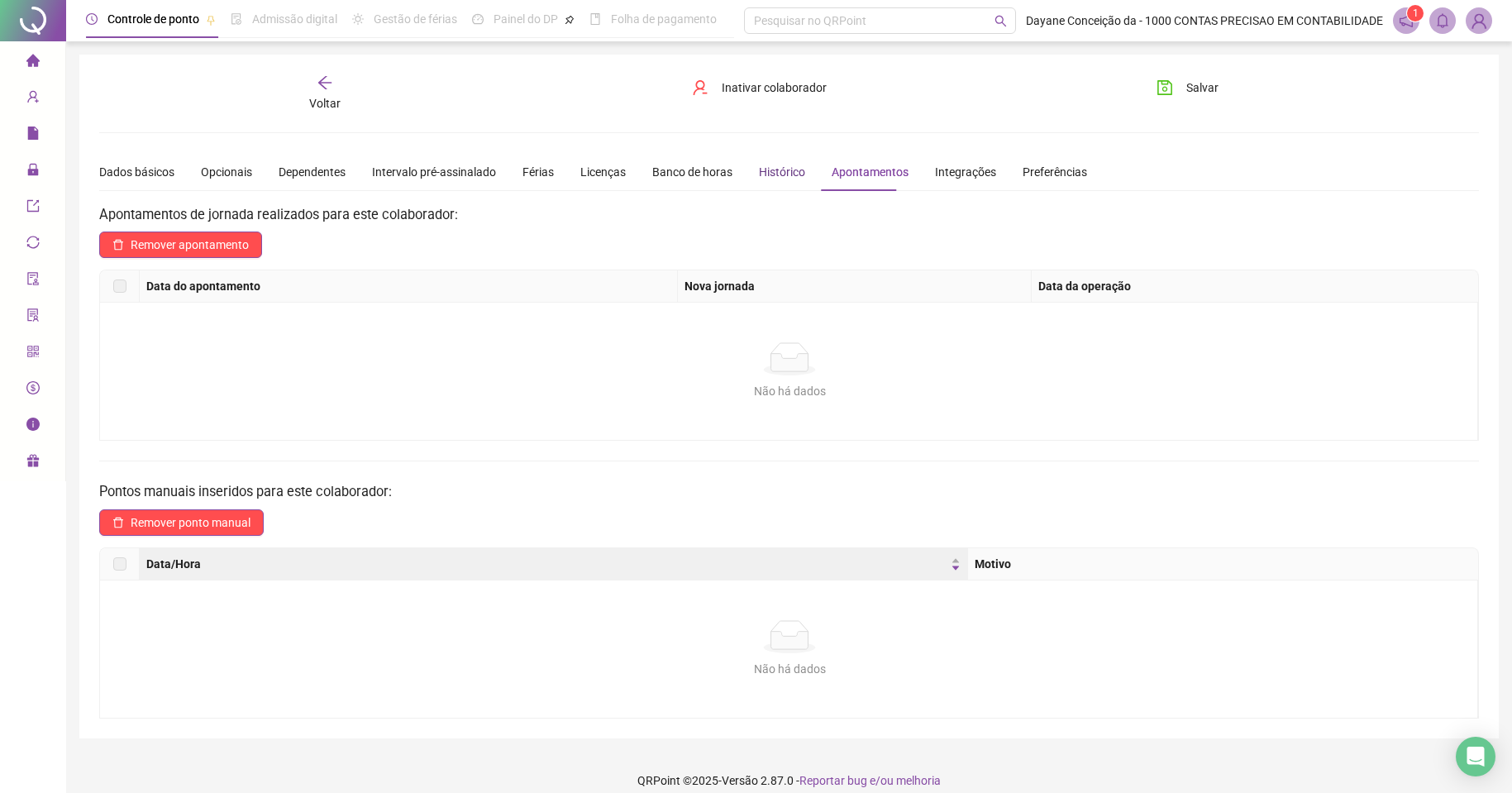 click on "Histórico" at bounding box center [782, 172] 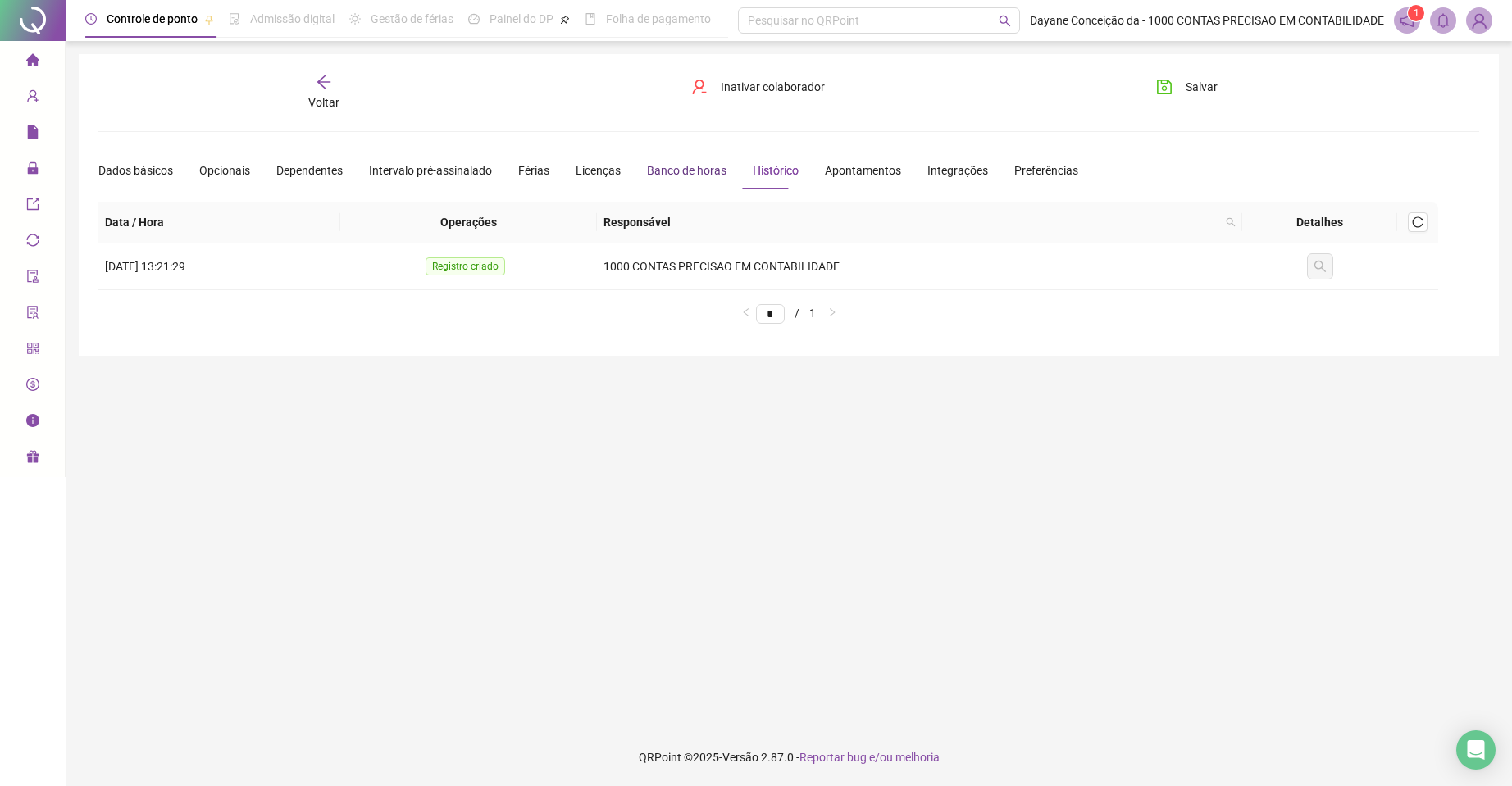 click on "Banco de horas" at bounding box center (686, 170) 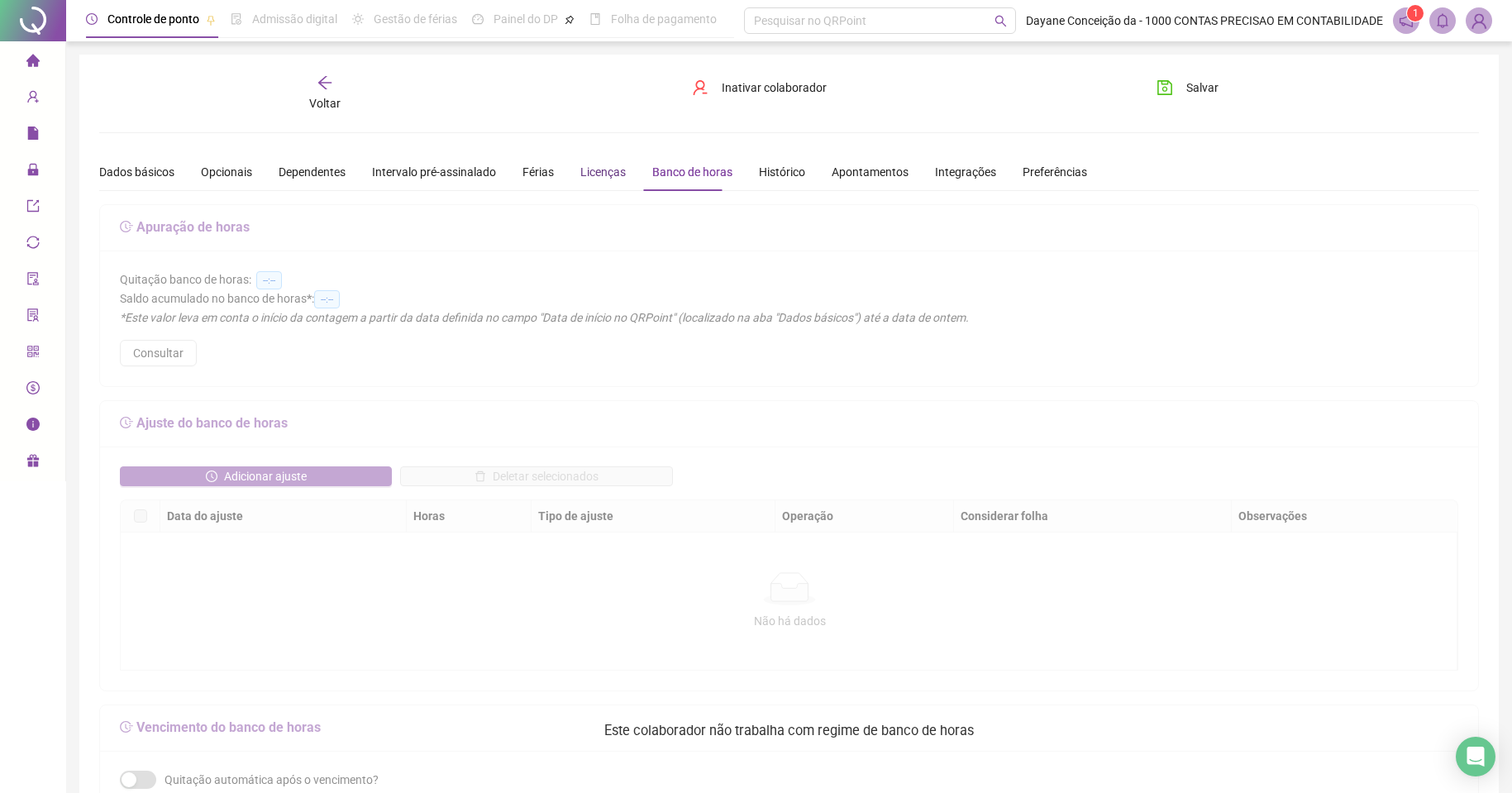 click on "Licenças" at bounding box center [603, 172] 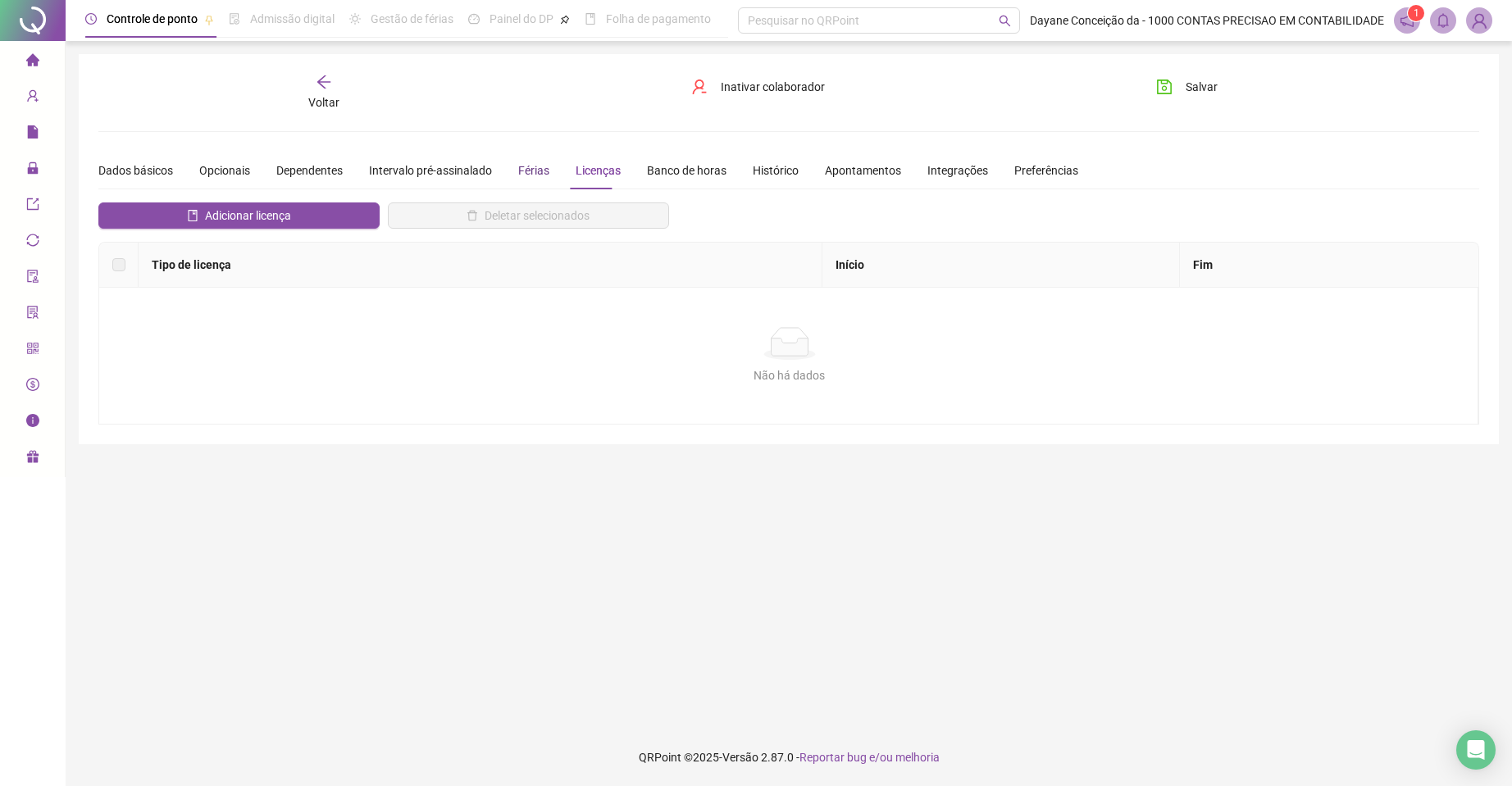 click on "Férias" at bounding box center (534, 170) 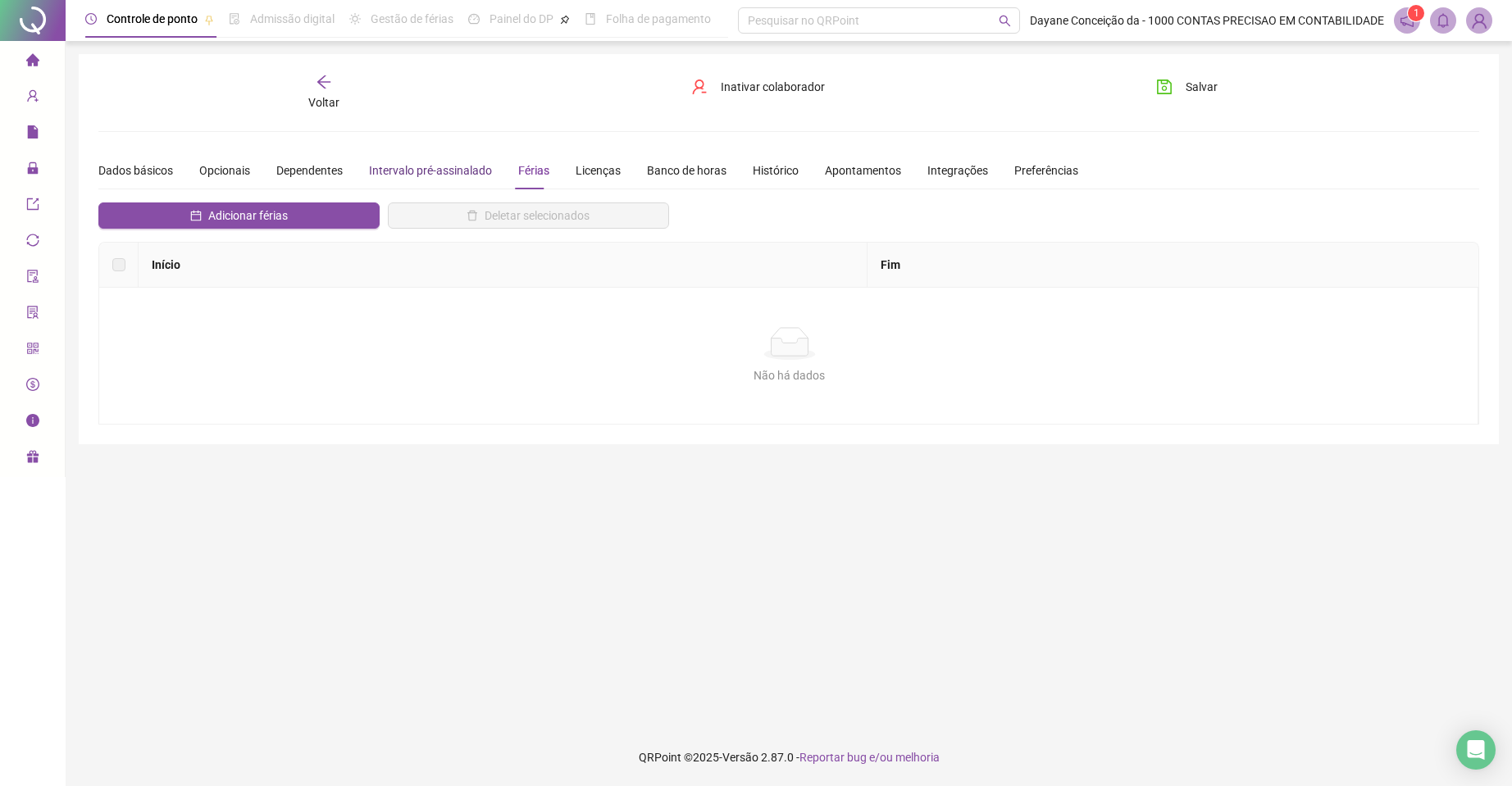 click on "Intervalo pré-assinalado" at bounding box center [430, 170] 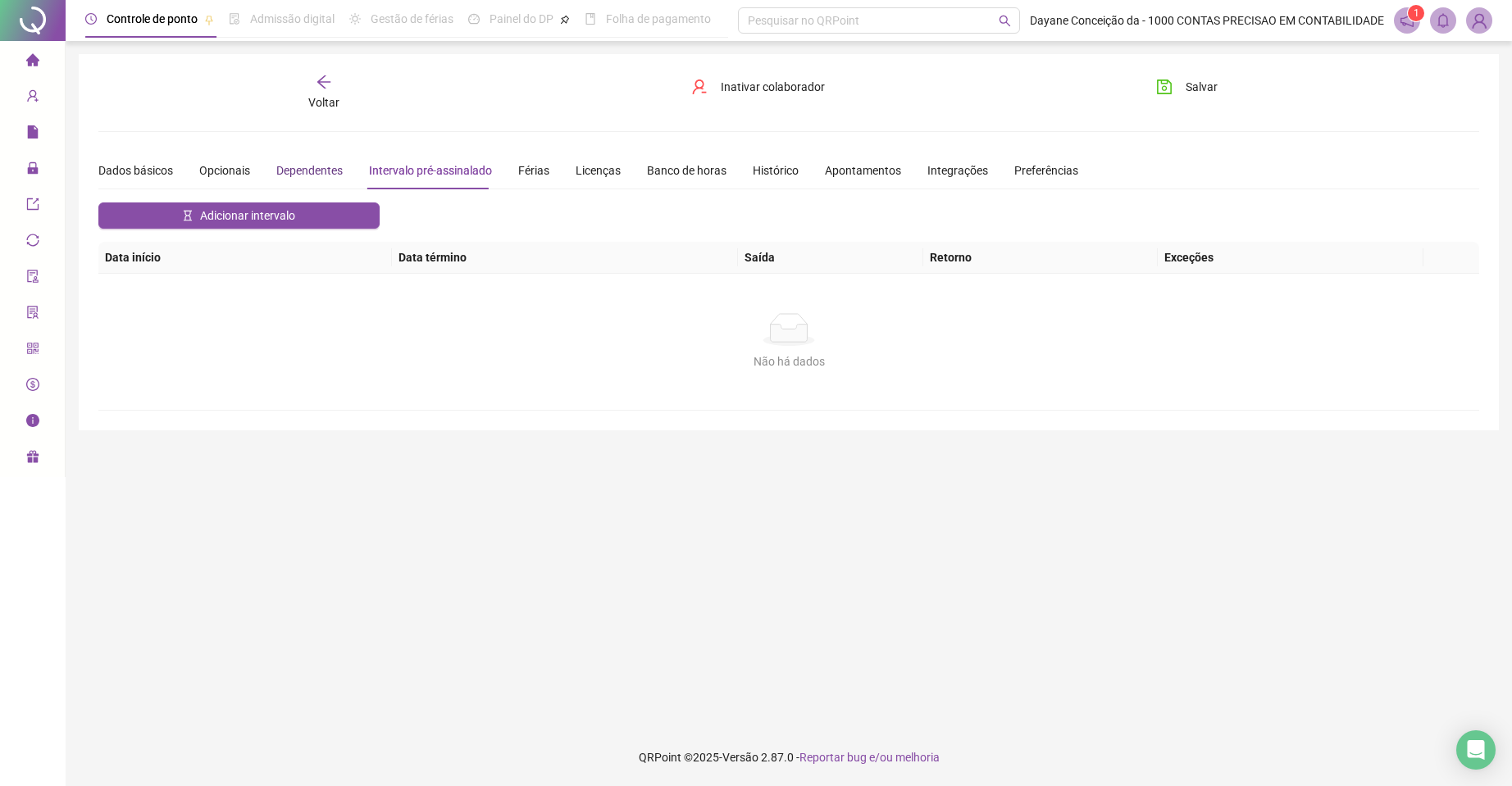 click on "Dependentes" at bounding box center (309, 170) 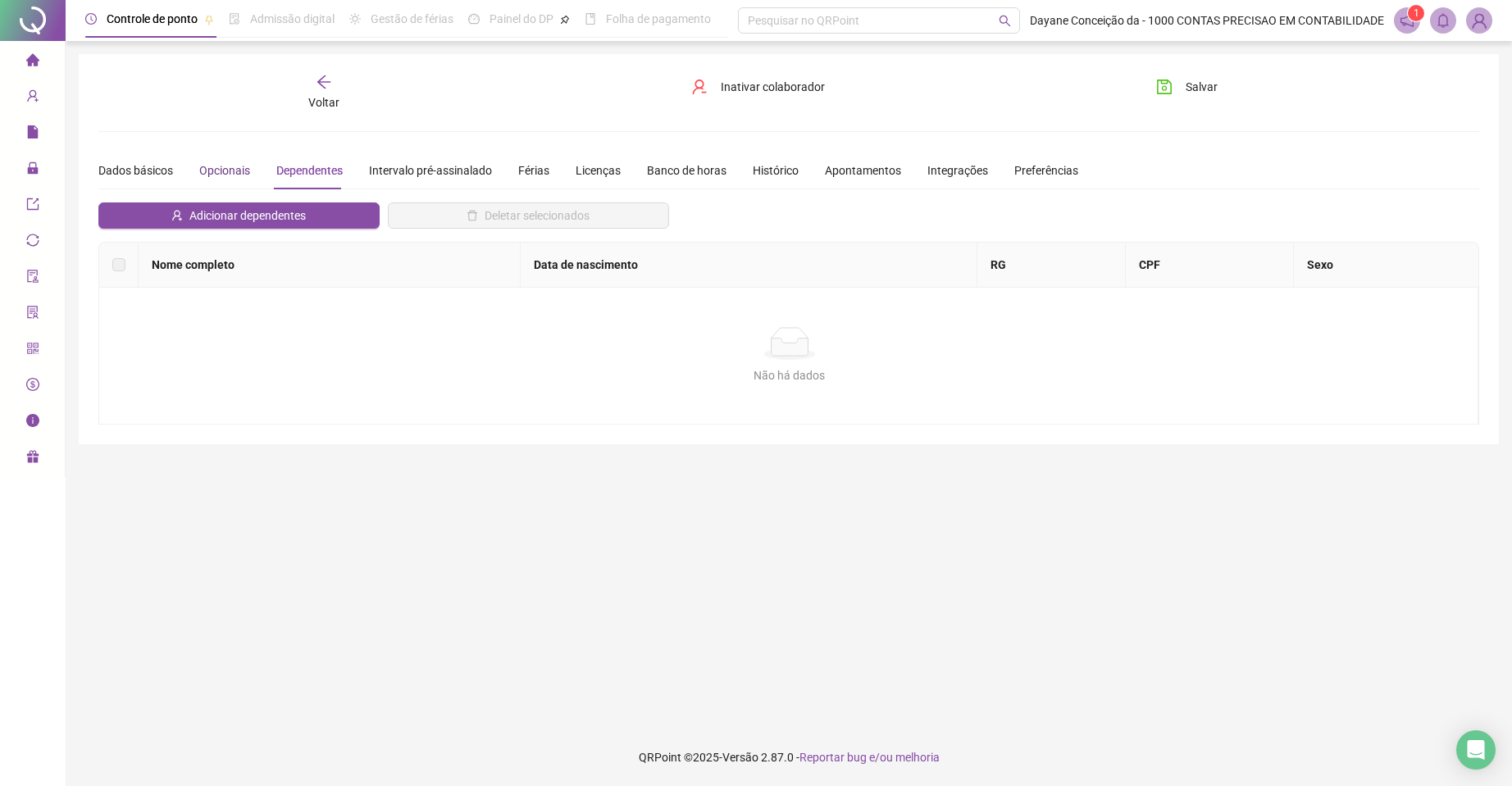 click on "Opcionais" at bounding box center [225, 170] 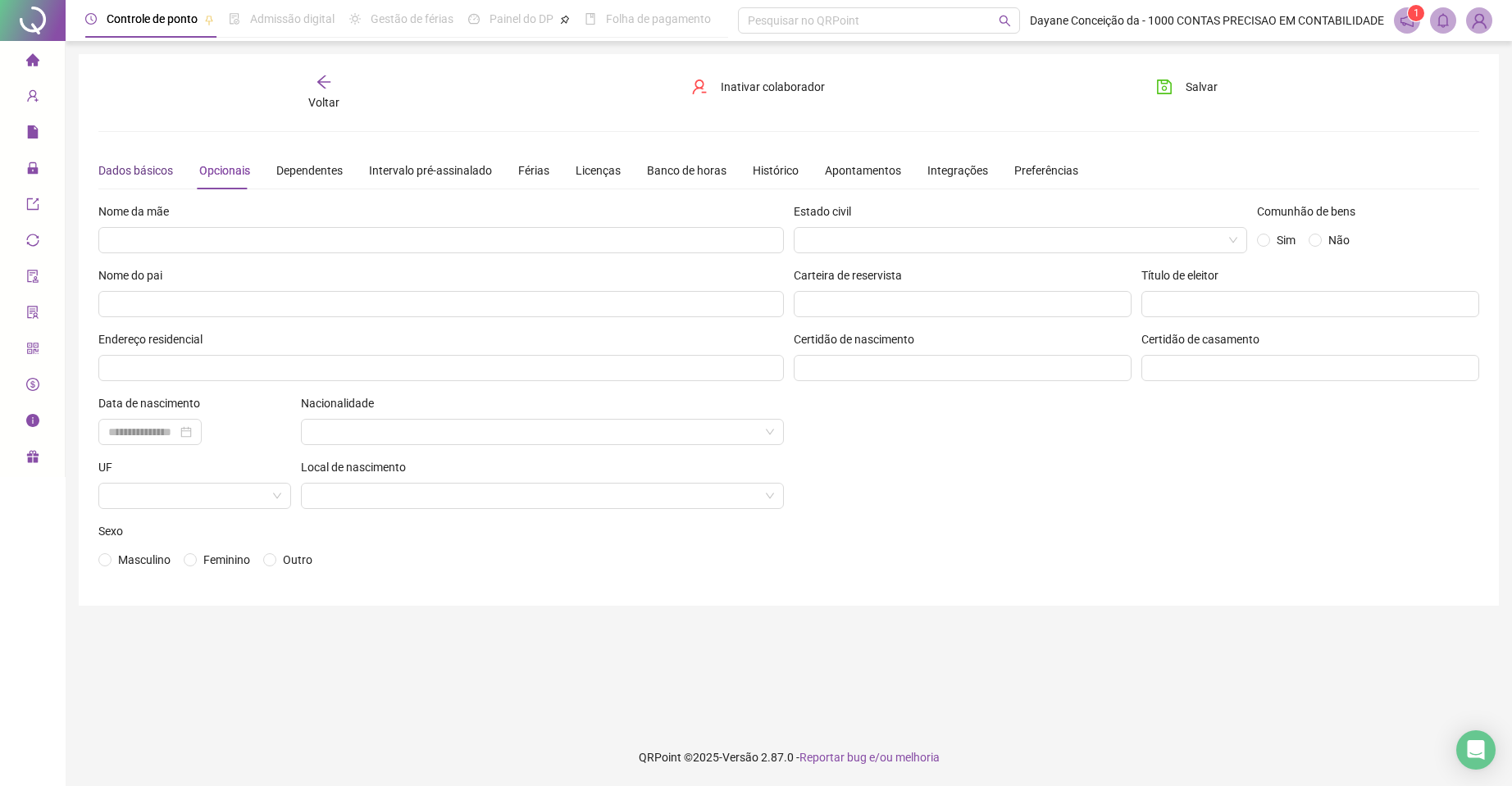 click on "Dados básicos" at bounding box center (135, 170) 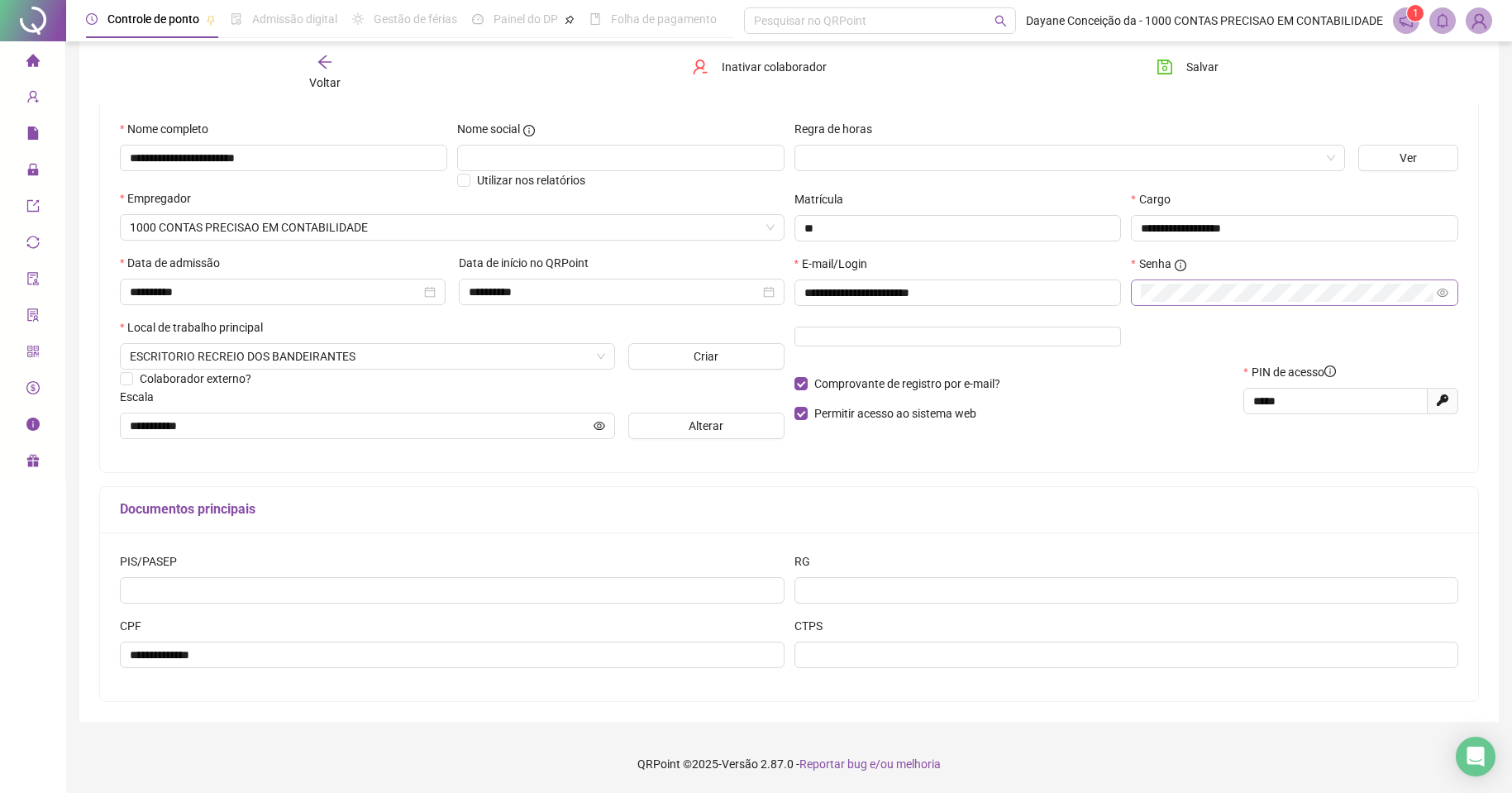 scroll, scrollTop: 0, scrollLeft: 0, axis: both 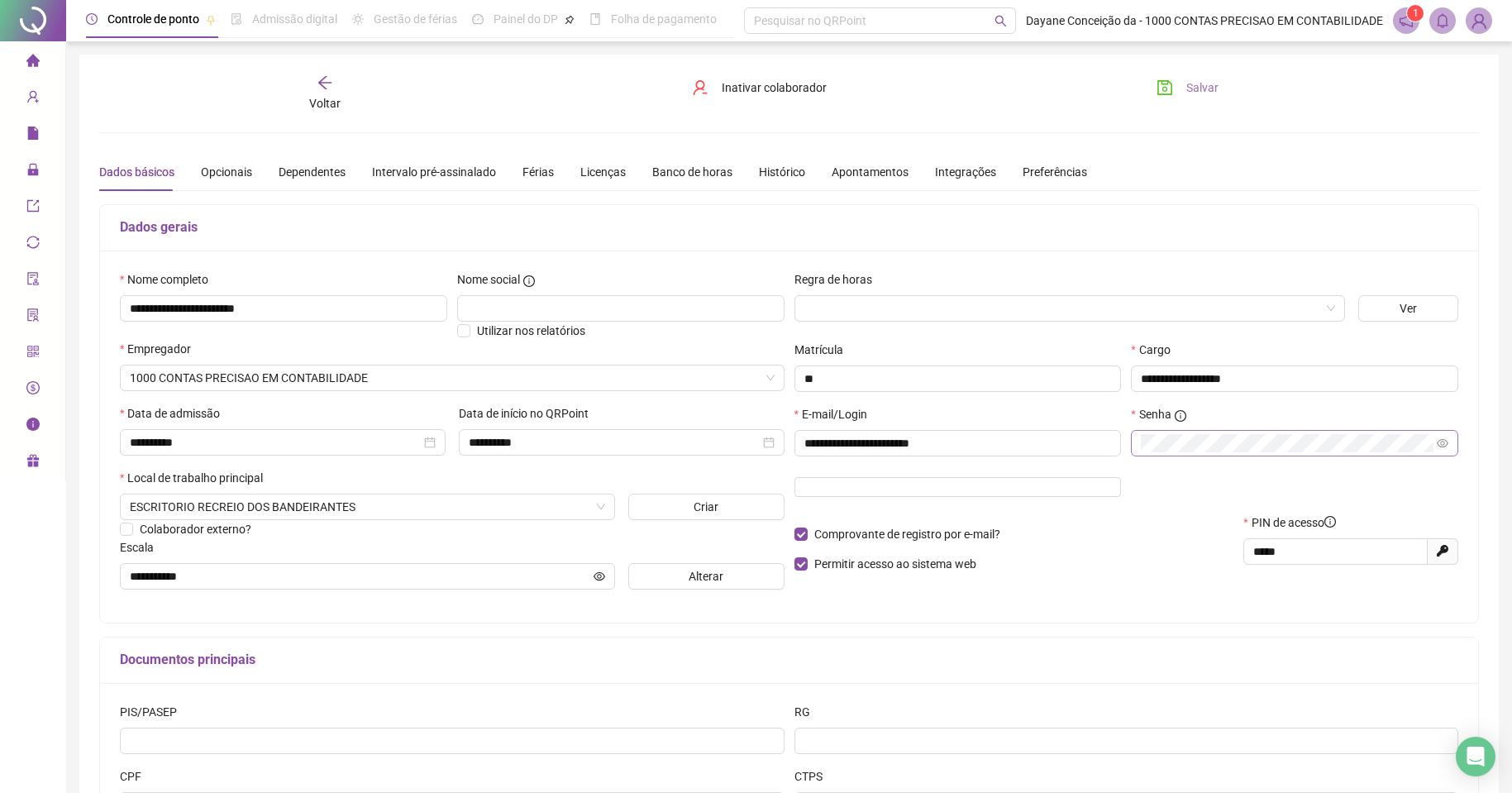 click on "Salvar" at bounding box center [1202, 88] 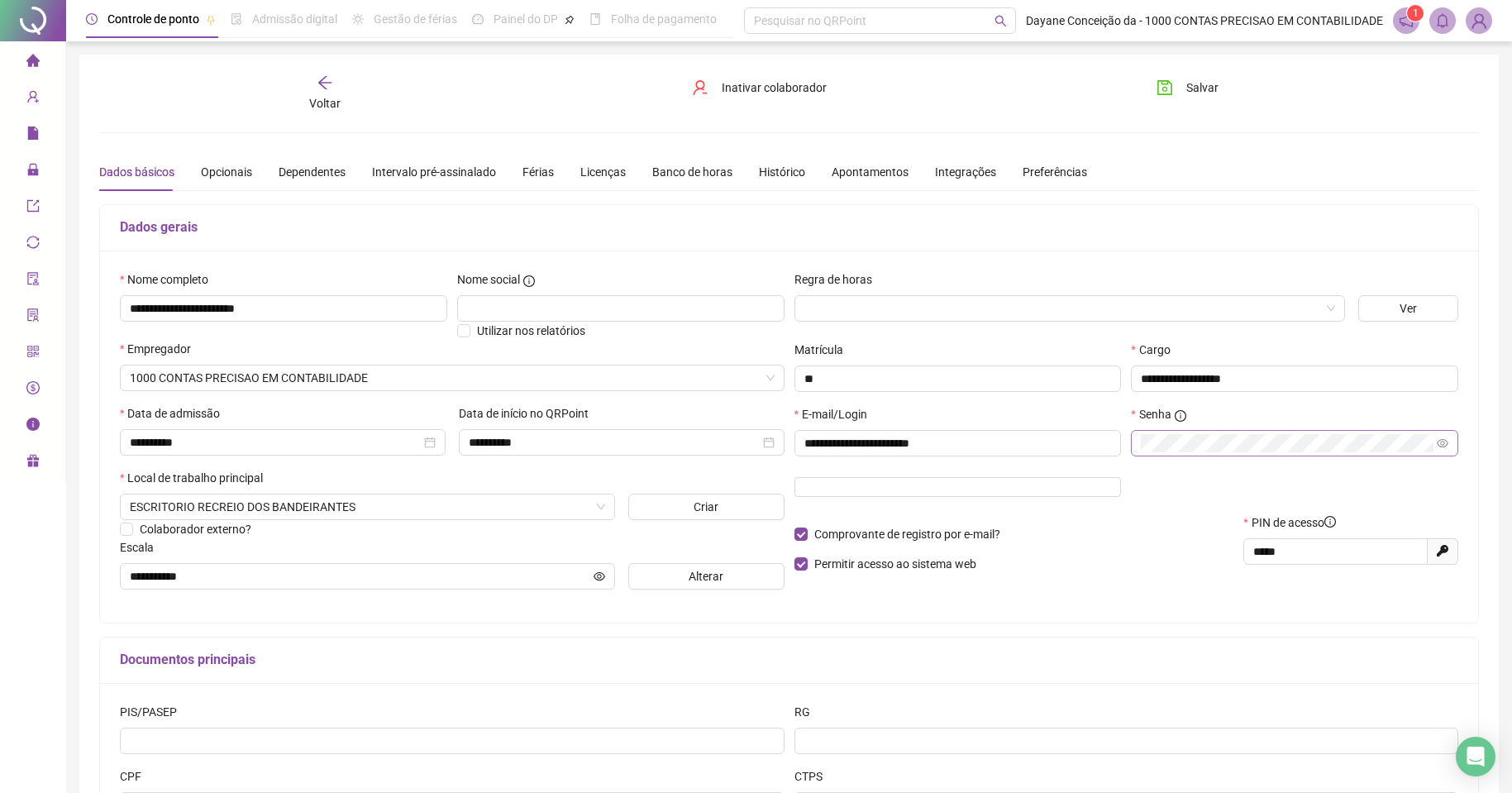 click on "Comprovante de registro por e-mail? Permitir acesso ao sistema web" at bounding box center [1014, 549] 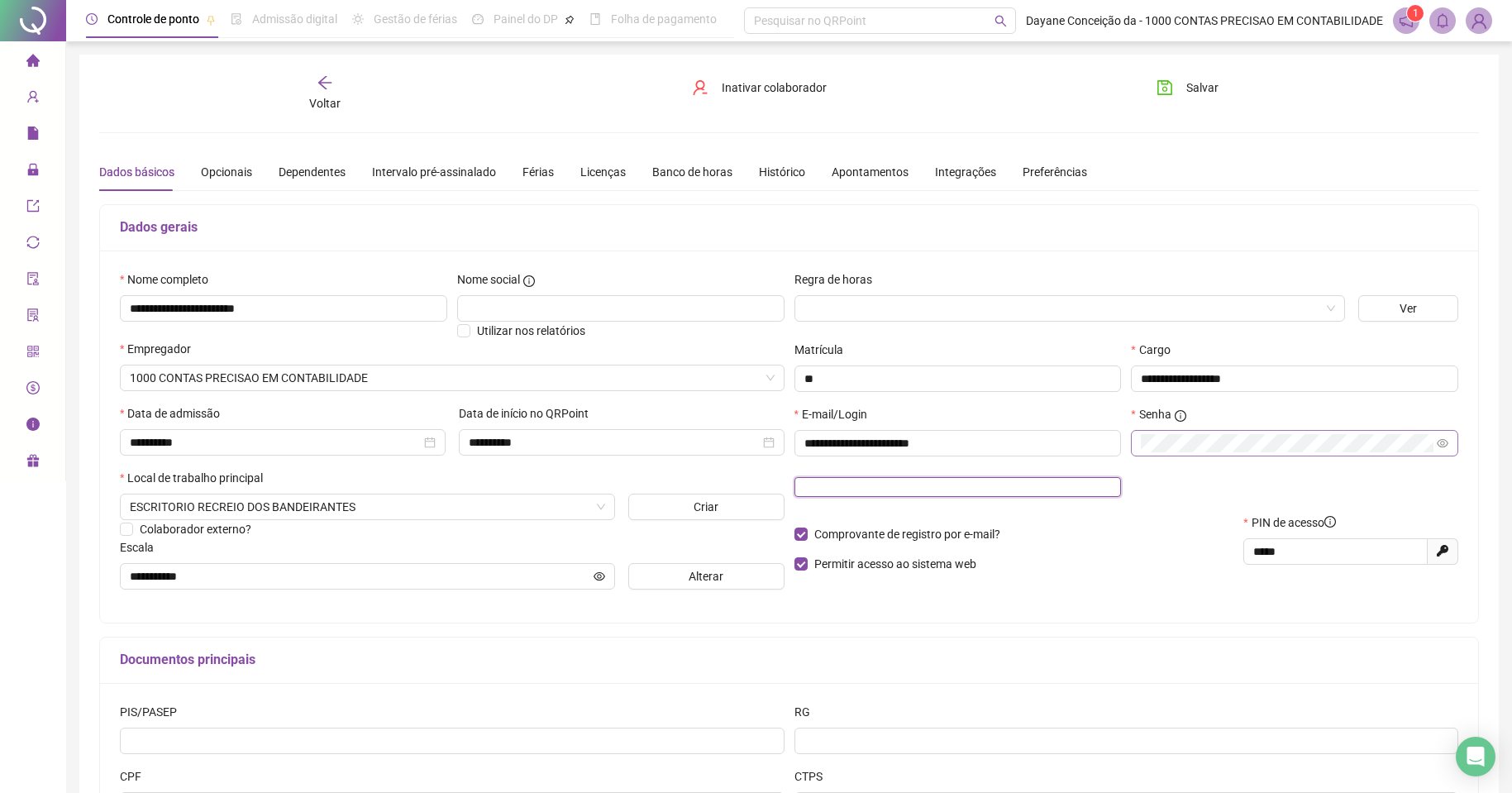 click at bounding box center (958, 487) 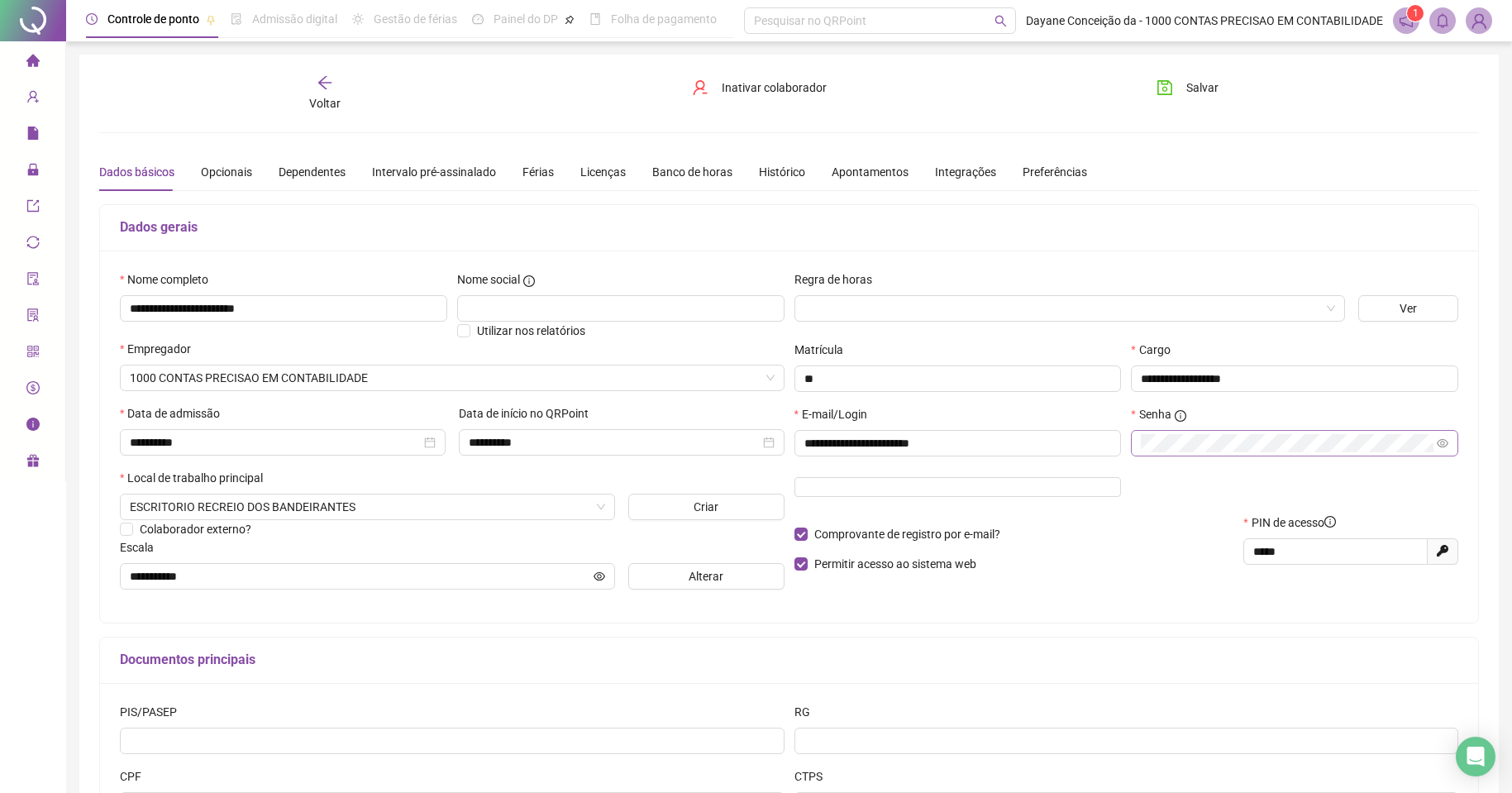 click on "**********" at bounding box center [1127, 437] 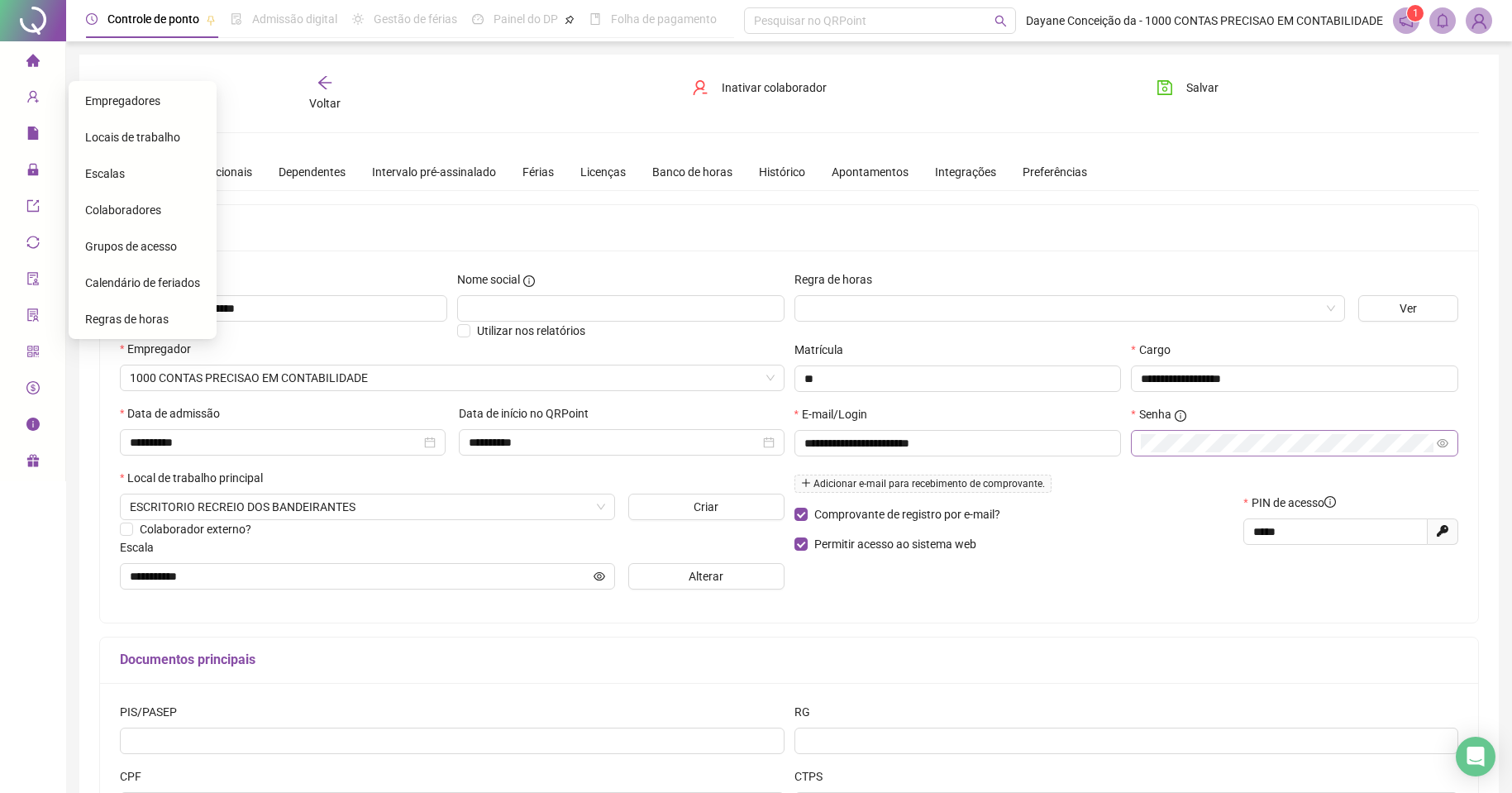 click 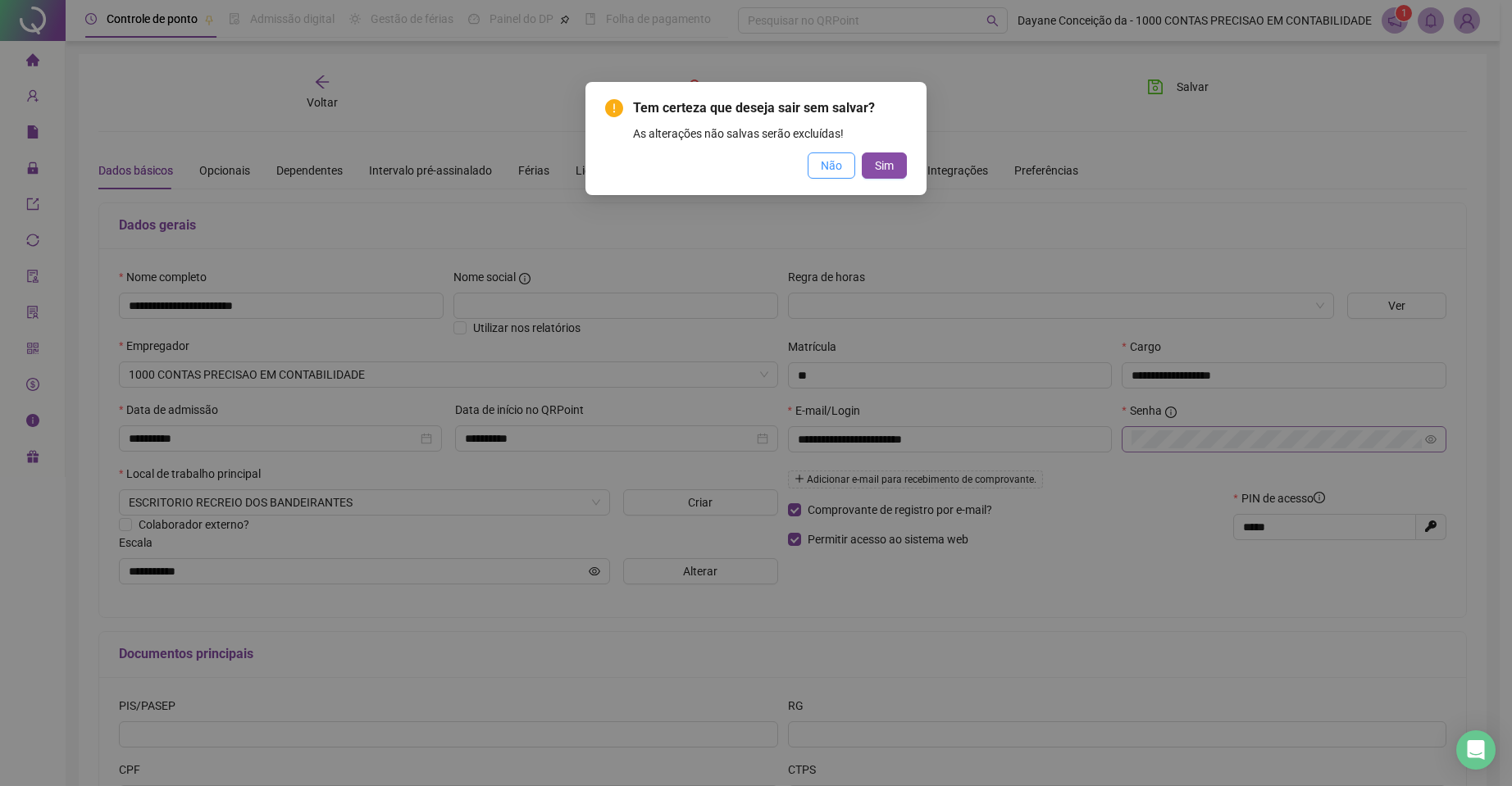 click on "Não" at bounding box center [831, 166] 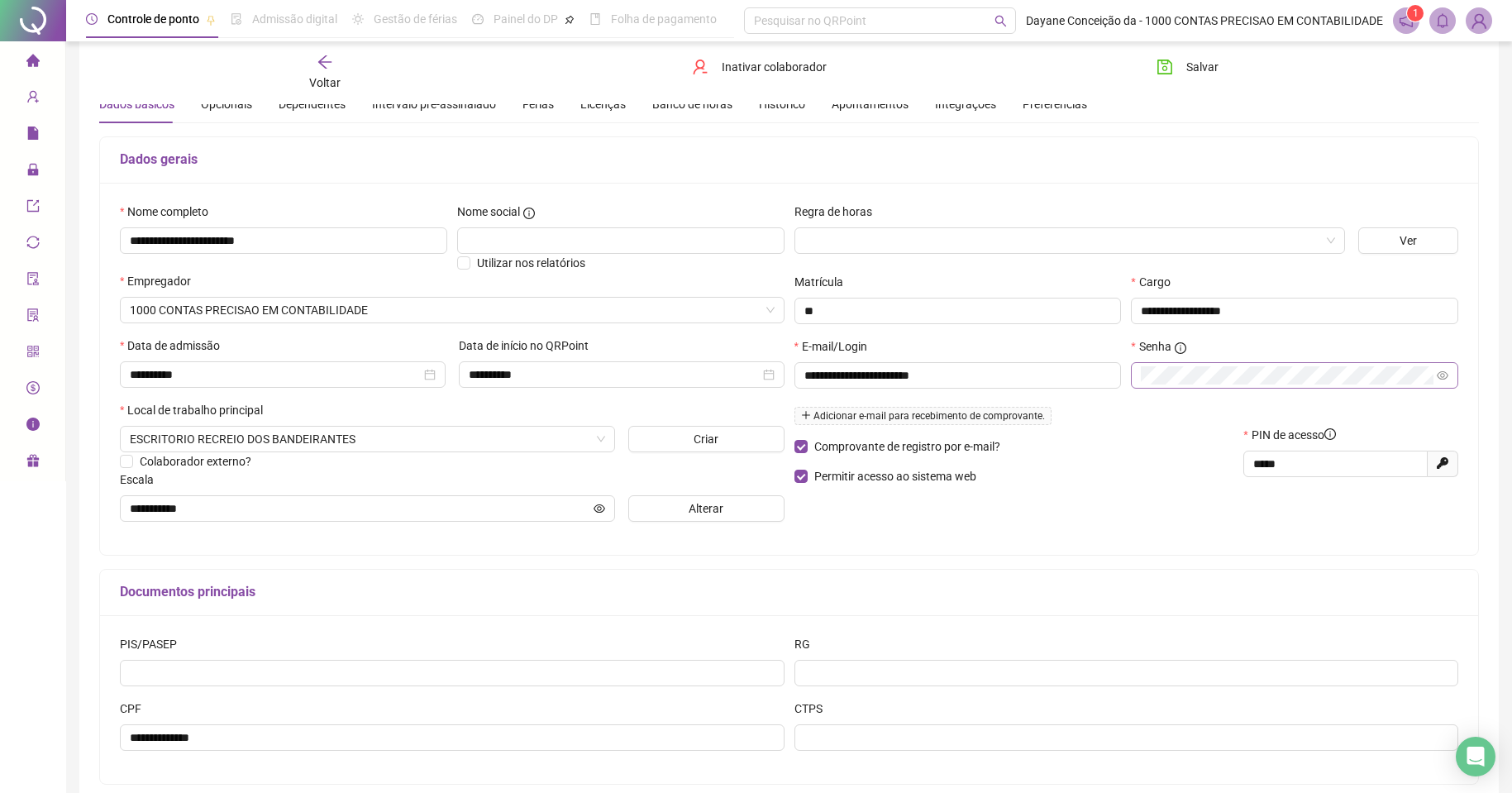 scroll, scrollTop: 0, scrollLeft: 0, axis: both 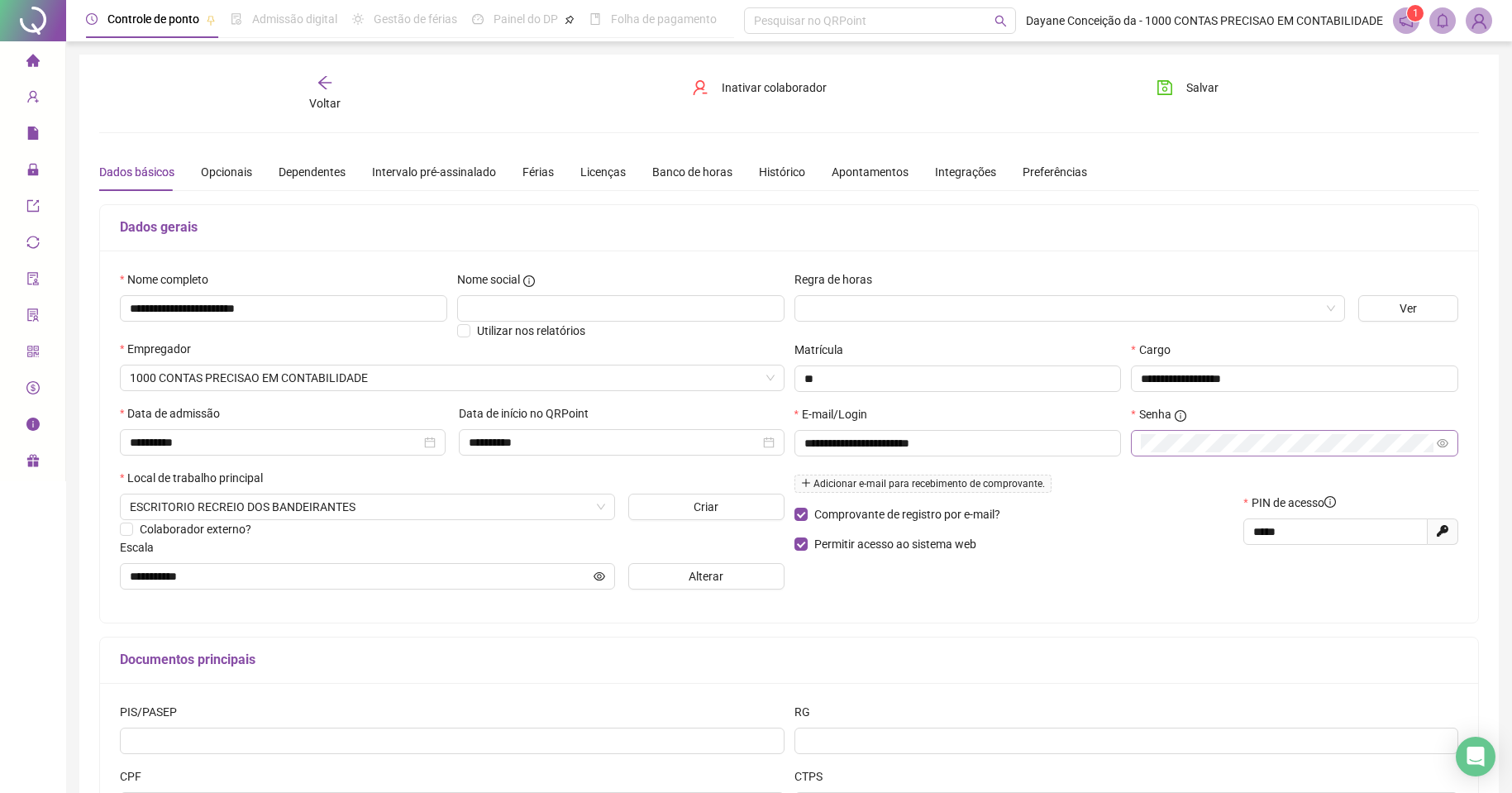 click 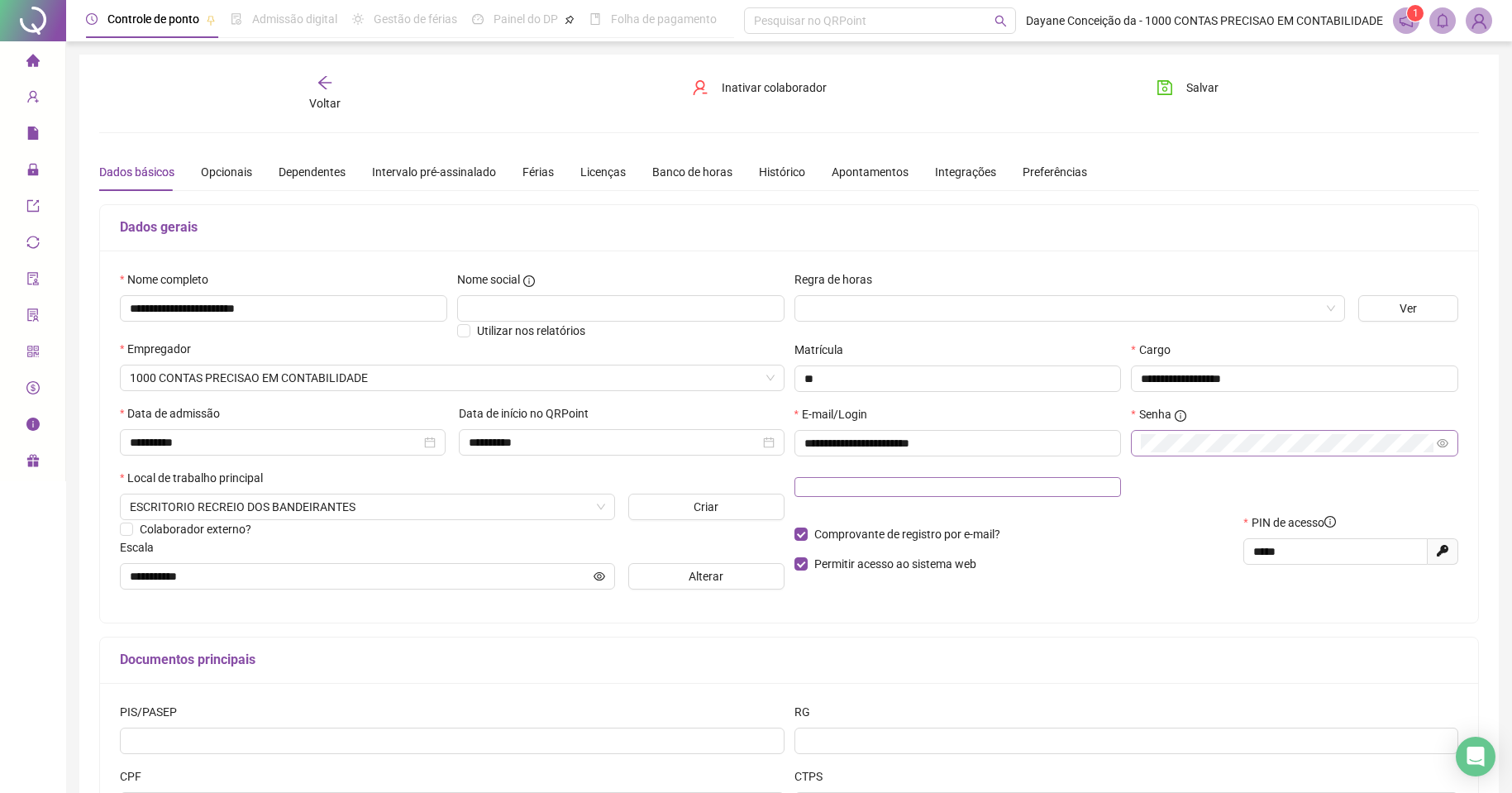 click at bounding box center [958, 487] 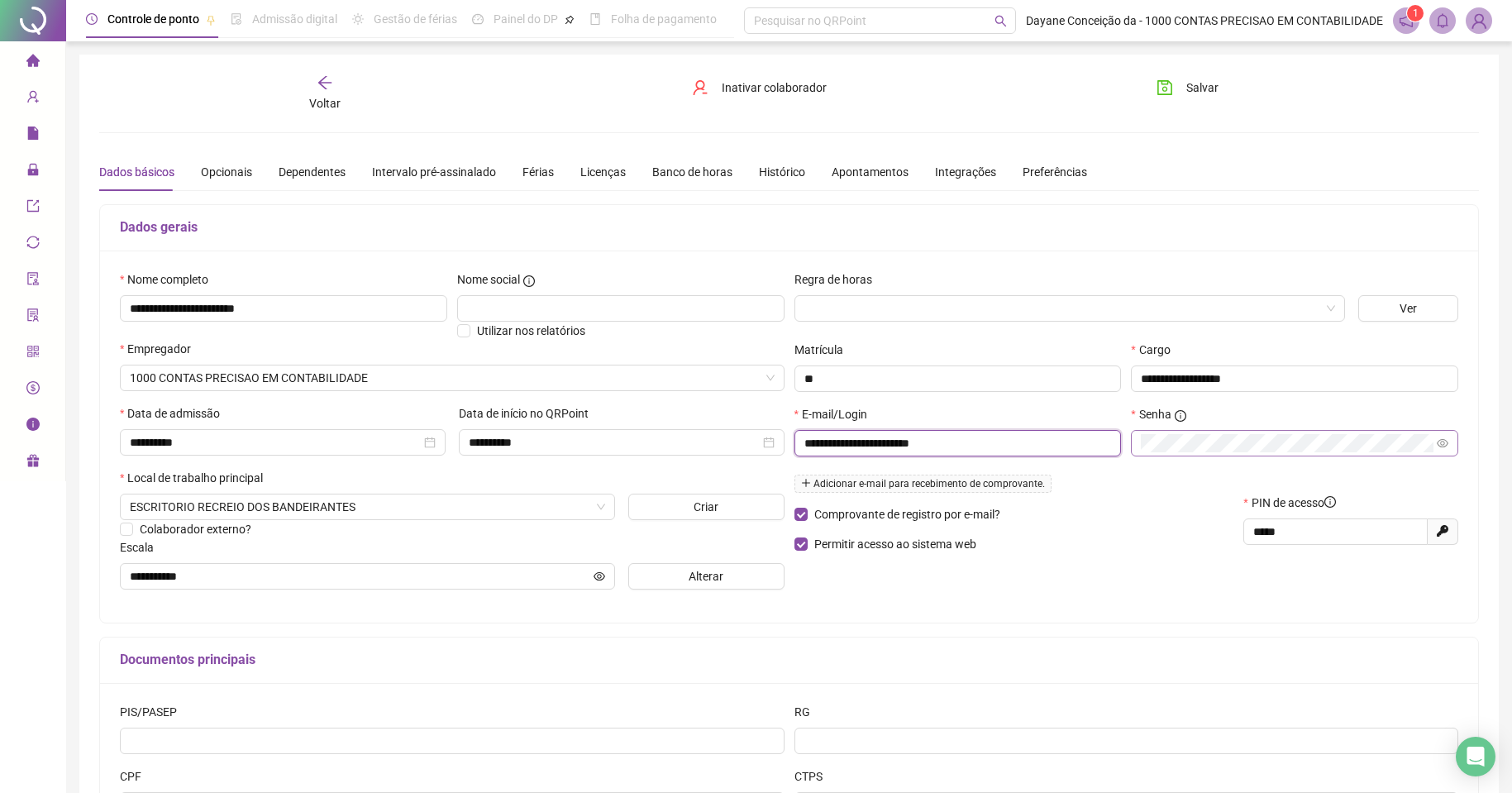 drag, startPoint x: 963, startPoint y: 442, endPoint x: 804, endPoint y: 449, distance: 159.15401 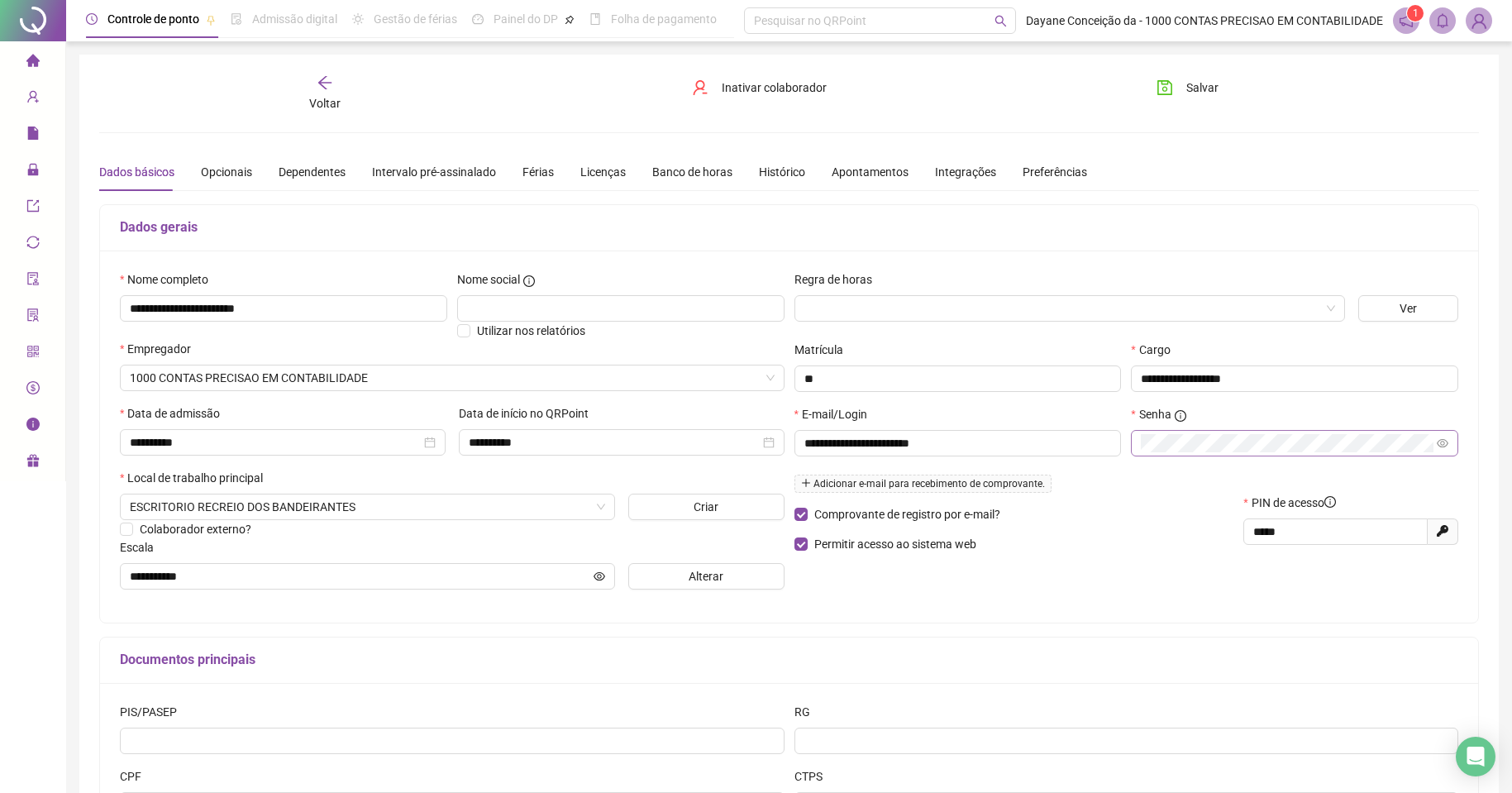 click on "Adicionar e-mail para recebimento de comprovante." at bounding box center [923, 484] 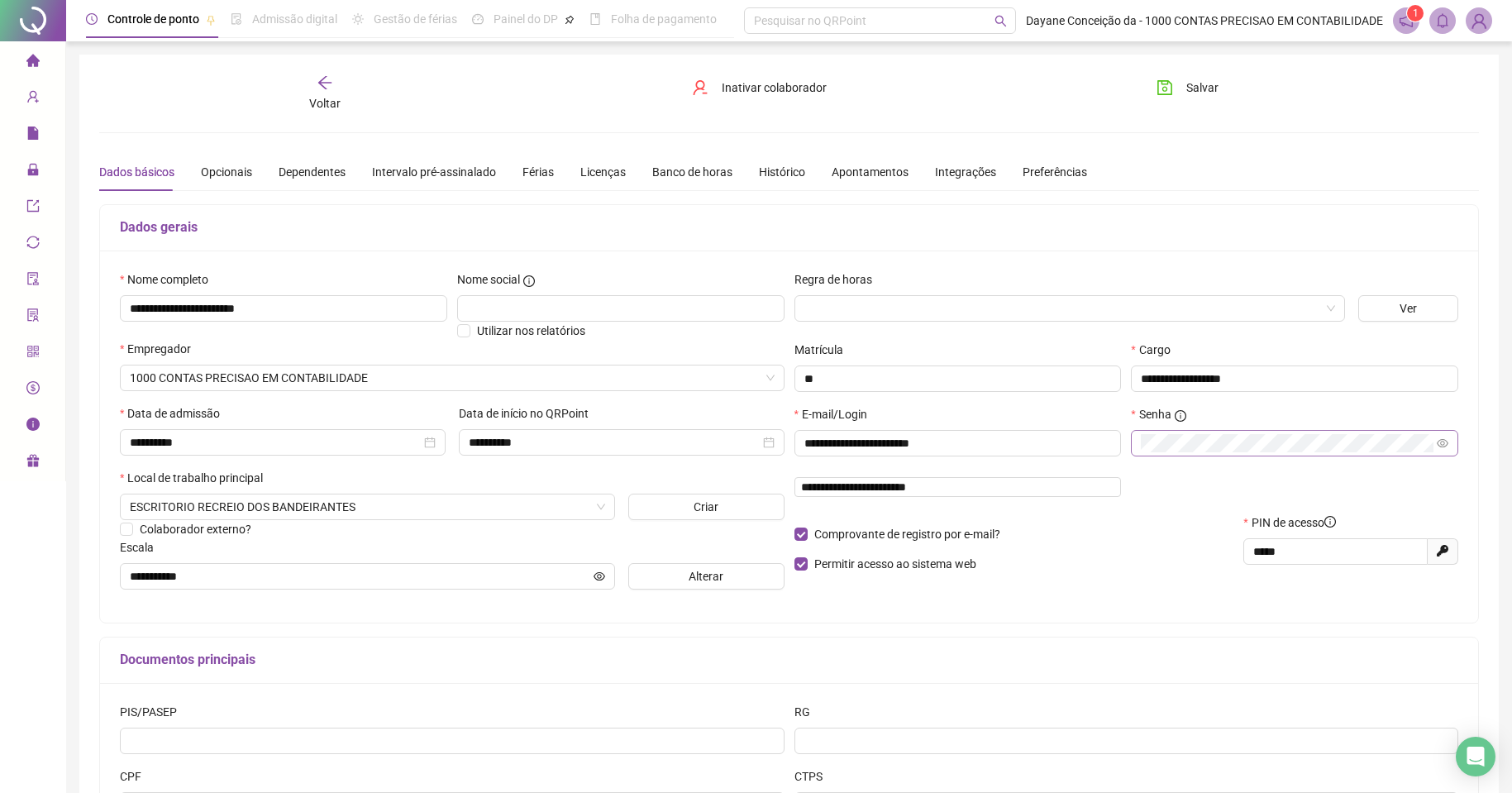 type on "**********" 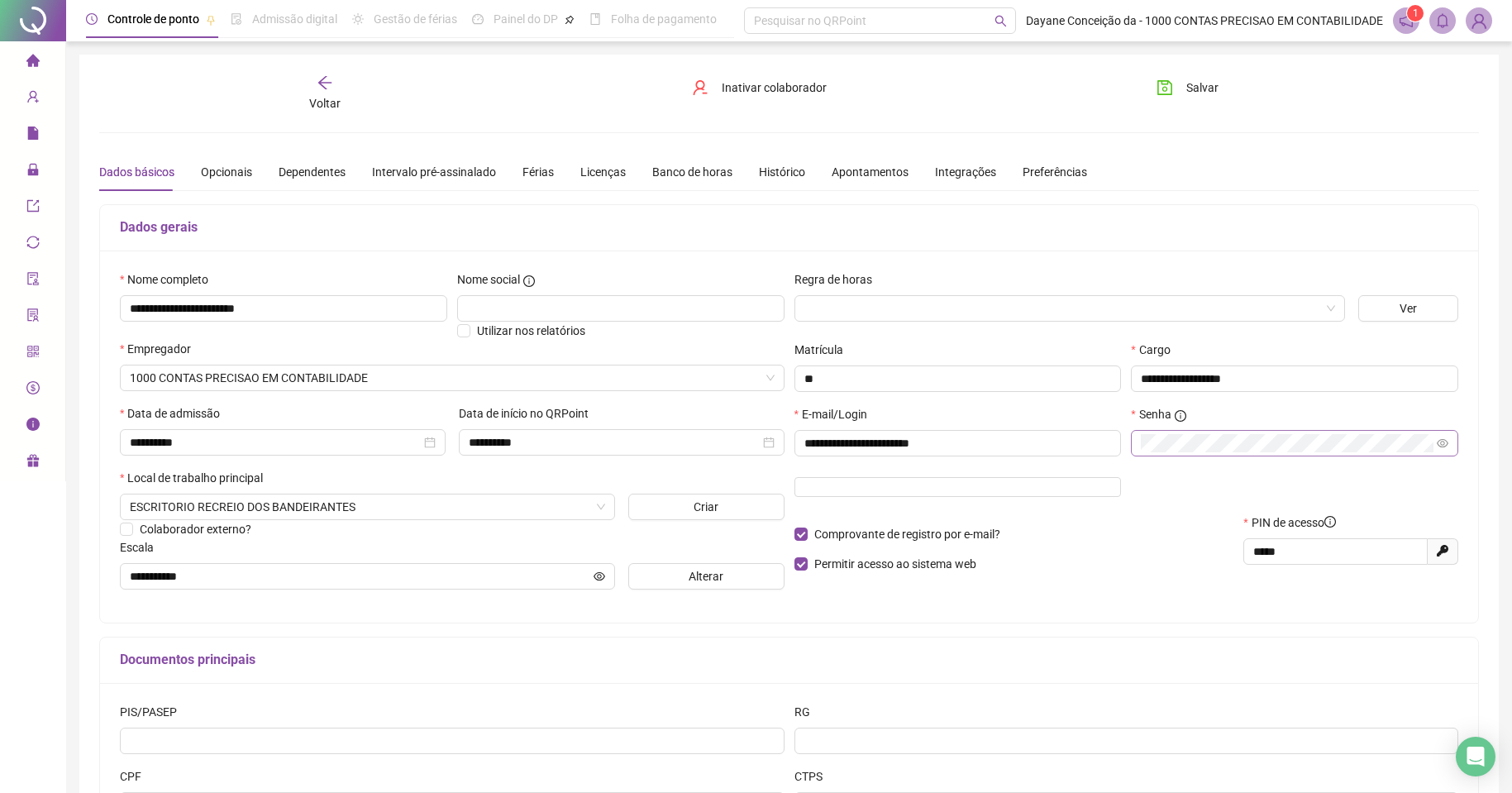 click on "Comprovante de registro por e-mail?" at bounding box center [1014, 534] 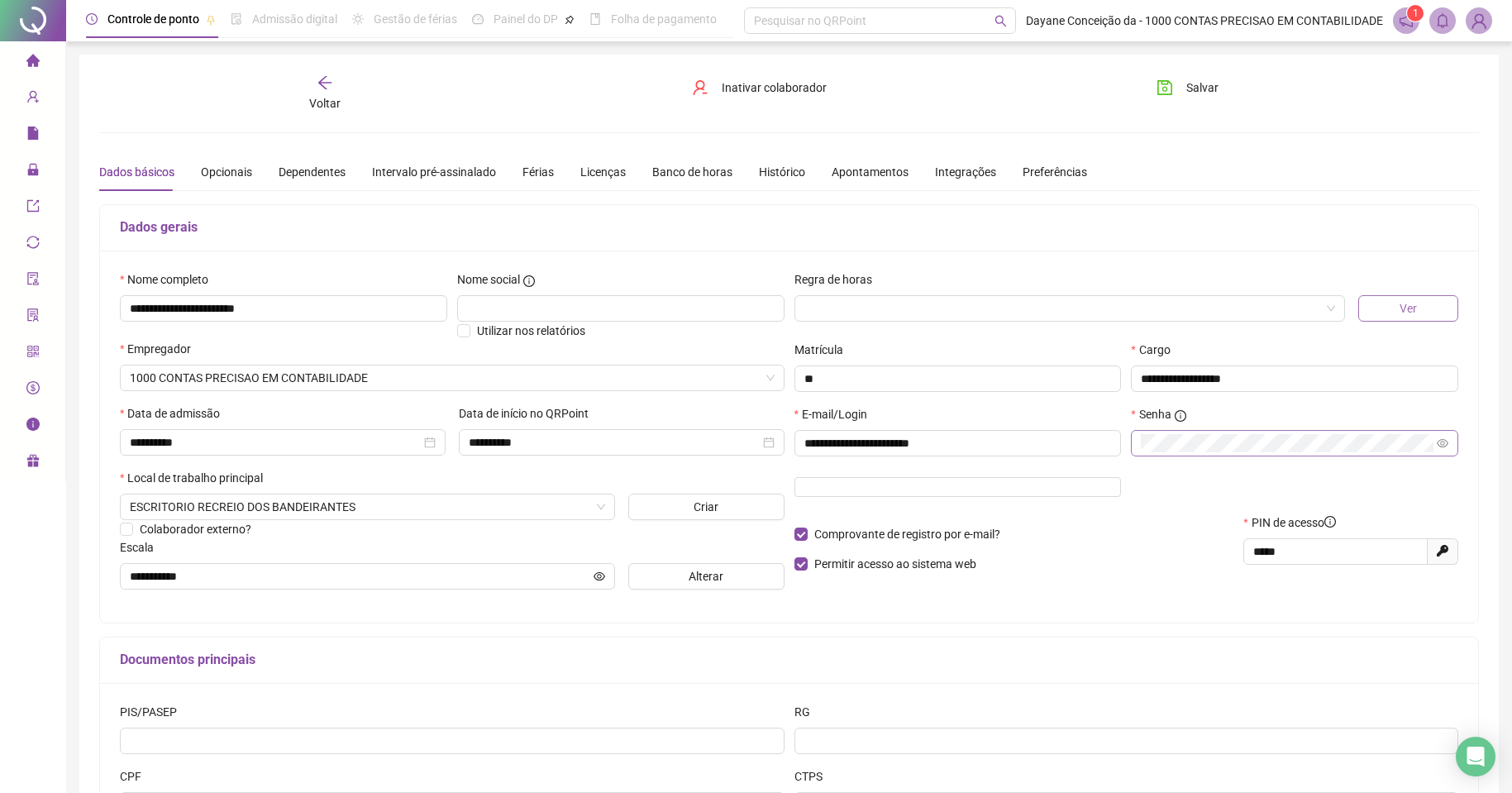 click on "Ver" at bounding box center (1408, 308) 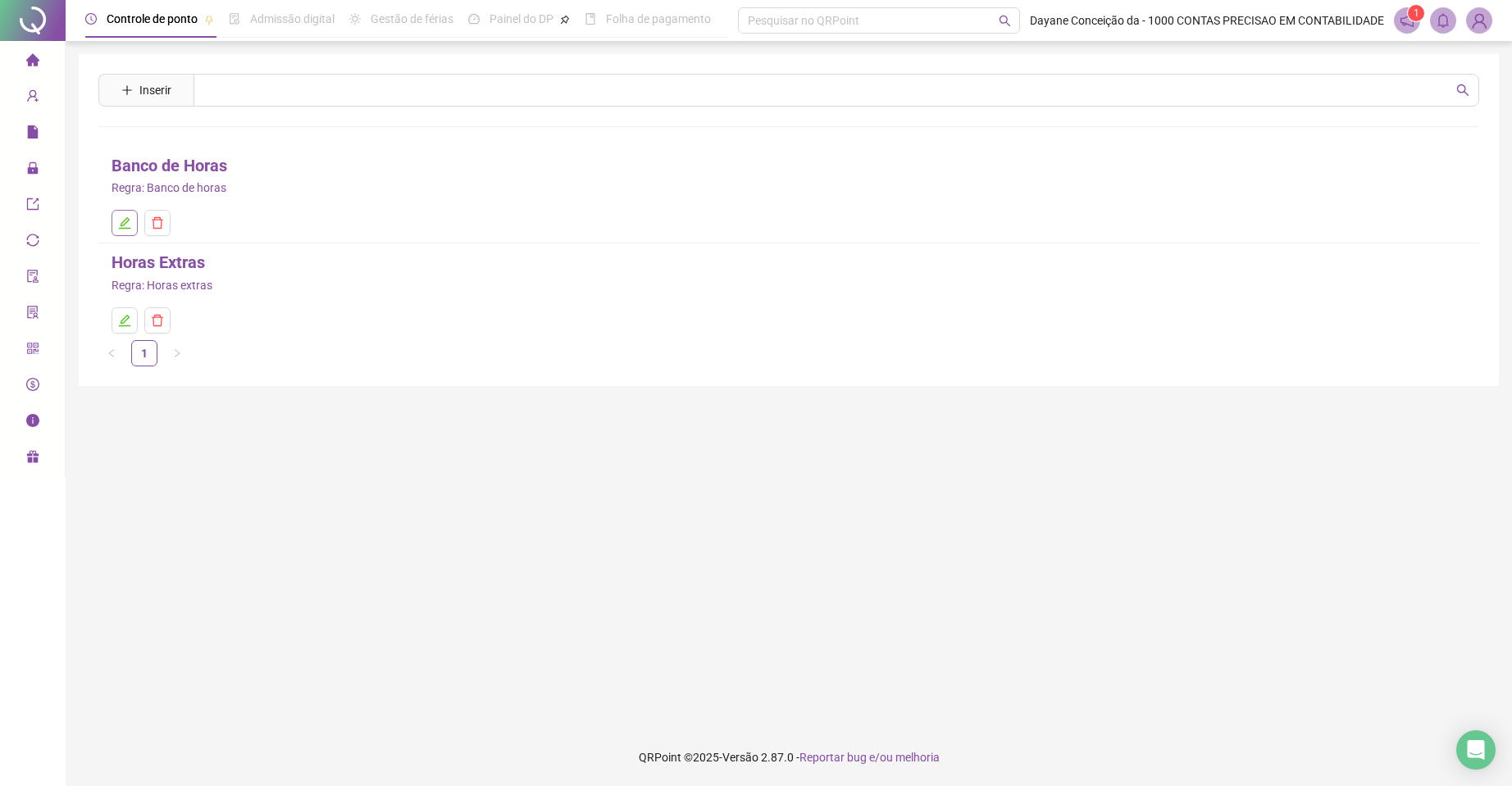 click 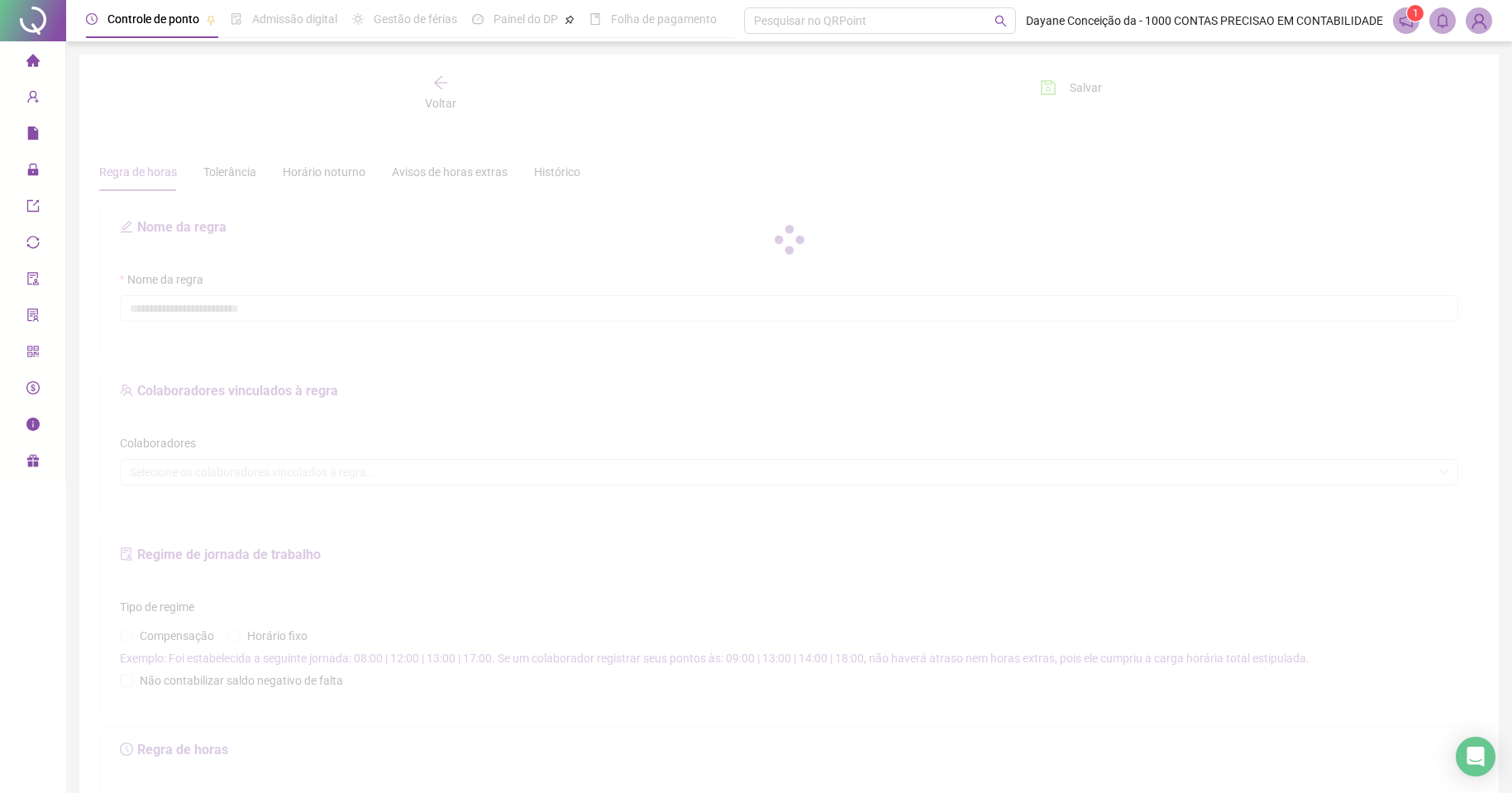 type on "**********" 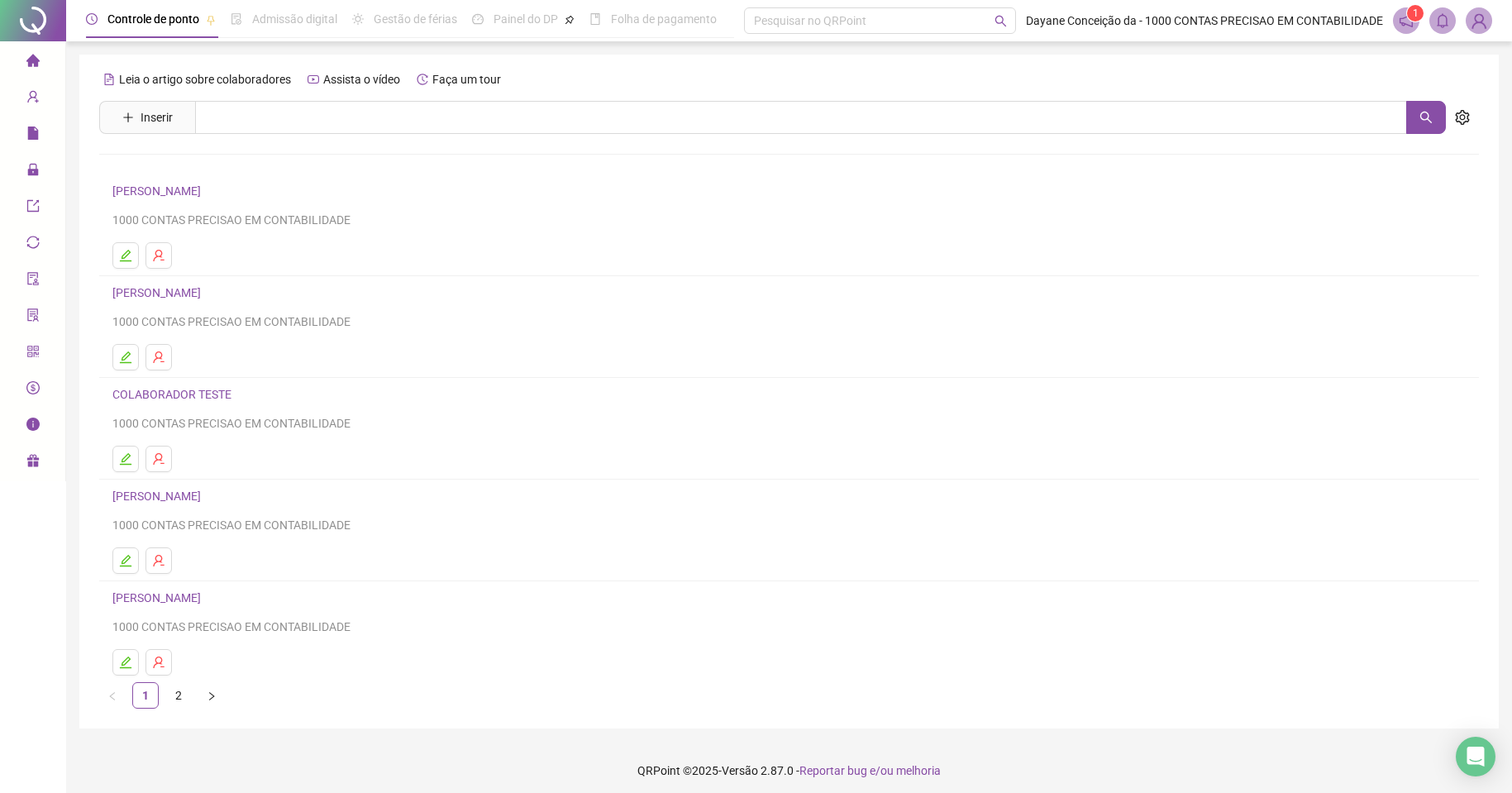 click on "[PERSON_NAME]" at bounding box center [159, 293] 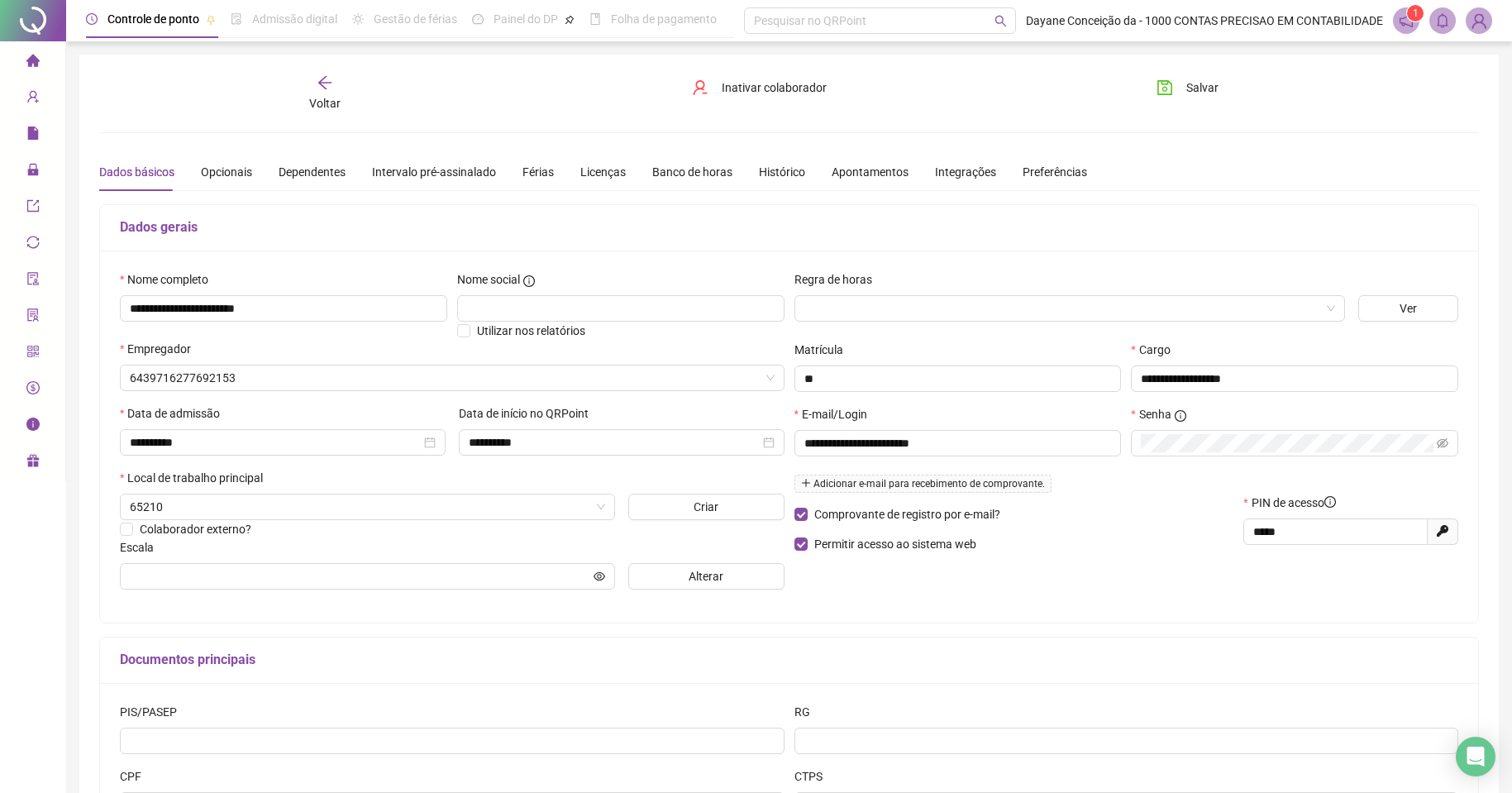 type on "**********" 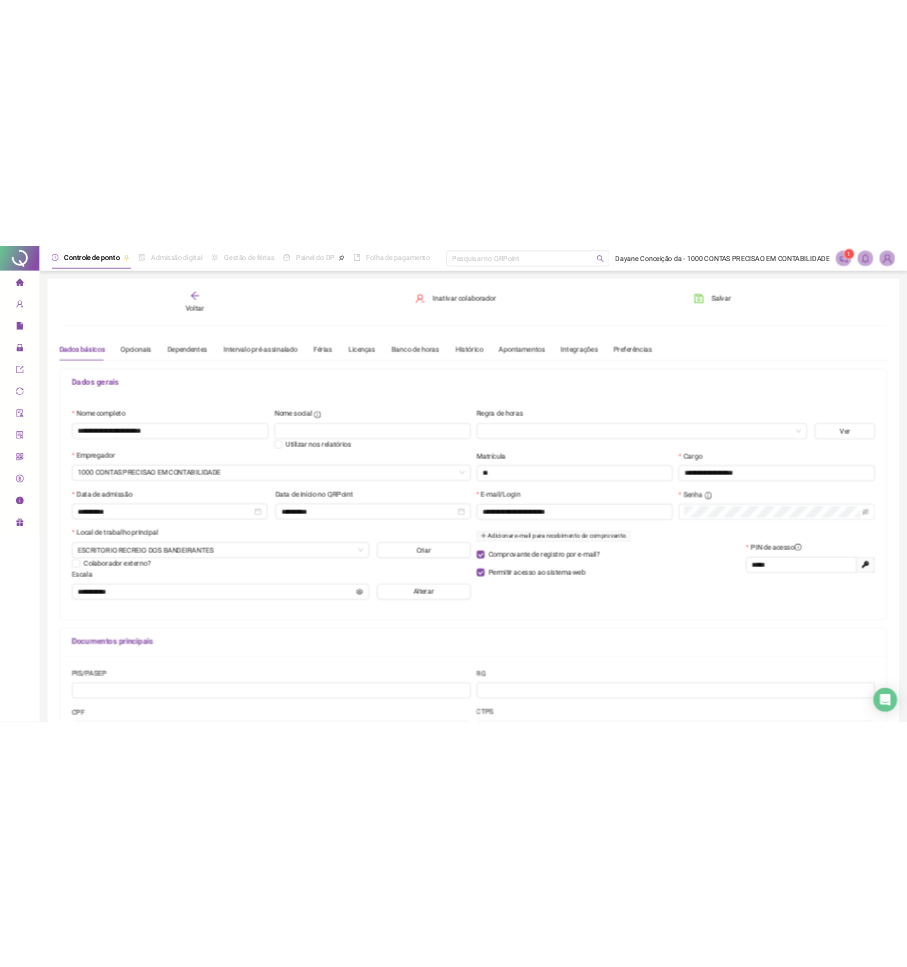 scroll, scrollTop: 182, scrollLeft: 0, axis: vertical 